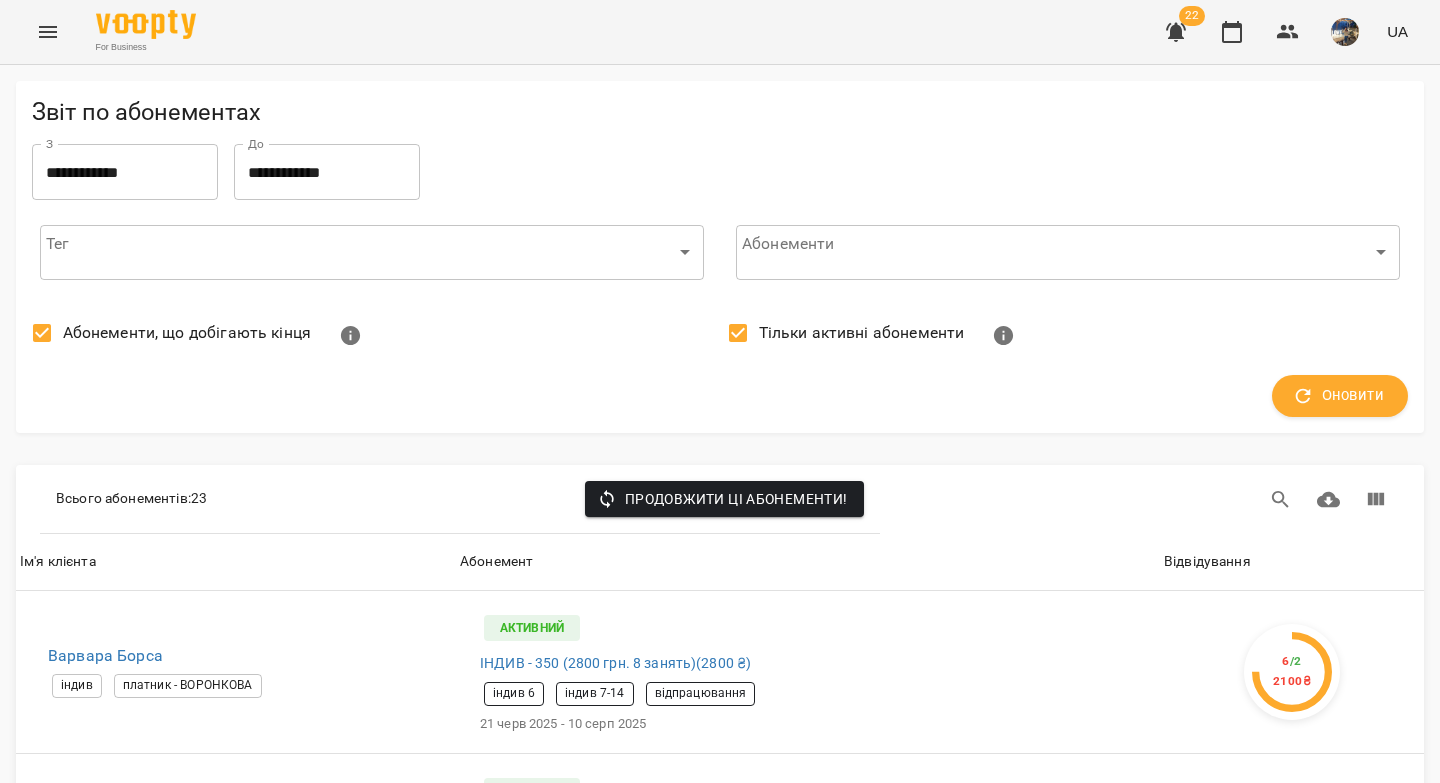 scroll, scrollTop: 0, scrollLeft: 0, axis: both 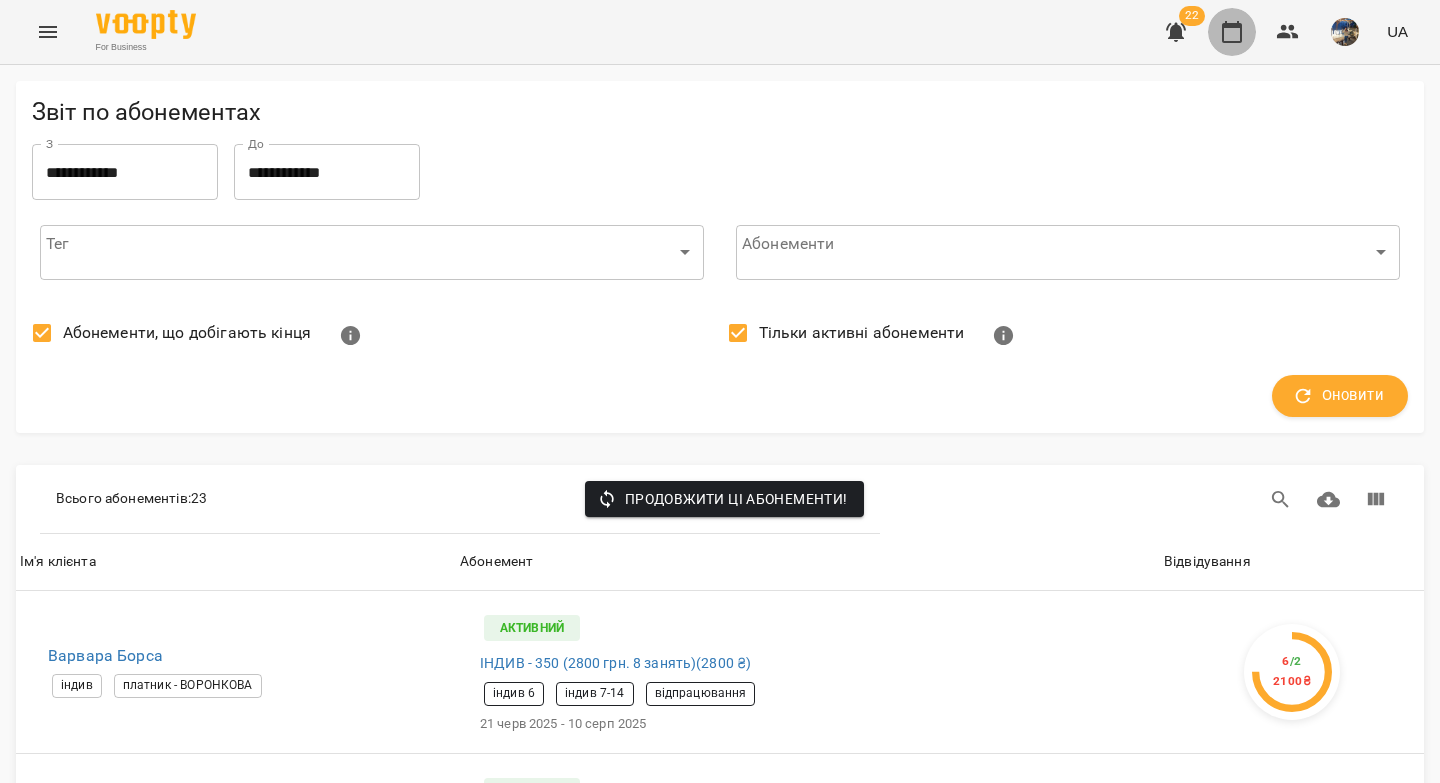 click 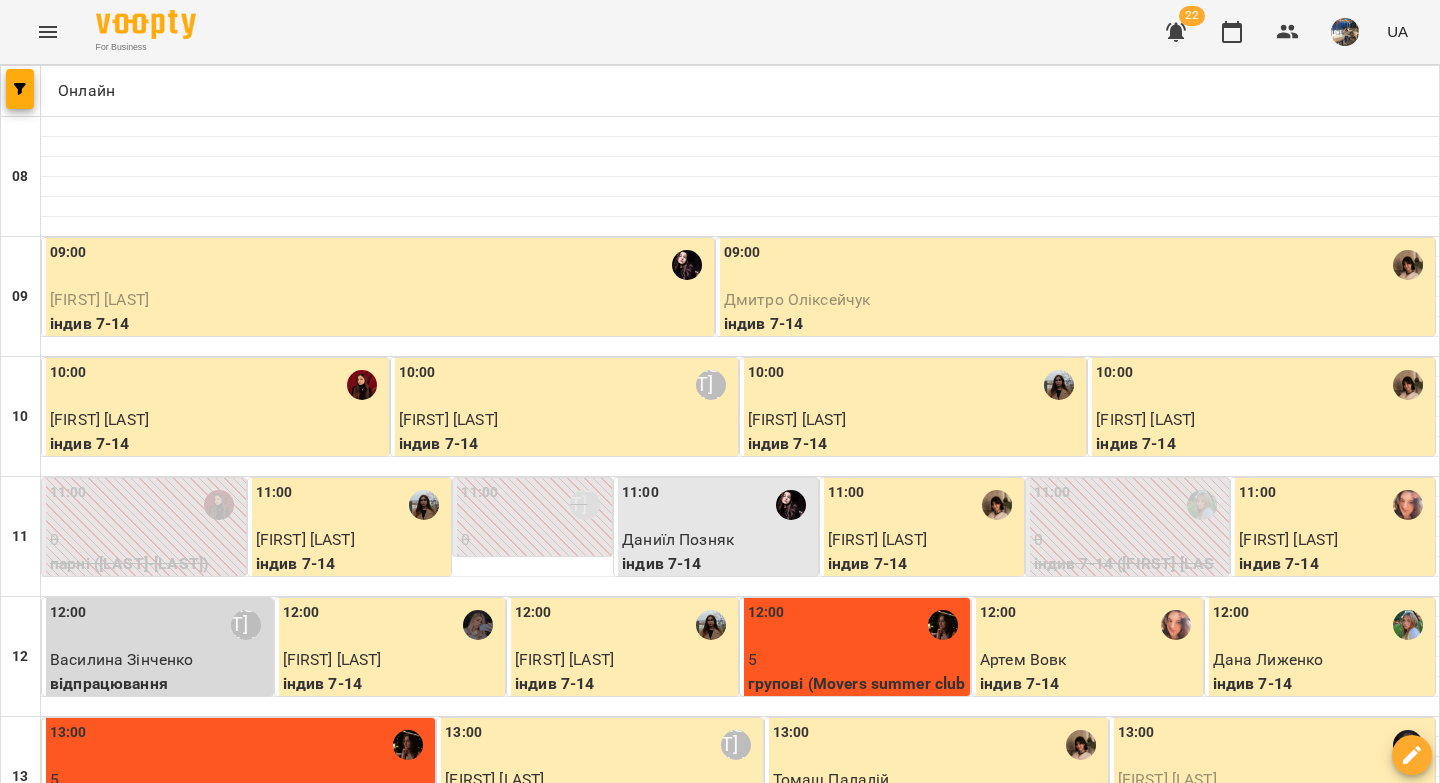 click on "ср" at bounding box center [610, 1823] 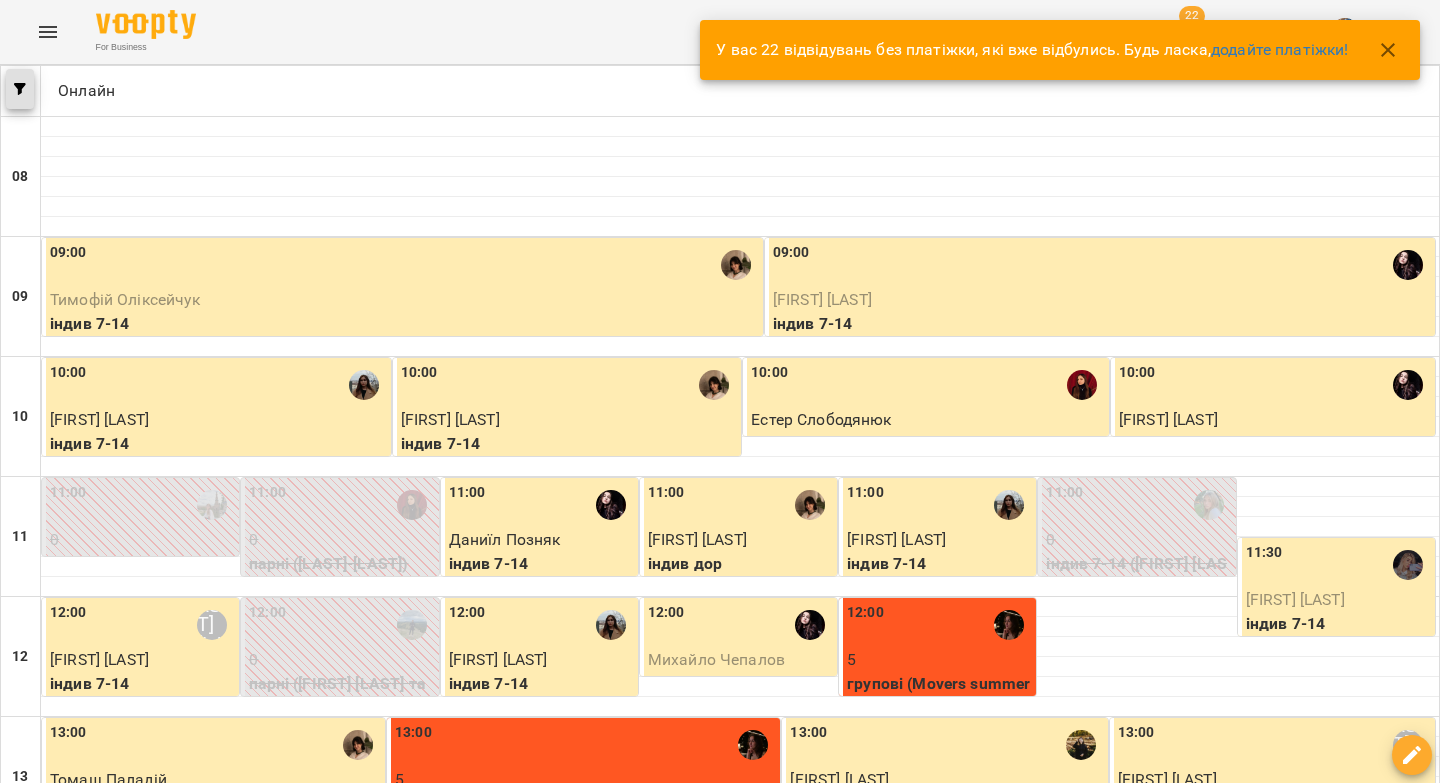 click at bounding box center (20, 89) 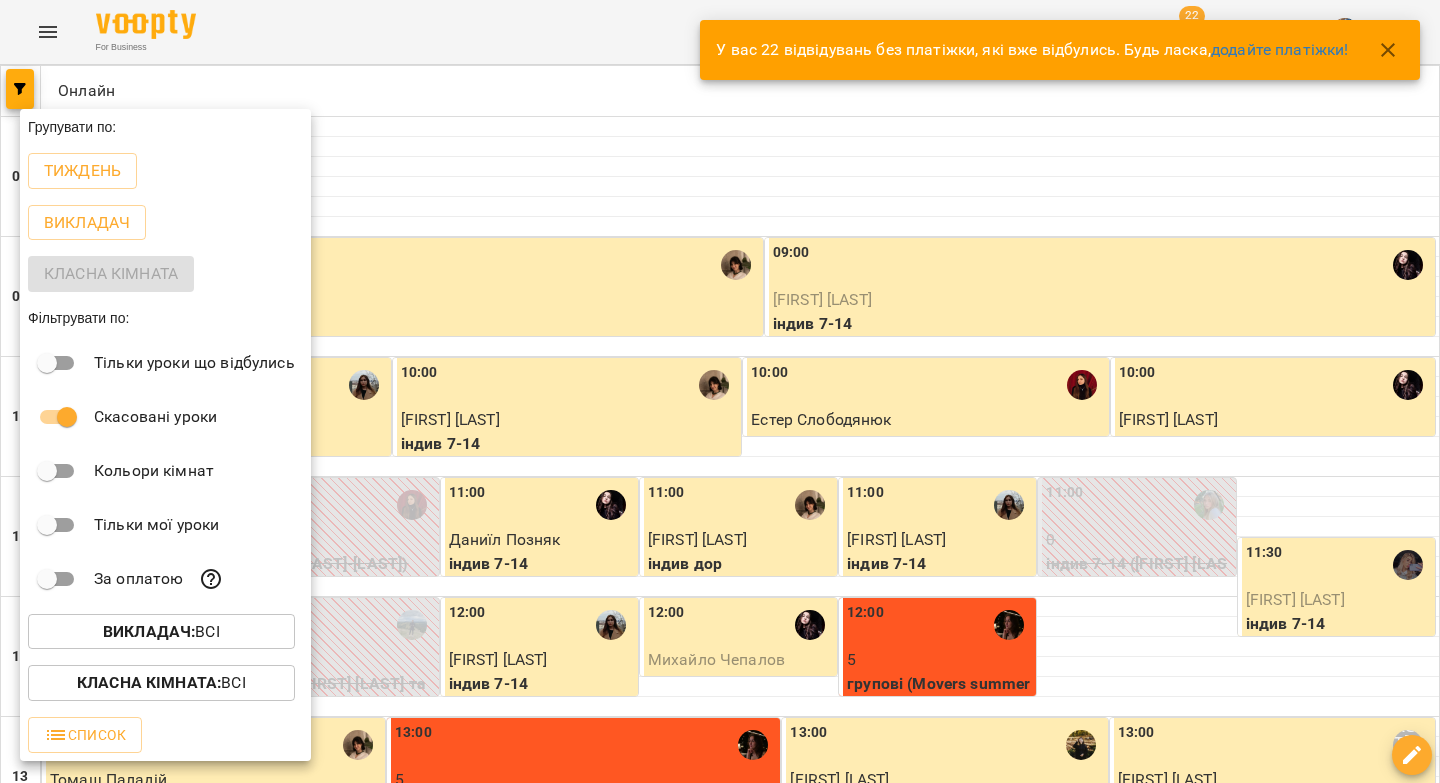 click on "Викладач :  Всі" at bounding box center [161, 632] 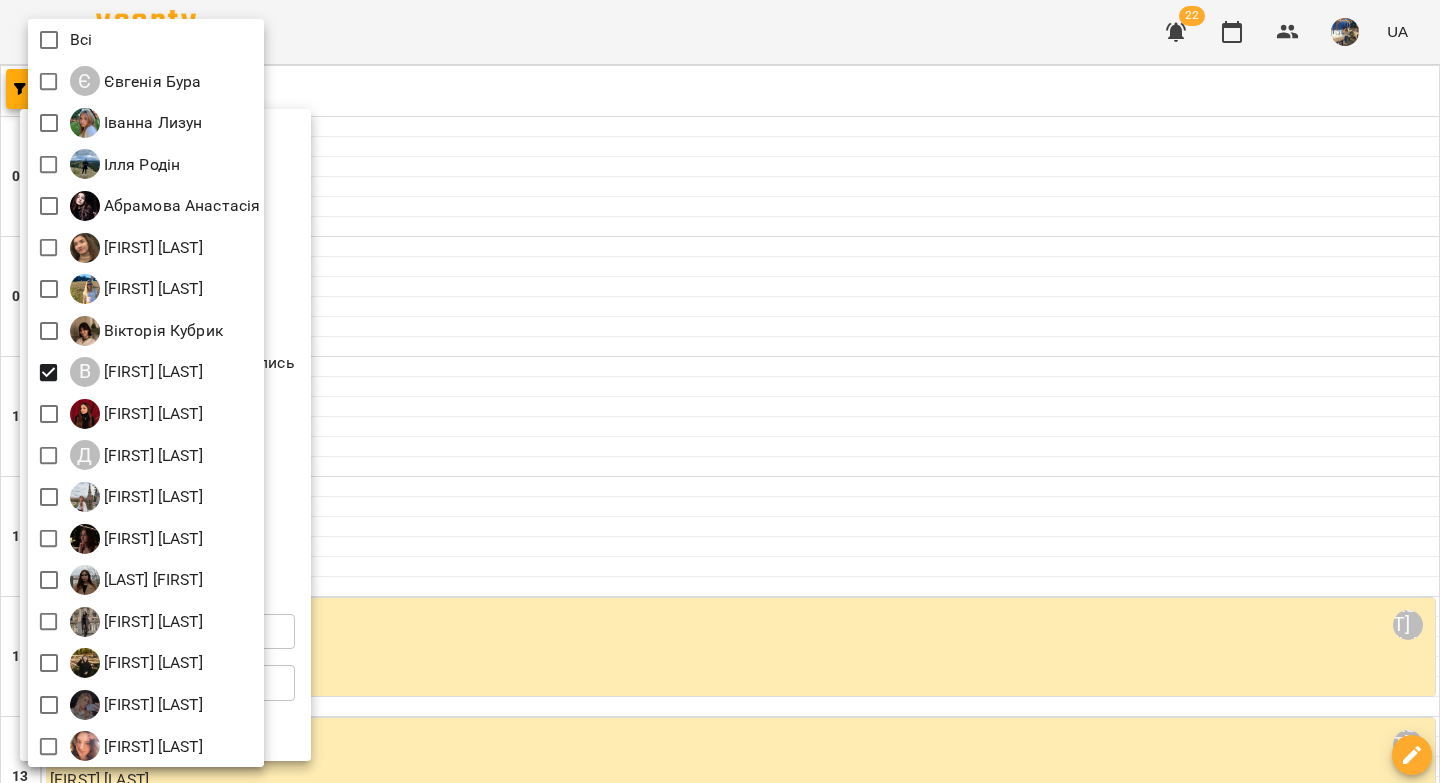 click at bounding box center [720, 391] 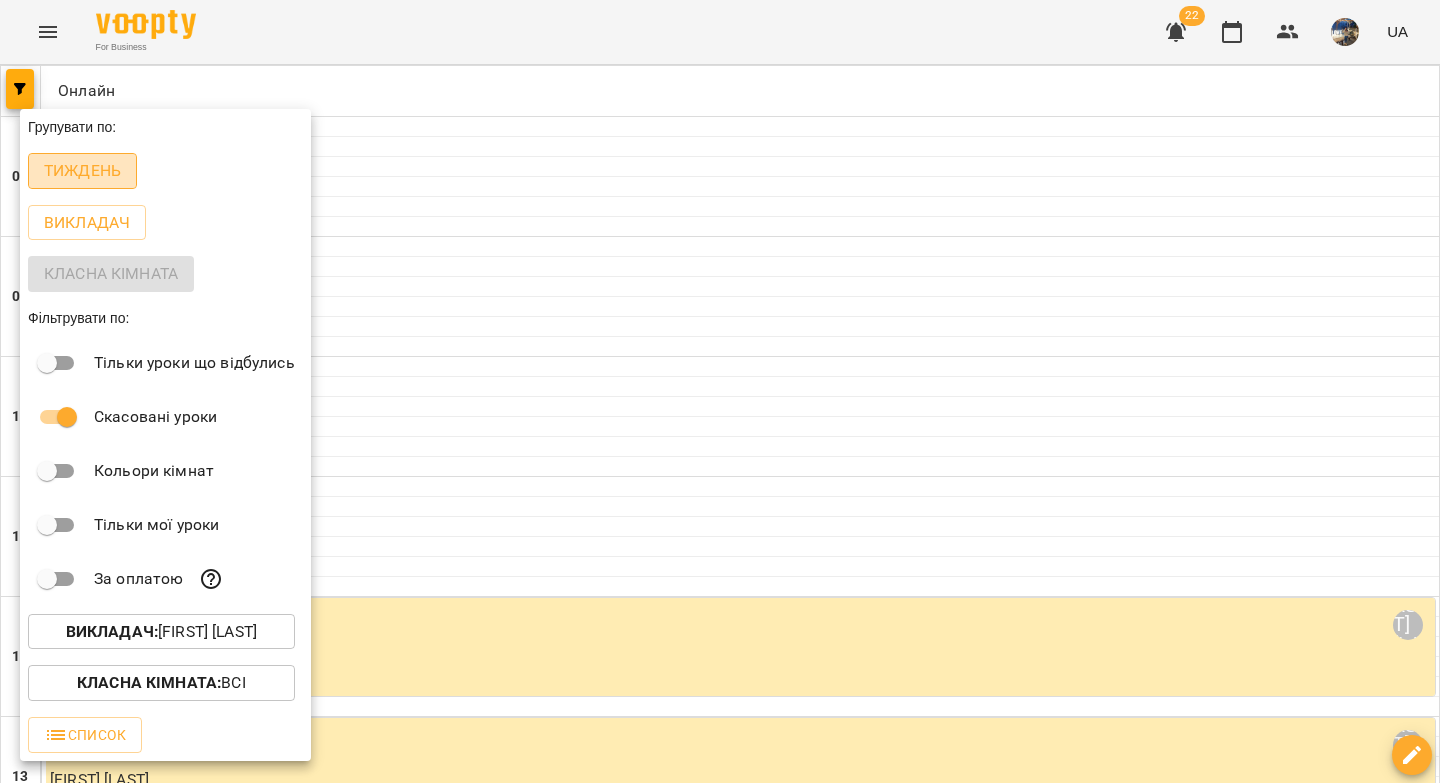 click on "Тиждень" at bounding box center [82, 171] 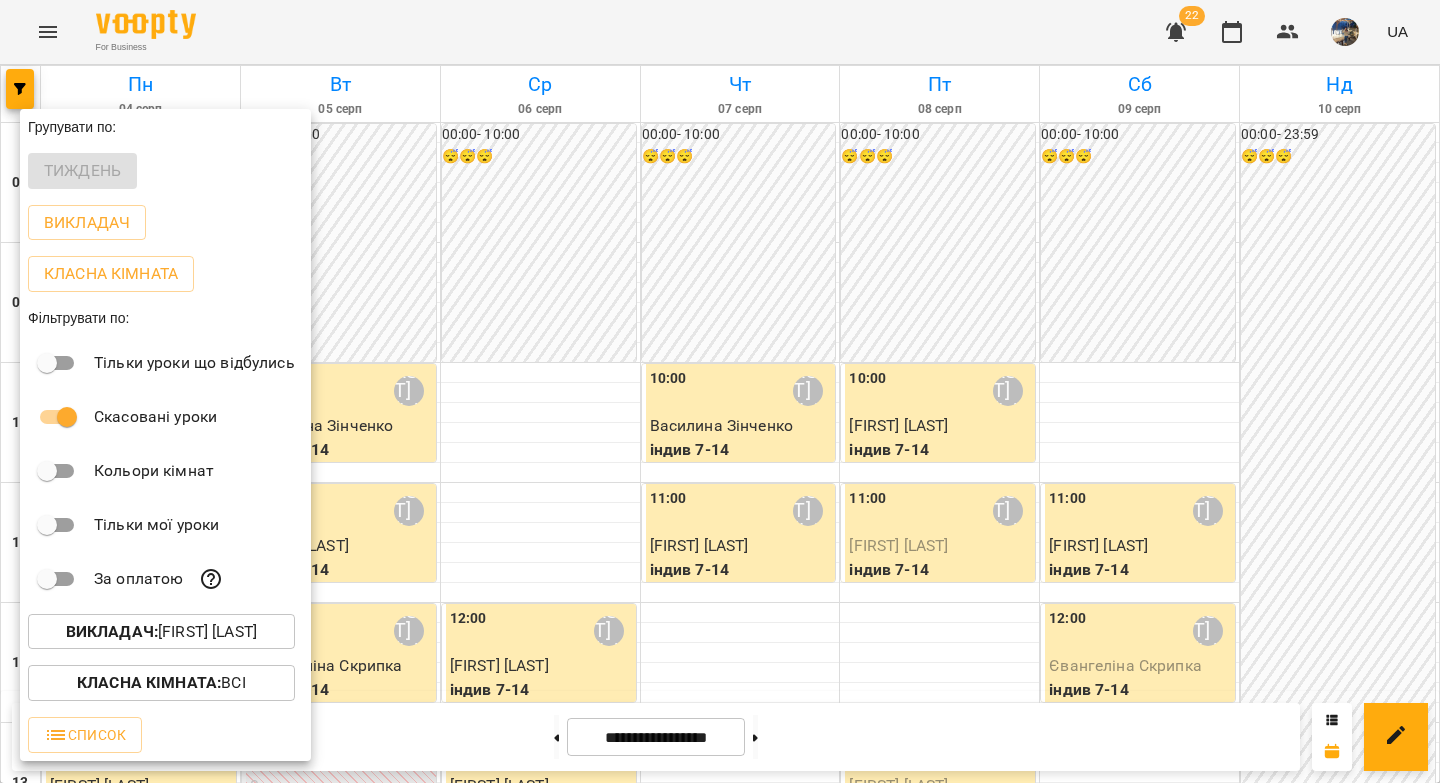 click at bounding box center (720, 391) 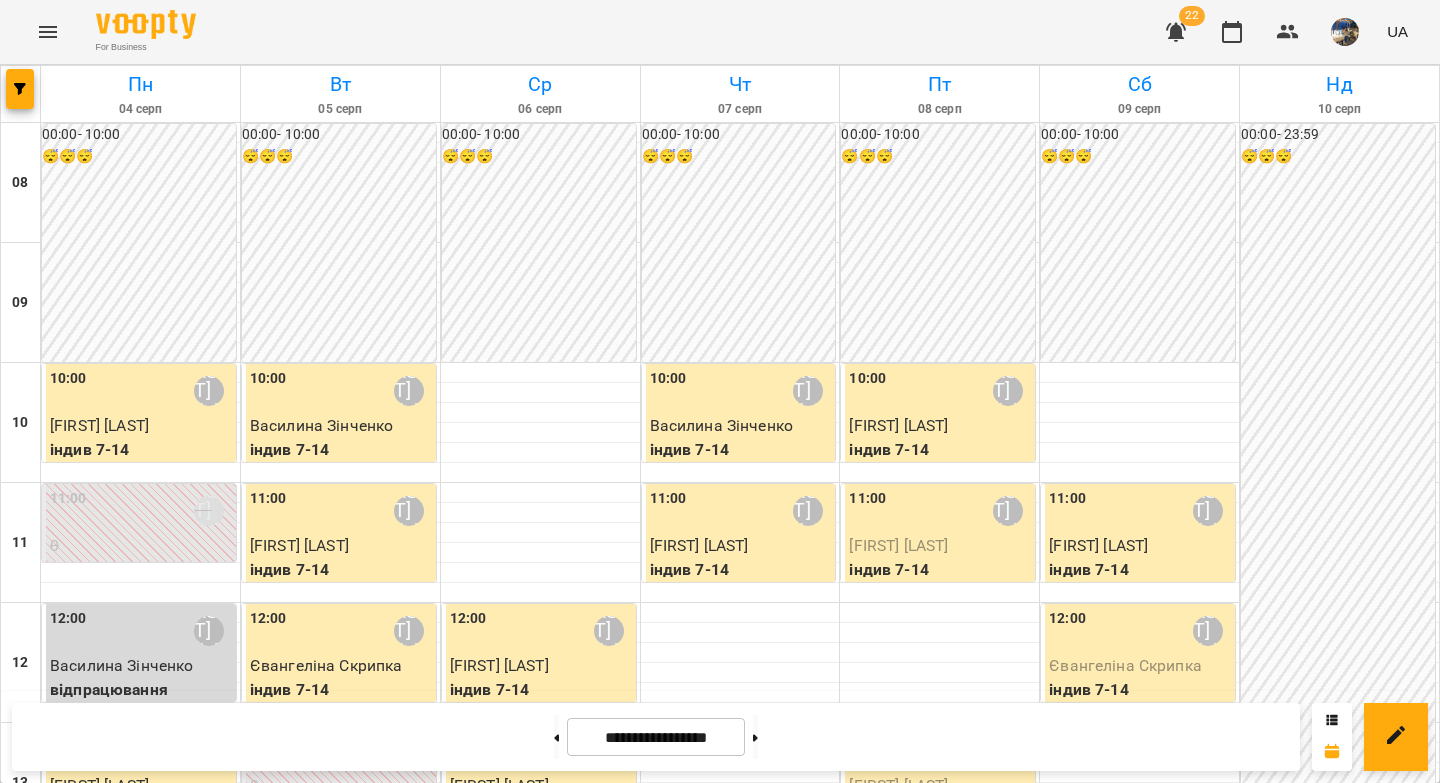 scroll, scrollTop: 456, scrollLeft: 0, axis: vertical 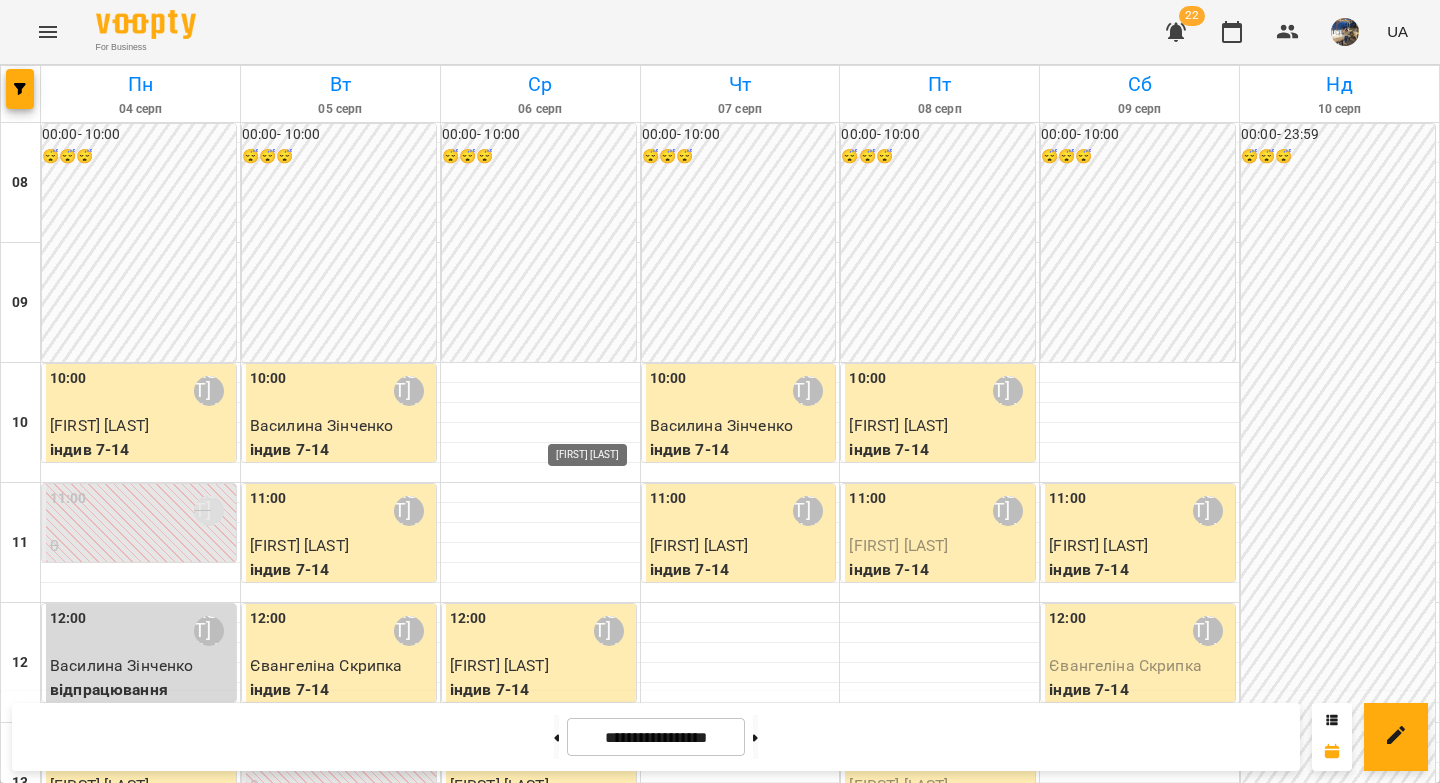 click on "[FIRST] [LAST]" at bounding box center [609, 871] 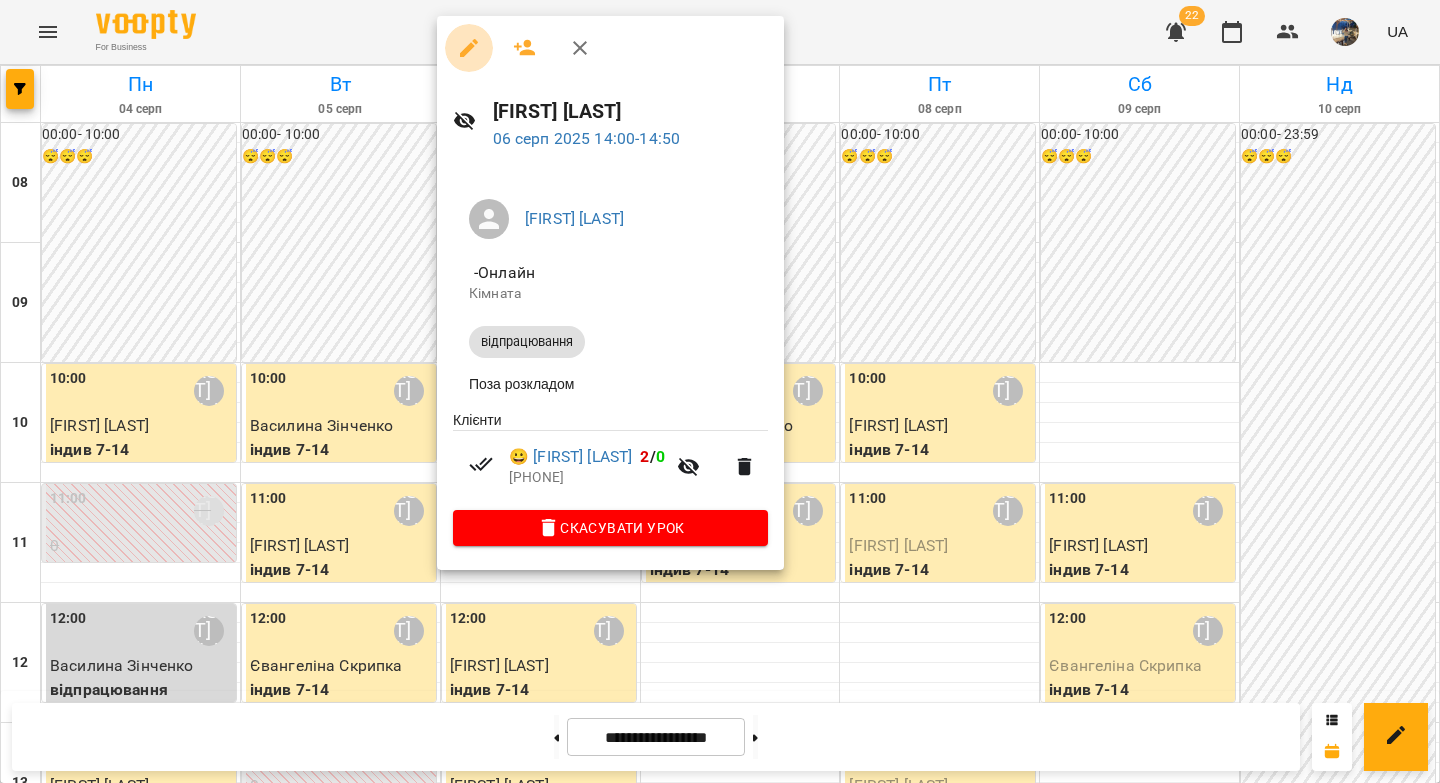 click 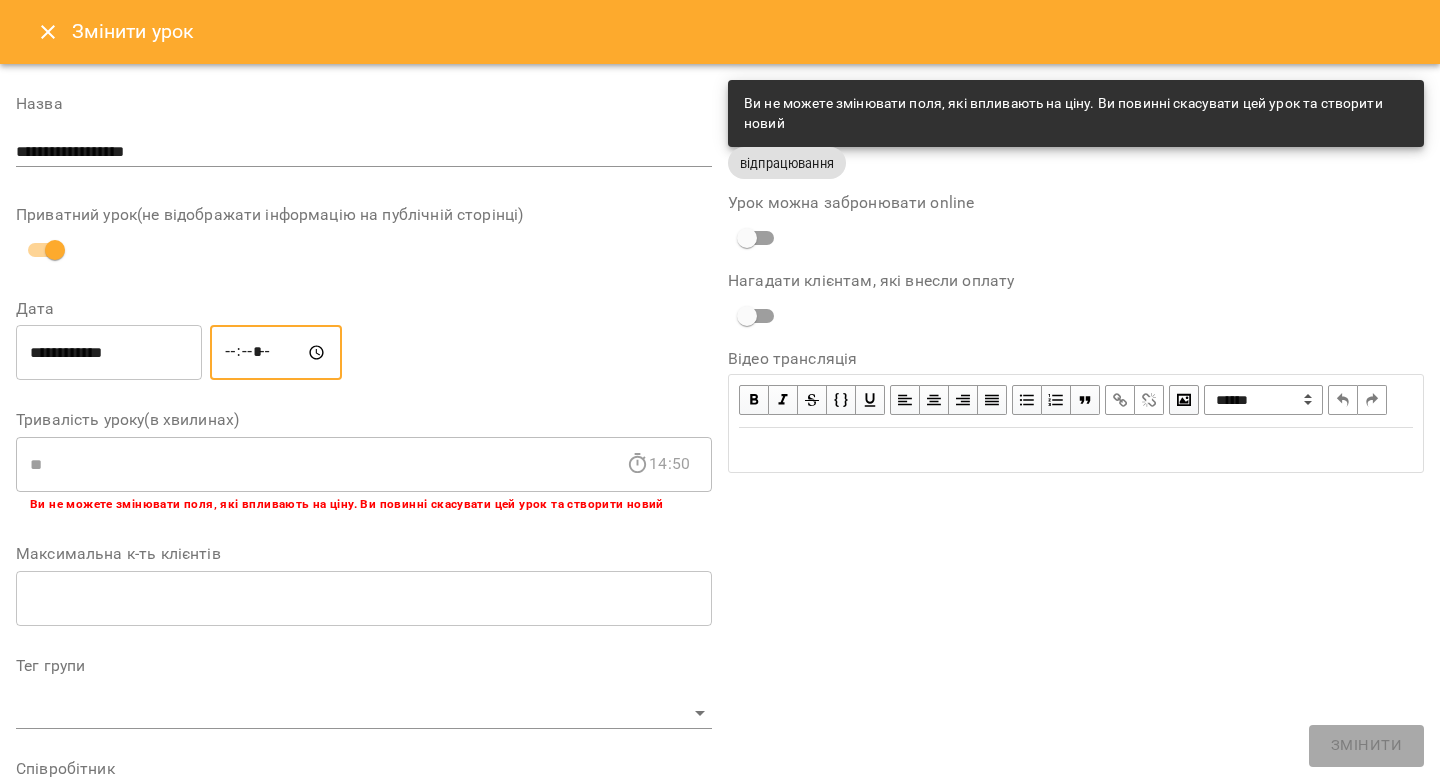 click on "*****" at bounding box center (276, 353) 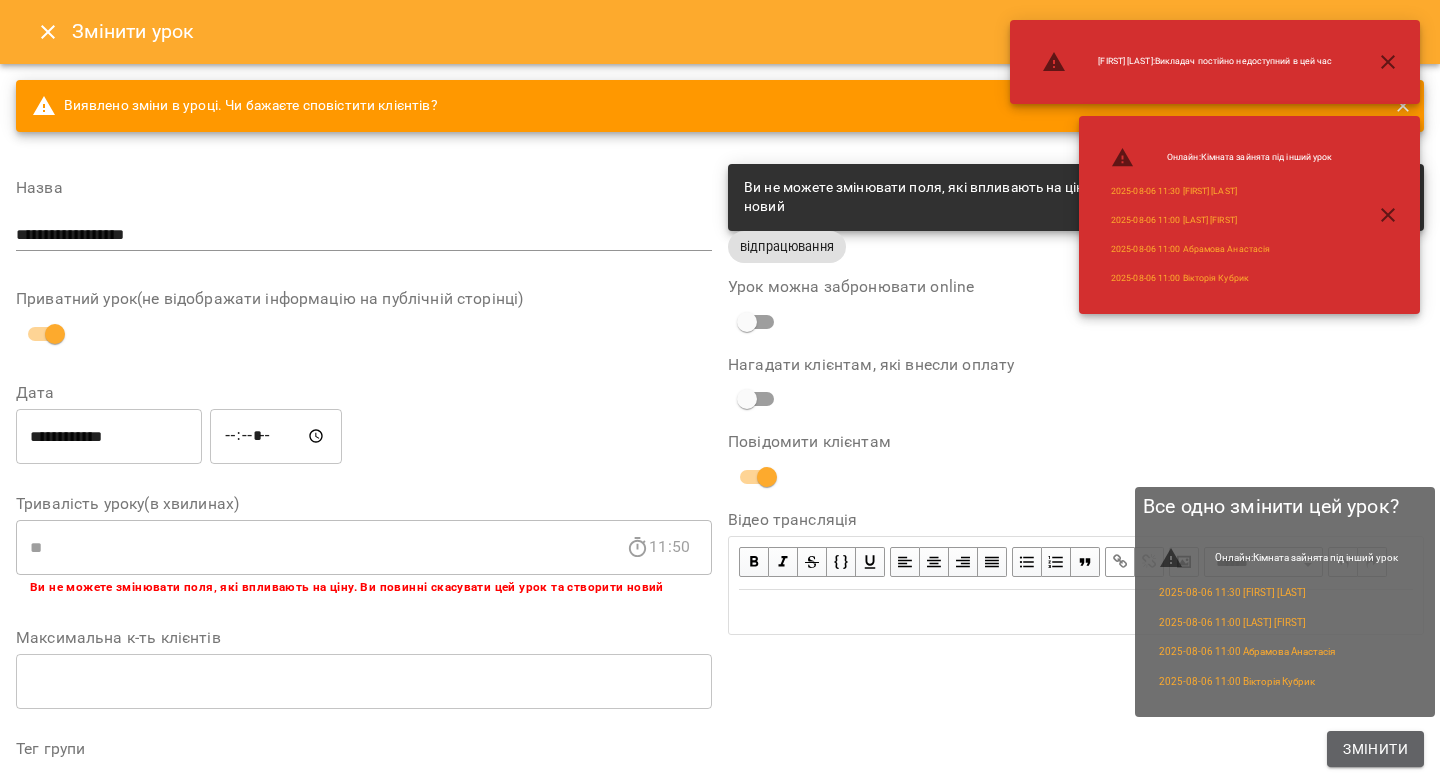 click on "Змінити" at bounding box center (1375, 749) 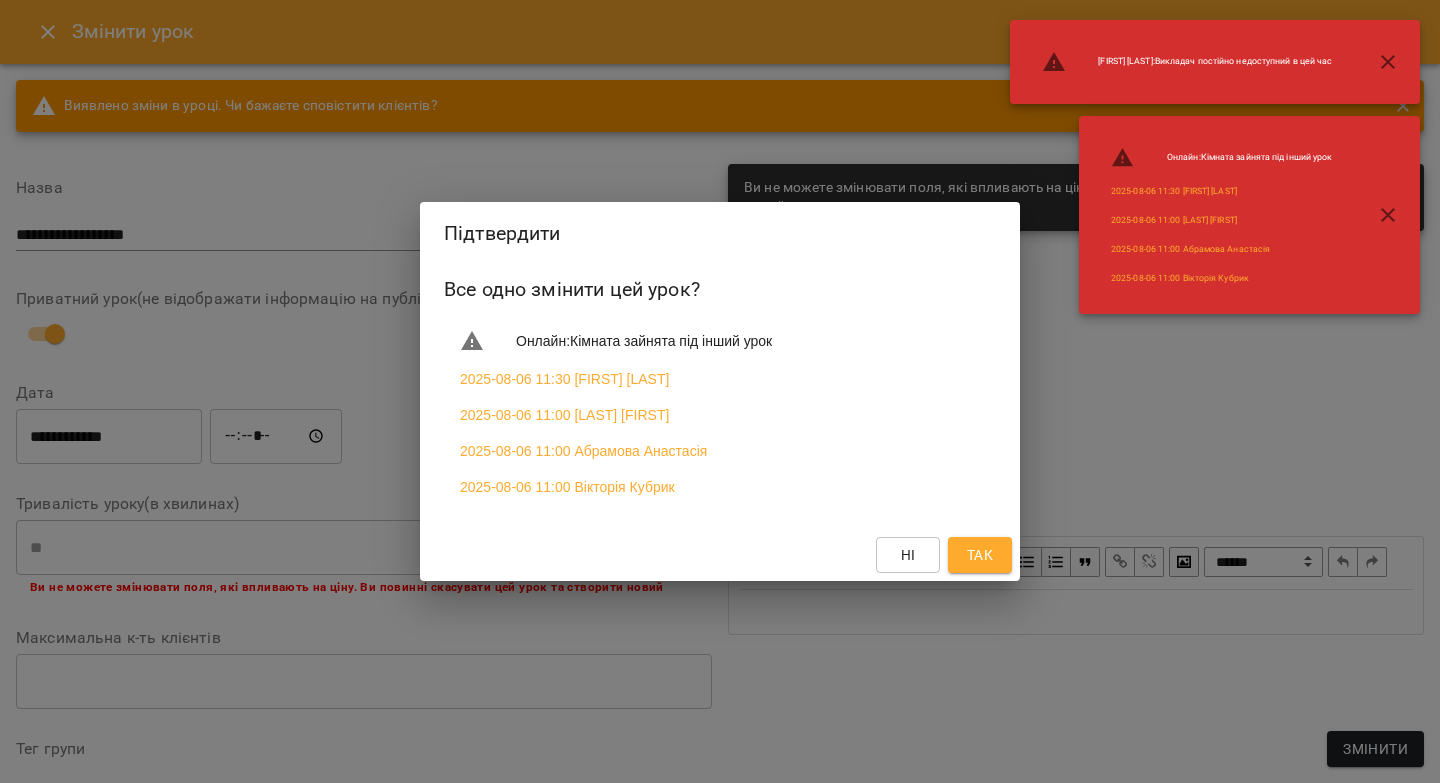 click on "Так" at bounding box center [980, 555] 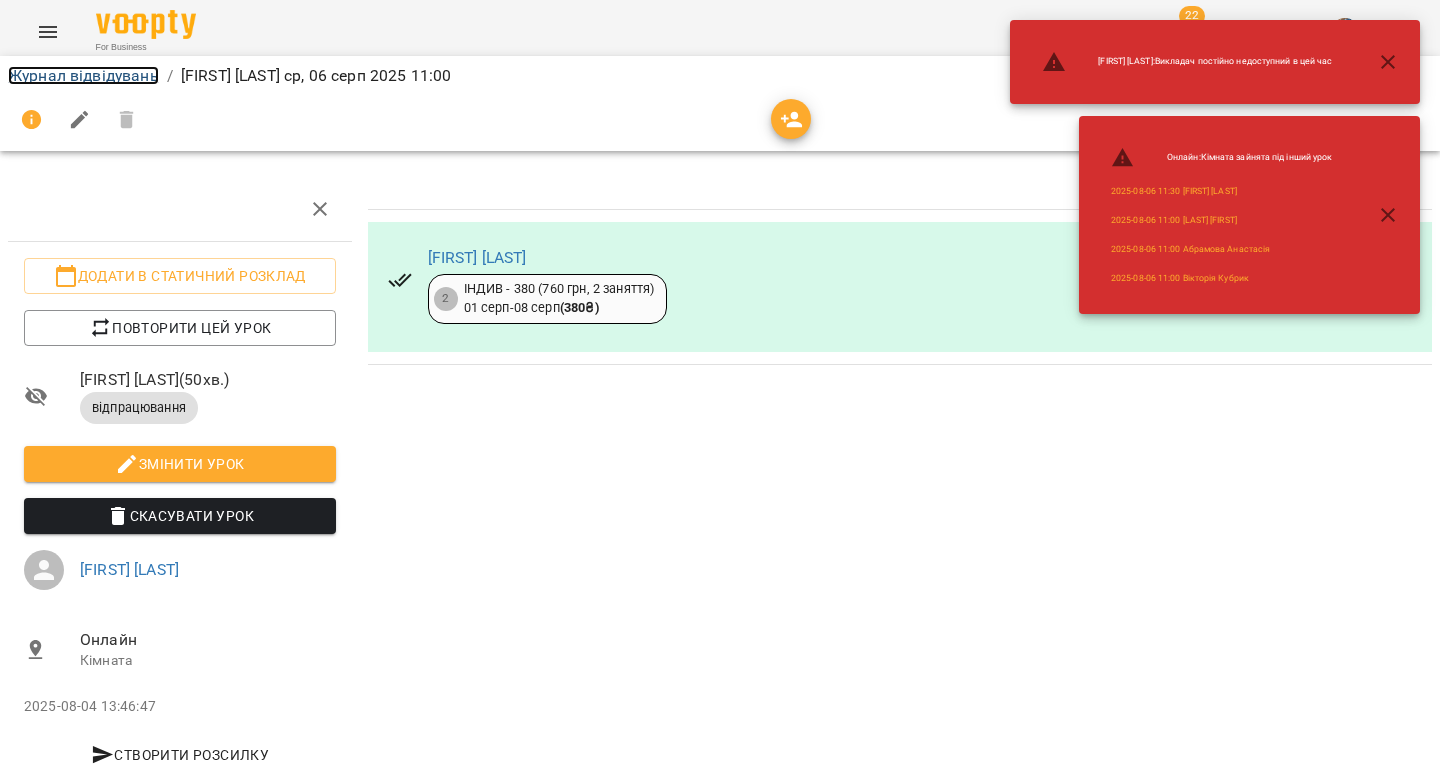 click on "Журнал відвідувань" at bounding box center [83, 75] 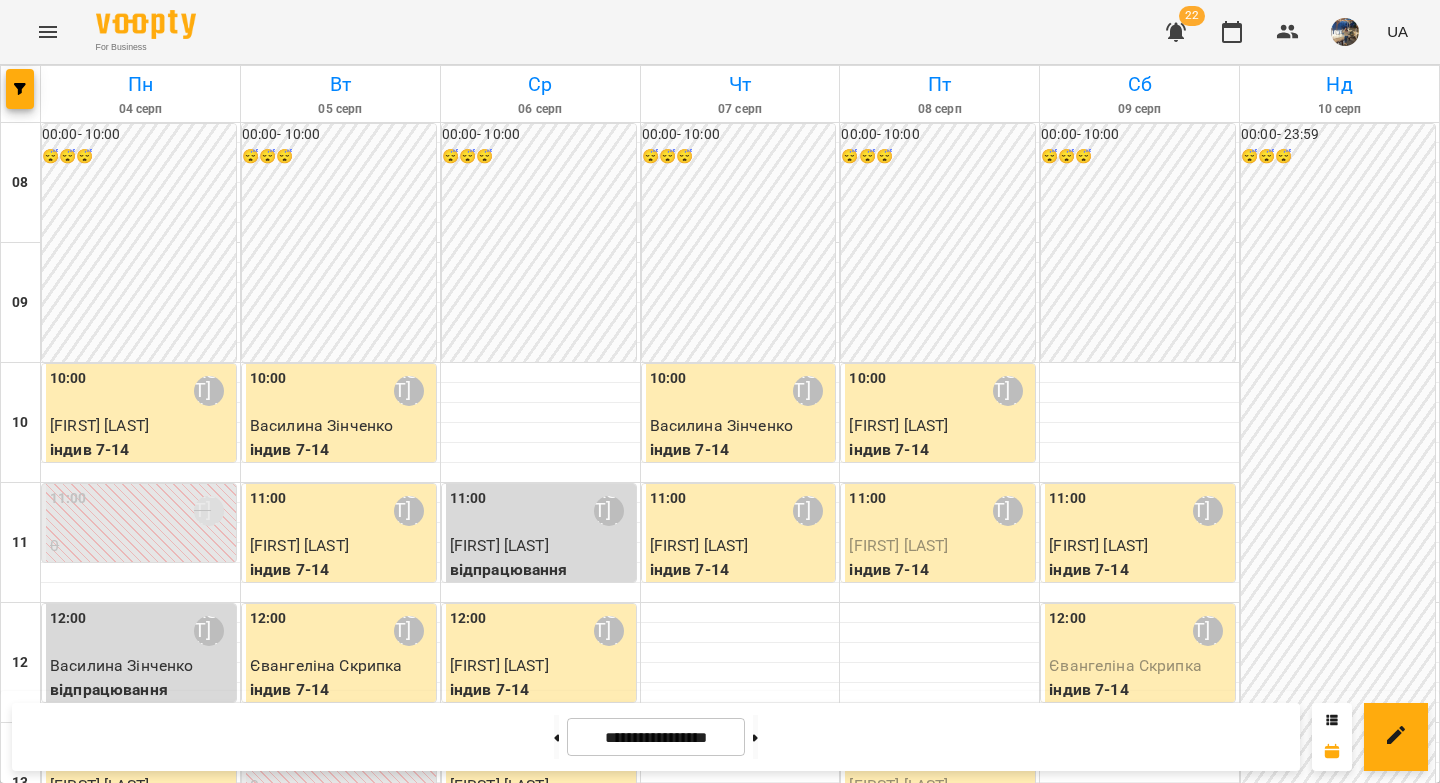 scroll, scrollTop: 286, scrollLeft: 0, axis: vertical 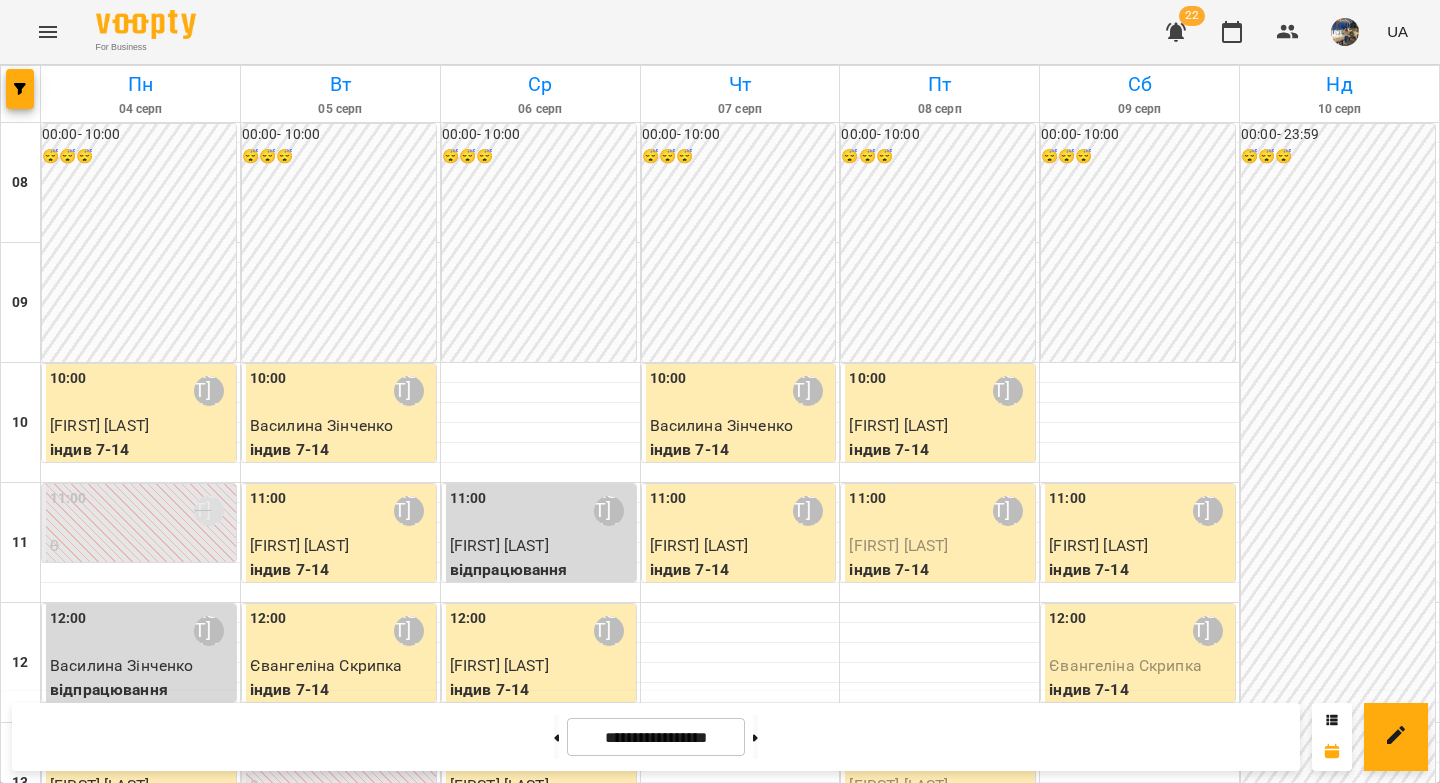 click on "11:00 [FIRST] [LAST]" at bounding box center (541, 511) 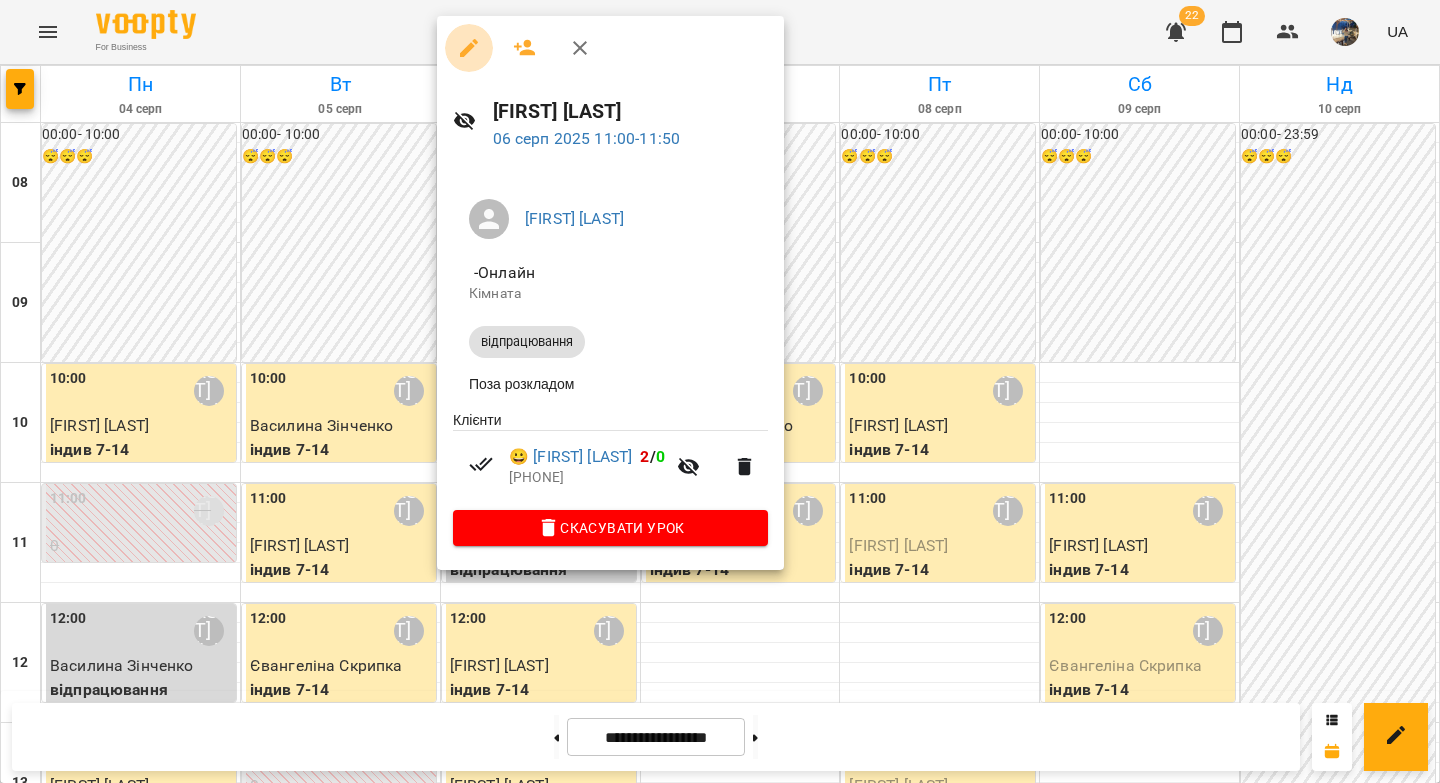 click 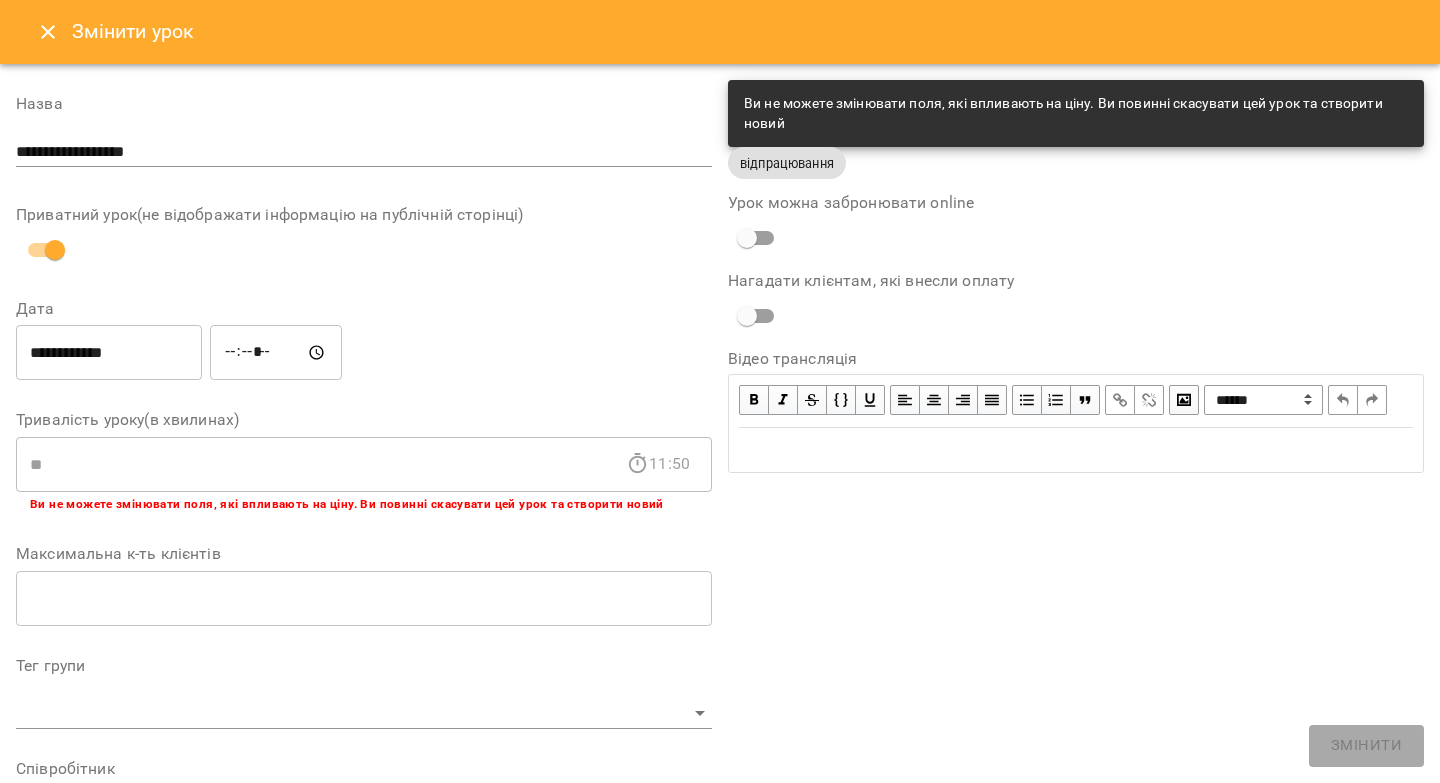 click 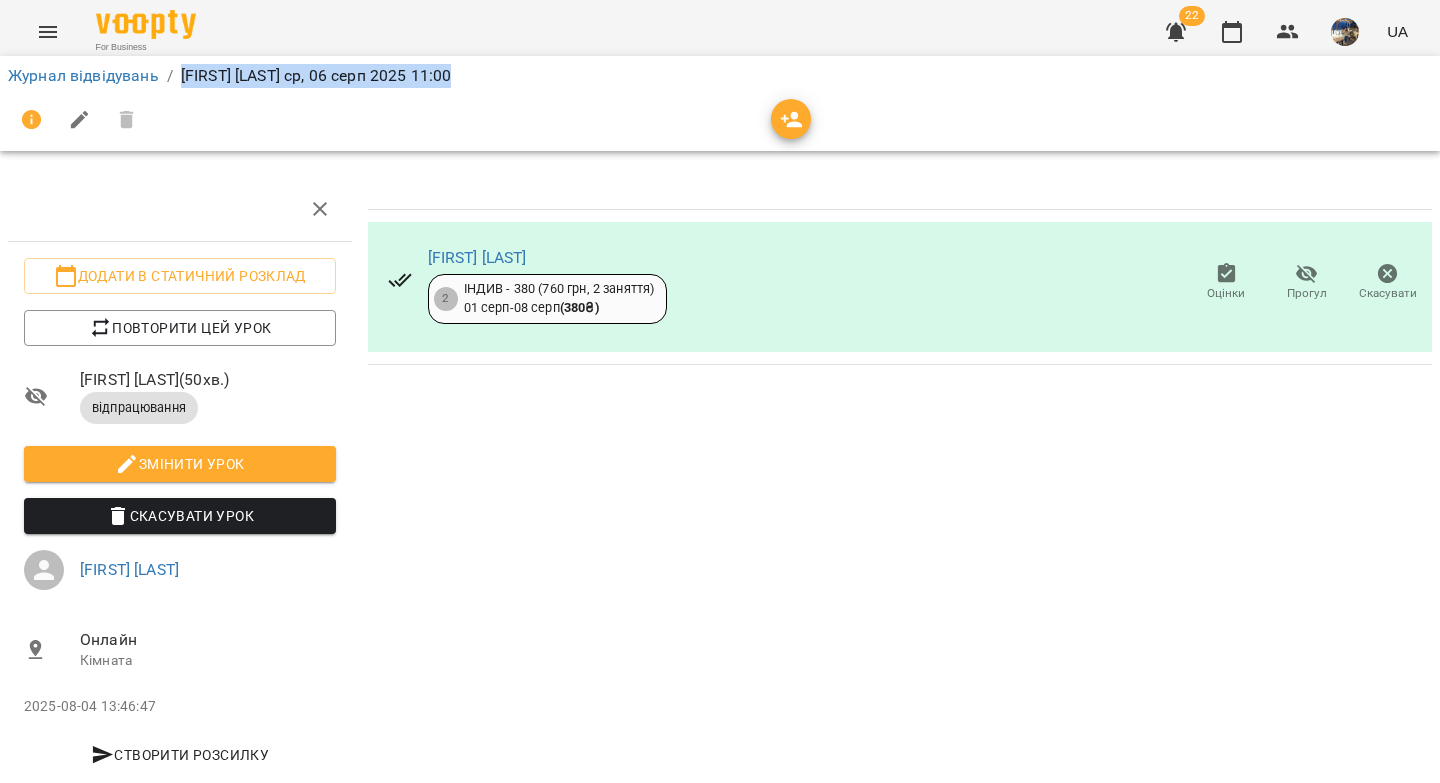 drag, startPoint x: 504, startPoint y: 70, endPoint x: 179, endPoint y: 81, distance: 325.1861 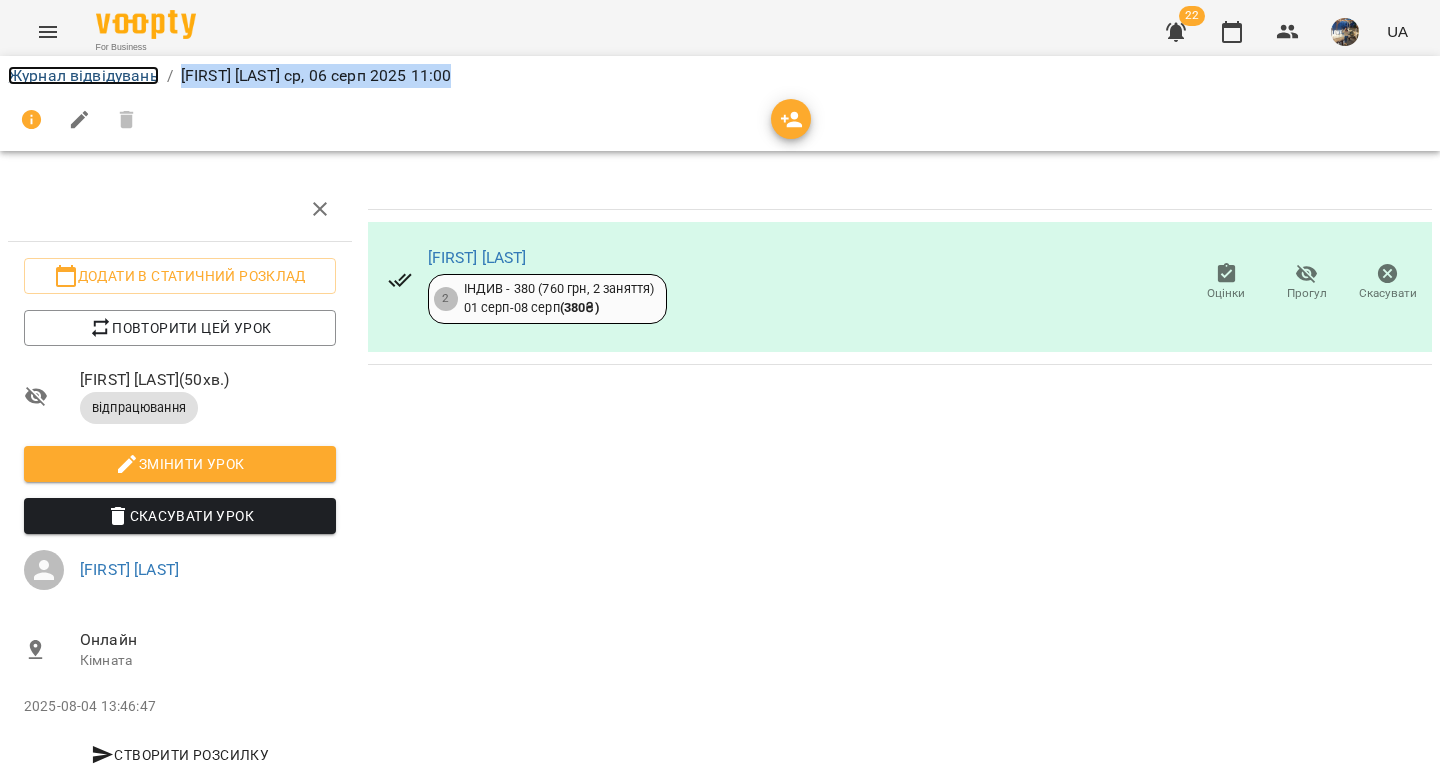 click on "Журнал відвідувань" at bounding box center [83, 75] 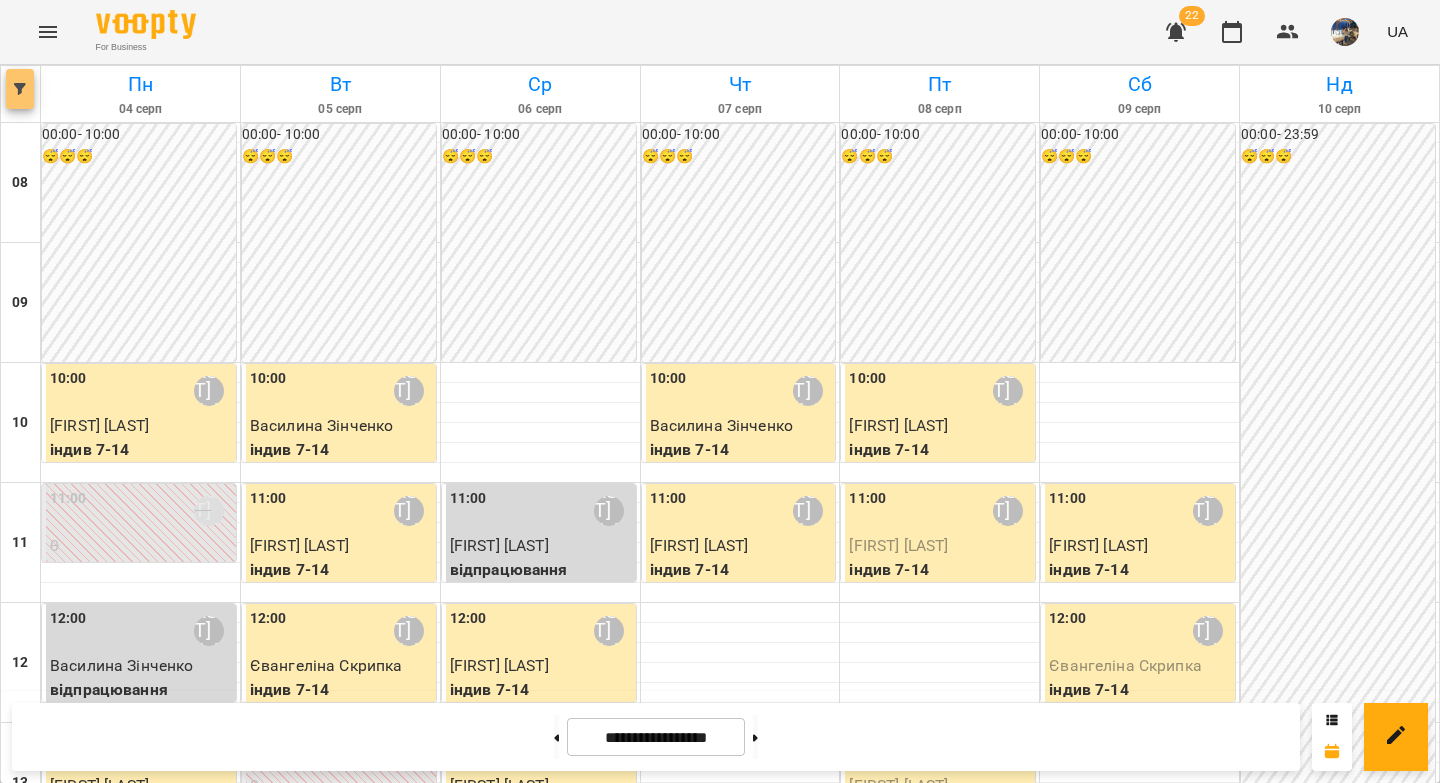 click at bounding box center (20, 89) 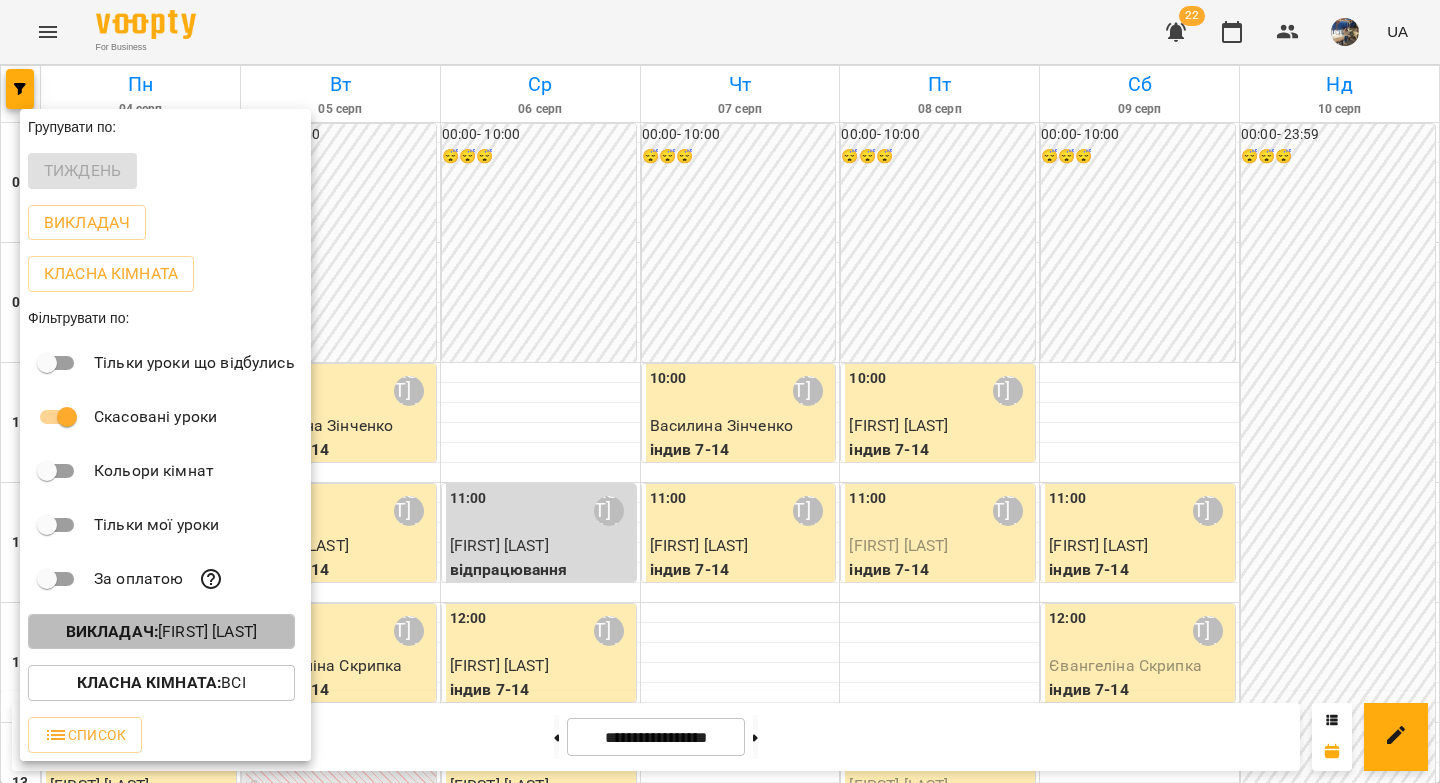 click on "Викладач :  Вікторія Половинка" at bounding box center [161, 632] 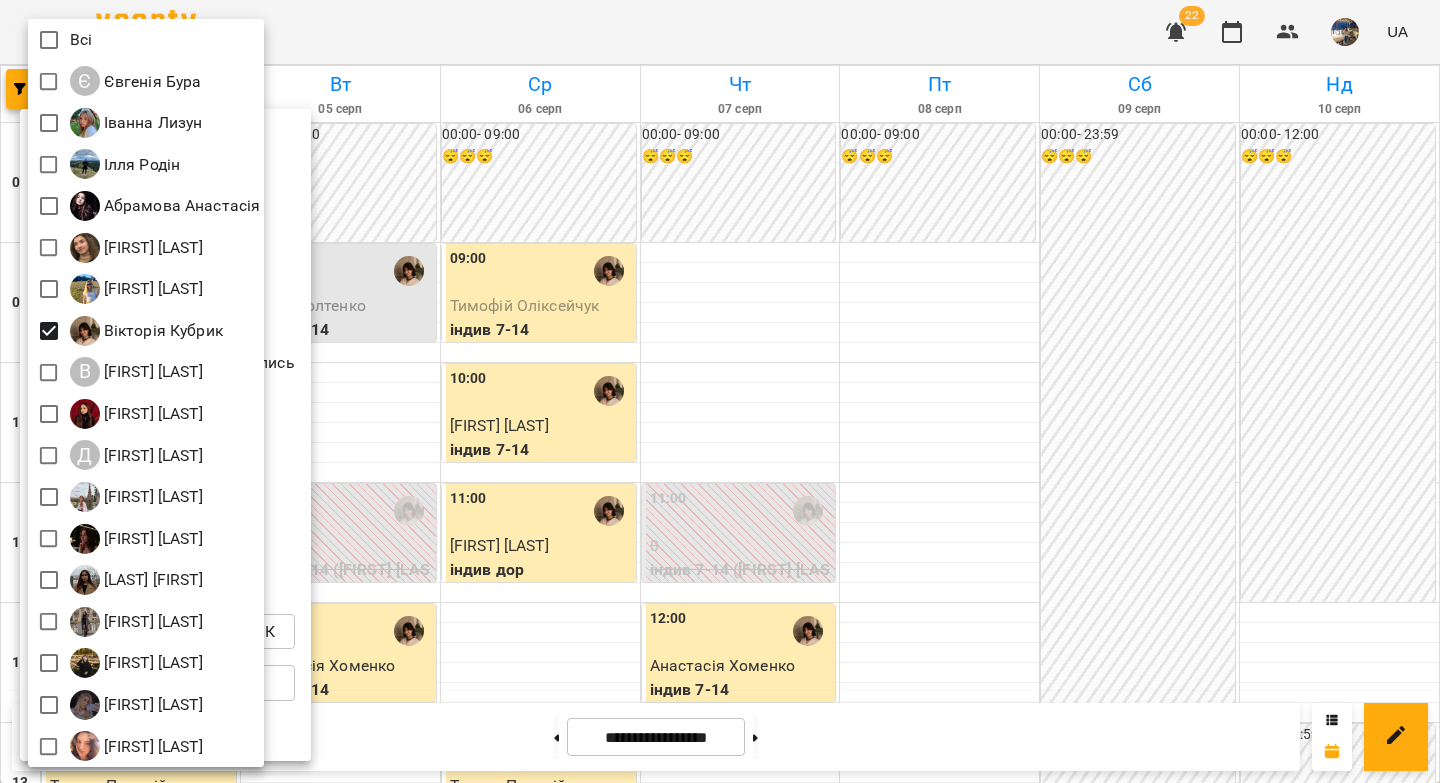 click at bounding box center [720, 391] 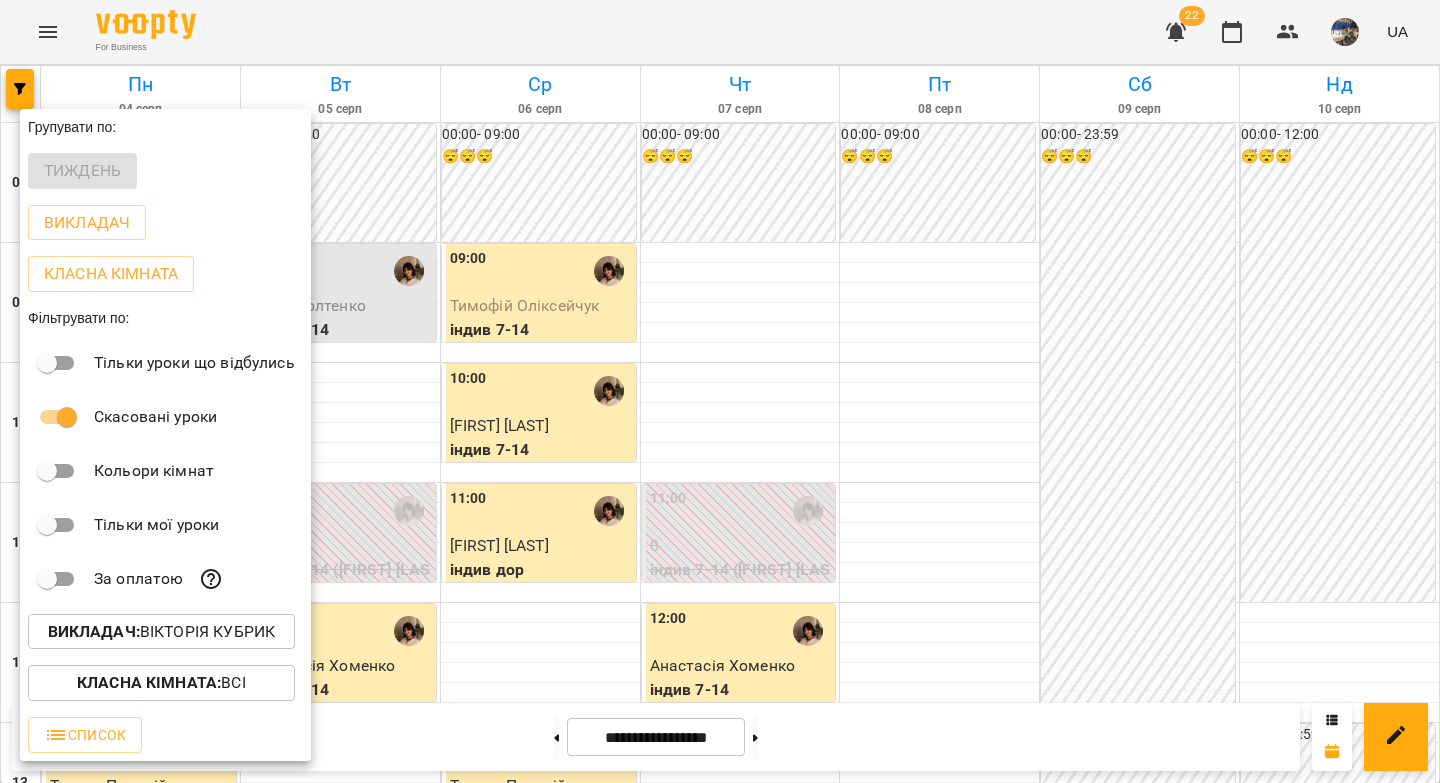 click at bounding box center (720, 391) 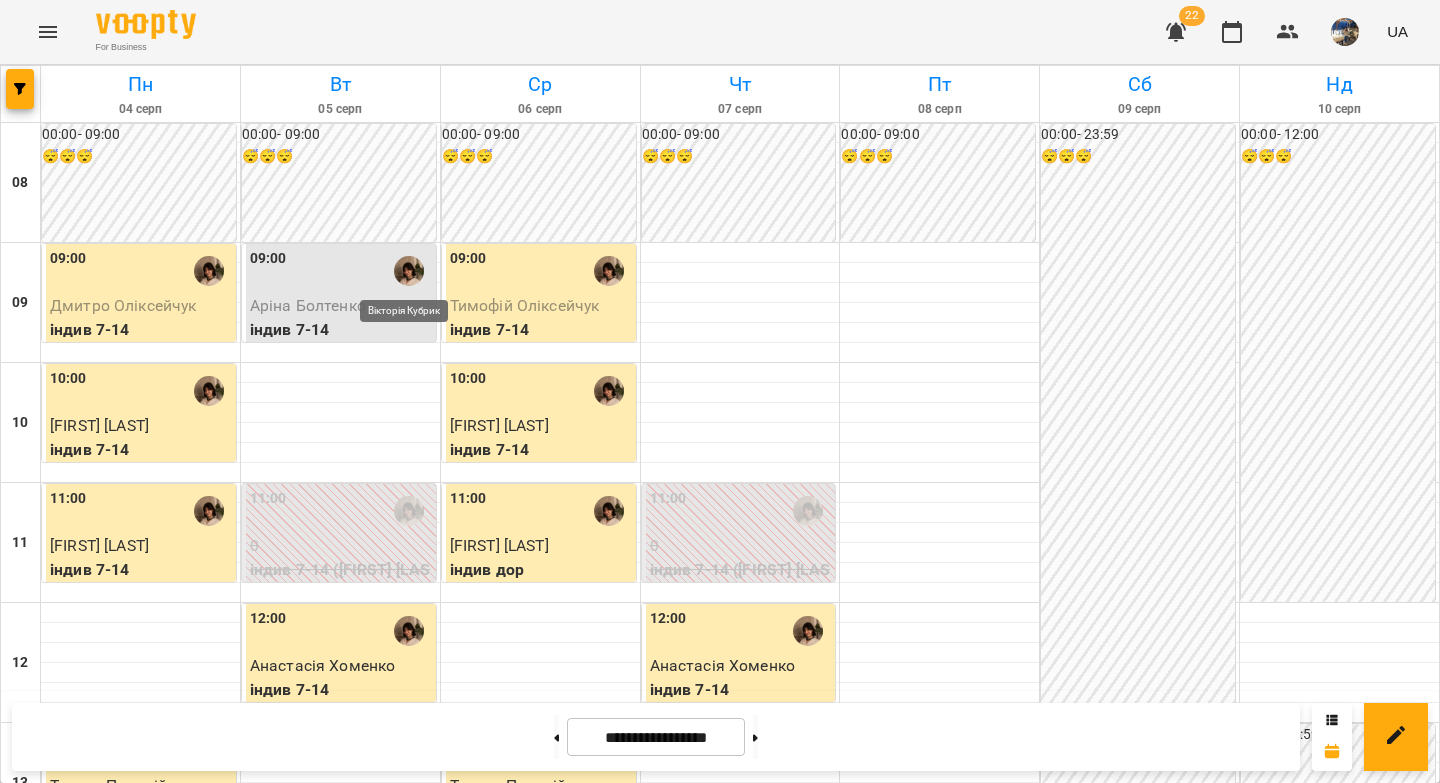click at bounding box center (409, 271) 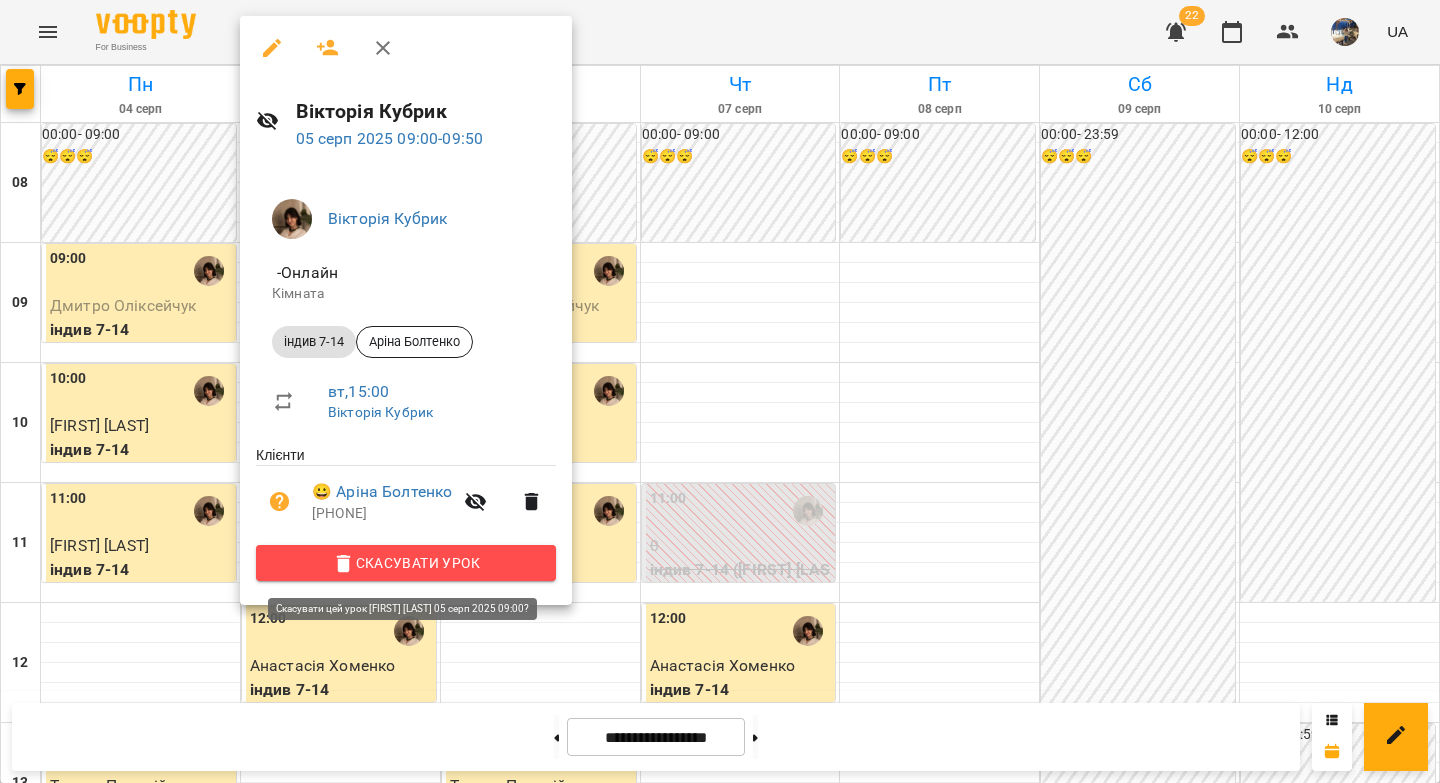 click on "Скасувати Урок" at bounding box center [406, 563] 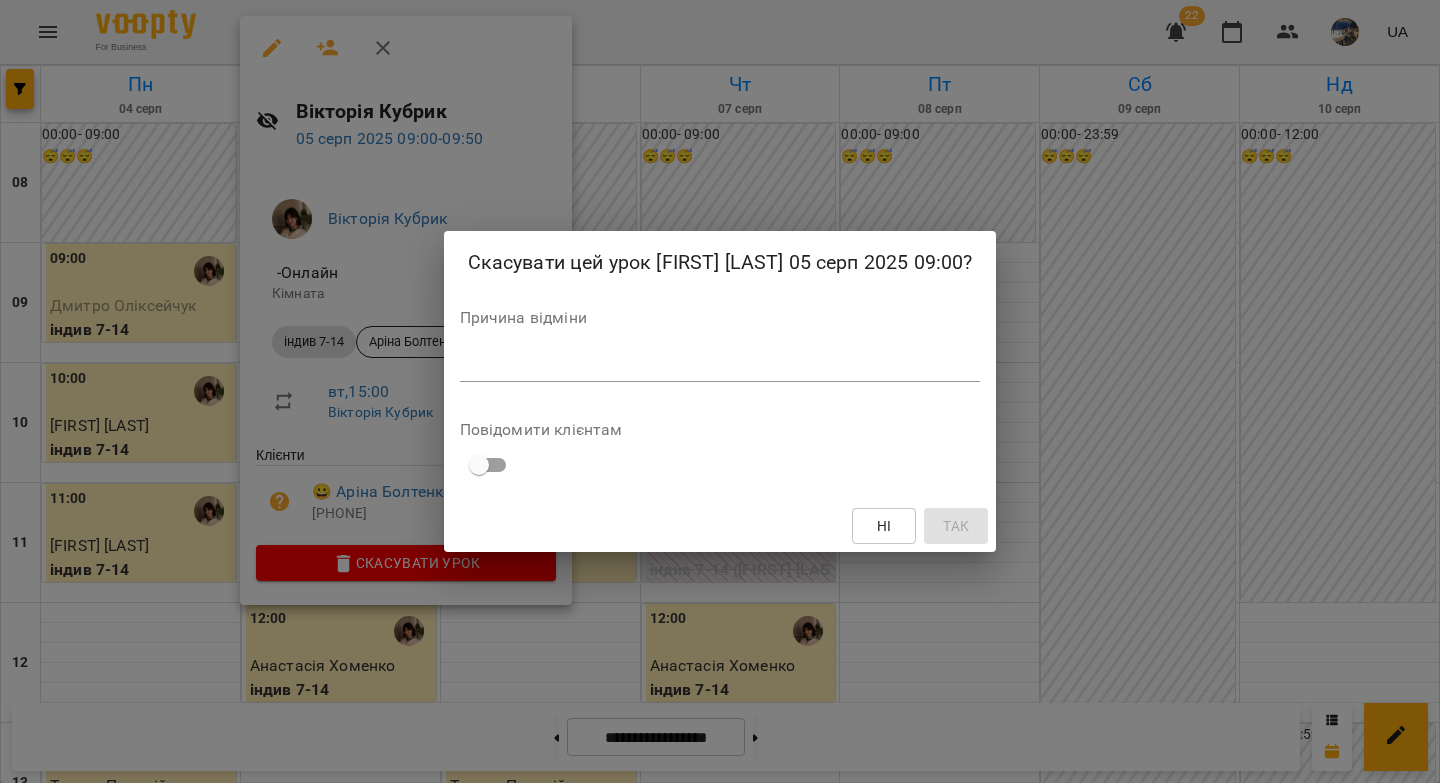 click on "*" at bounding box center (720, 366) 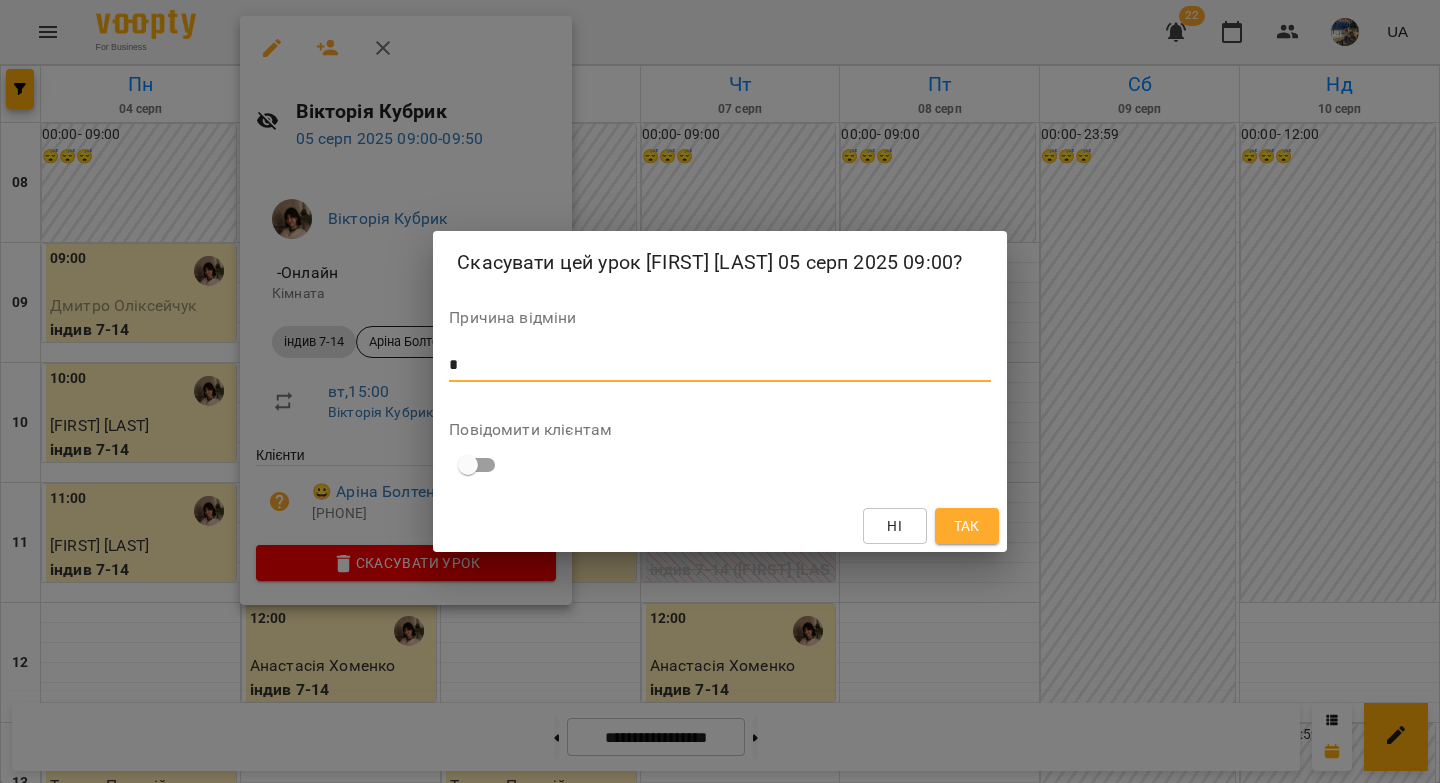 type on "*" 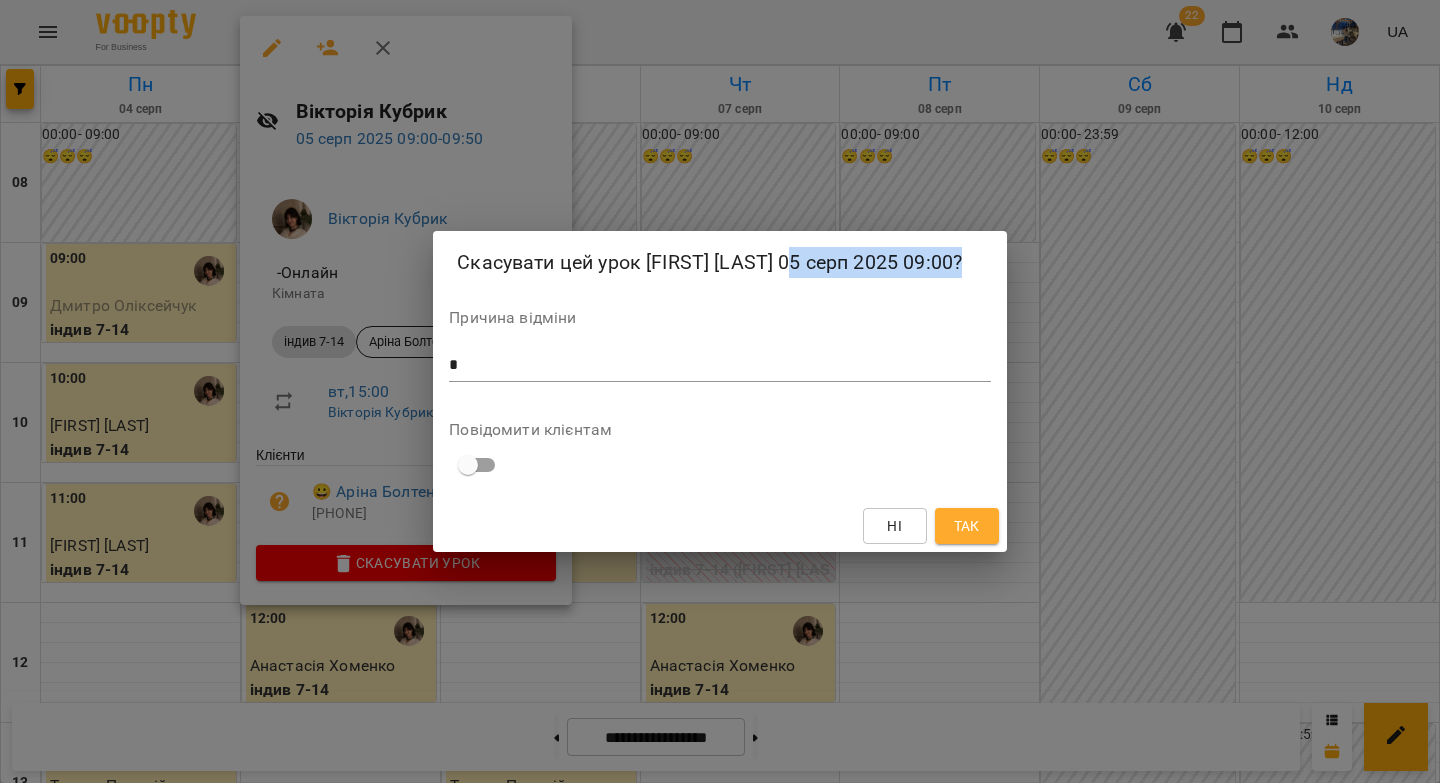 drag, startPoint x: 800, startPoint y: 259, endPoint x: 974, endPoint y: 268, distance: 174.2326 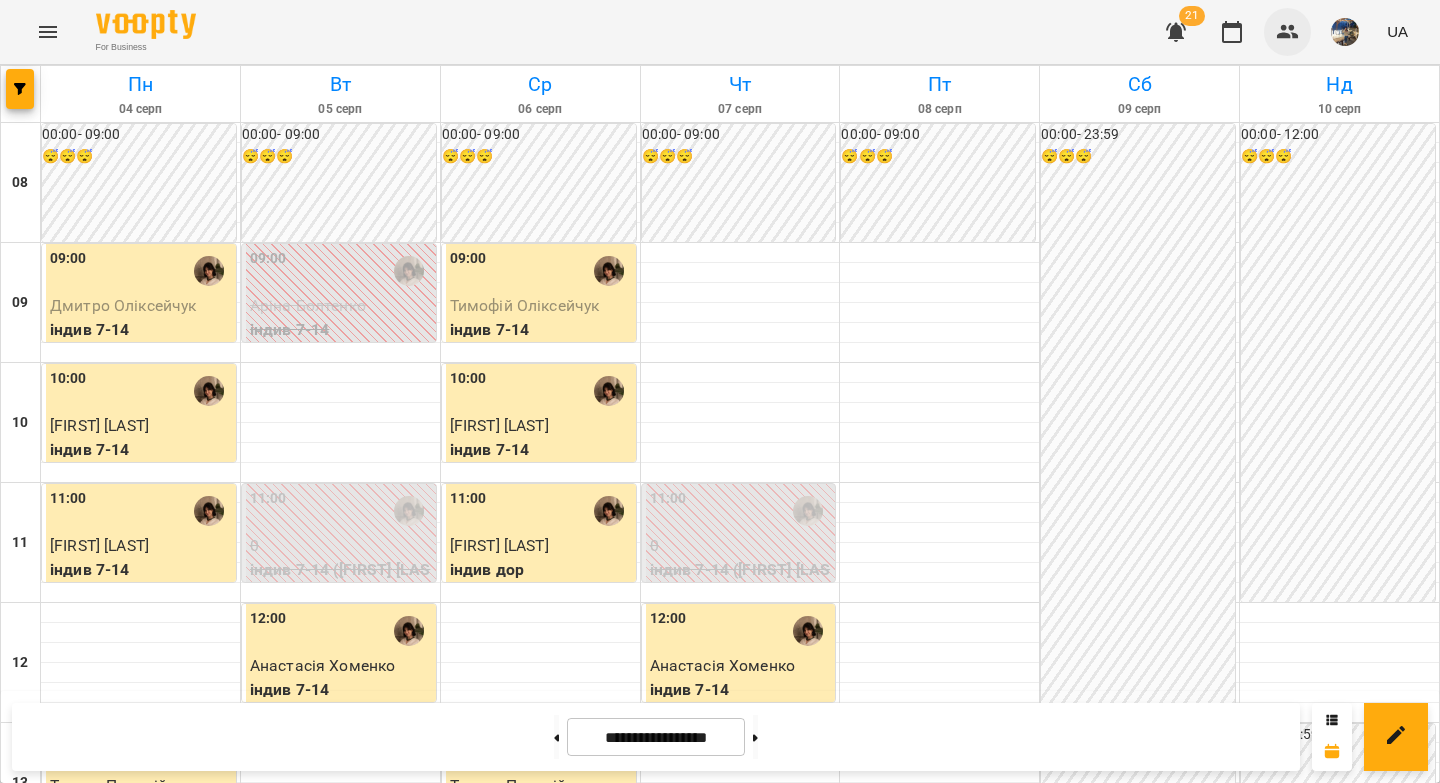 click 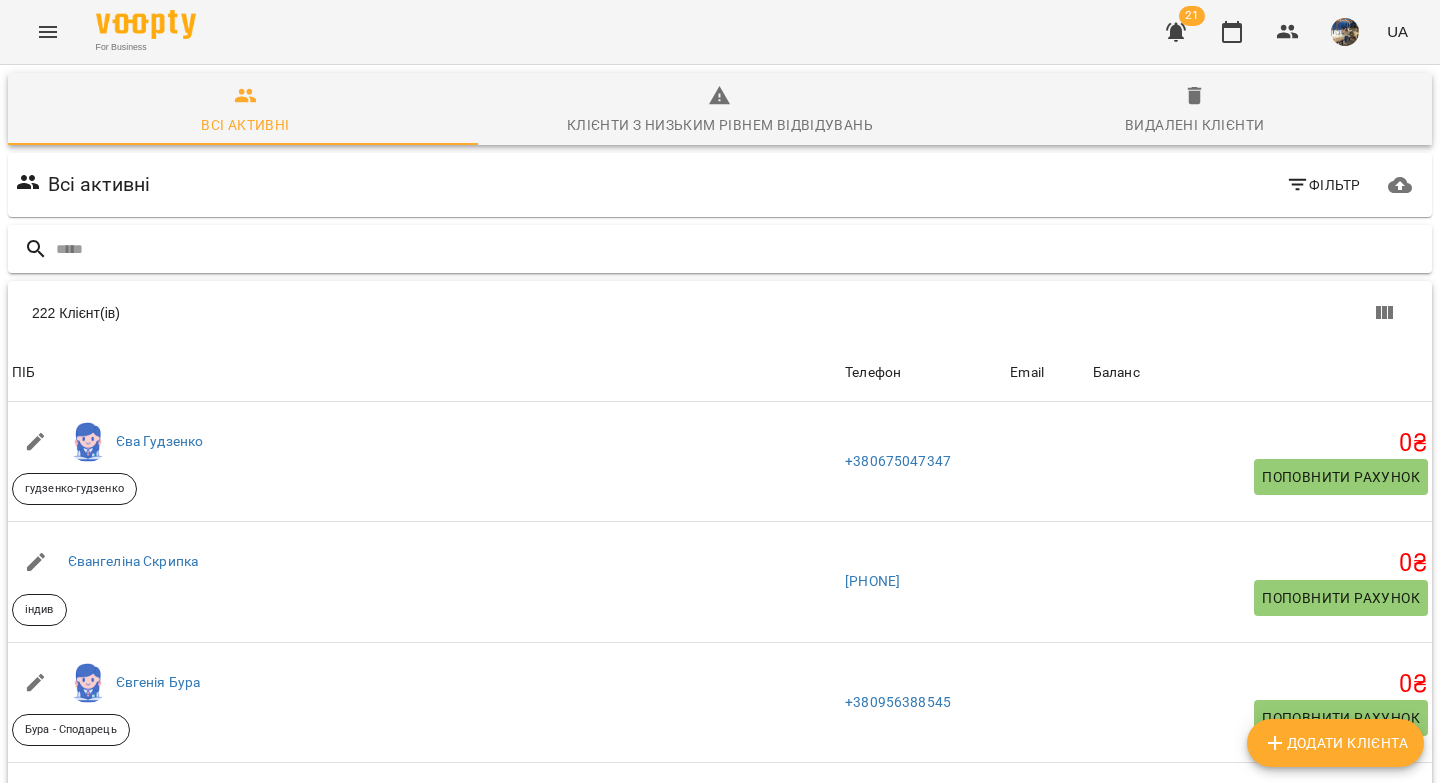 click at bounding box center (740, 249) 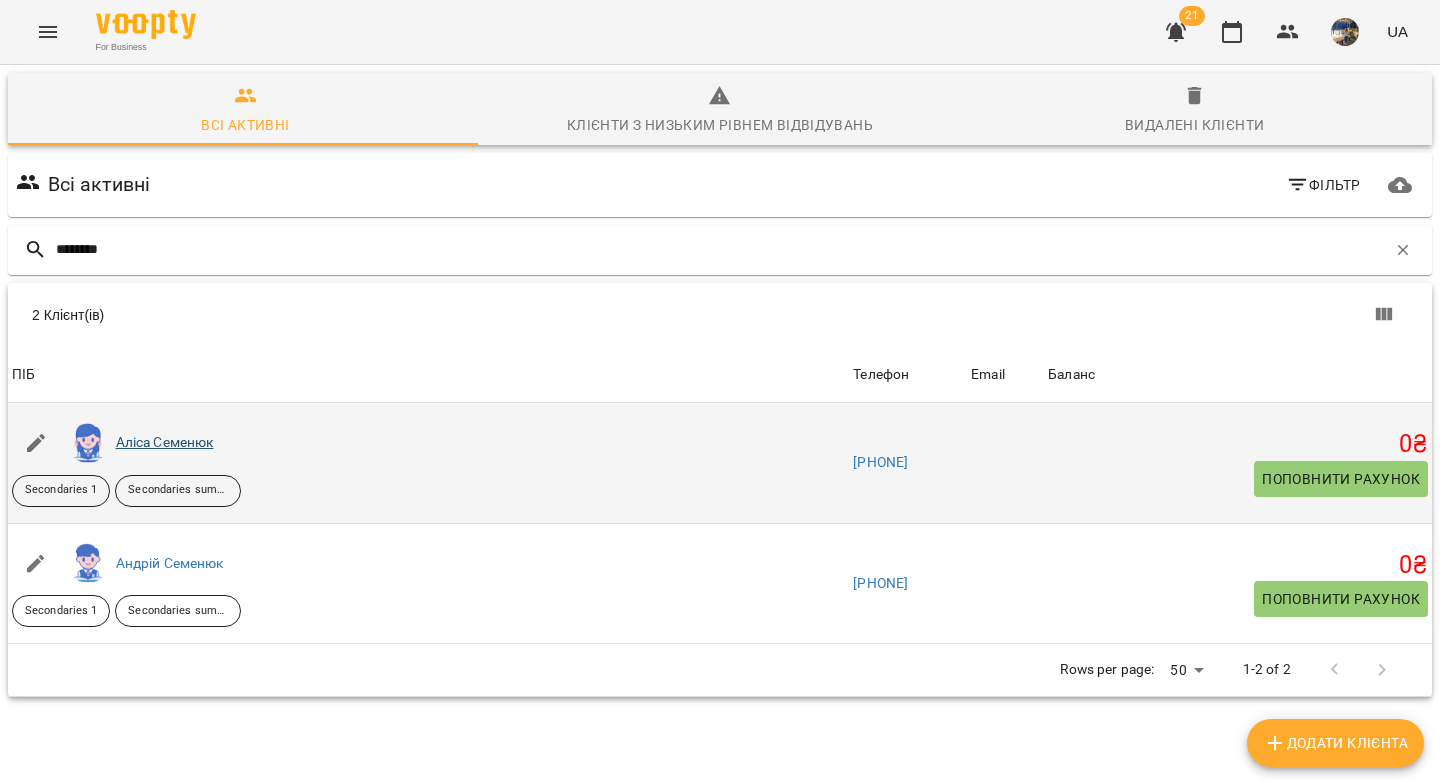 type on "*******" 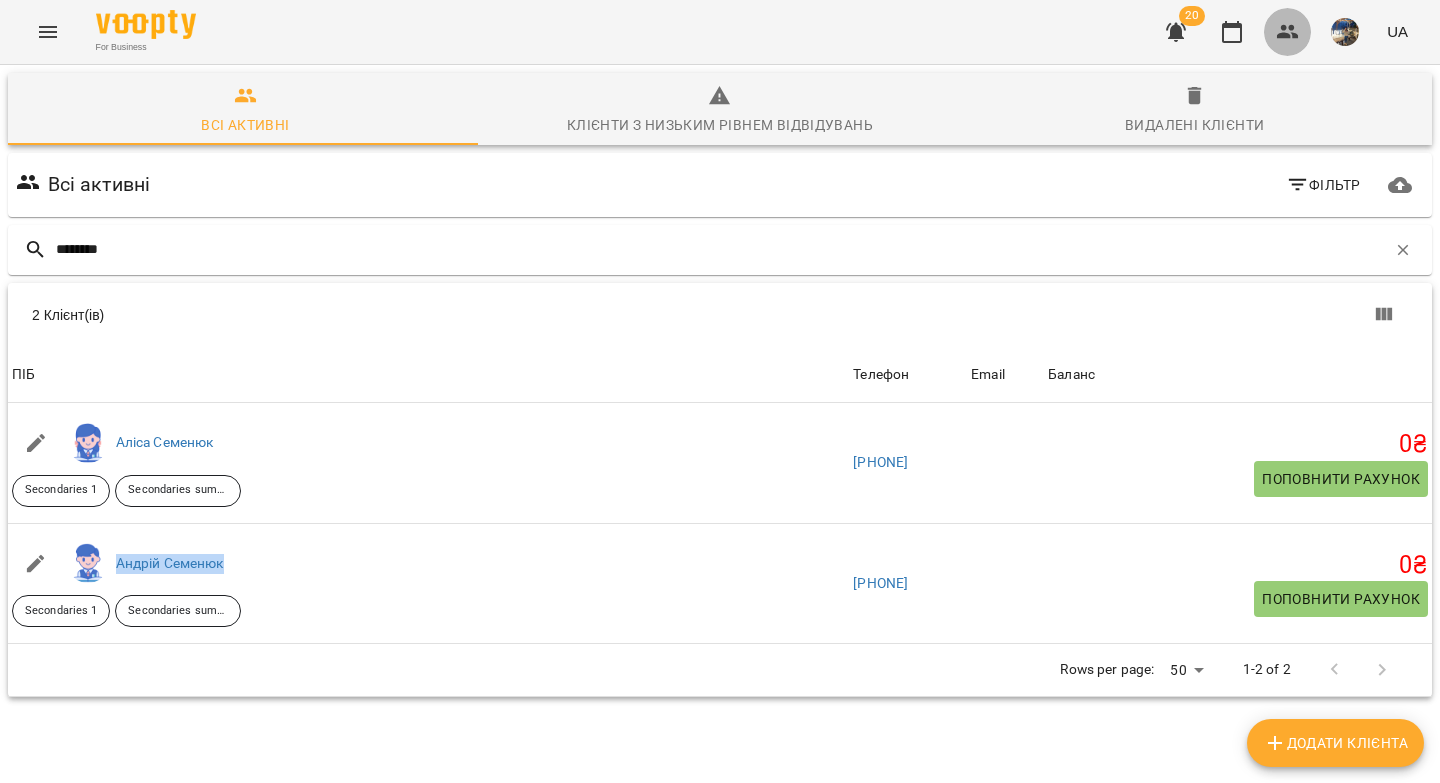 click 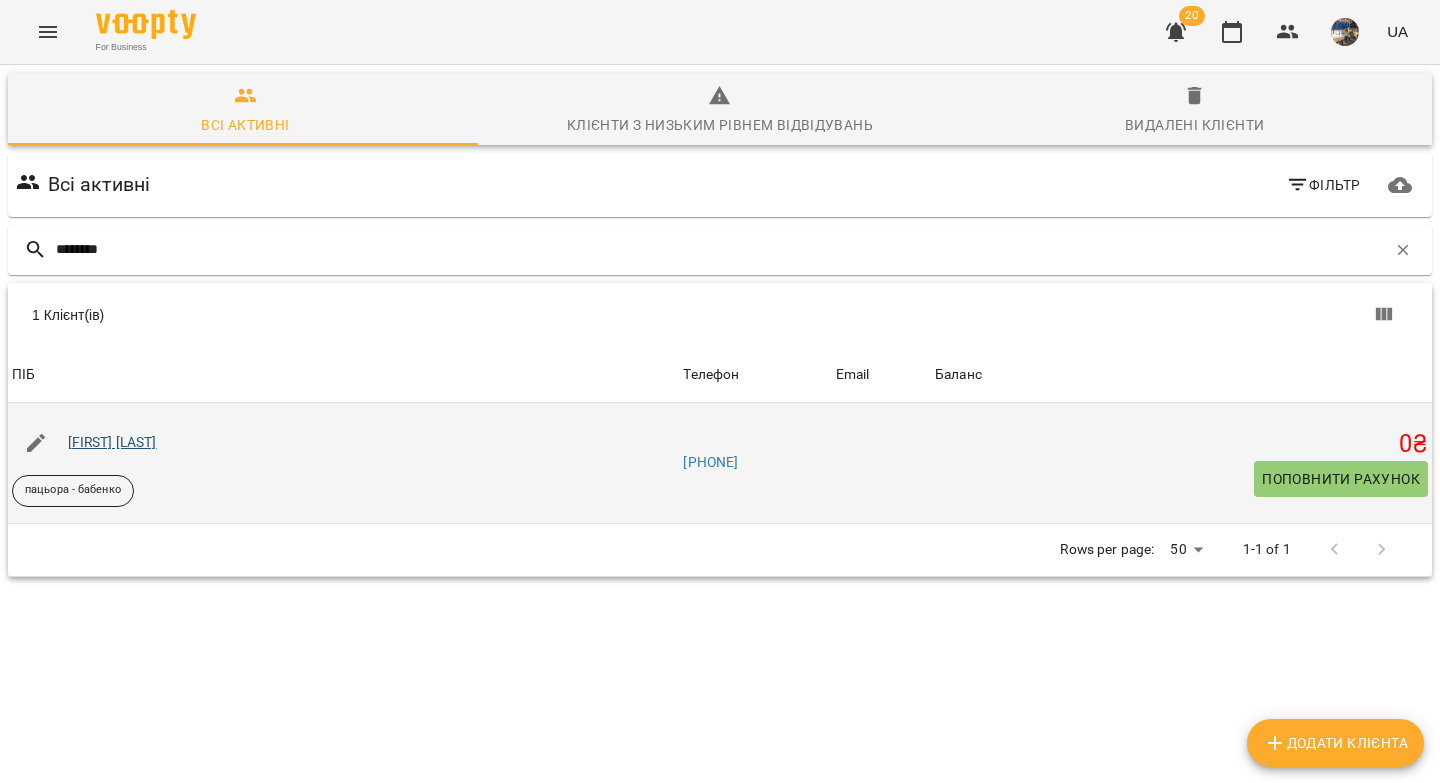 type on "*******" 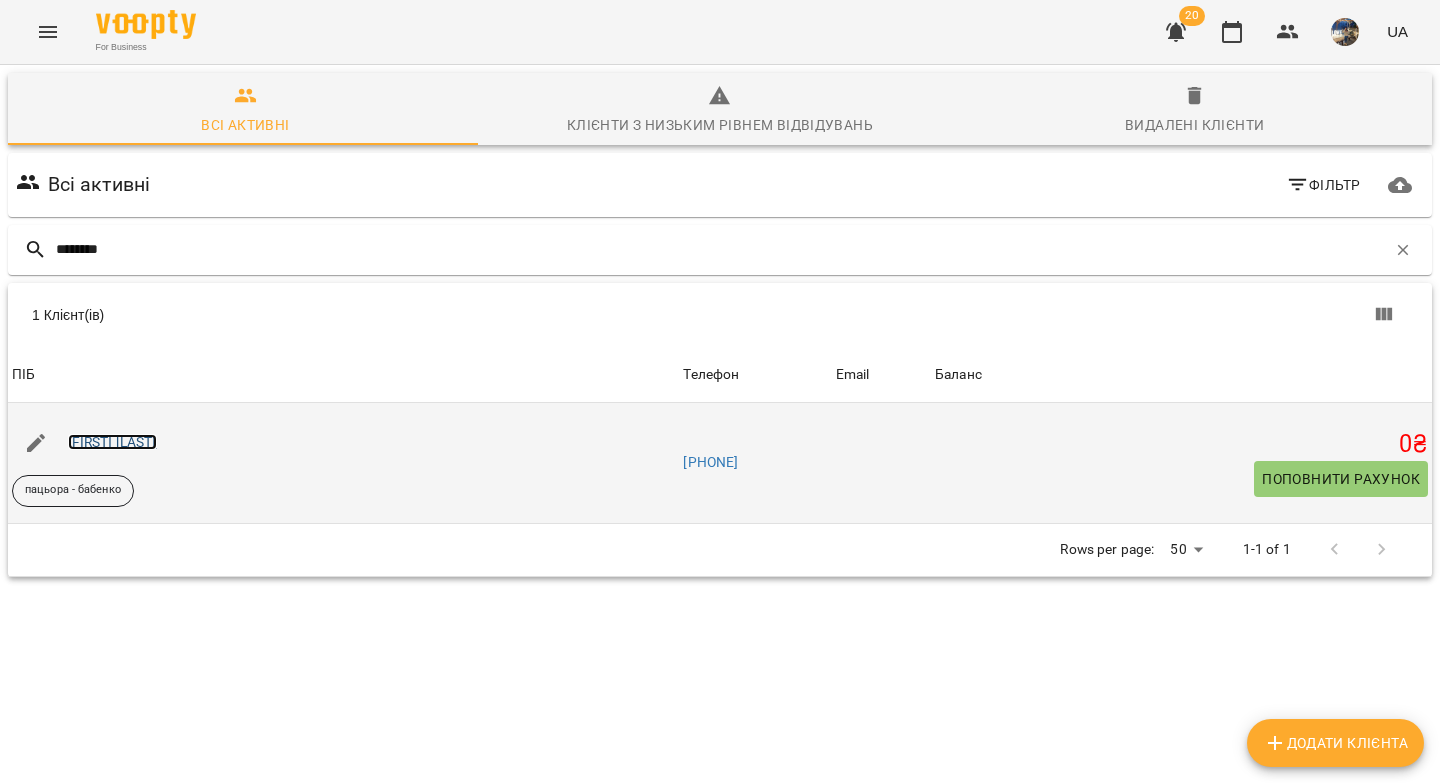 click on "Назар Бабенко" at bounding box center (112, 442) 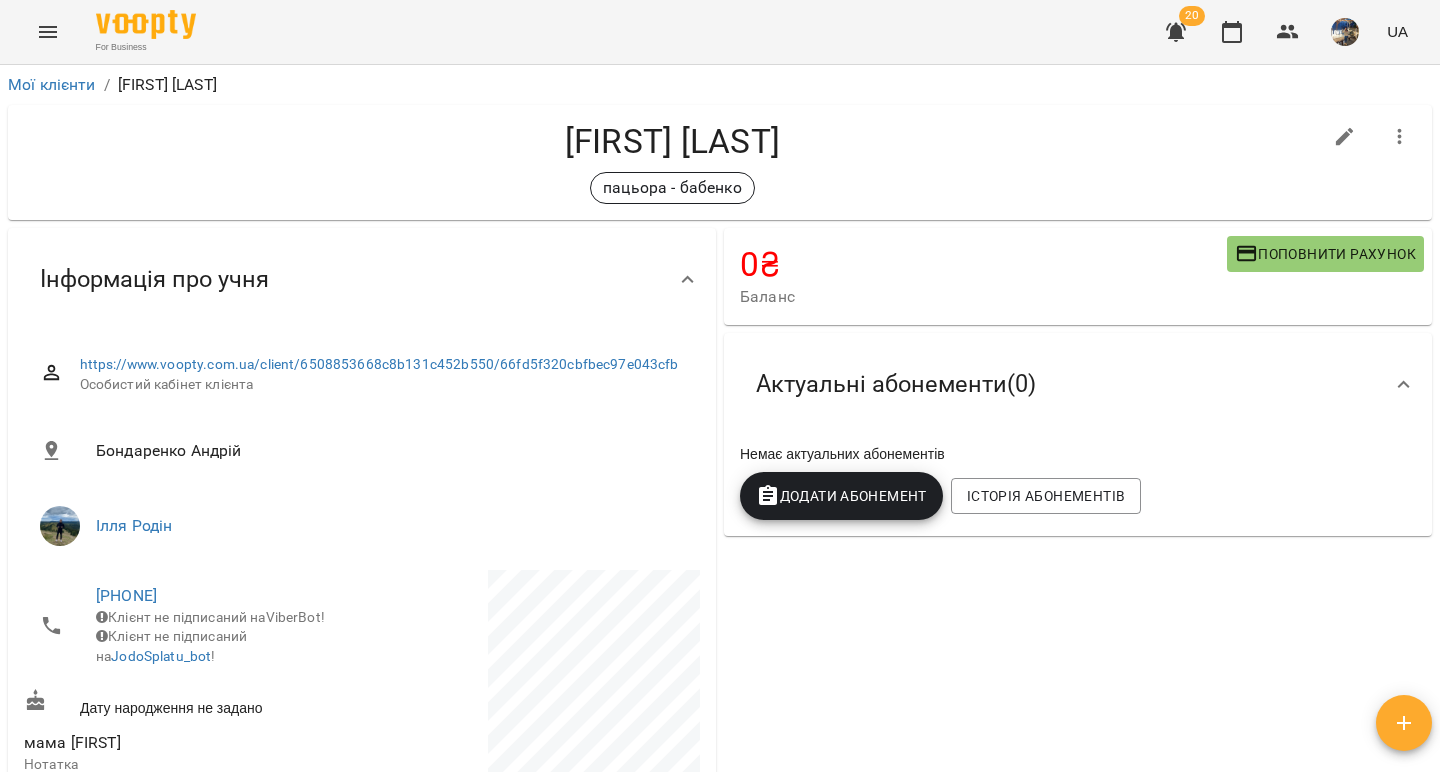 click on "Додати Абонемент" at bounding box center [841, 496] 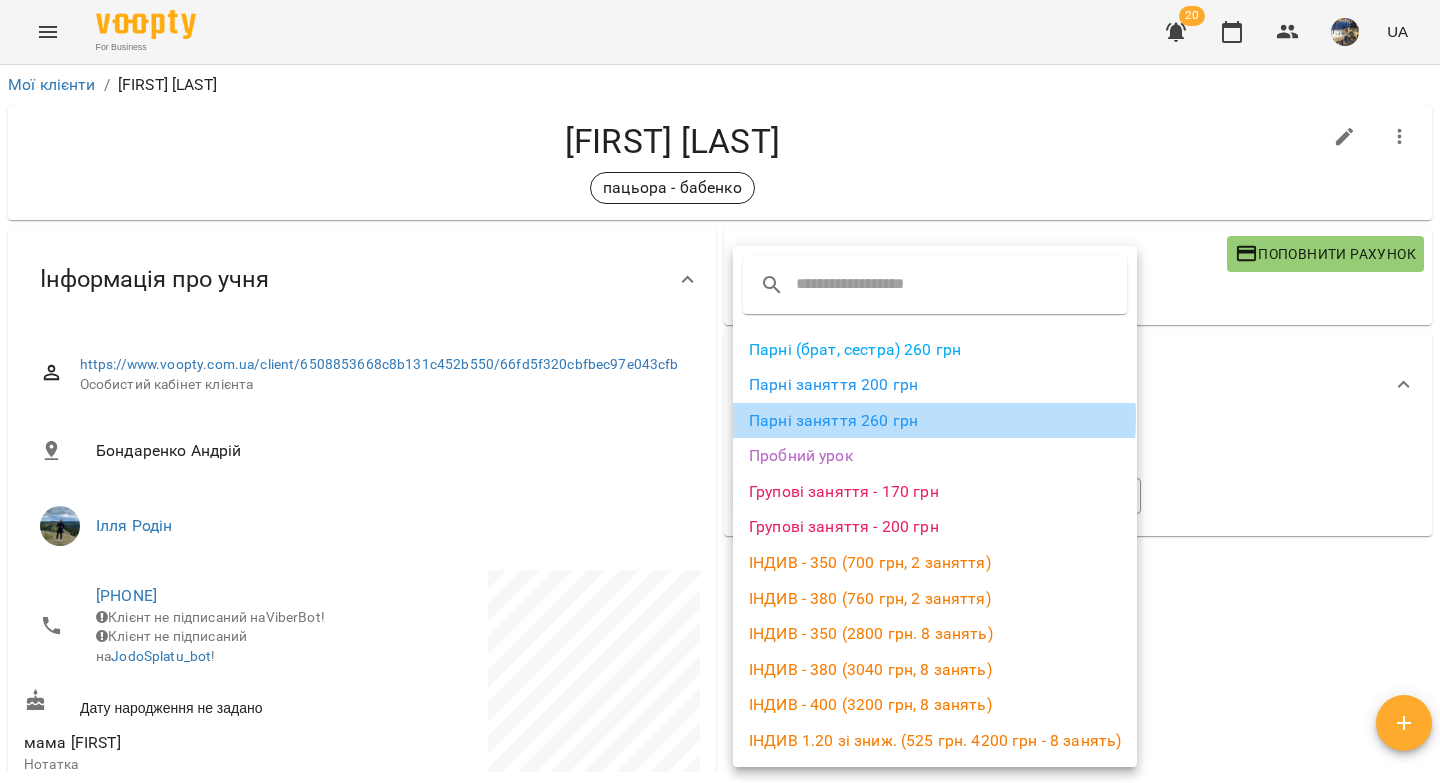 click on "Парні заняття 260 грн" at bounding box center [935, 421] 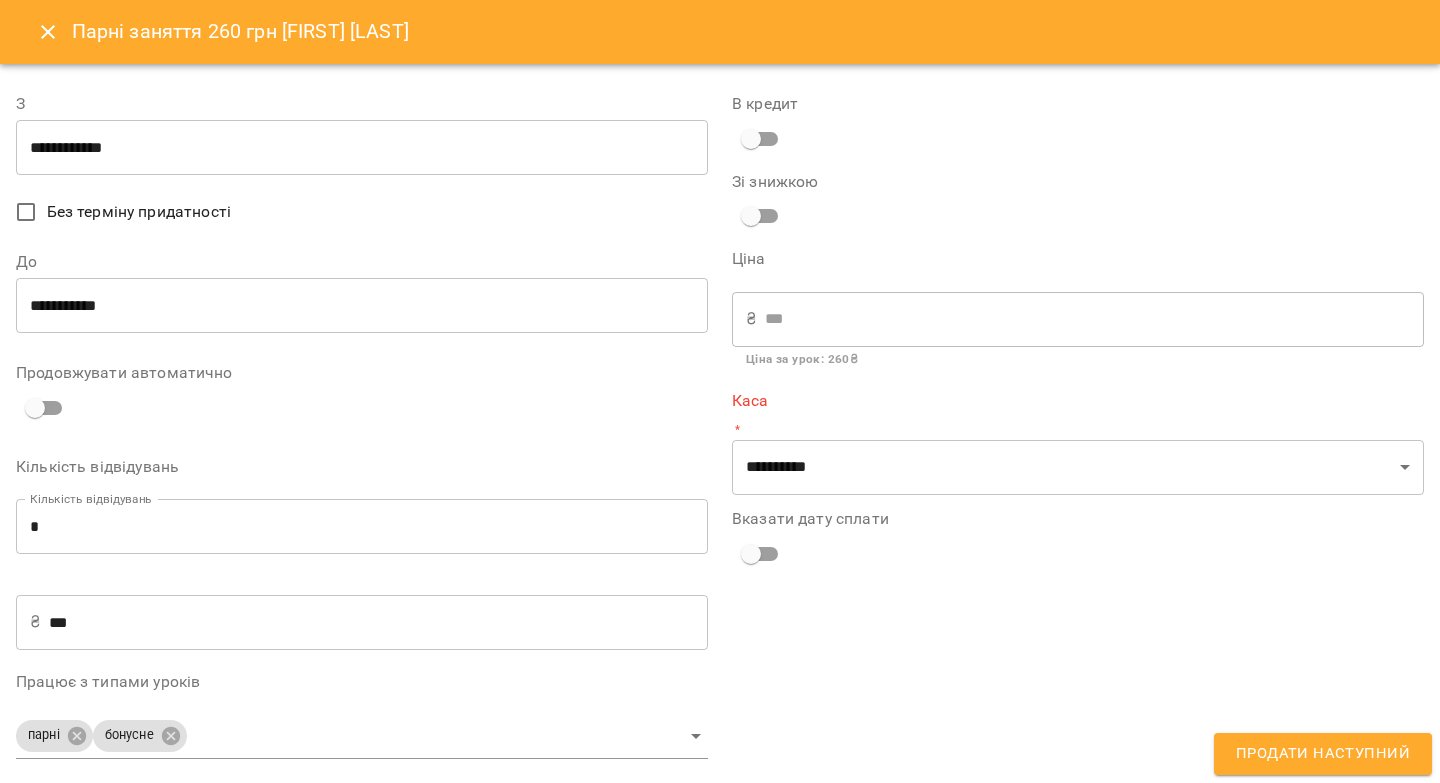 type on "**********" 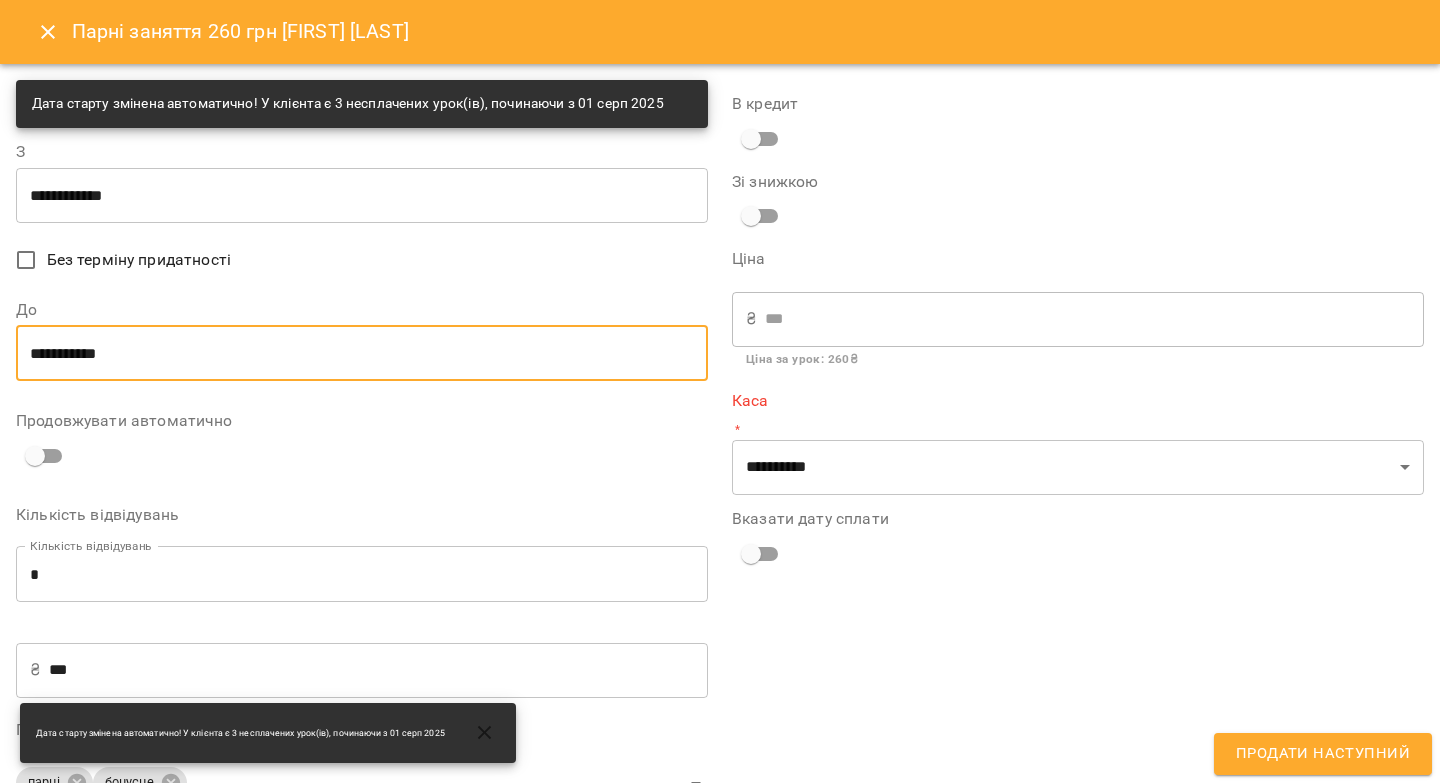 click on "**********" at bounding box center [362, 353] 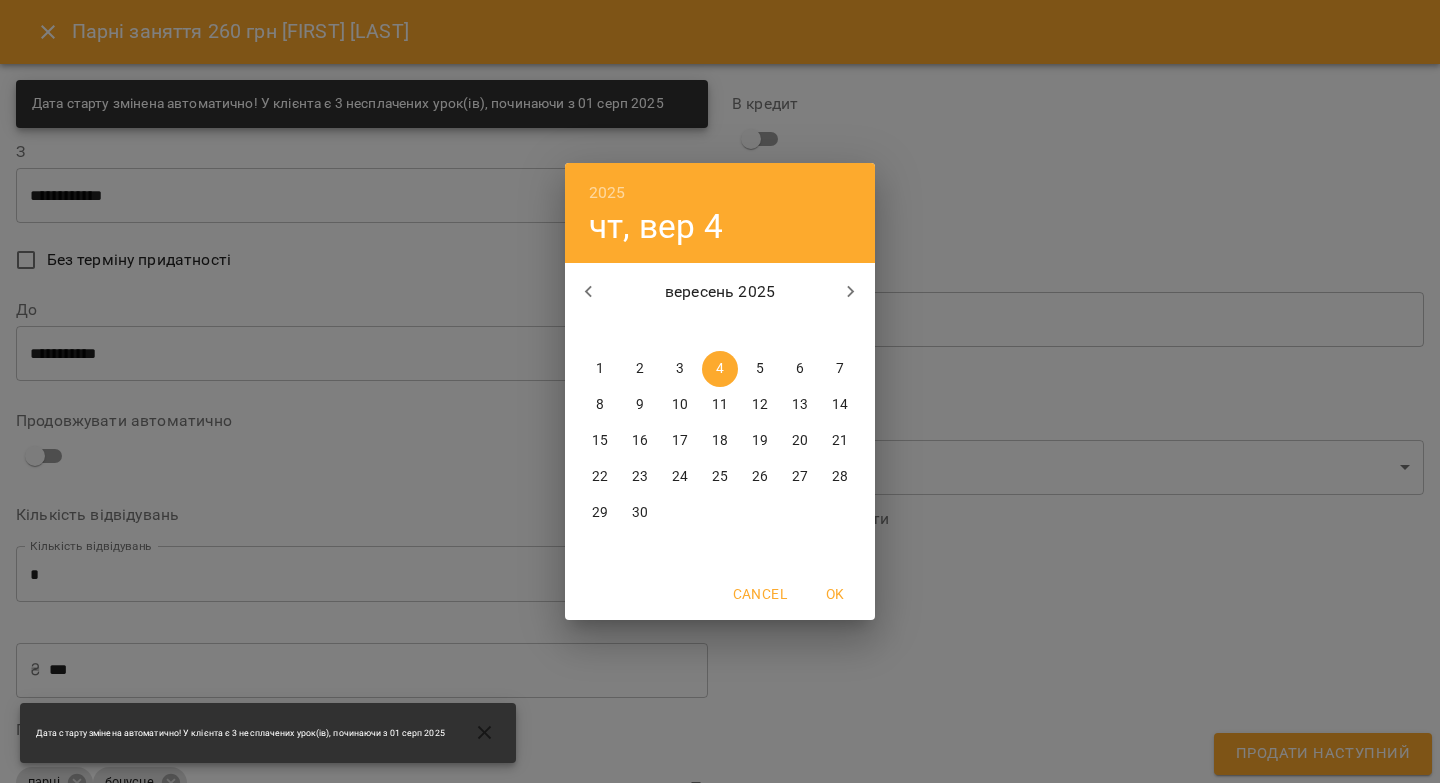 click 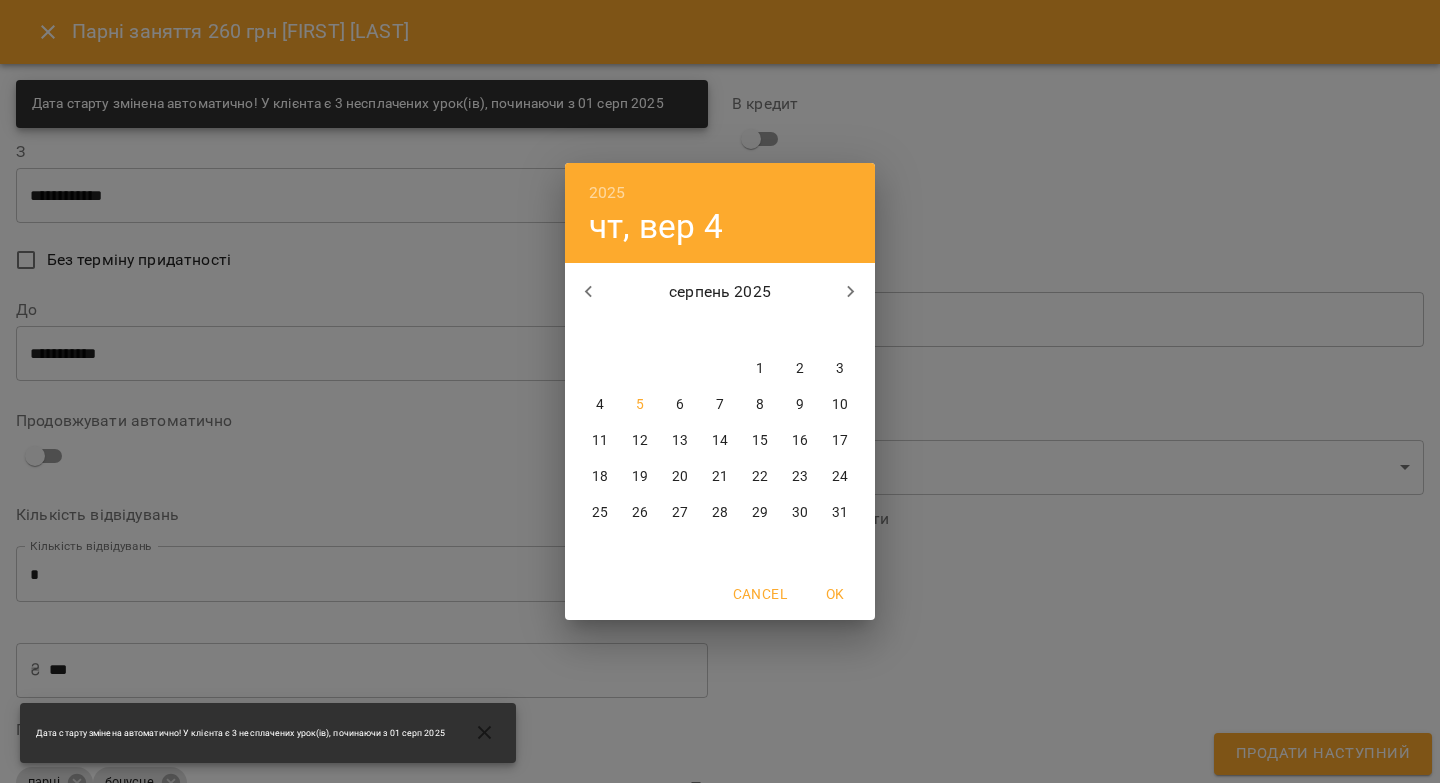 drag, startPoint x: 840, startPoint y: 505, endPoint x: 232, endPoint y: 585, distance: 613.2406 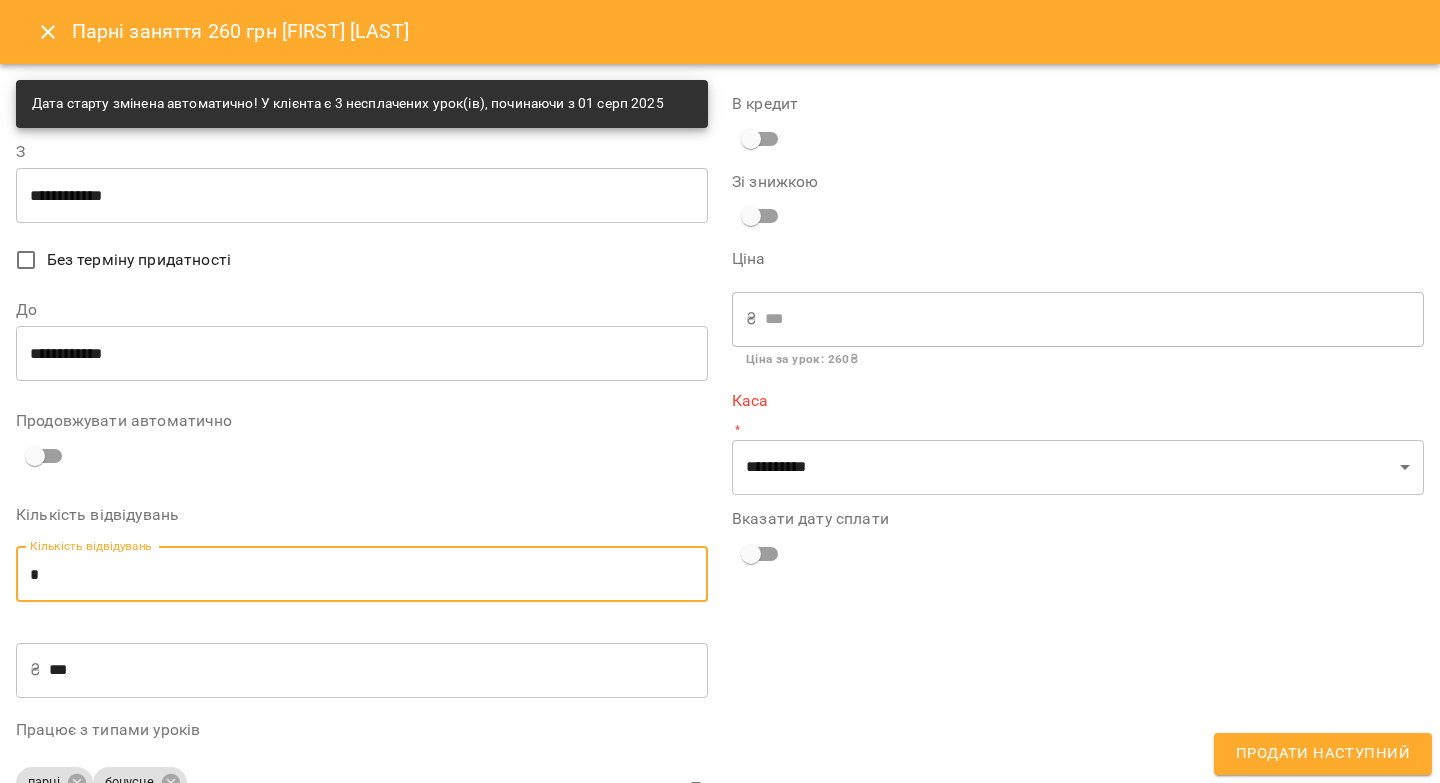 drag, startPoint x: 61, startPoint y: 577, endPoint x: 27, endPoint y: 578, distance: 34.0147 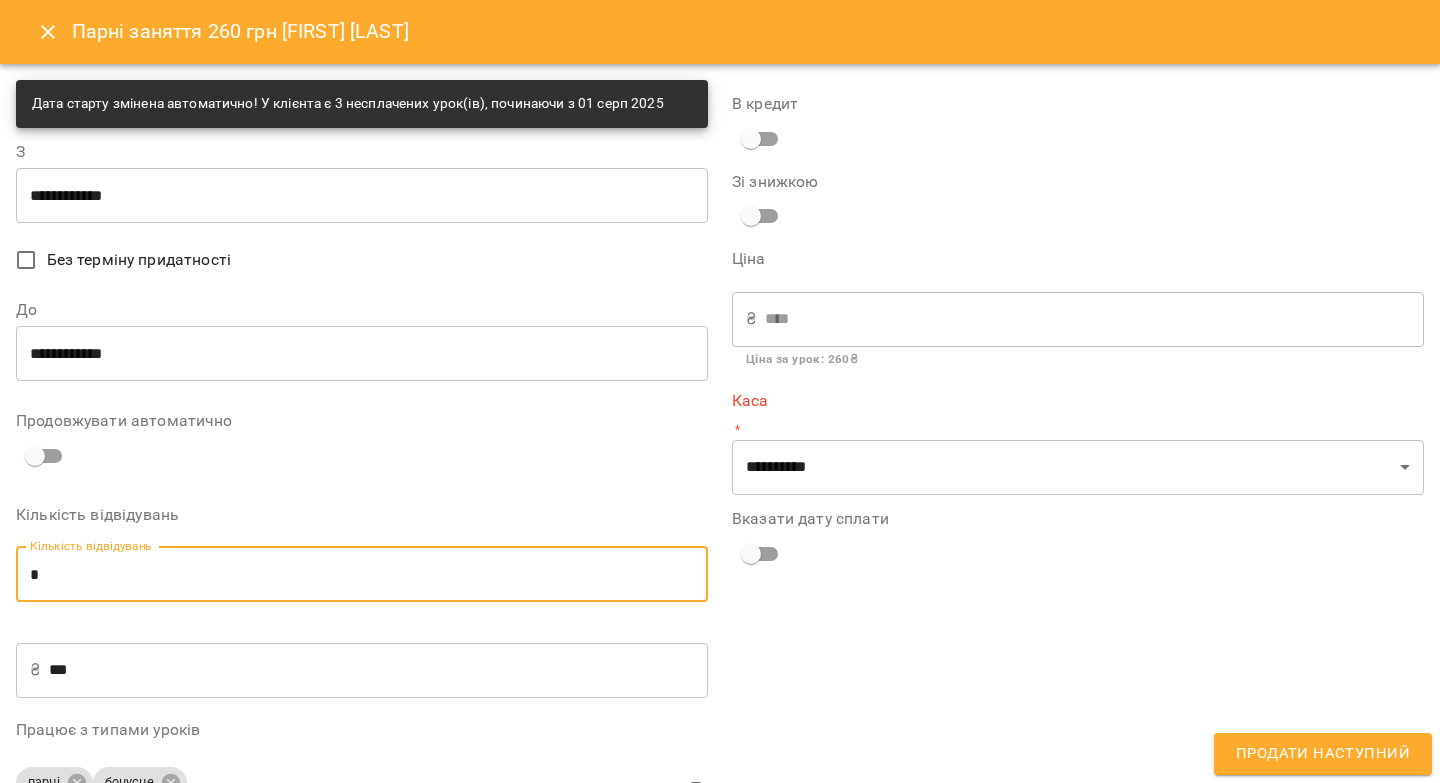 type on "*" 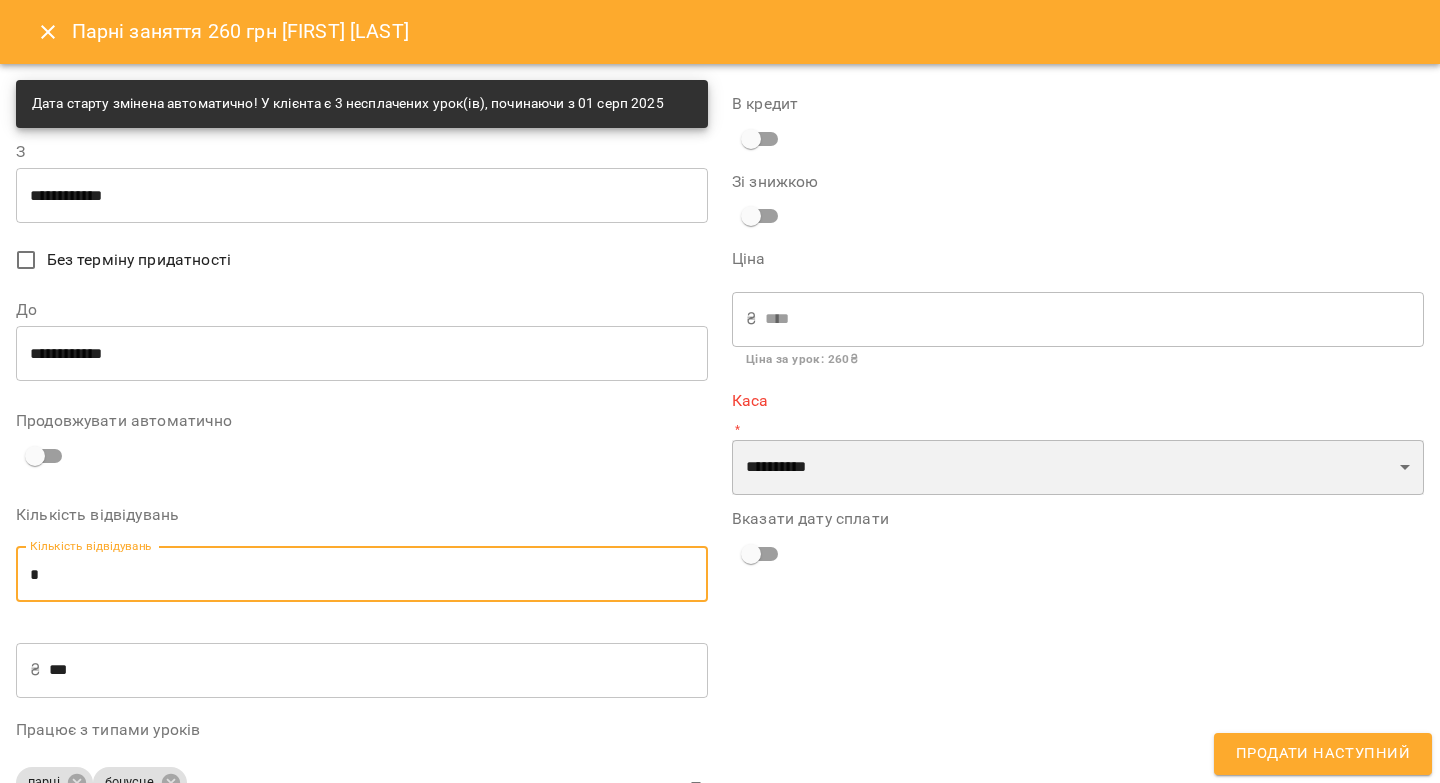 click on "**********" at bounding box center [1078, 468] 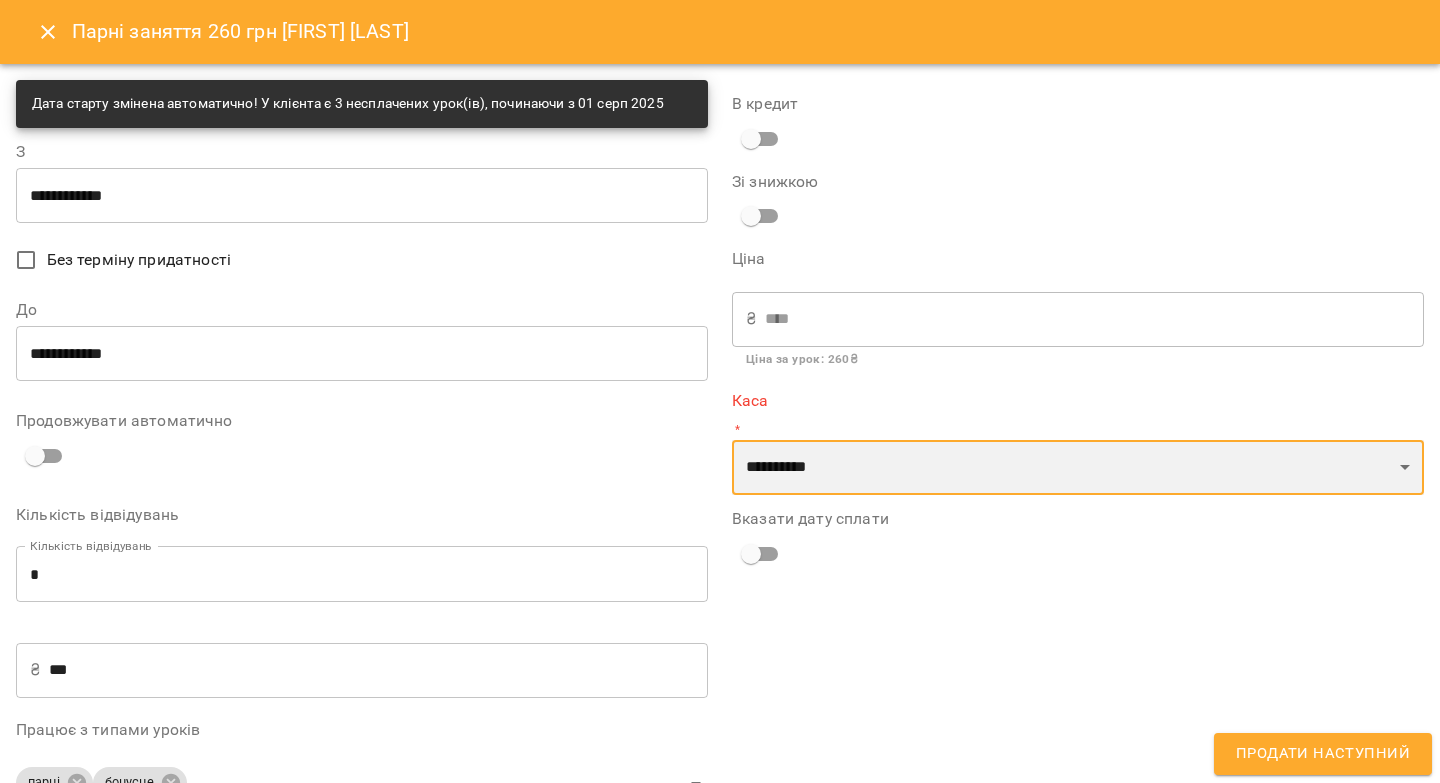 select on "****" 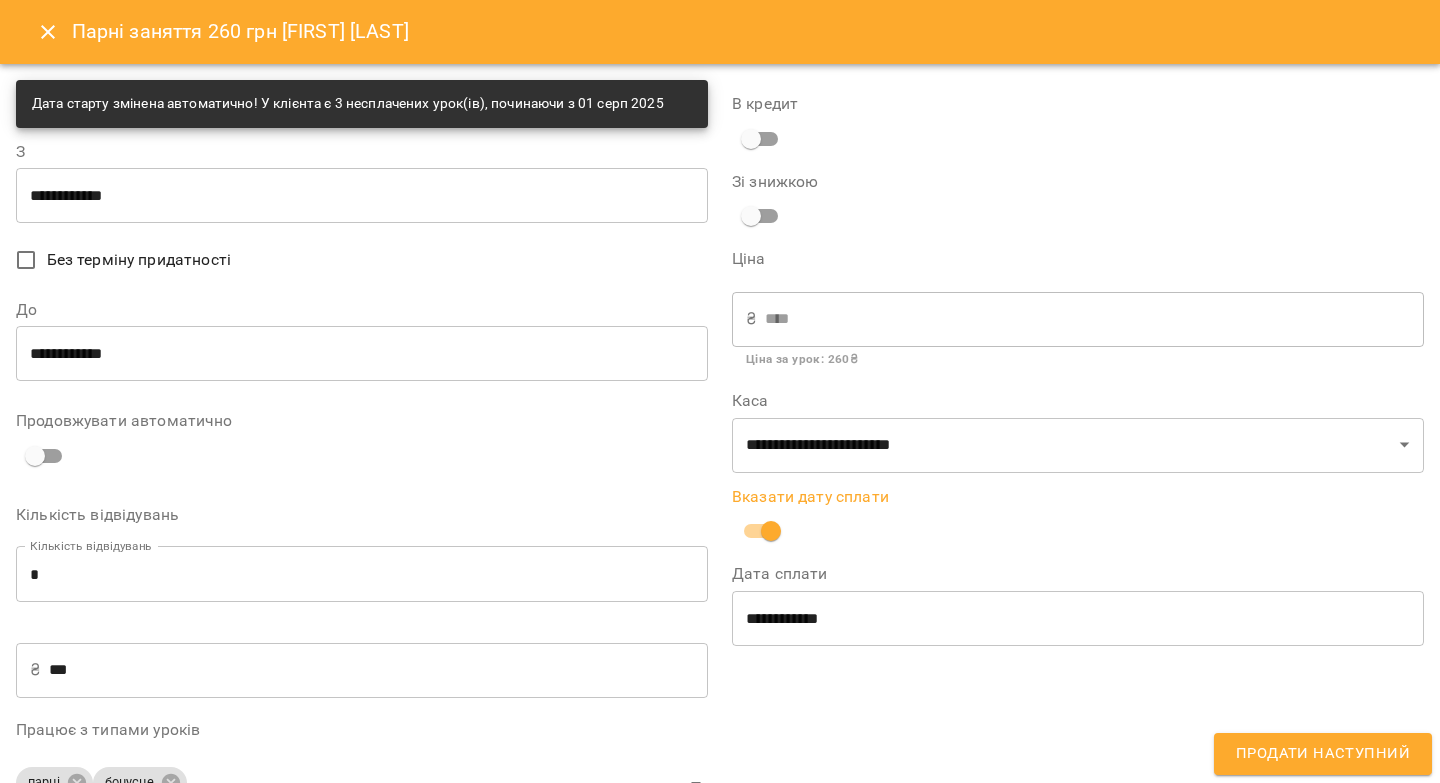 click on "**********" at bounding box center (1078, 618) 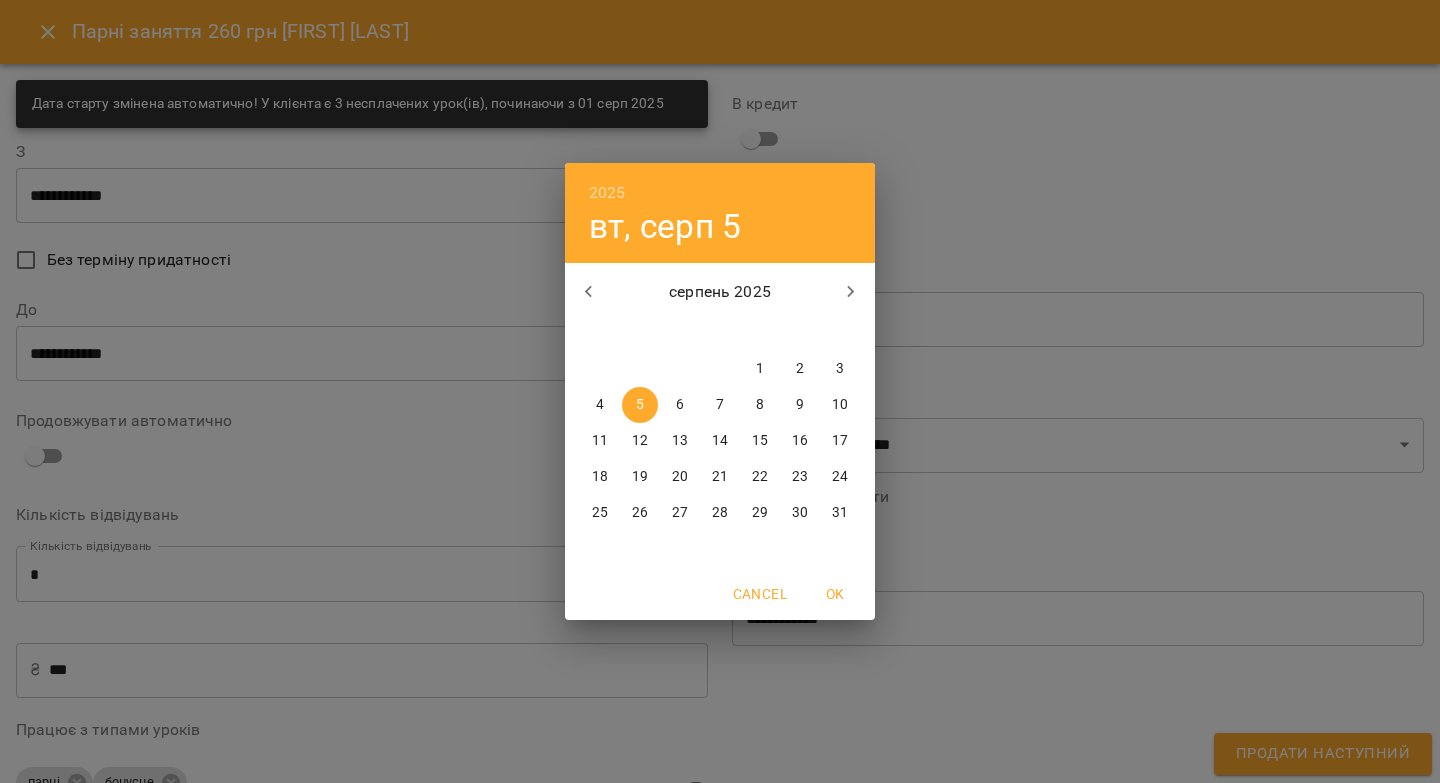 click on "4" at bounding box center [600, 405] 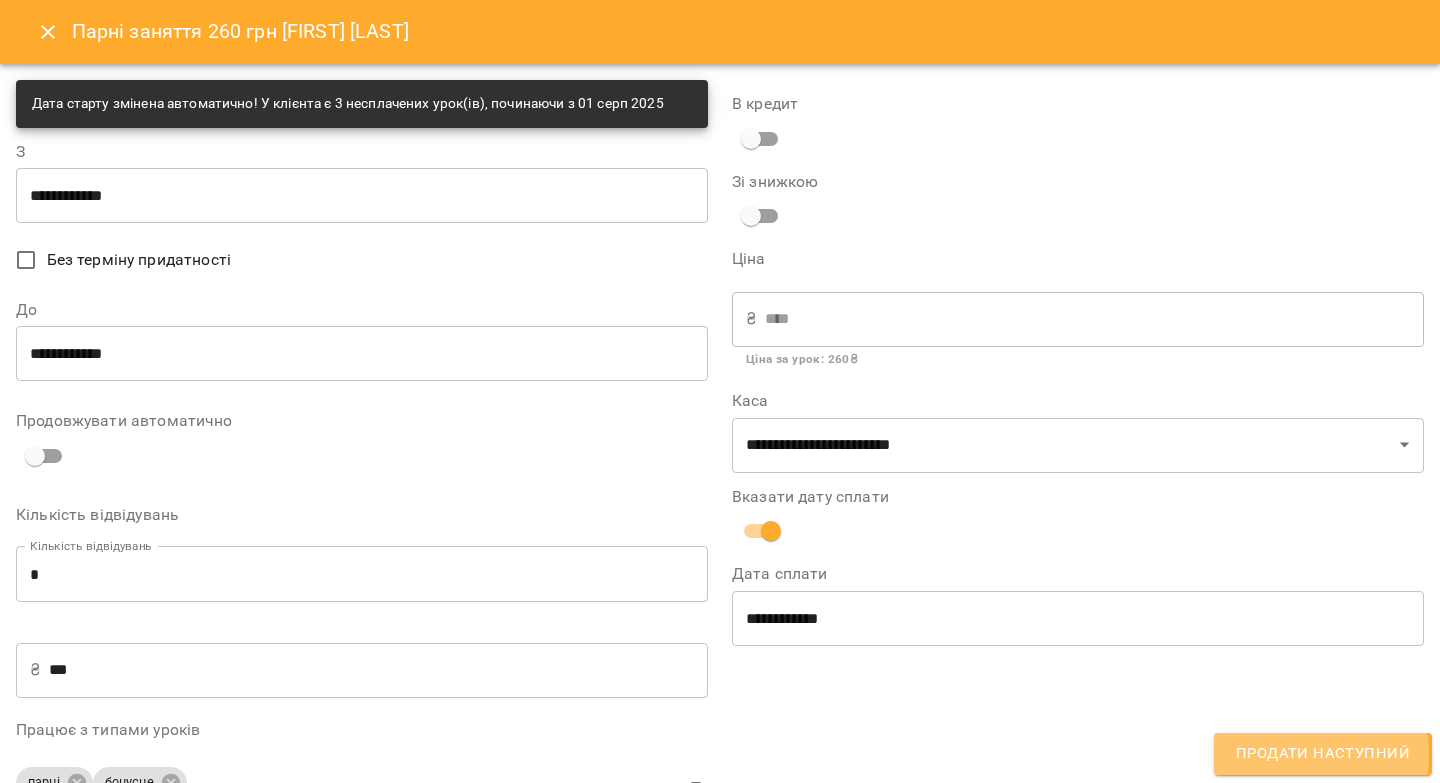click on "Продати наступний" at bounding box center [1323, 754] 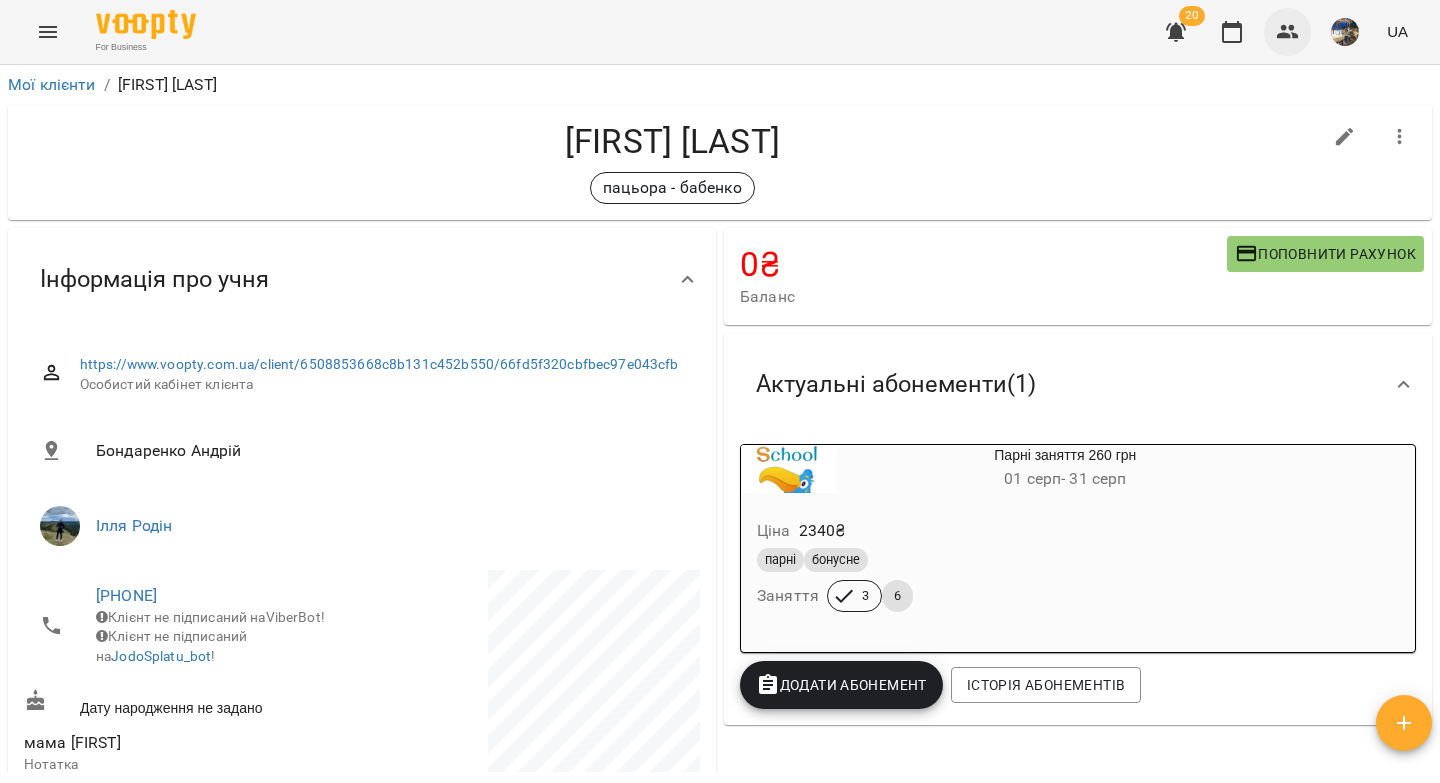 click 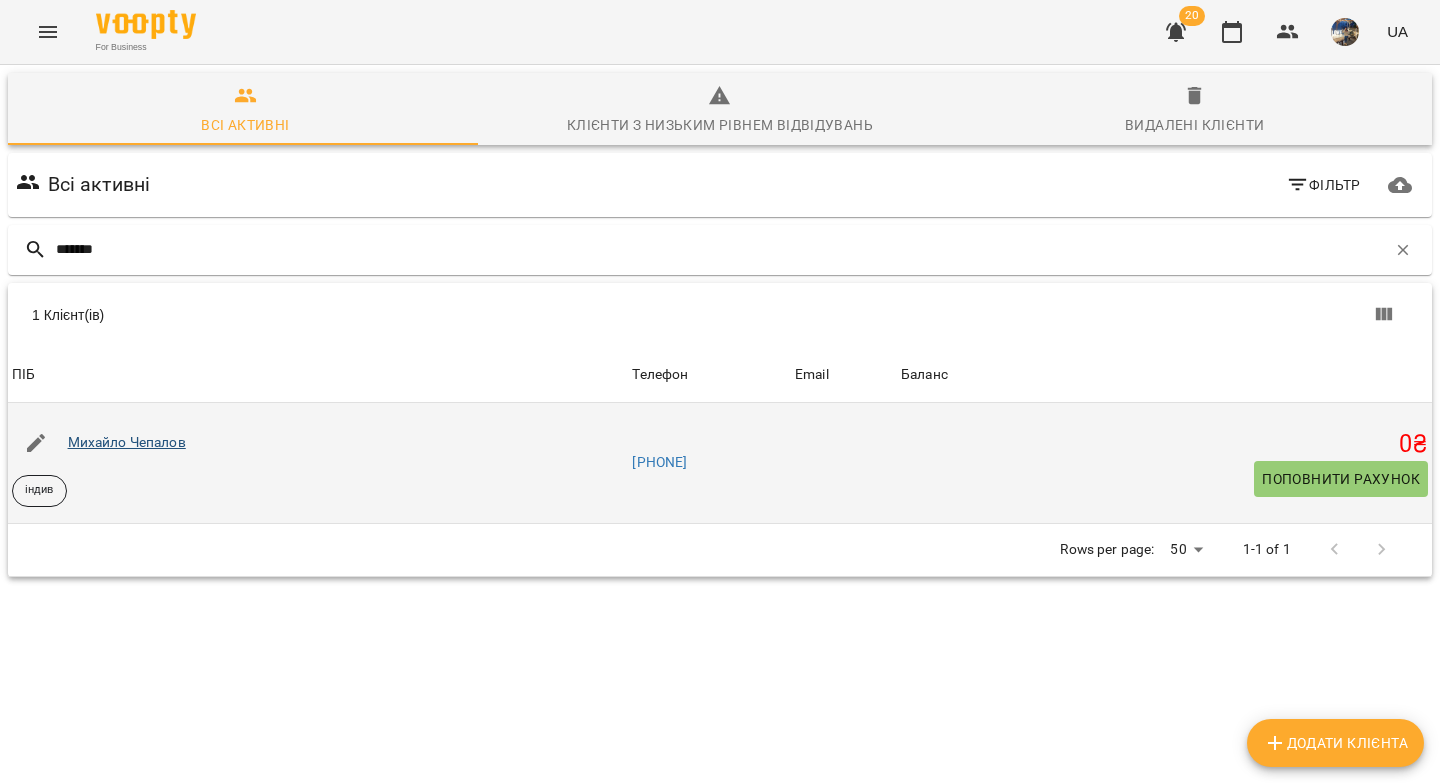 type on "*******" 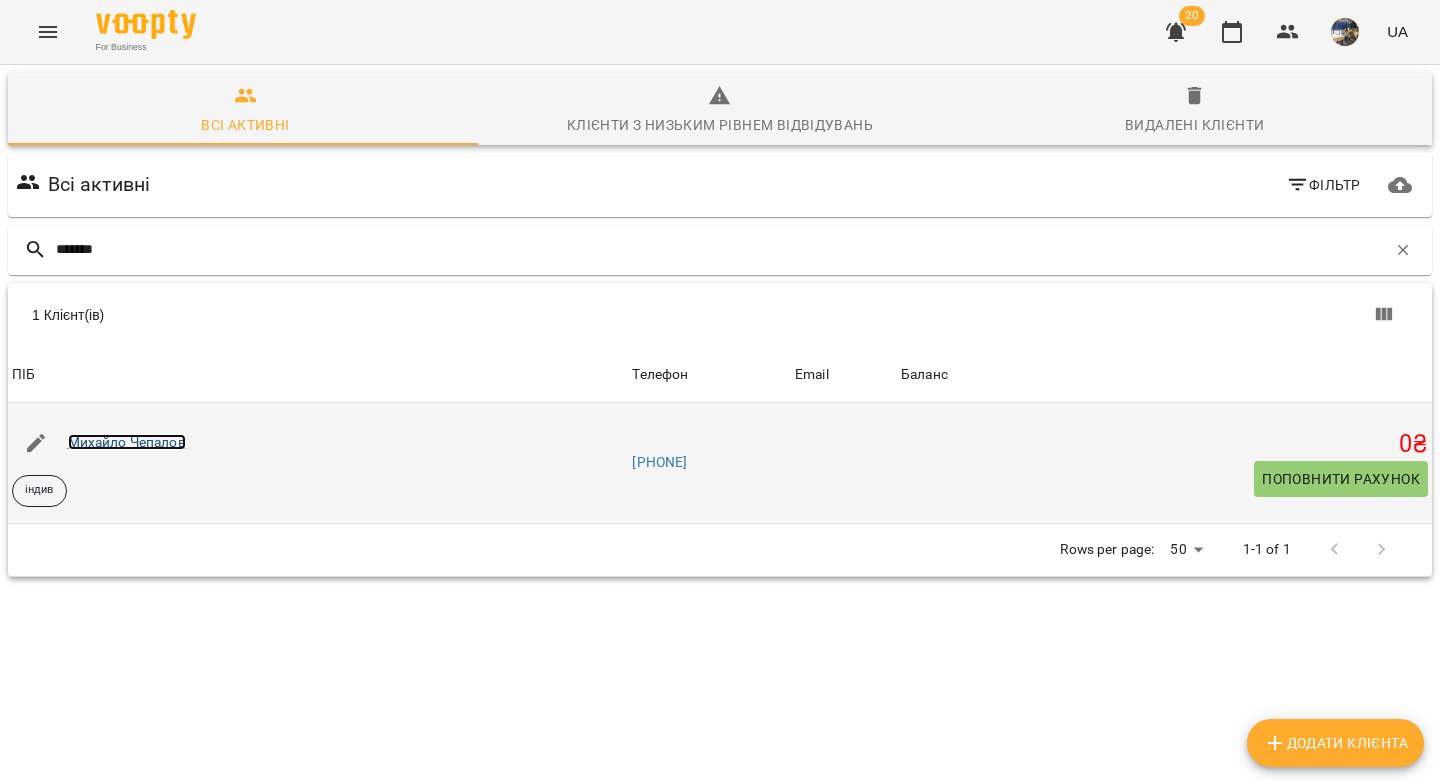 click on "Михайло Чепалов" at bounding box center (127, 442) 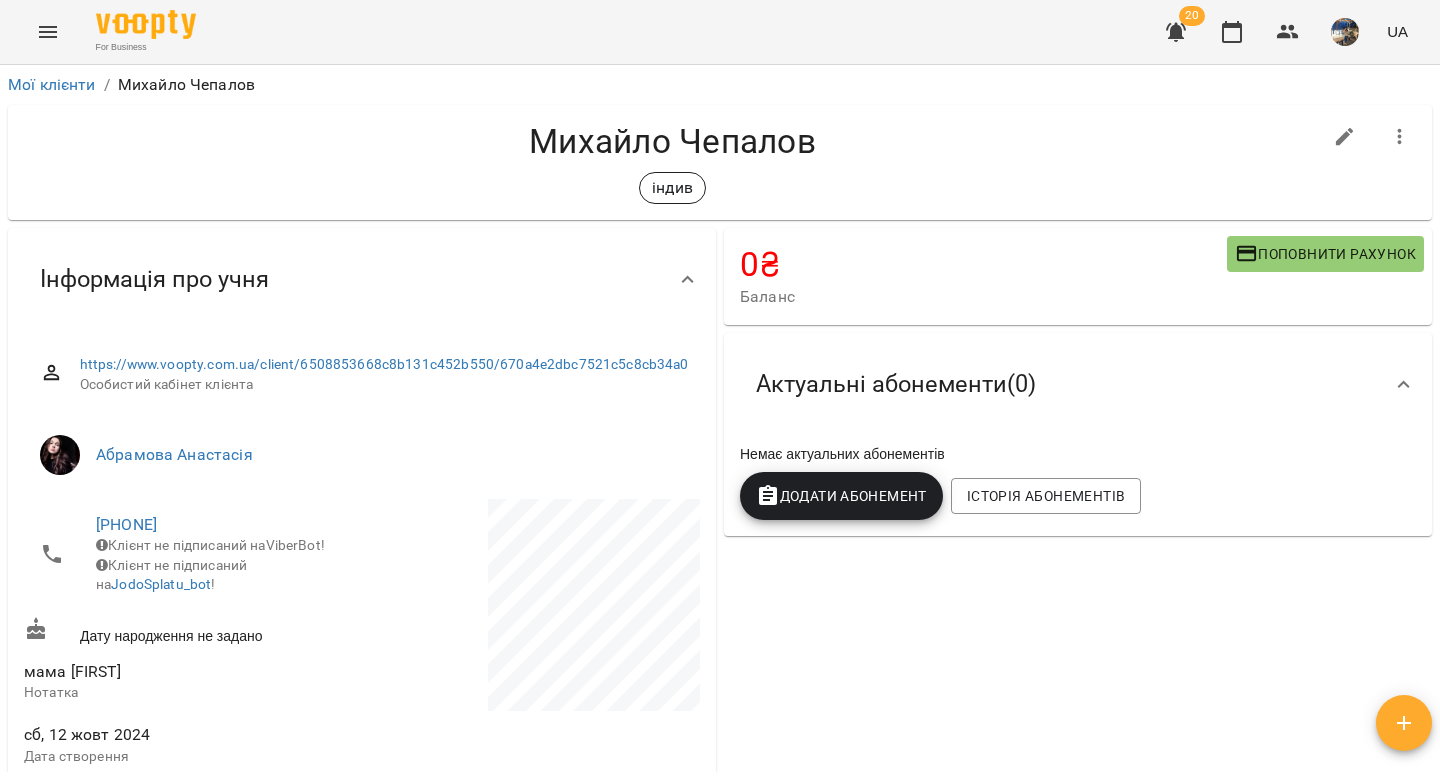 click on "Додати Абонемент" at bounding box center [841, 496] 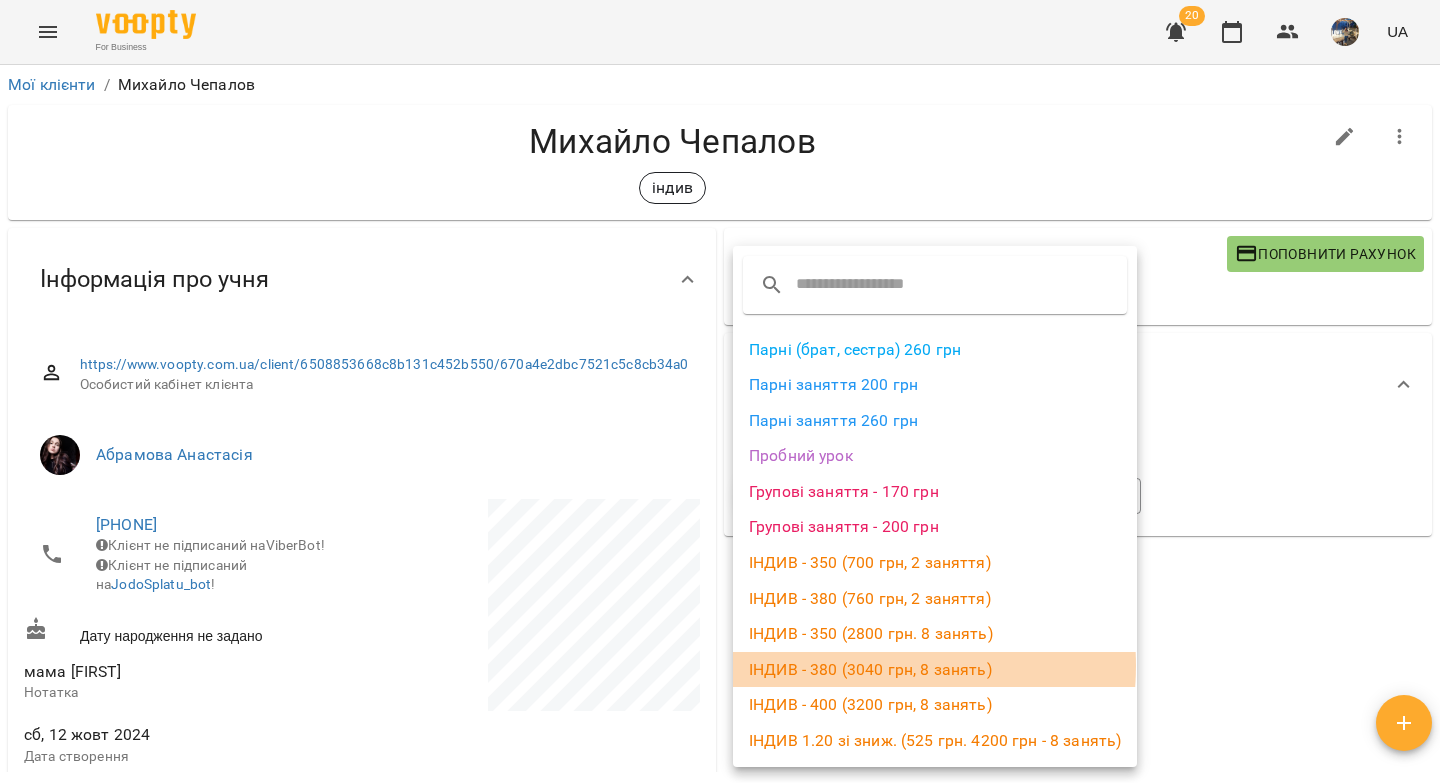 click on "ІНДИВ - 380 (3040 грн, 8 занять)" at bounding box center [935, 670] 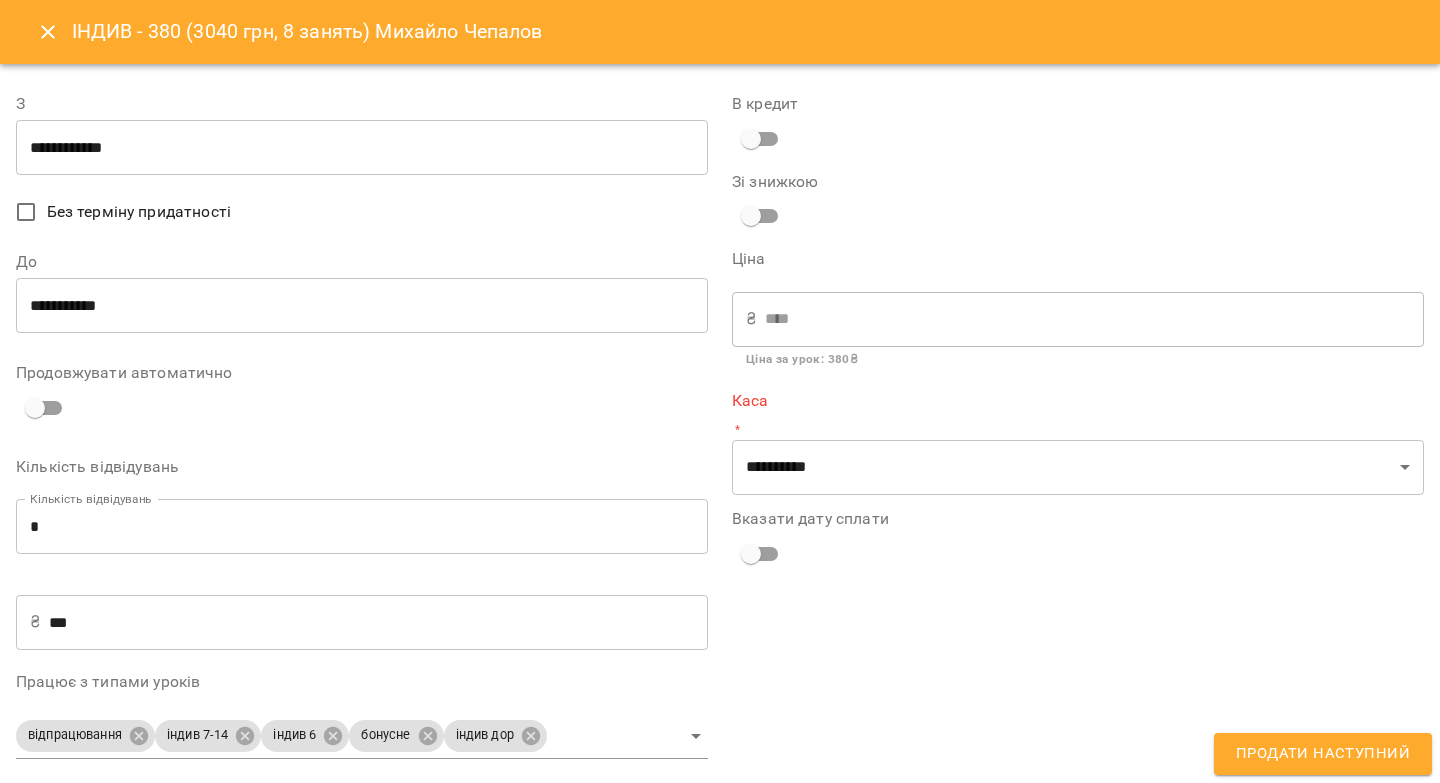 type on "**********" 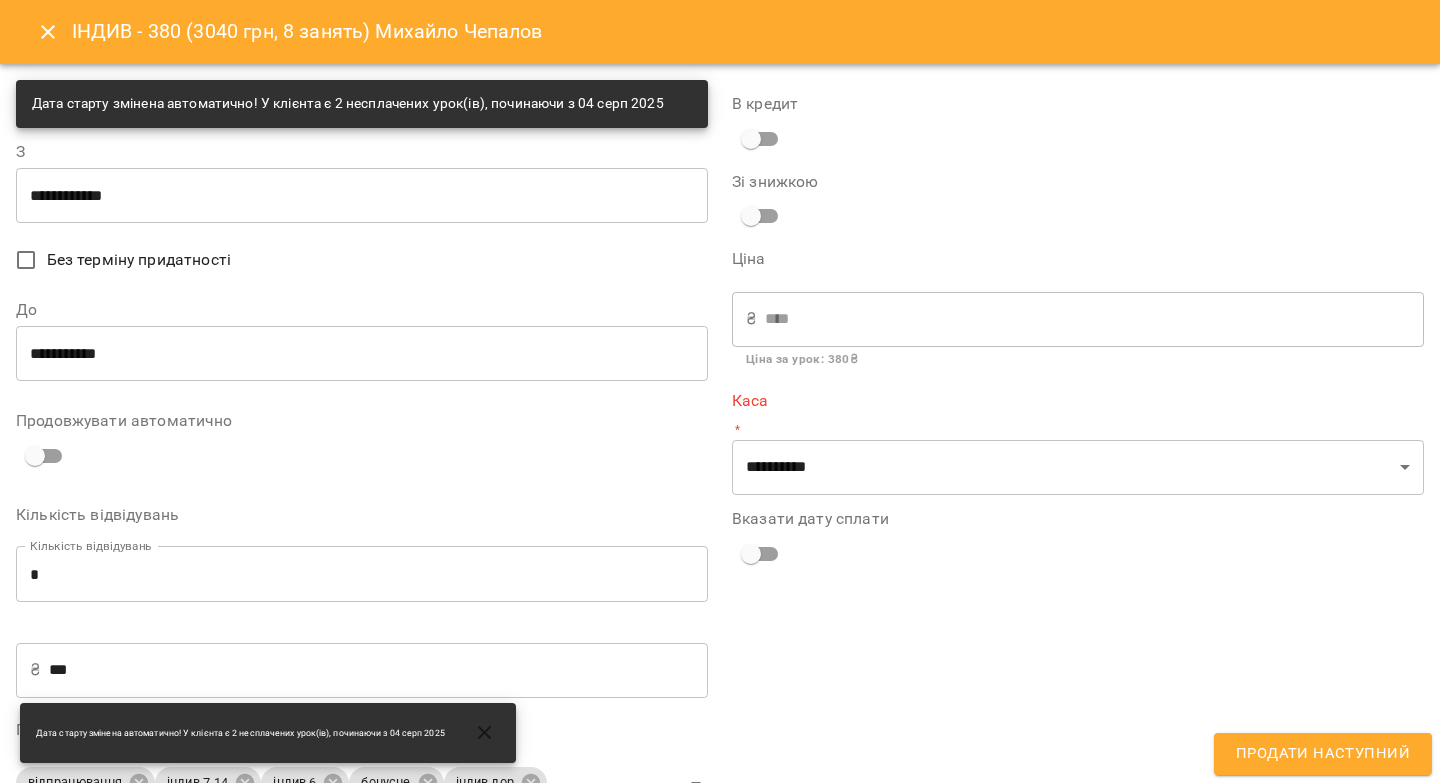 click on "**********" at bounding box center (362, 353) 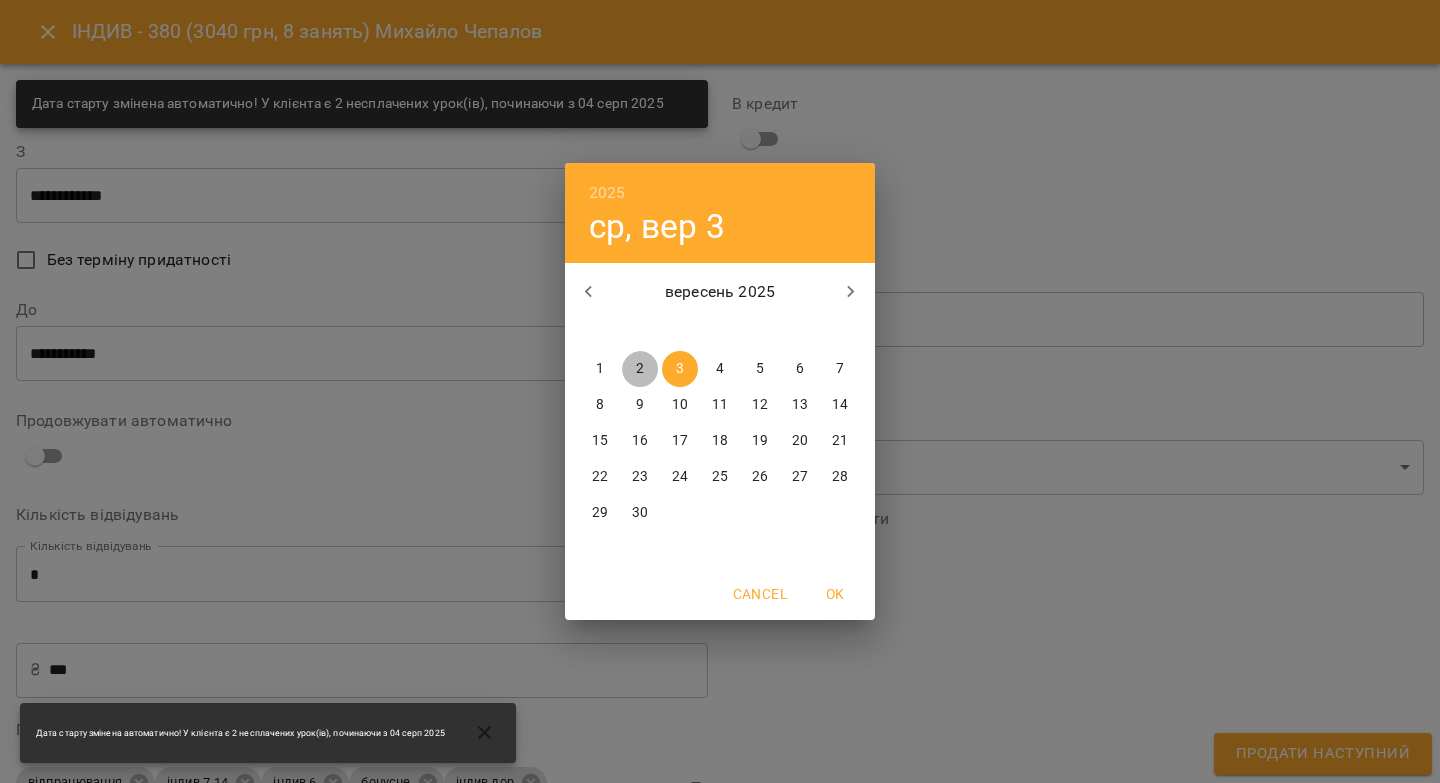 click on "2" at bounding box center [640, 369] 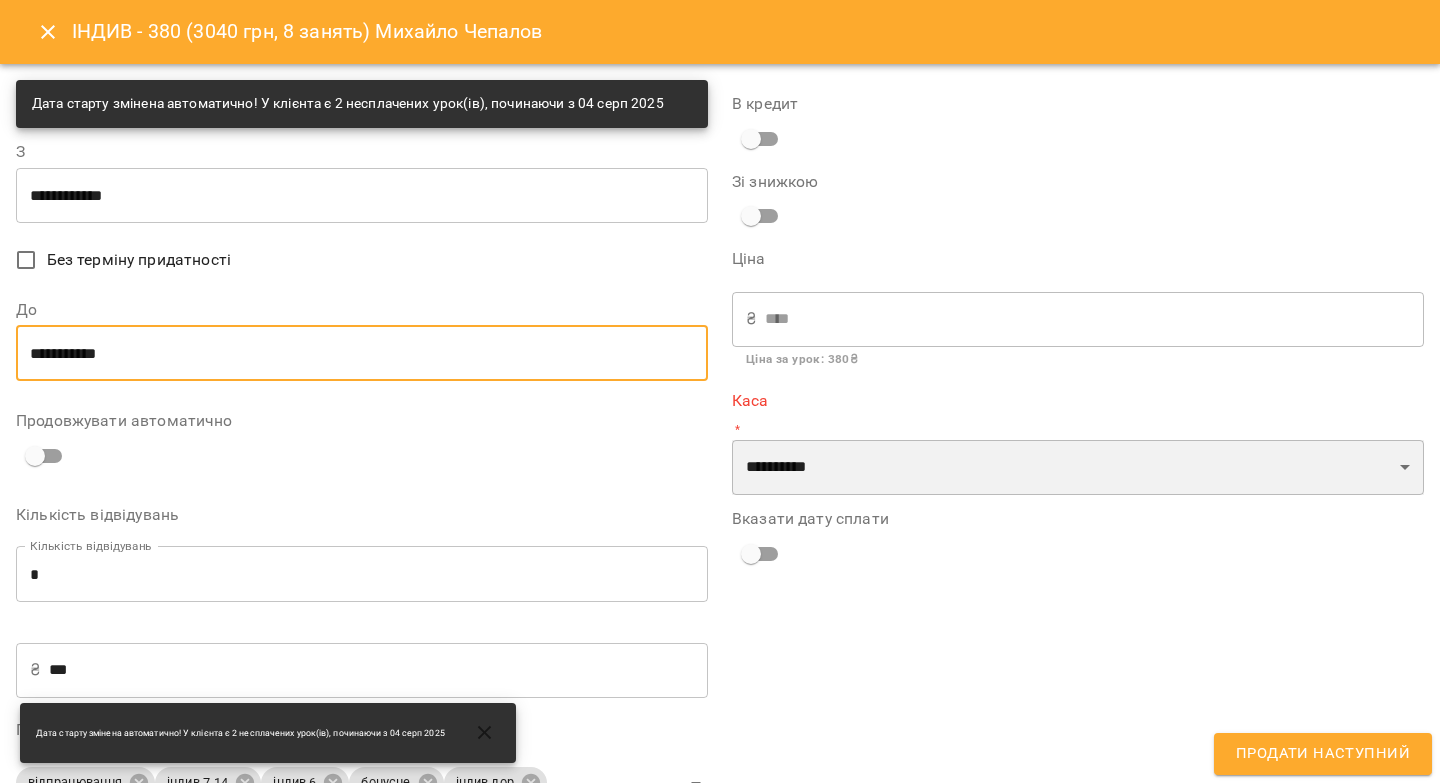 click on "**********" at bounding box center [1078, 468] 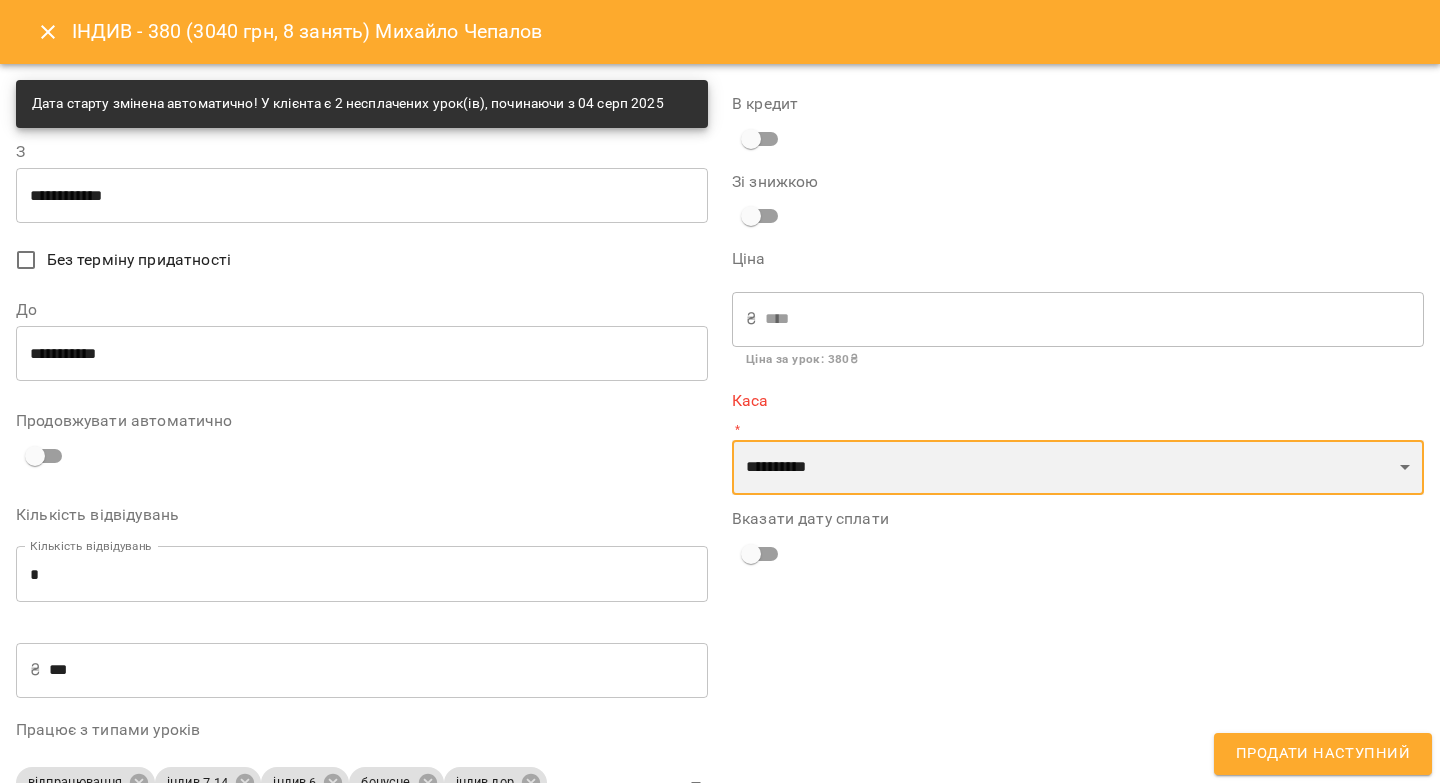 select on "****" 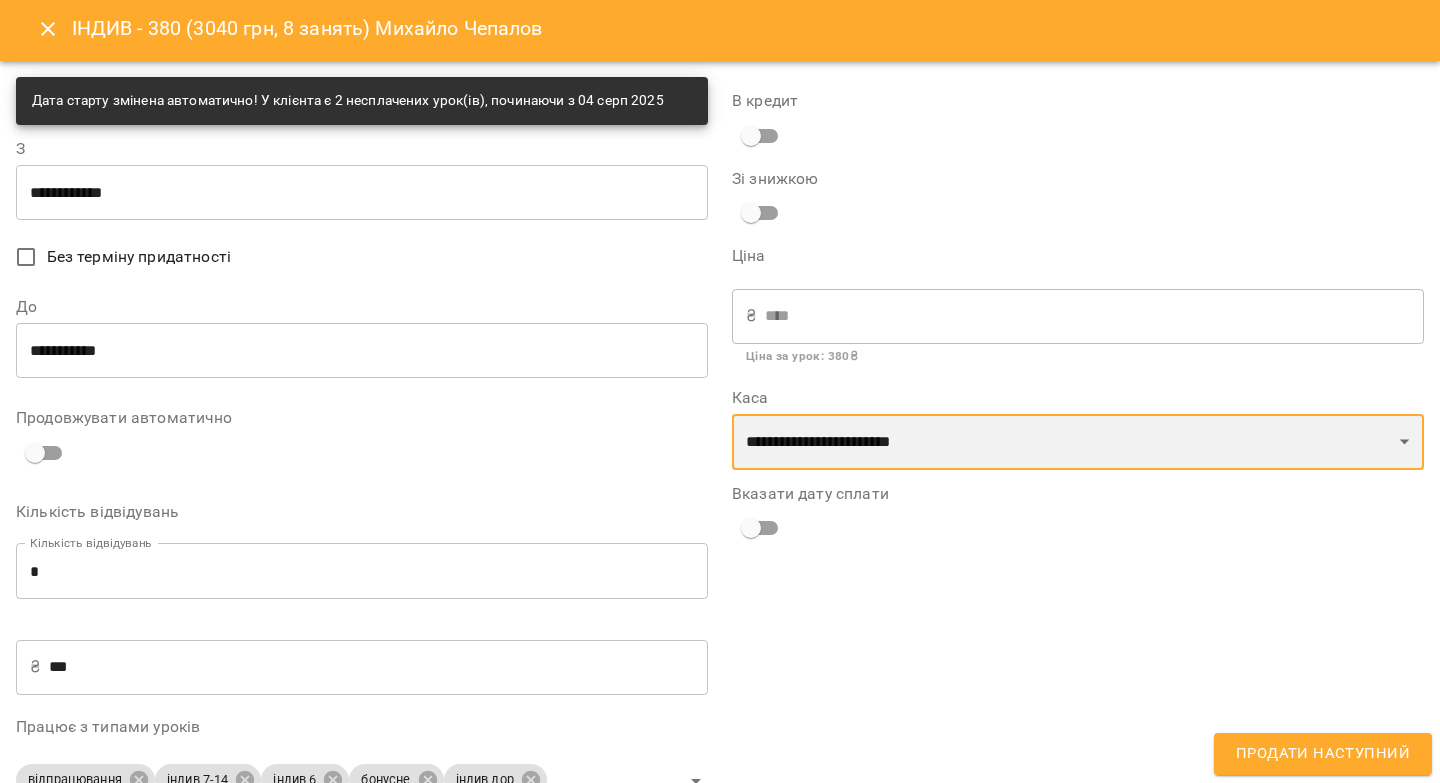 scroll, scrollTop: 0, scrollLeft: 0, axis: both 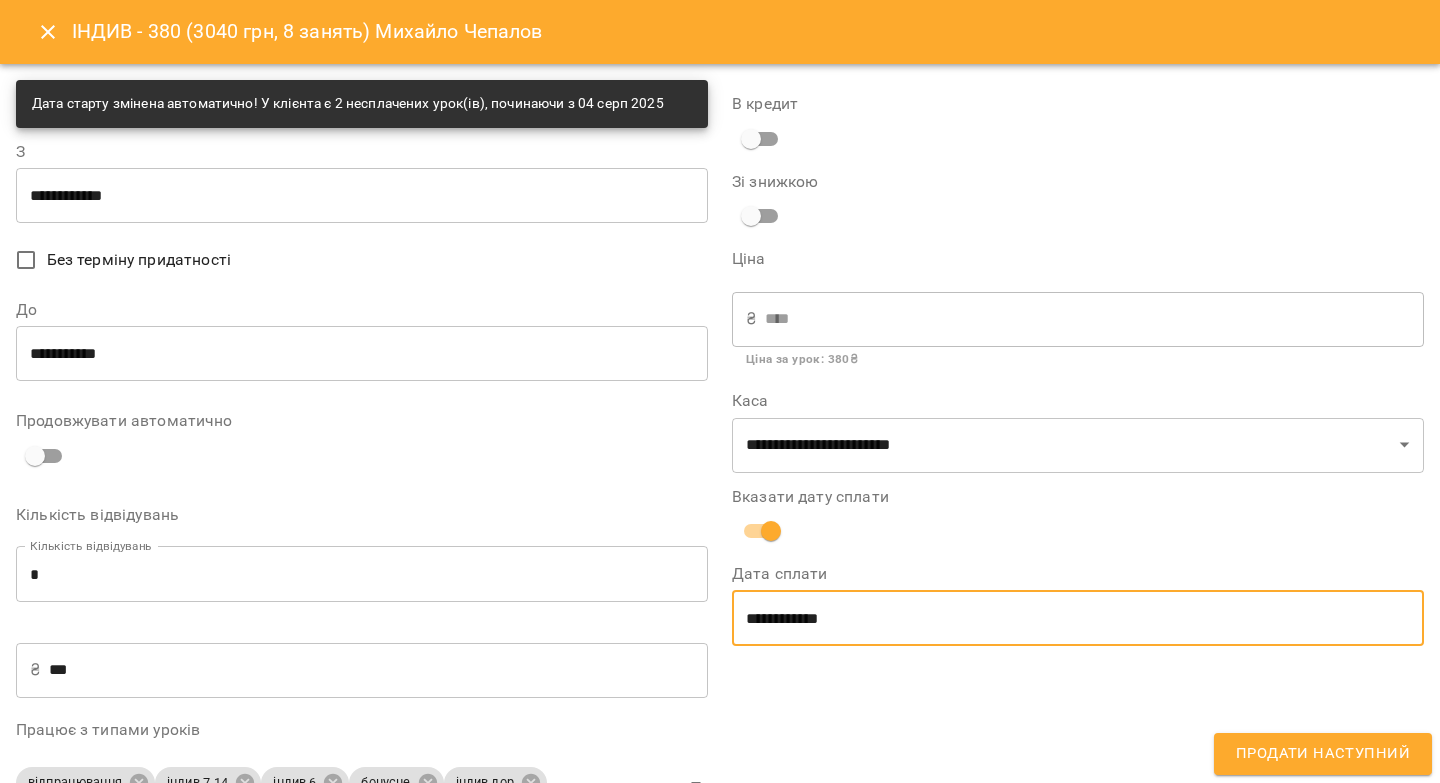 click on "**********" at bounding box center [1078, 618] 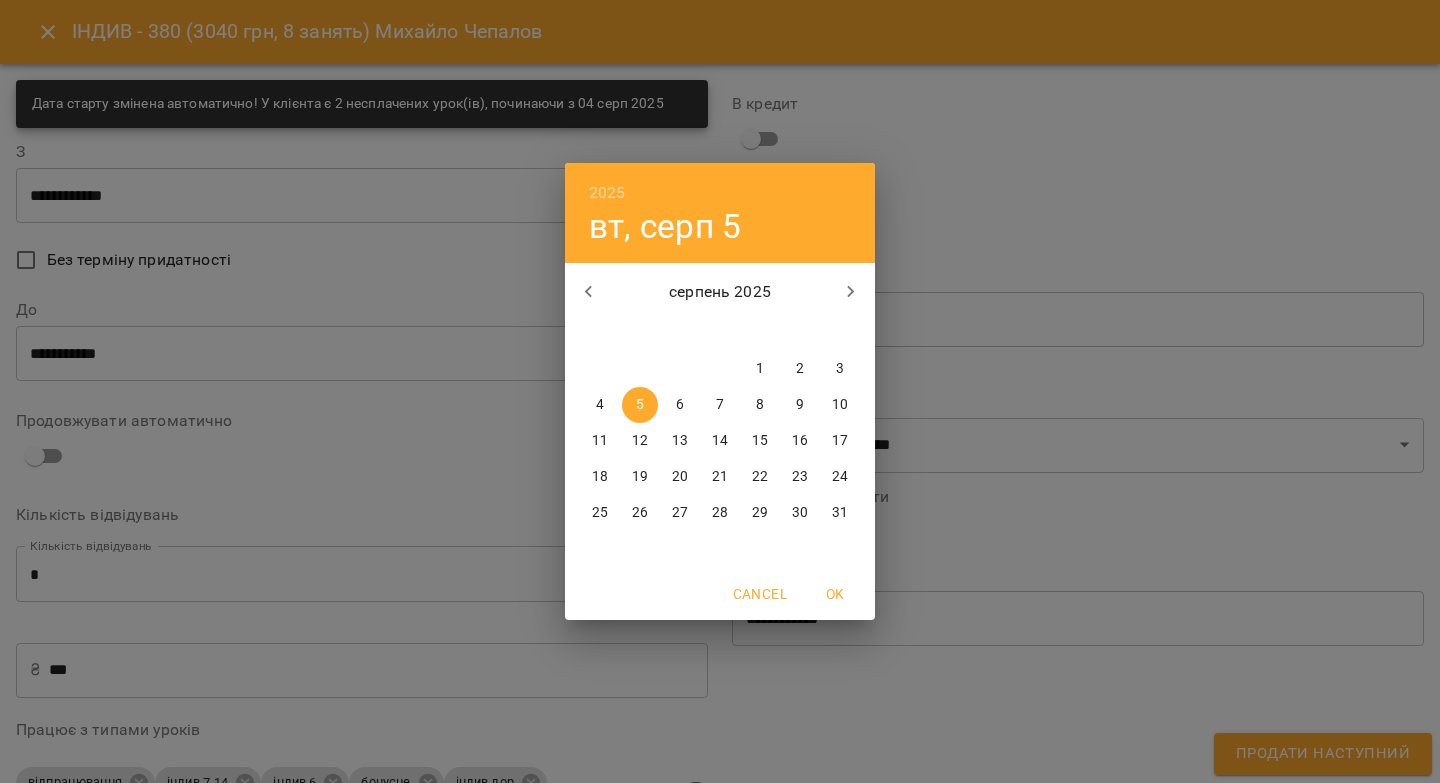 click on "4" at bounding box center (600, 405) 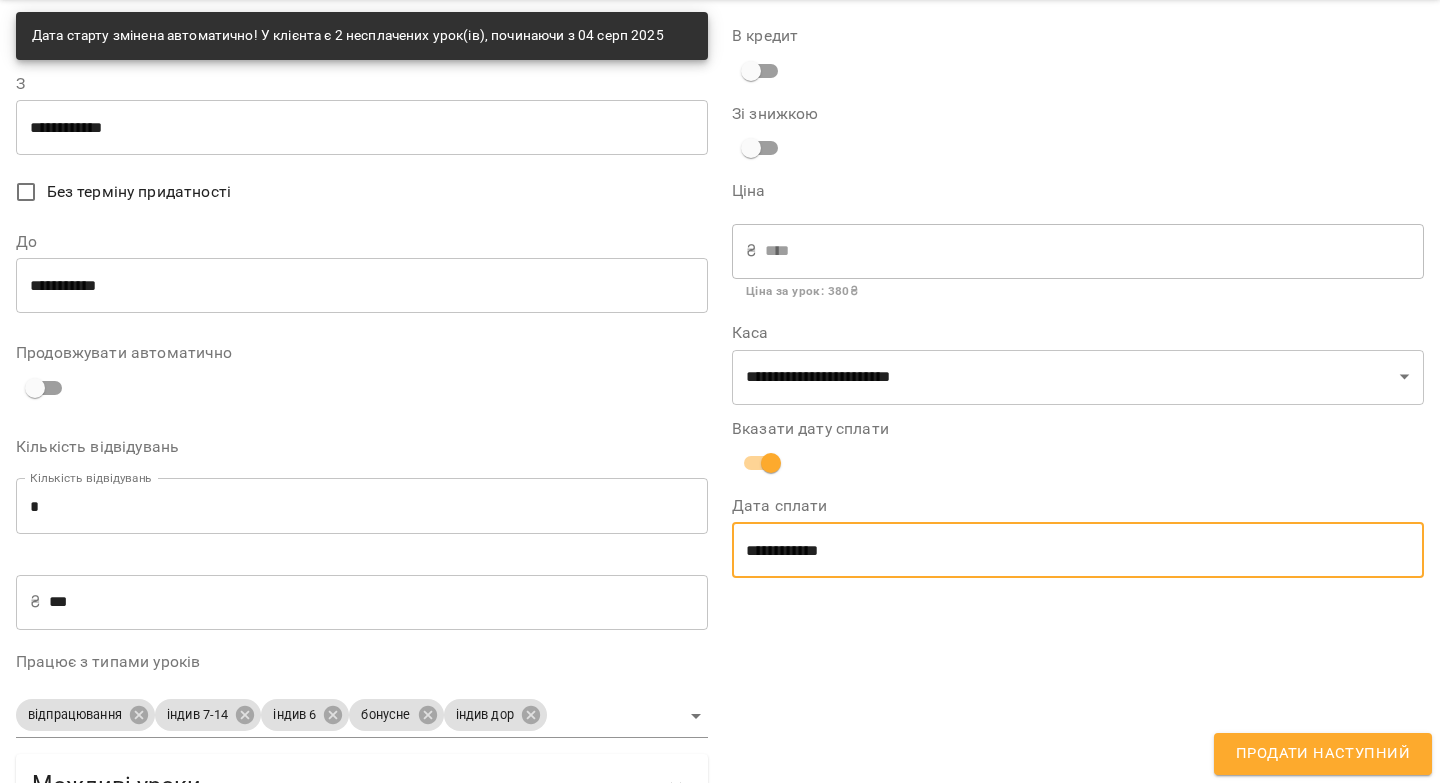 scroll, scrollTop: 142, scrollLeft: 0, axis: vertical 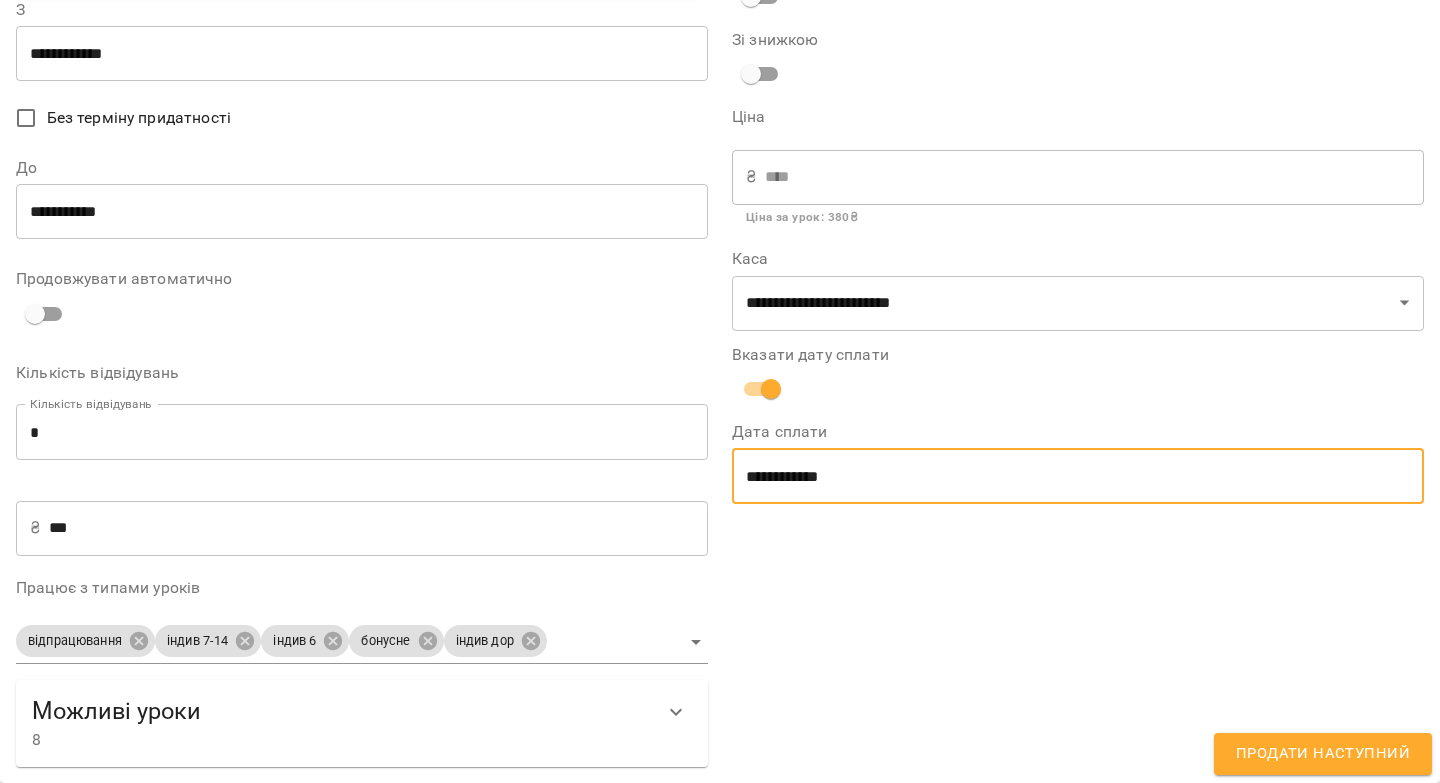 click 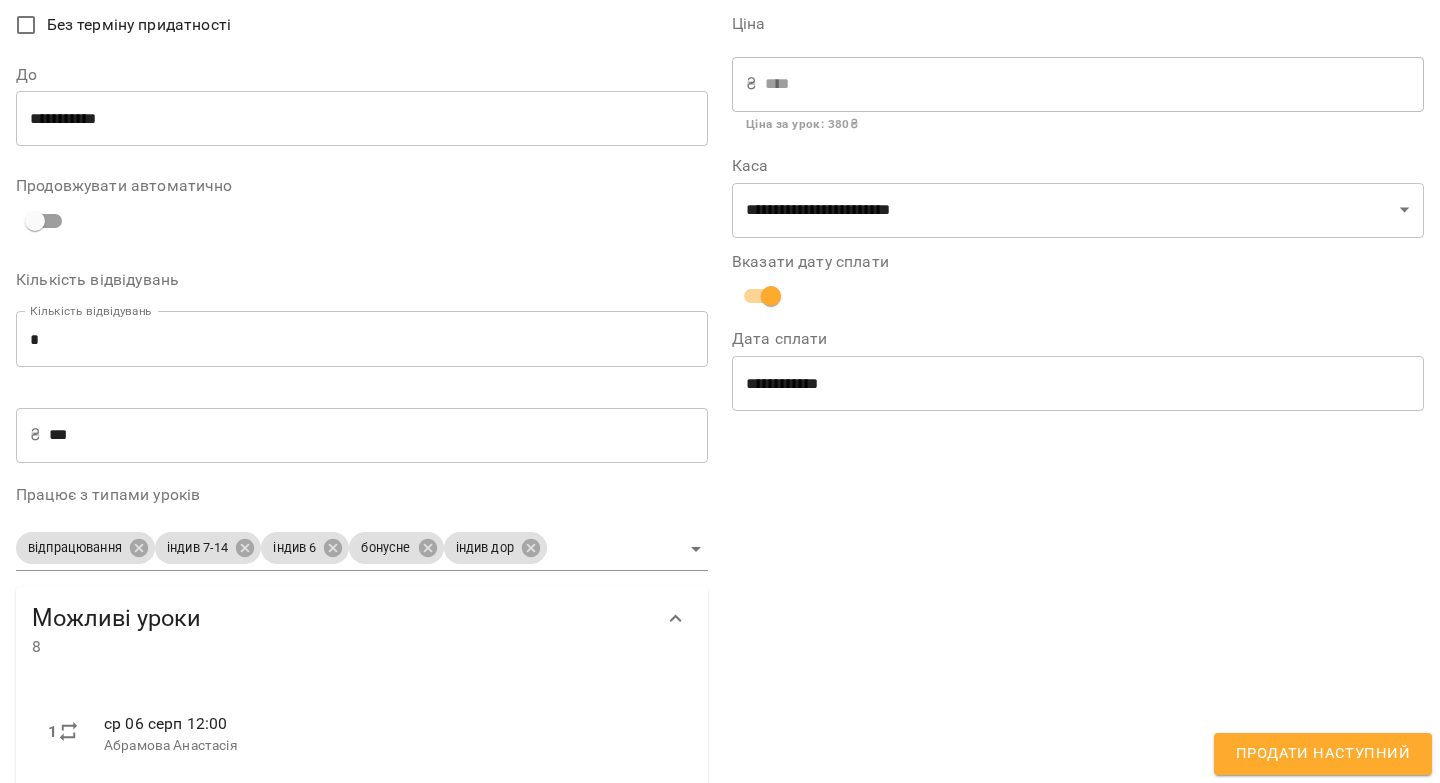 scroll, scrollTop: 236, scrollLeft: 0, axis: vertical 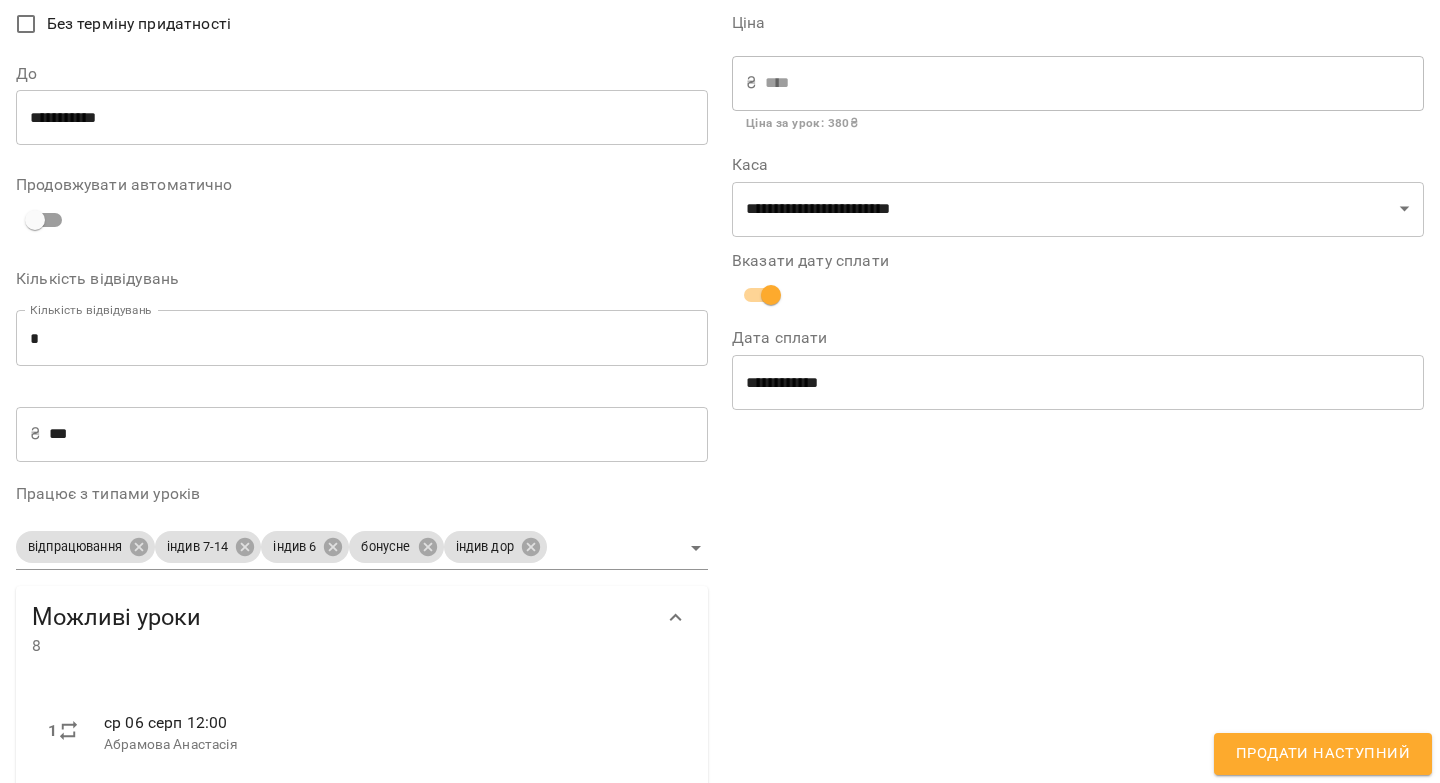 click on "Продати наступний" at bounding box center [1323, 754] 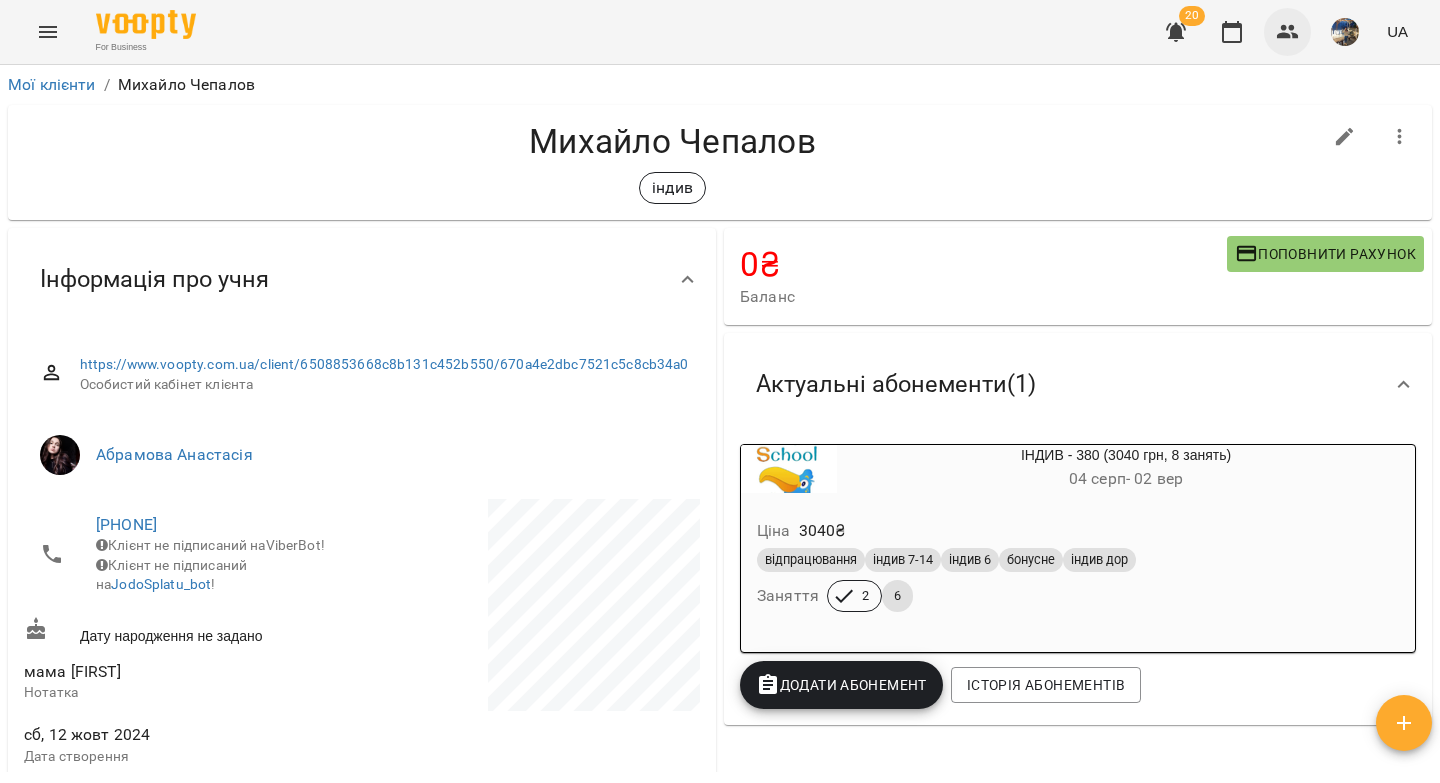 click 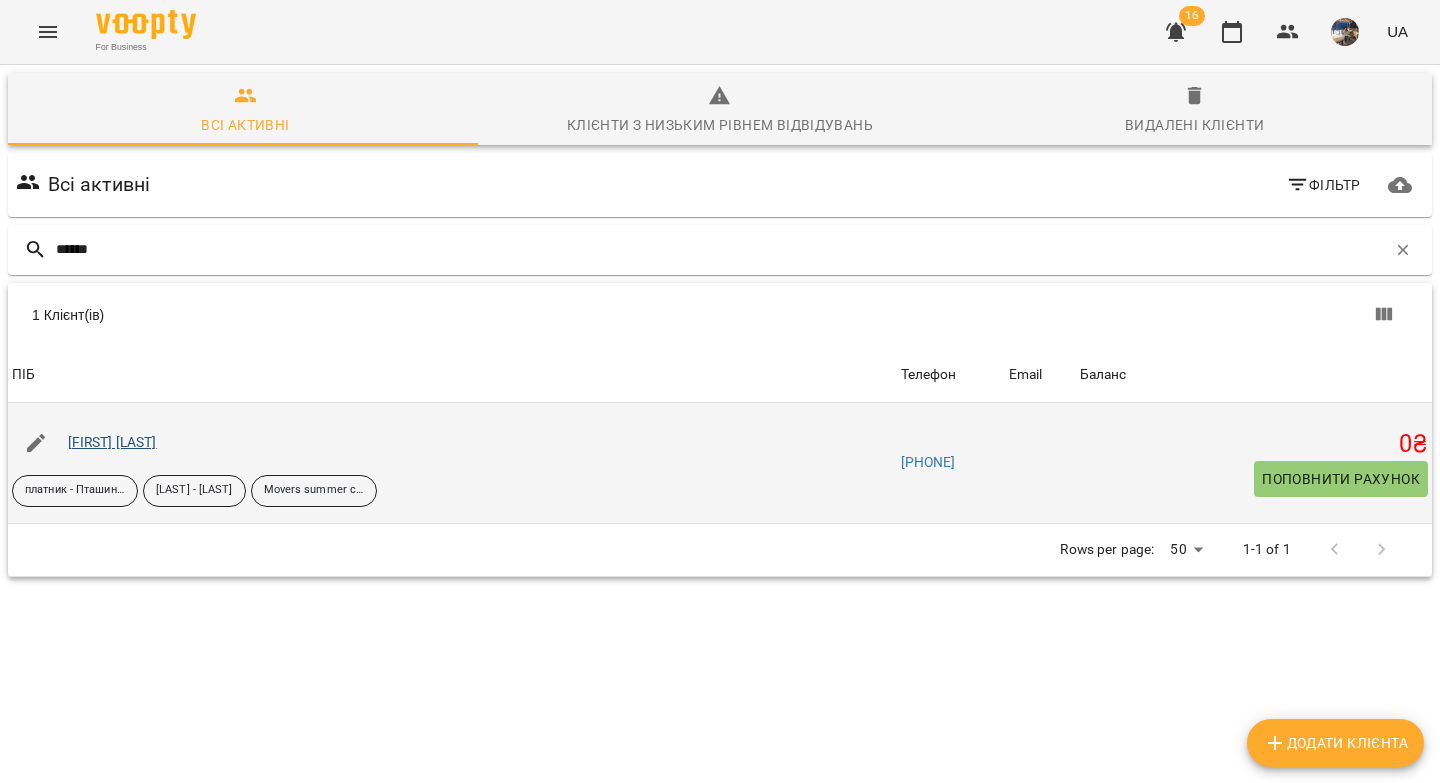 type on "******" 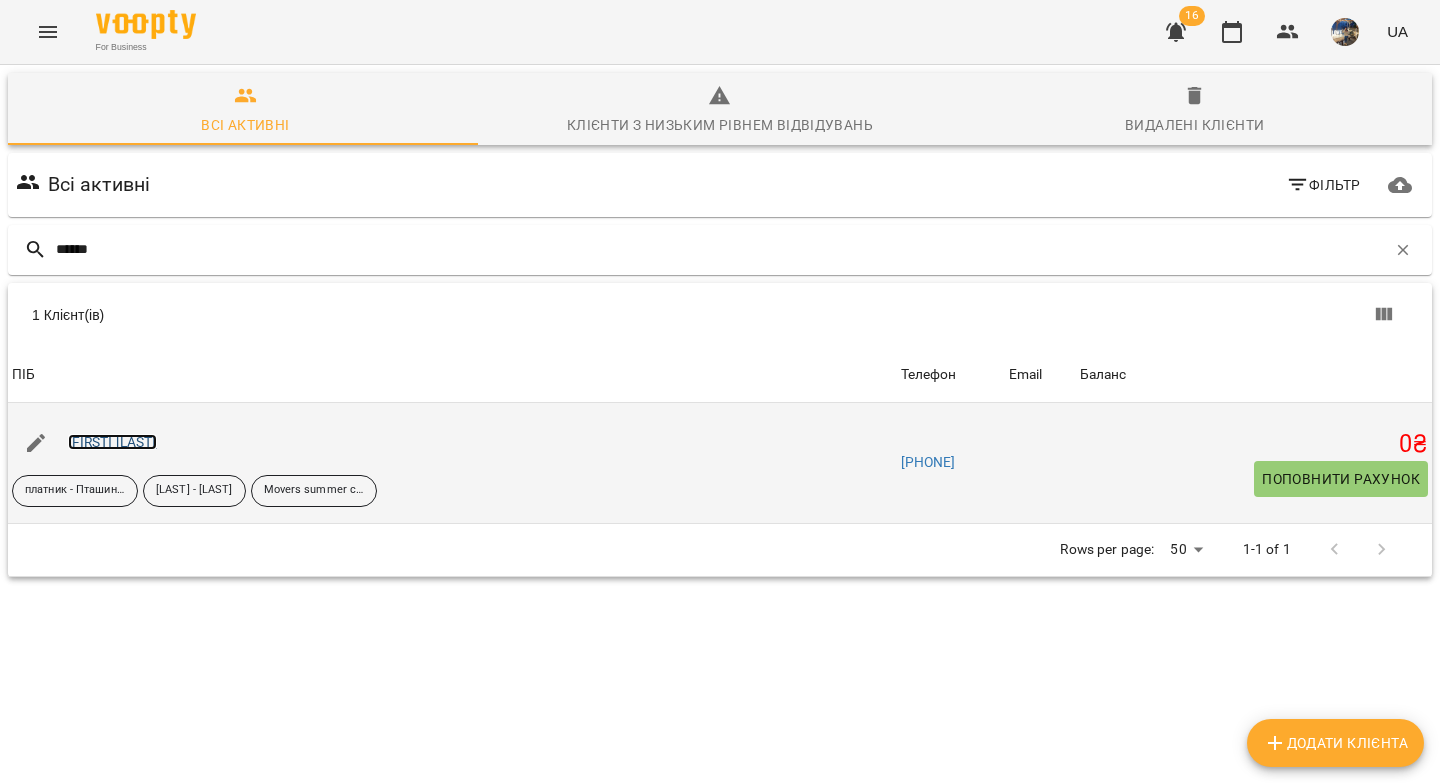 click on "Катерина Черешня" at bounding box center [112, 442] 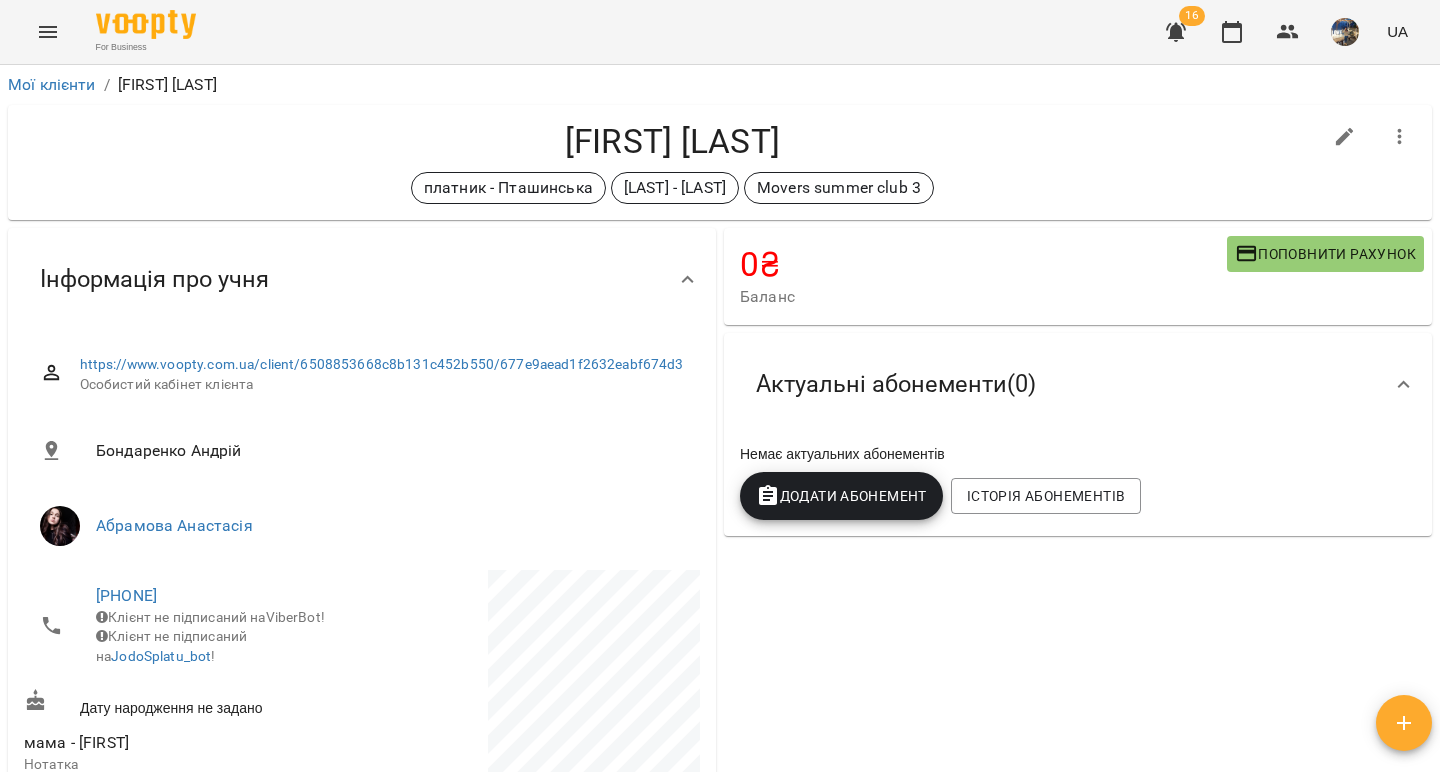 click on "Додати Абонемент" at bounding box center [841, 496] 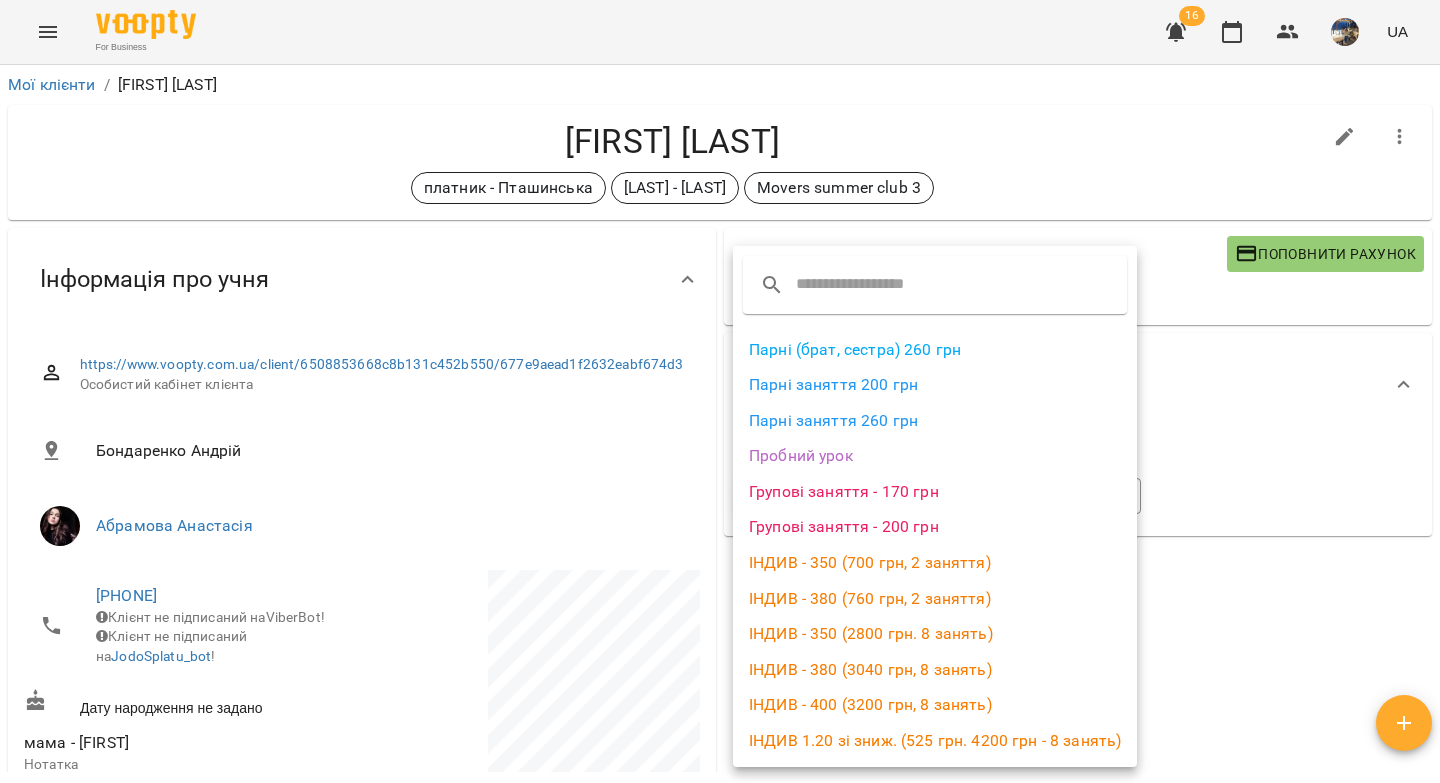 click on "Групові заняття - 200 грн" at bounding box center [935, 527] 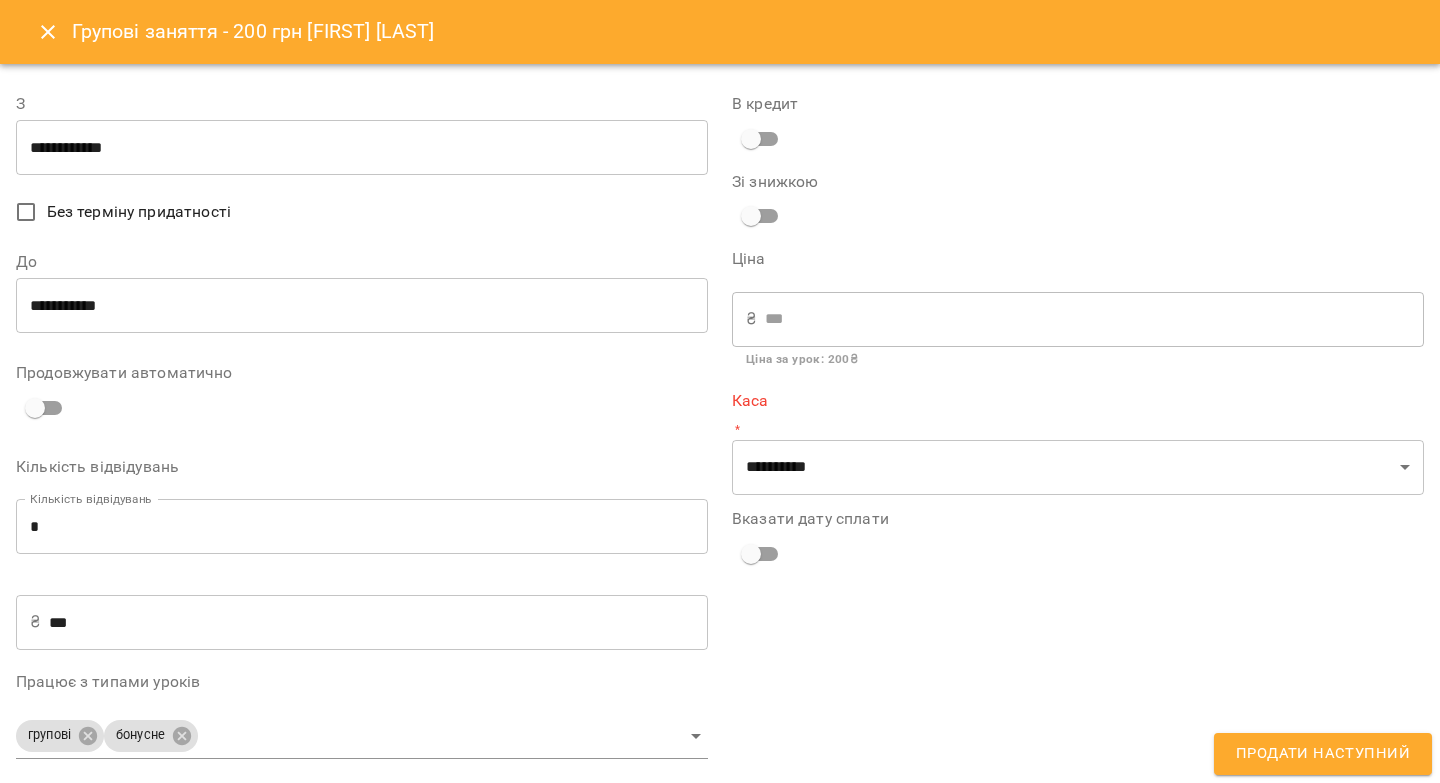 type on "**********" 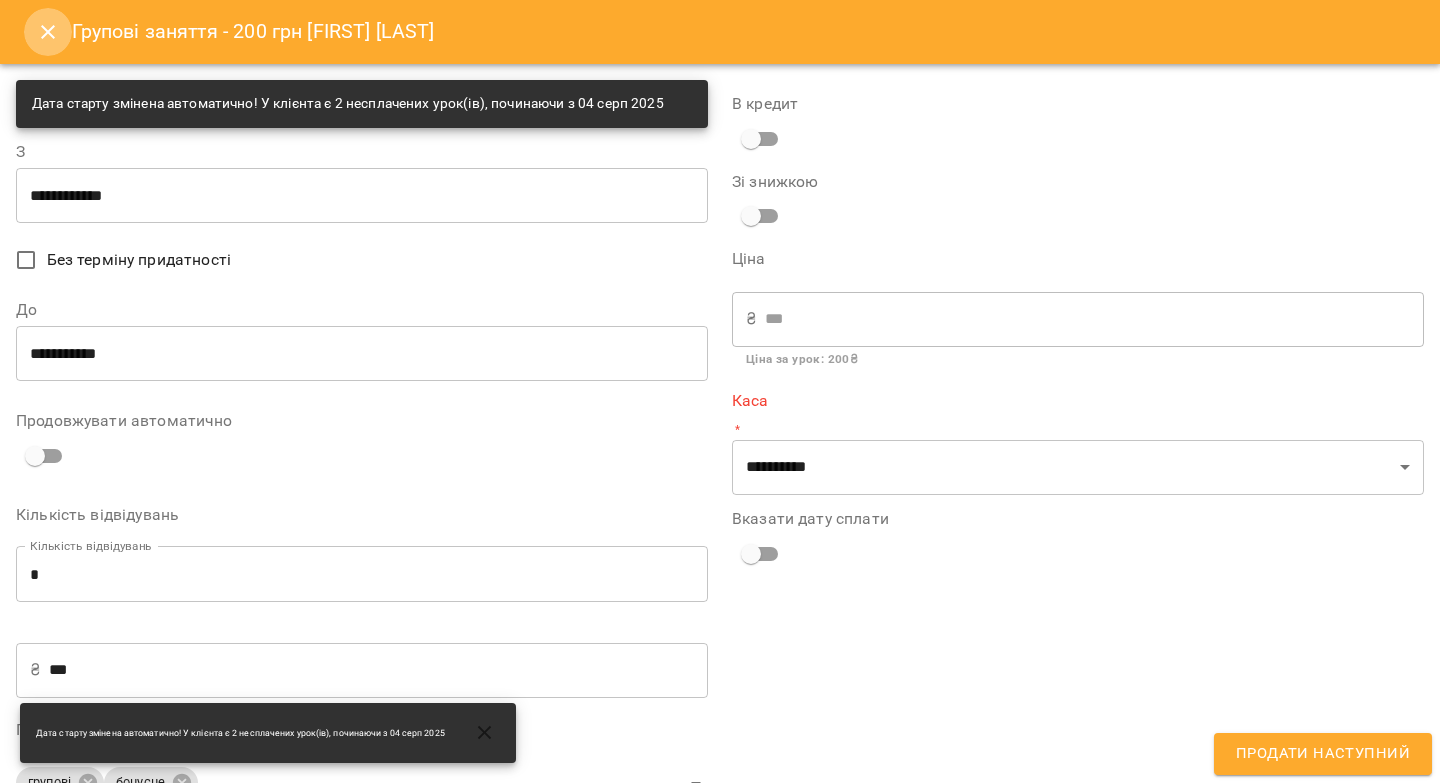 click 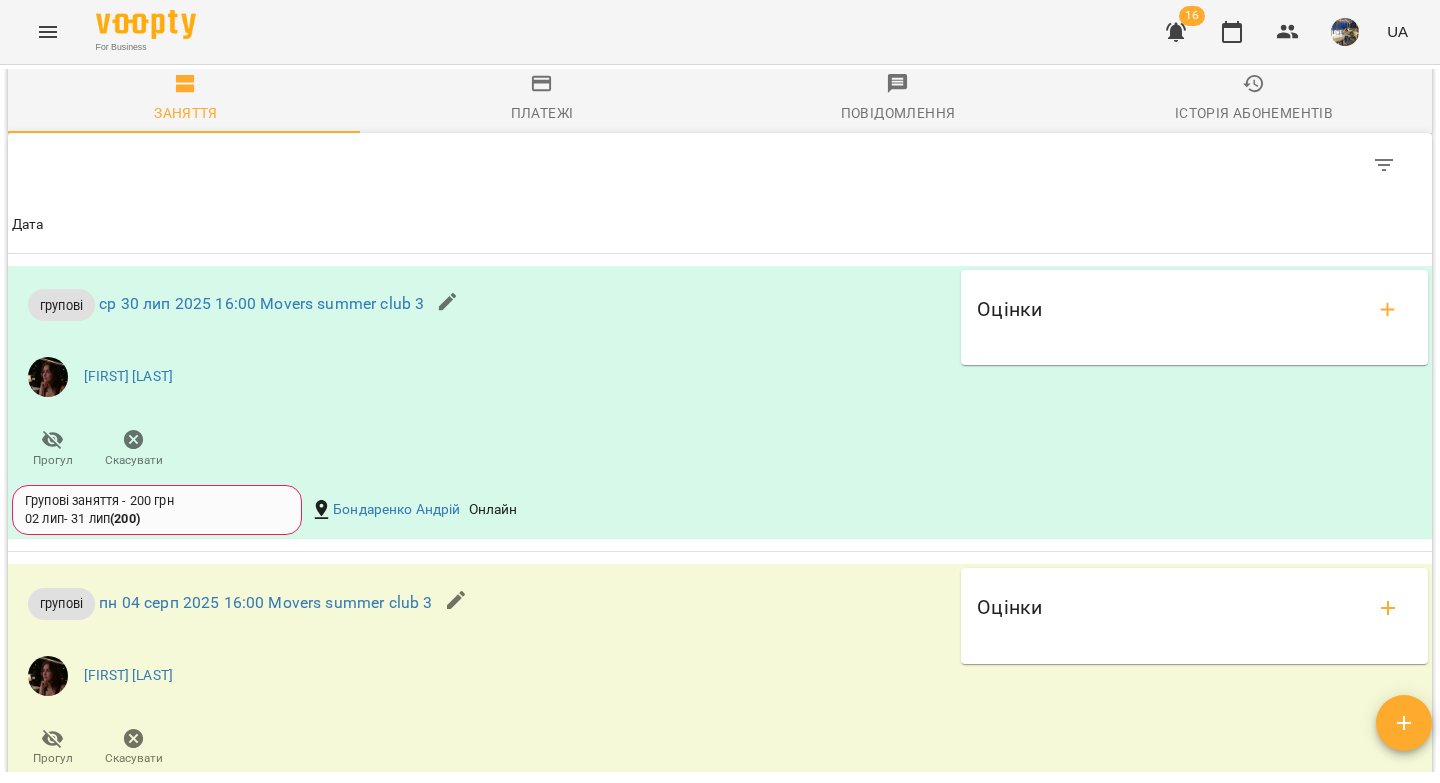 scroll, scrollTop: 0, scrollLeft: 0, axis: both 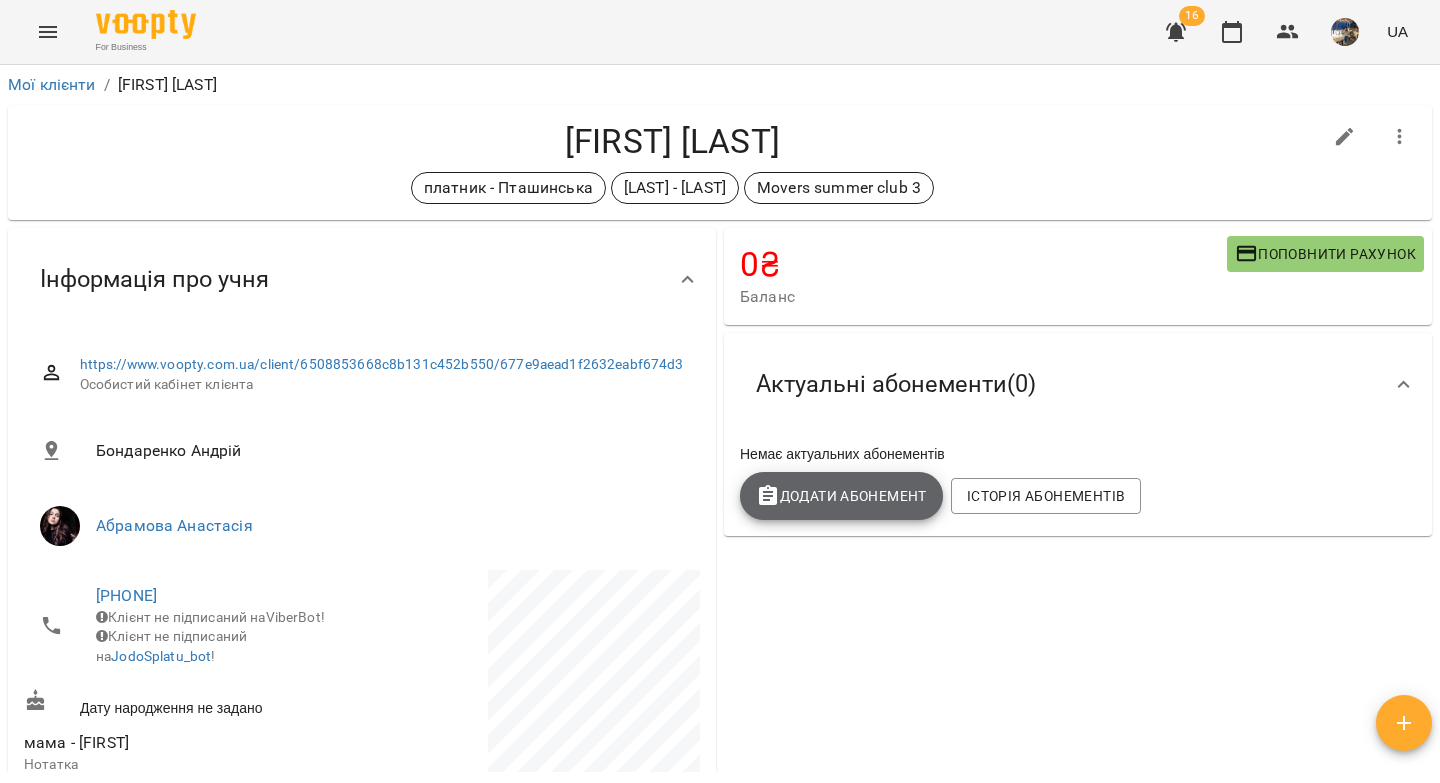 click on "Додати Абонемент" at bounding box center [841, 496] 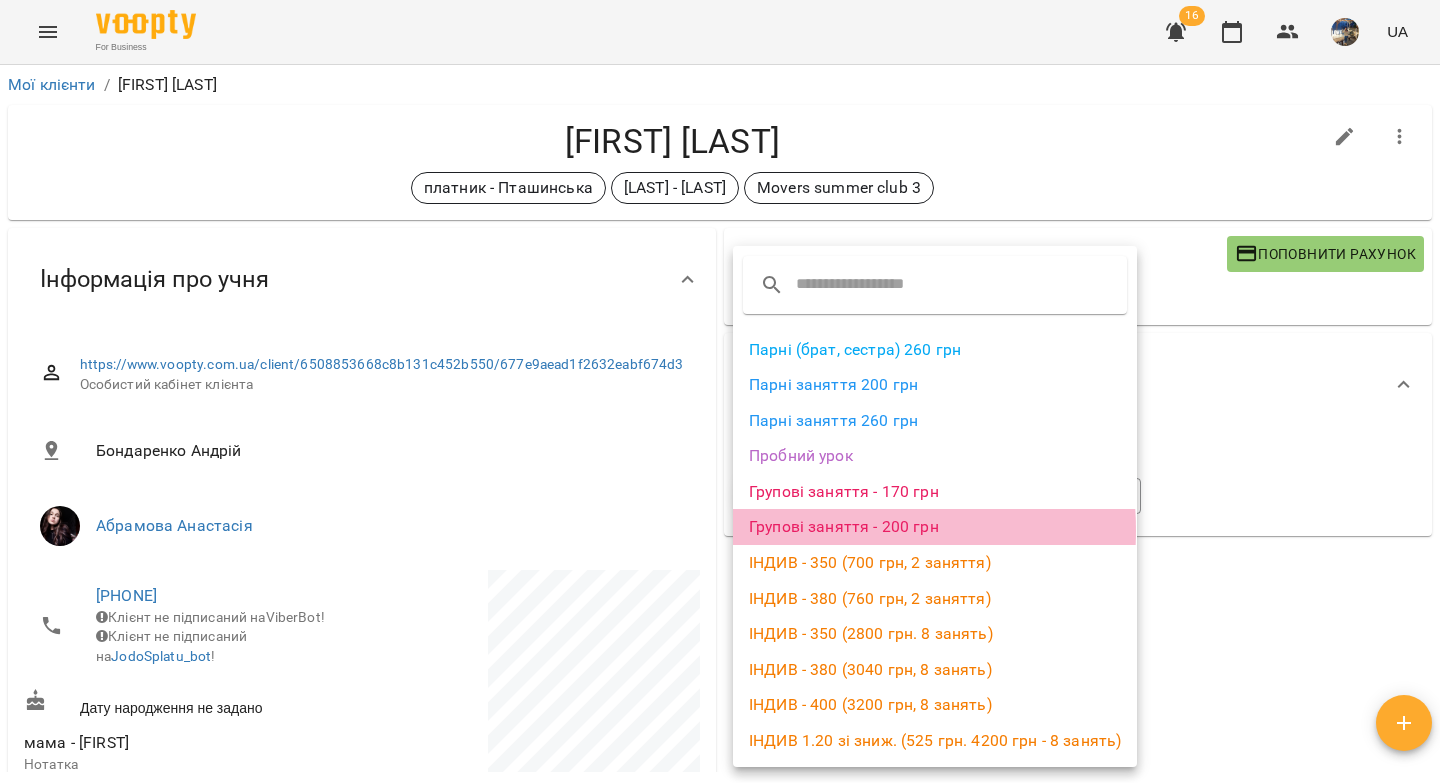 click on "Групові заняття - 200 грн" at bounding box center (935, 527) 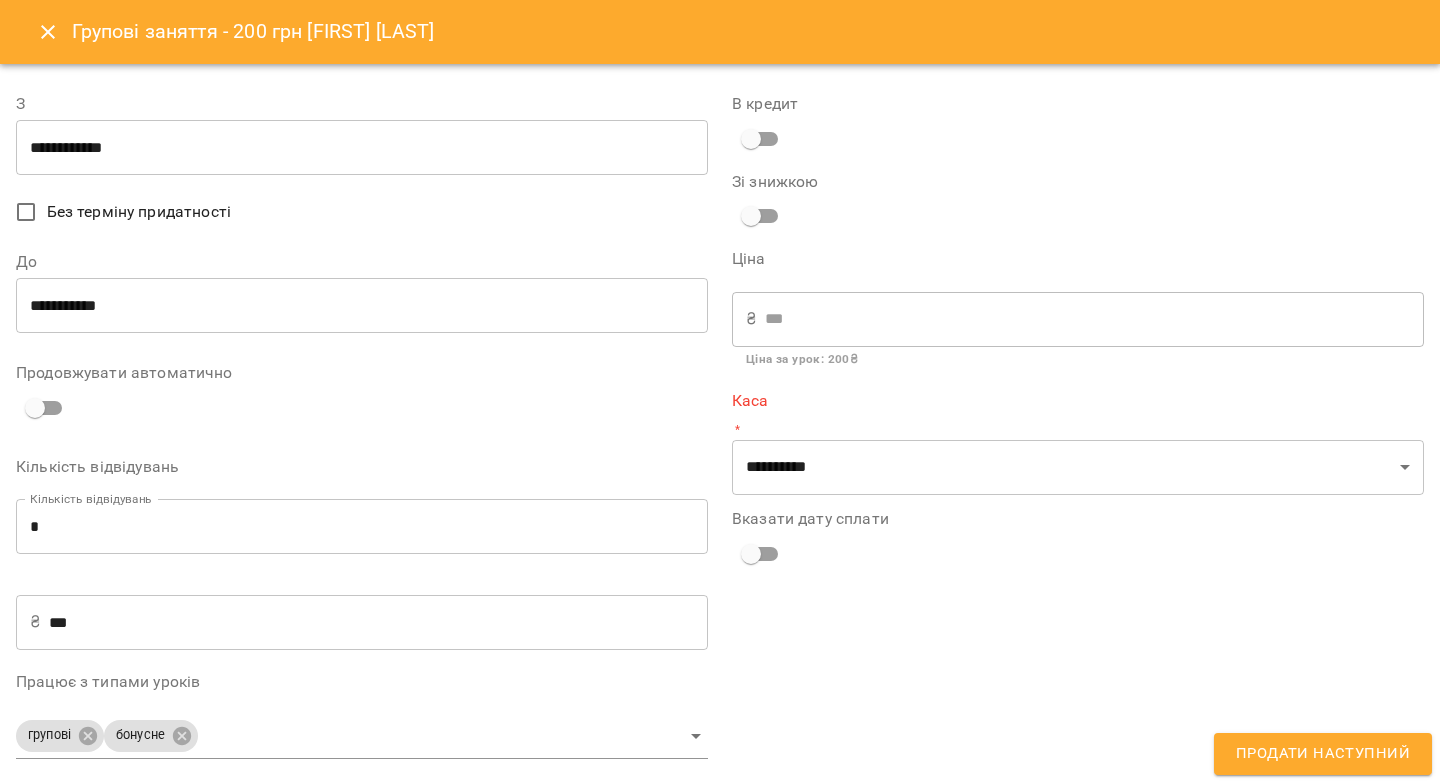 type on "**********" 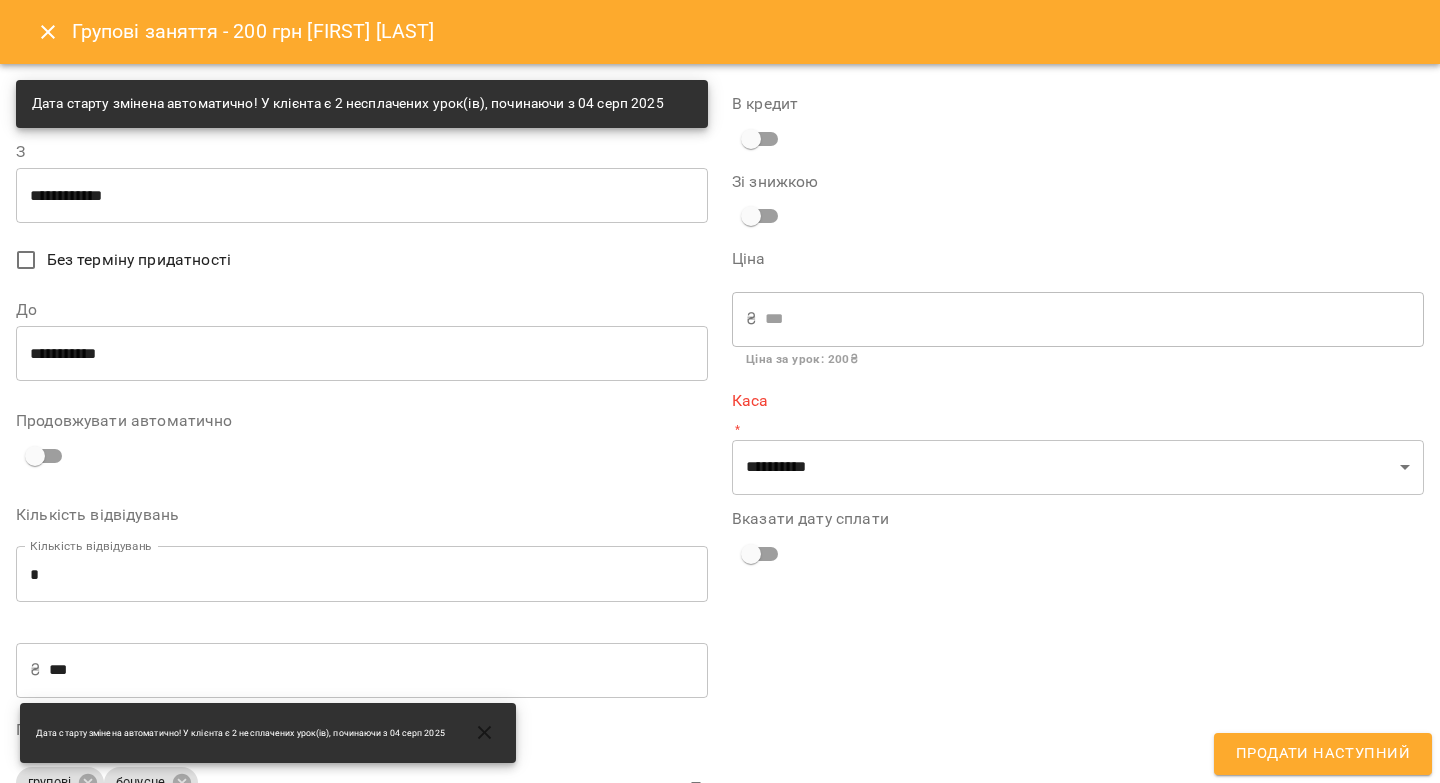 click on "**********" at bounding box center [362, 353] 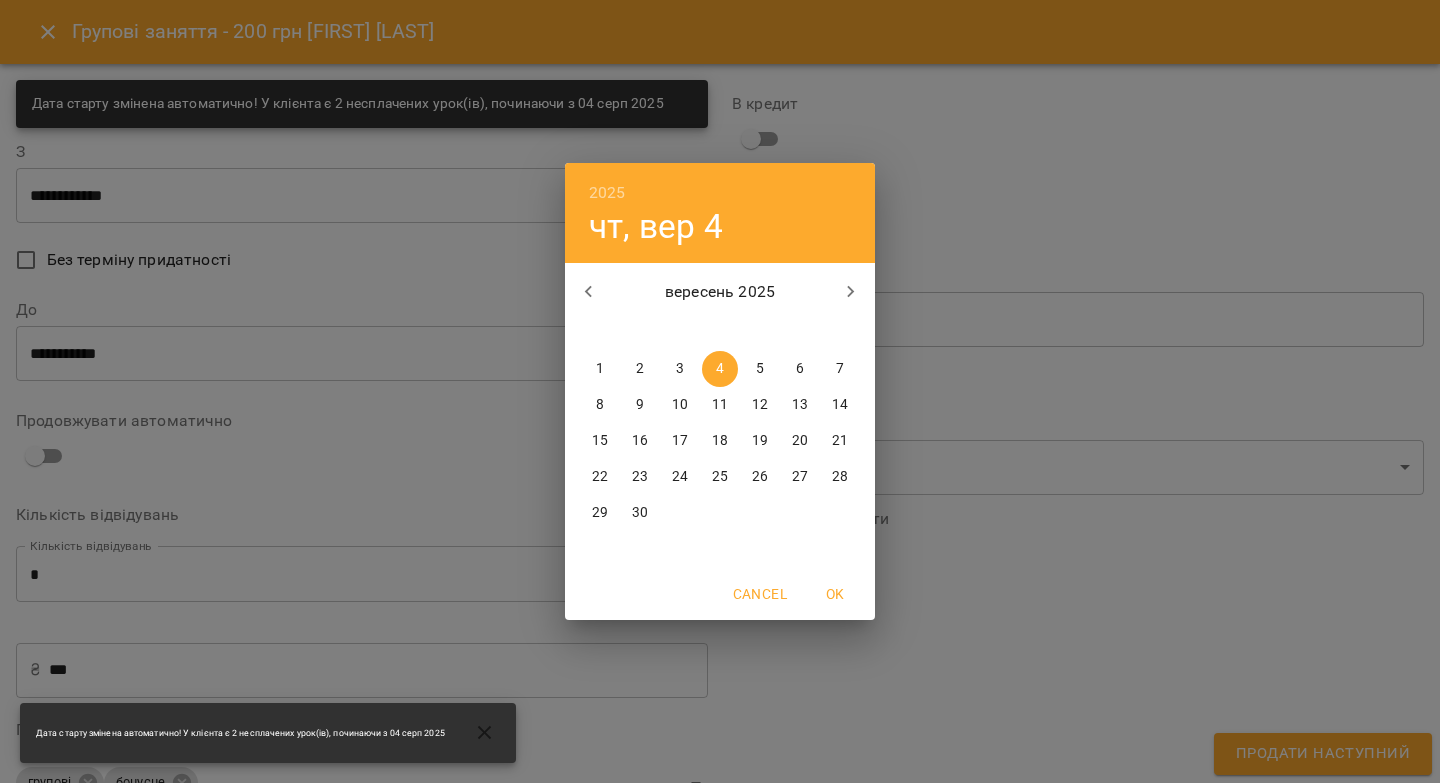 click 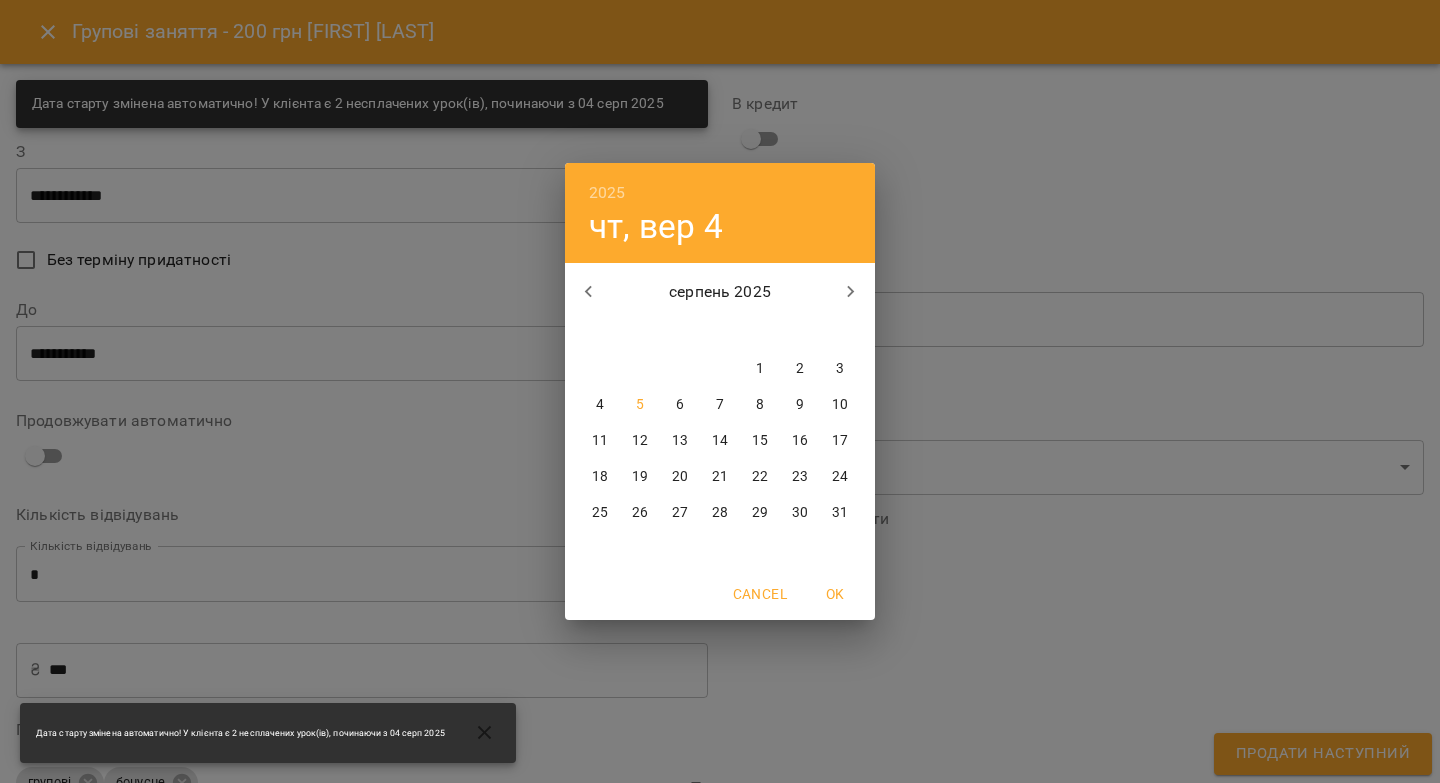 click on "31" at bounding box center (840, 513) 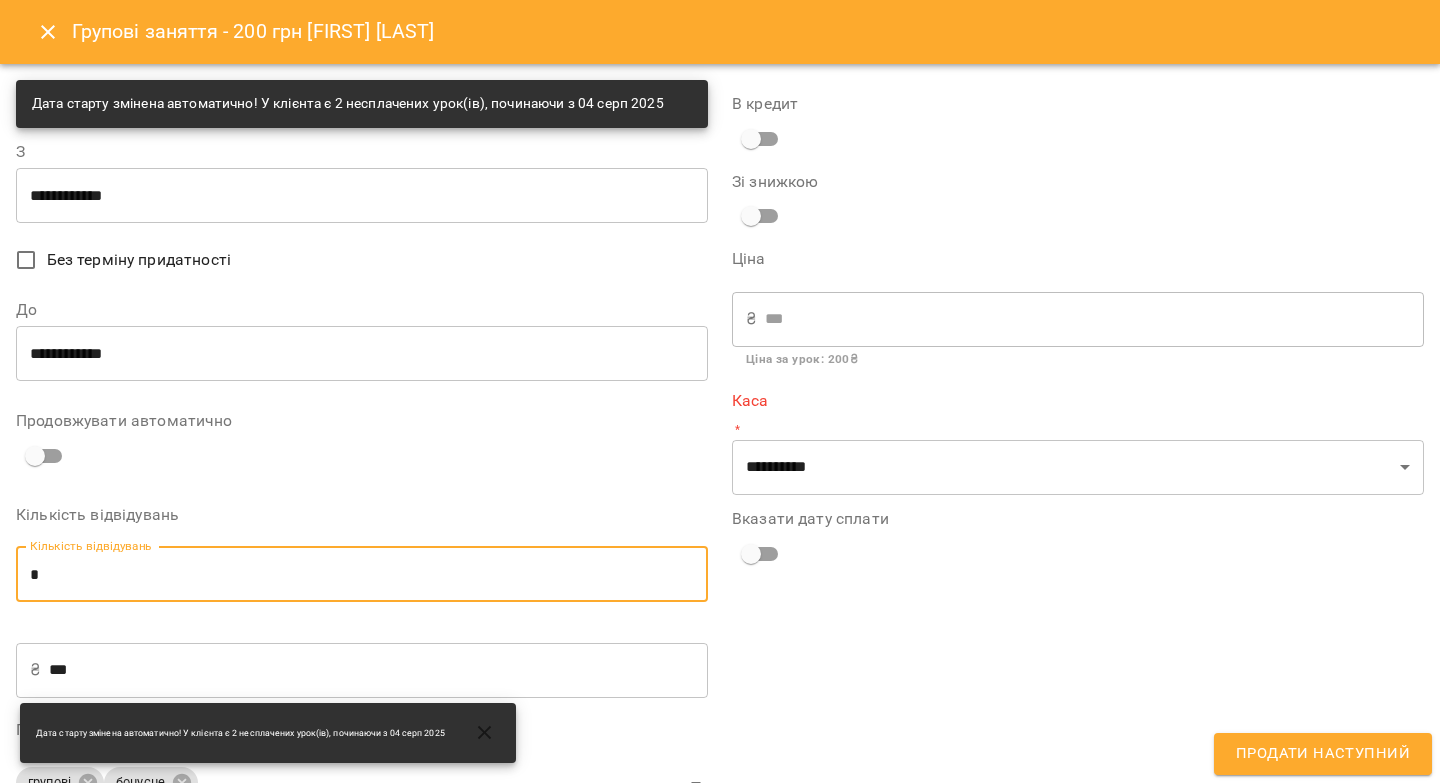 drag, startPoint x: 87, startPoint y: 570, endPoint x: 8, endPoint y: 576, distance: 79.22752 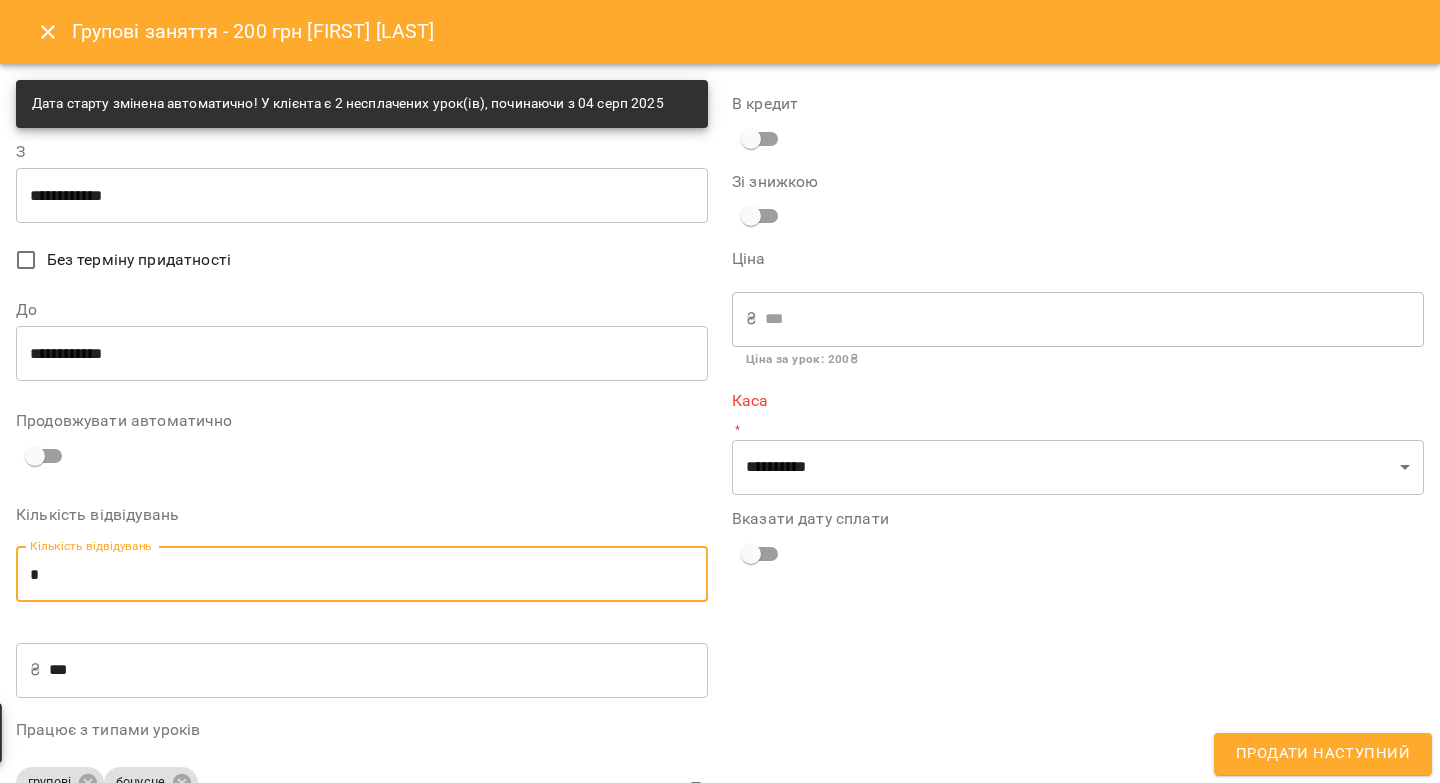 type on "*" 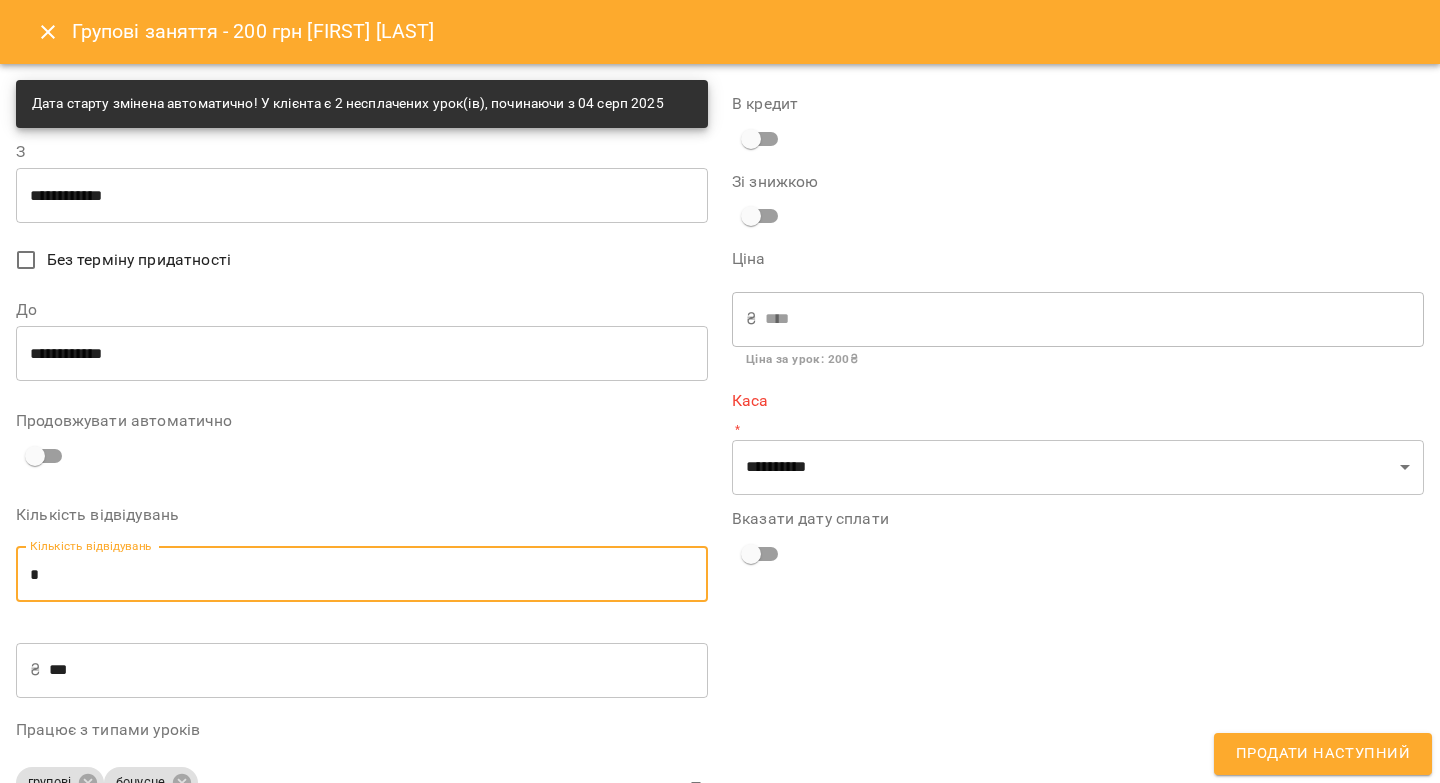 type on "*" 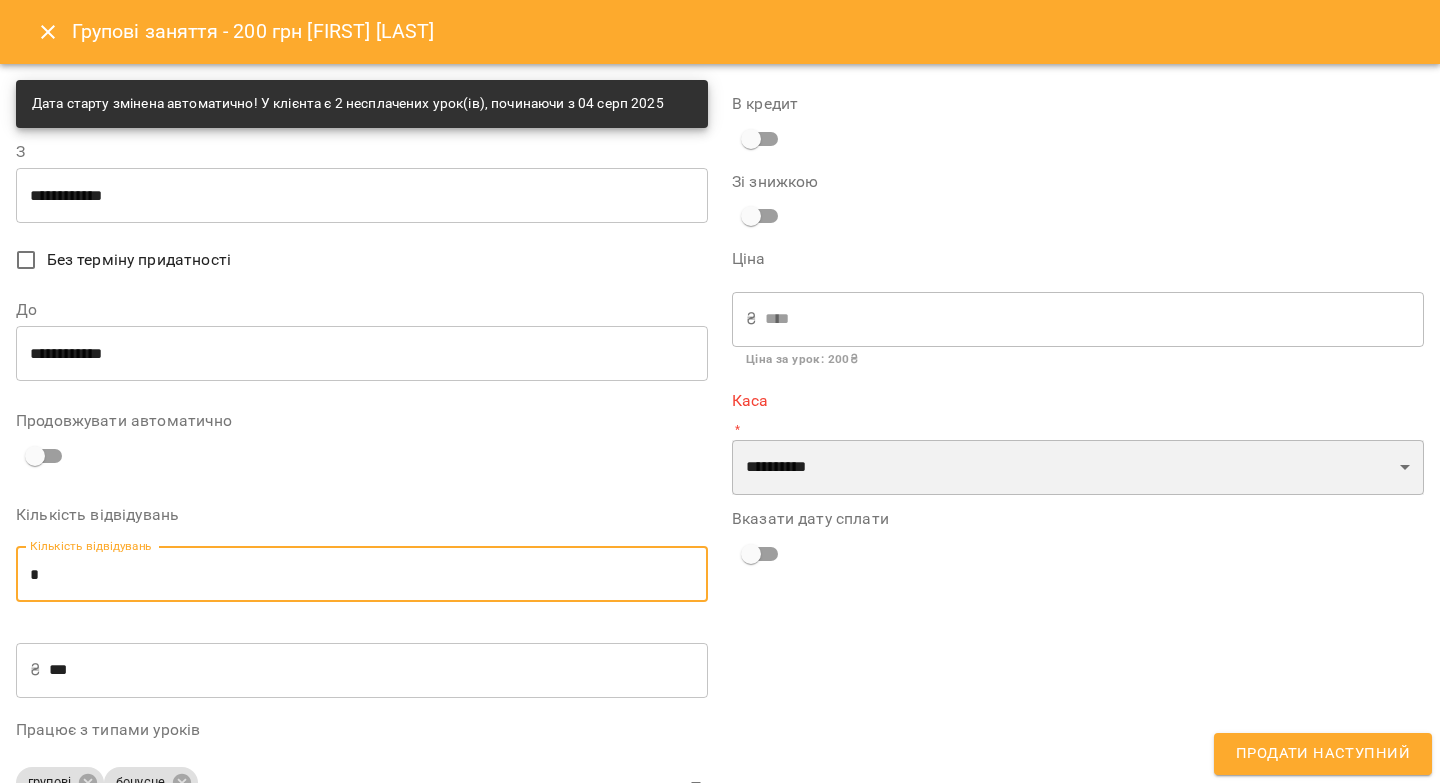 click on "**********" at bounding box center (1078, 468) 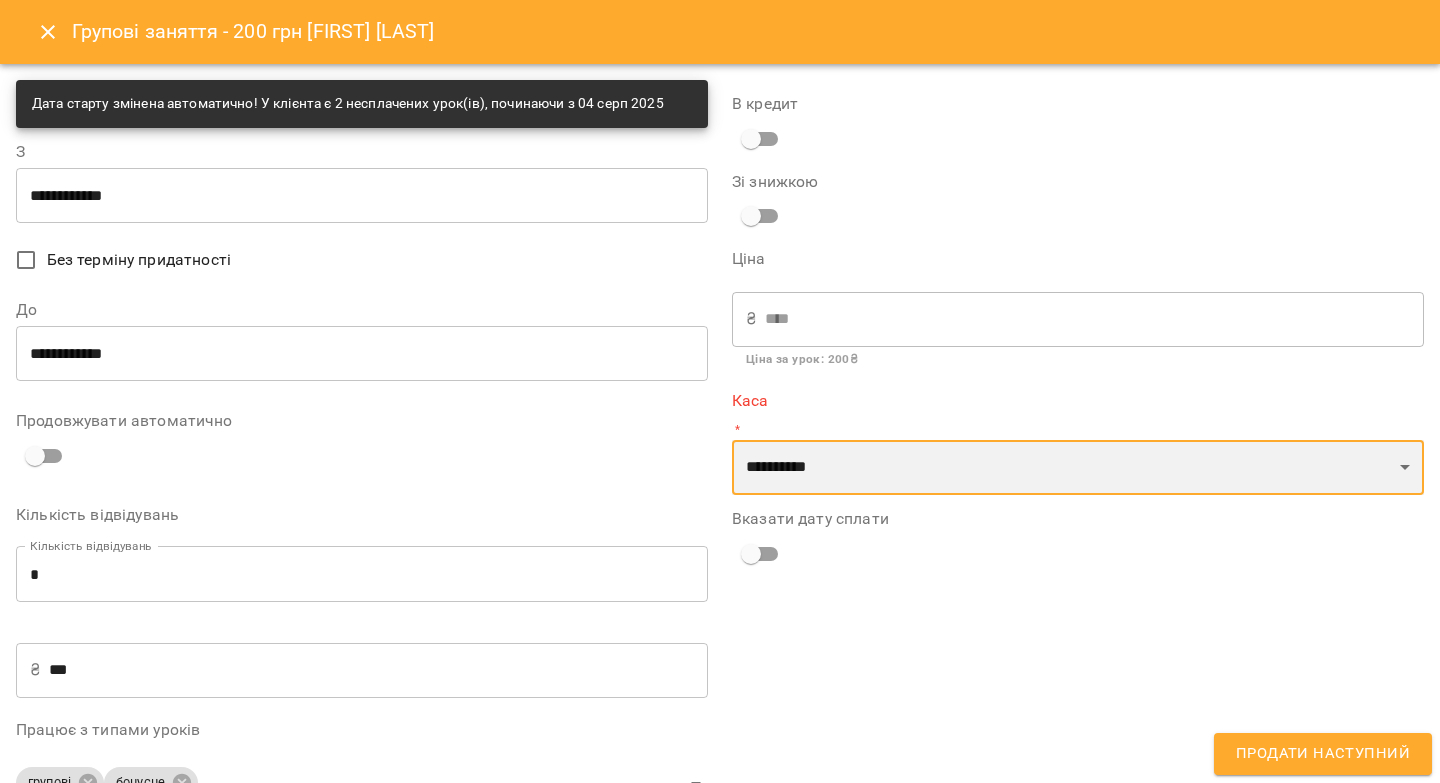 select on "****" 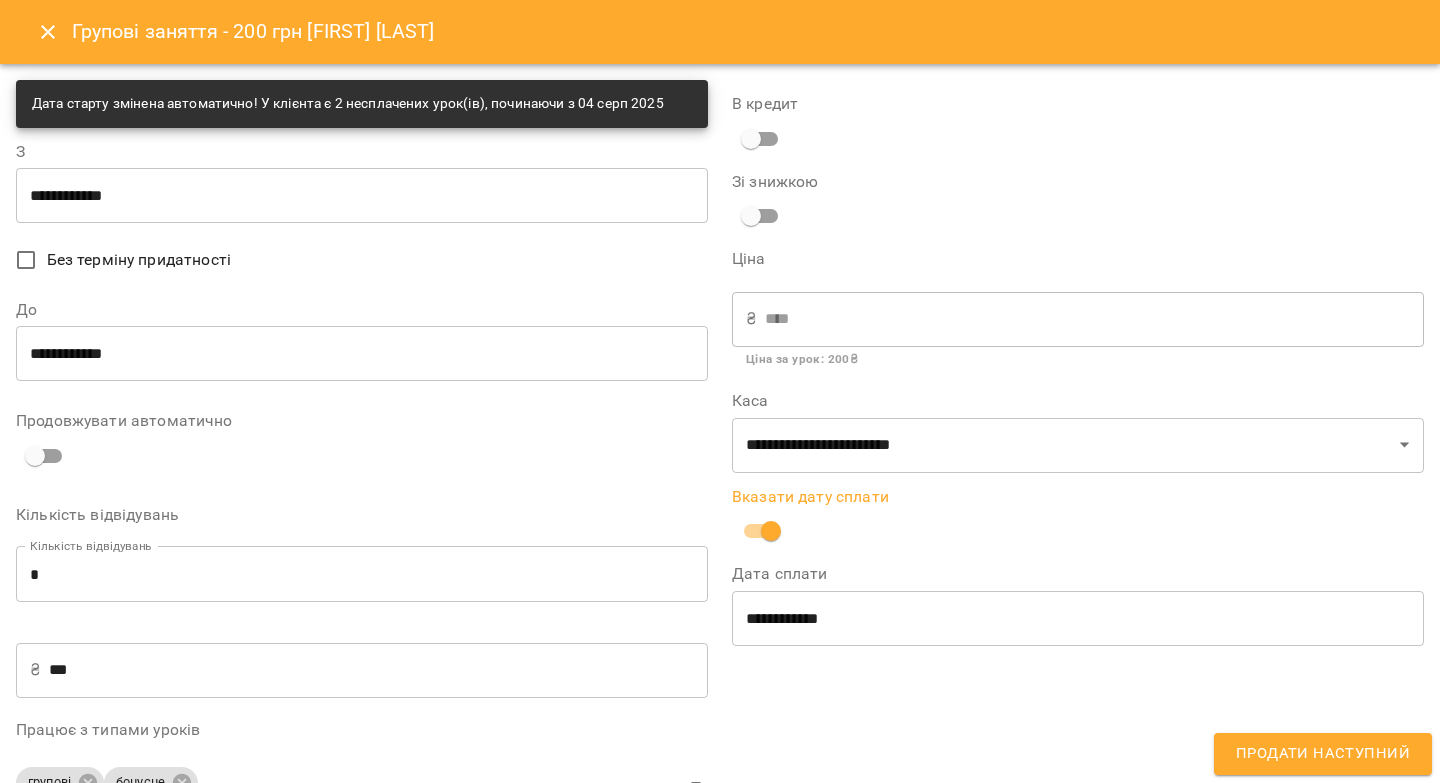 click on "**********" at bounding box center (1078, 618) 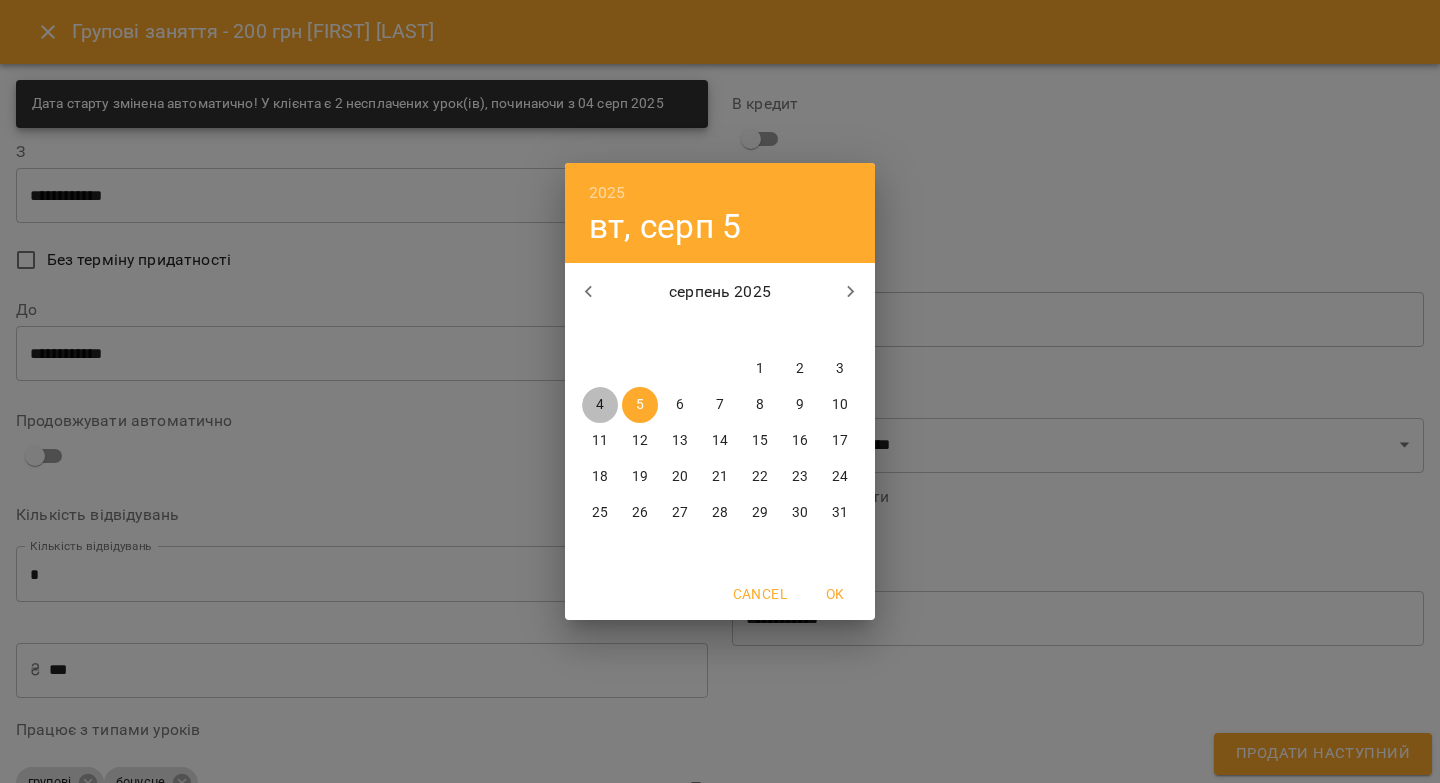 click on "4" at bounding box center [600, 405] 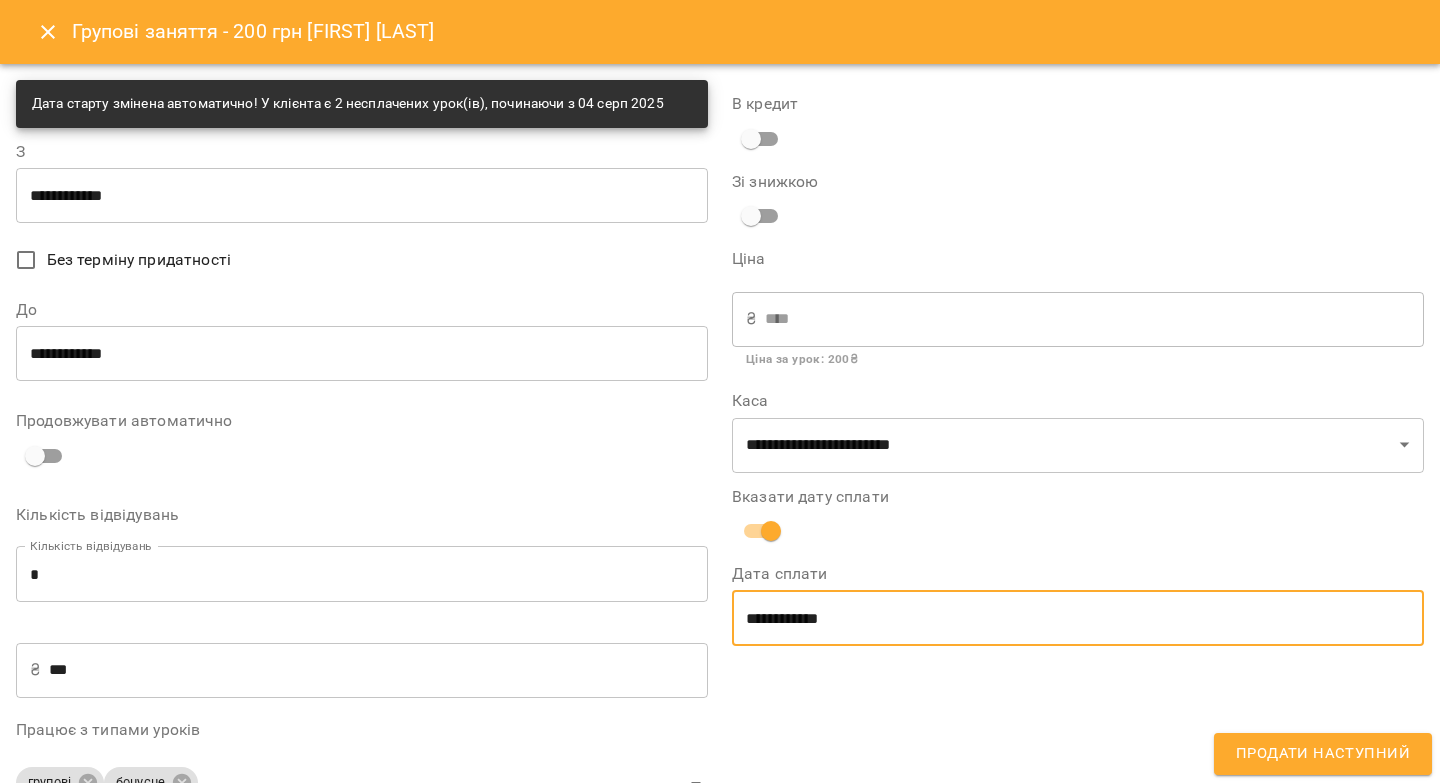 click on "Продати наступний" at bounding box center (1323, 754) 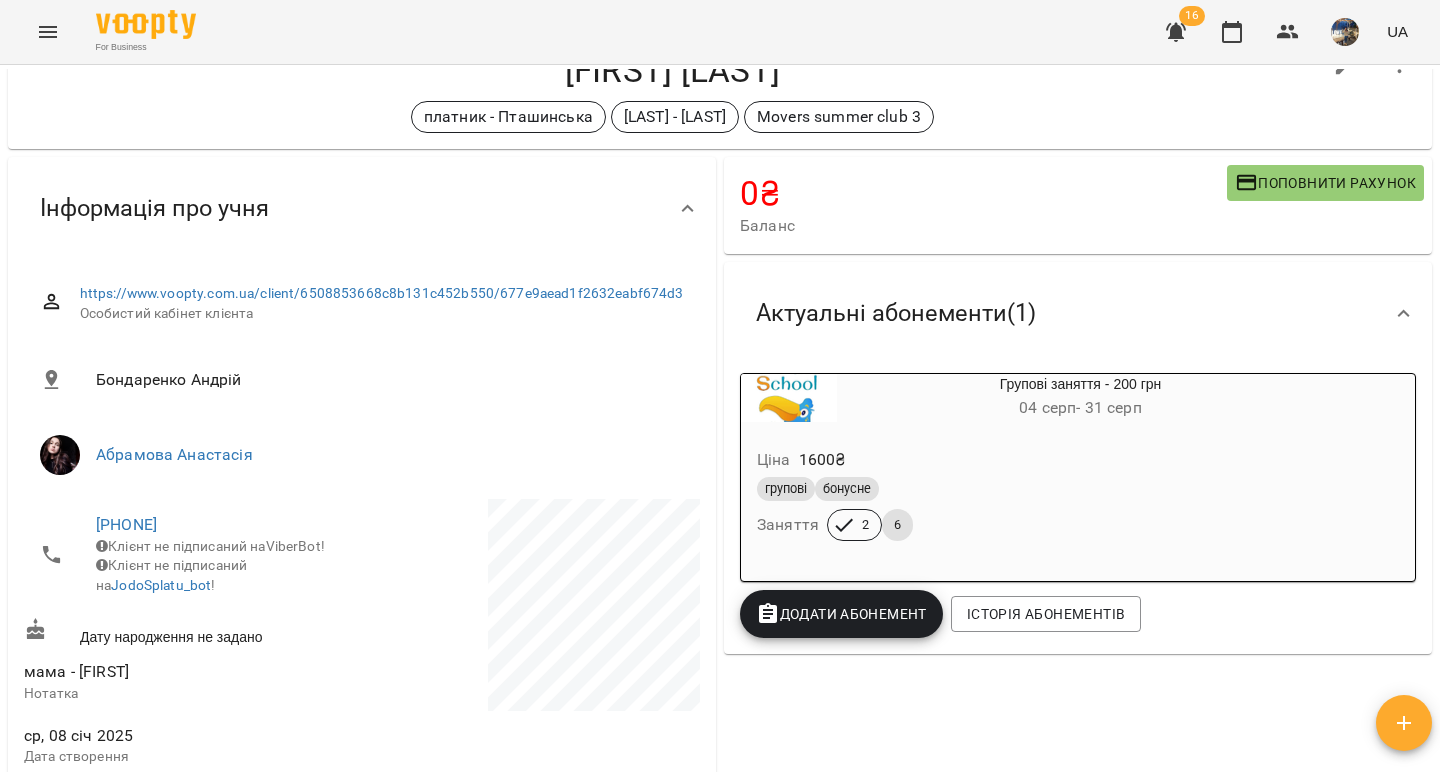scroll, scrollTop: 72, scrollLeft: 0, axis: vertical 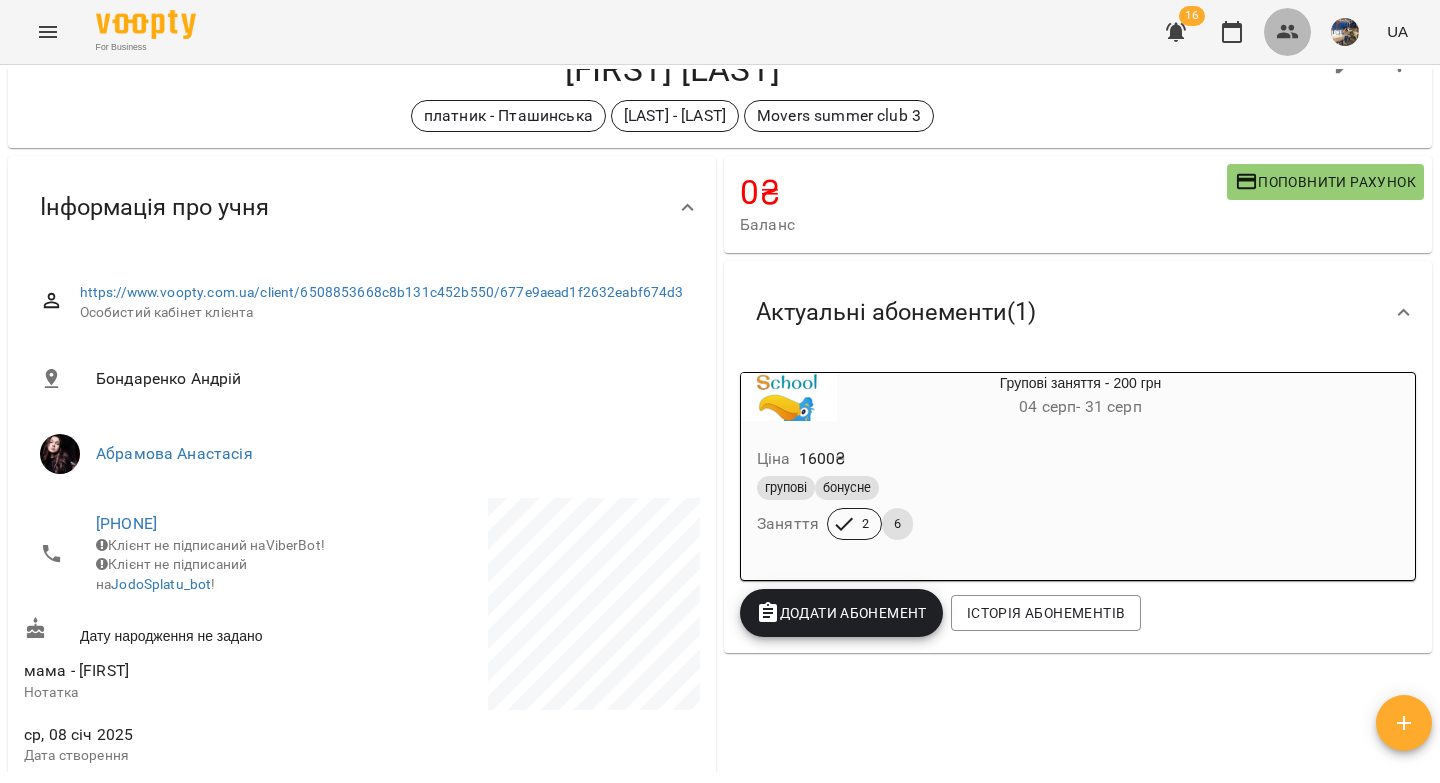 click 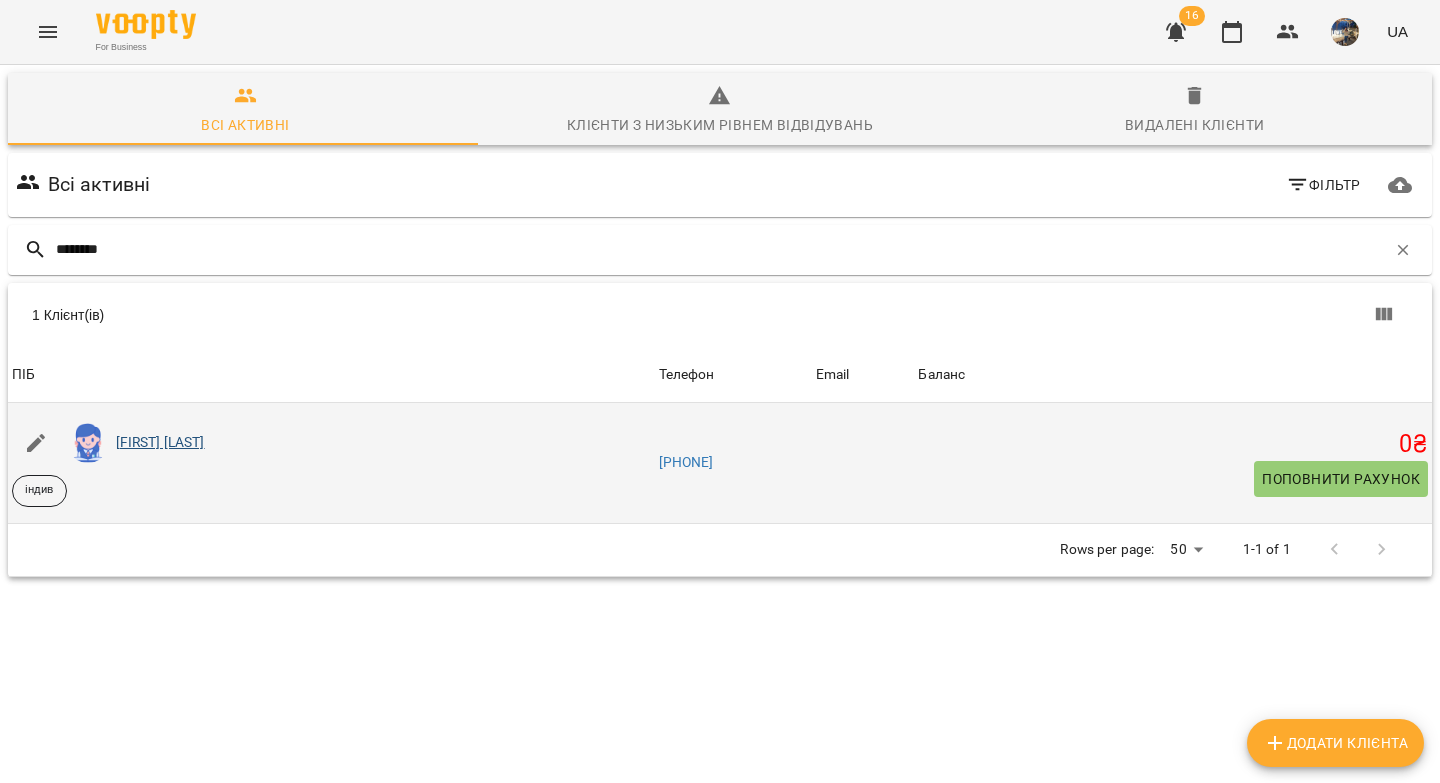 type on "********" 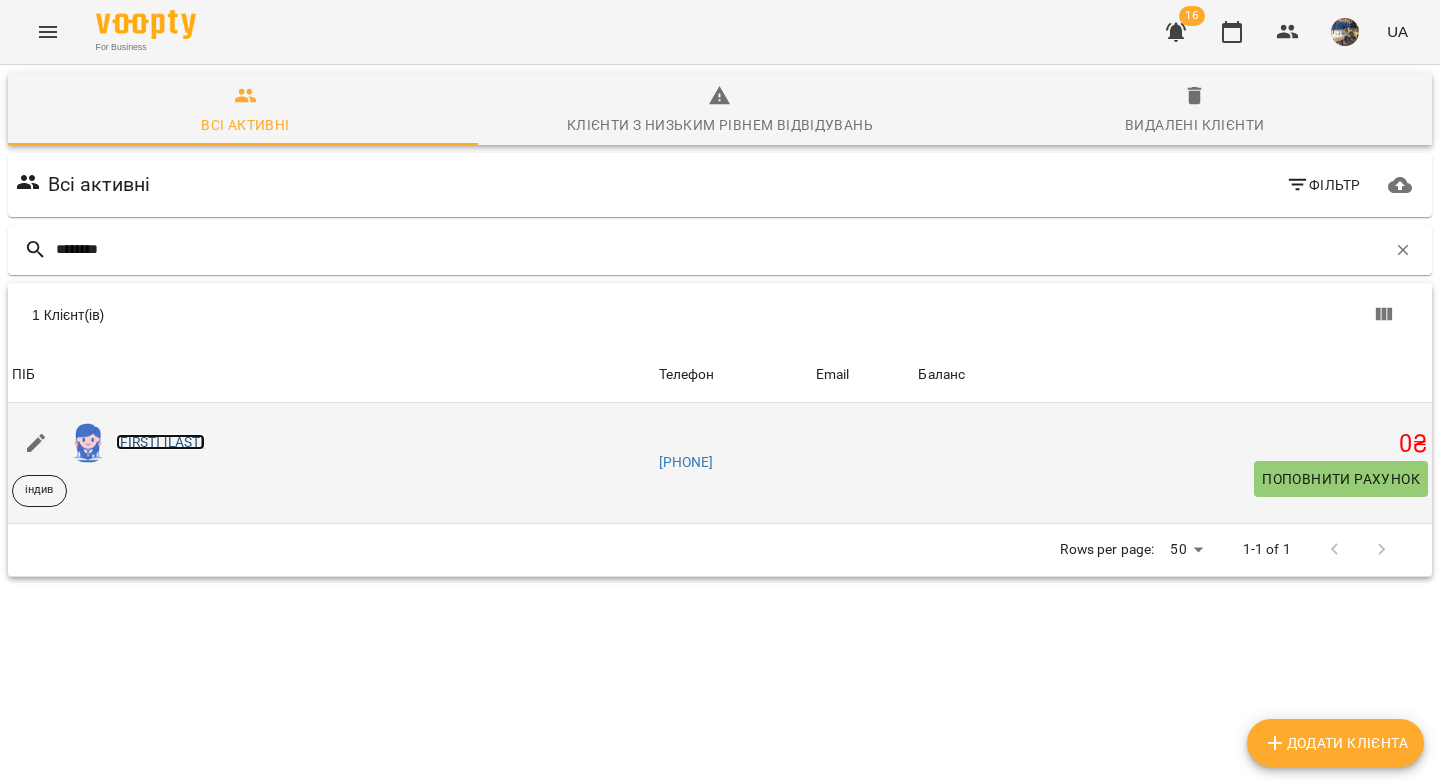 click on "Ангеліна  Угринчук" at bounding box center [160, 442] 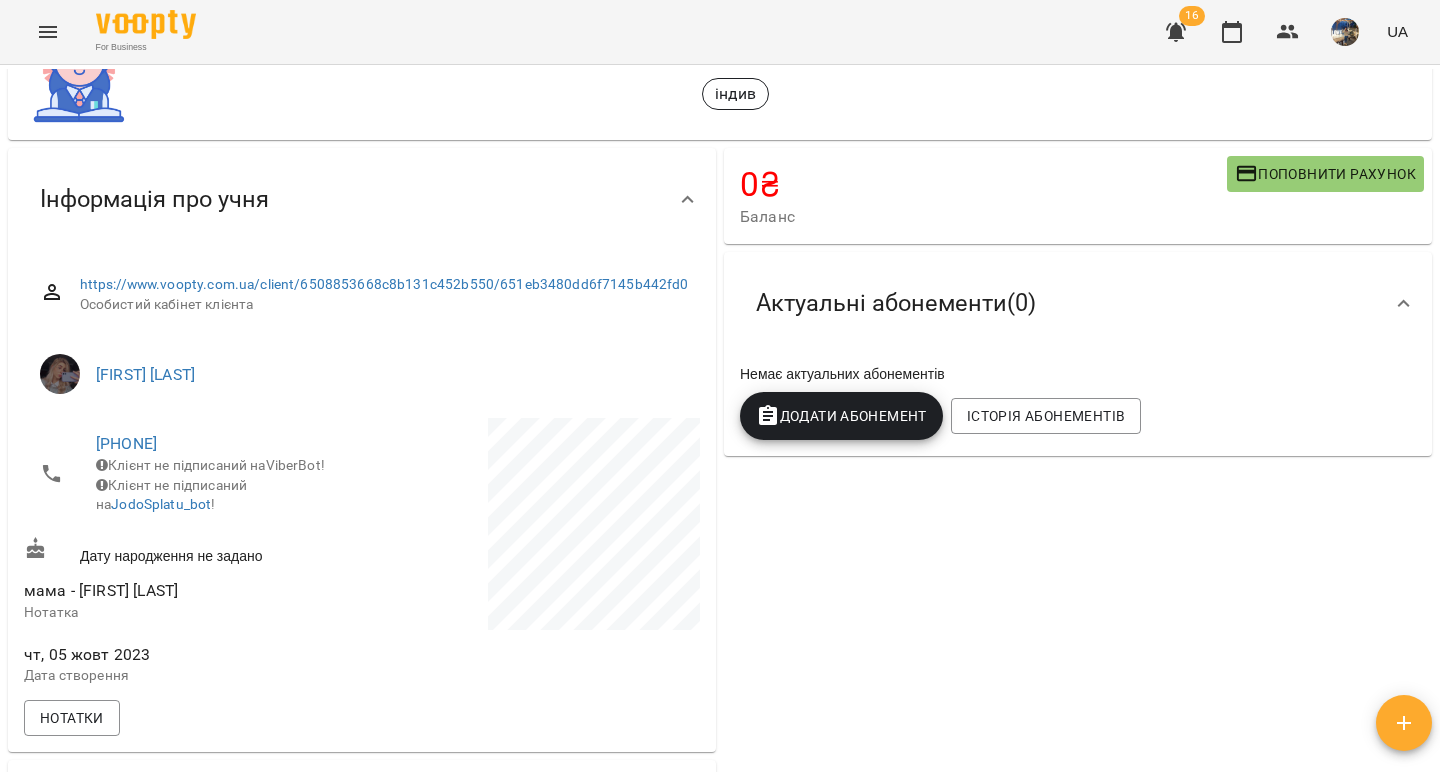 scroll, scrollTop: 115, scrollLeft: 0, axis: vertical 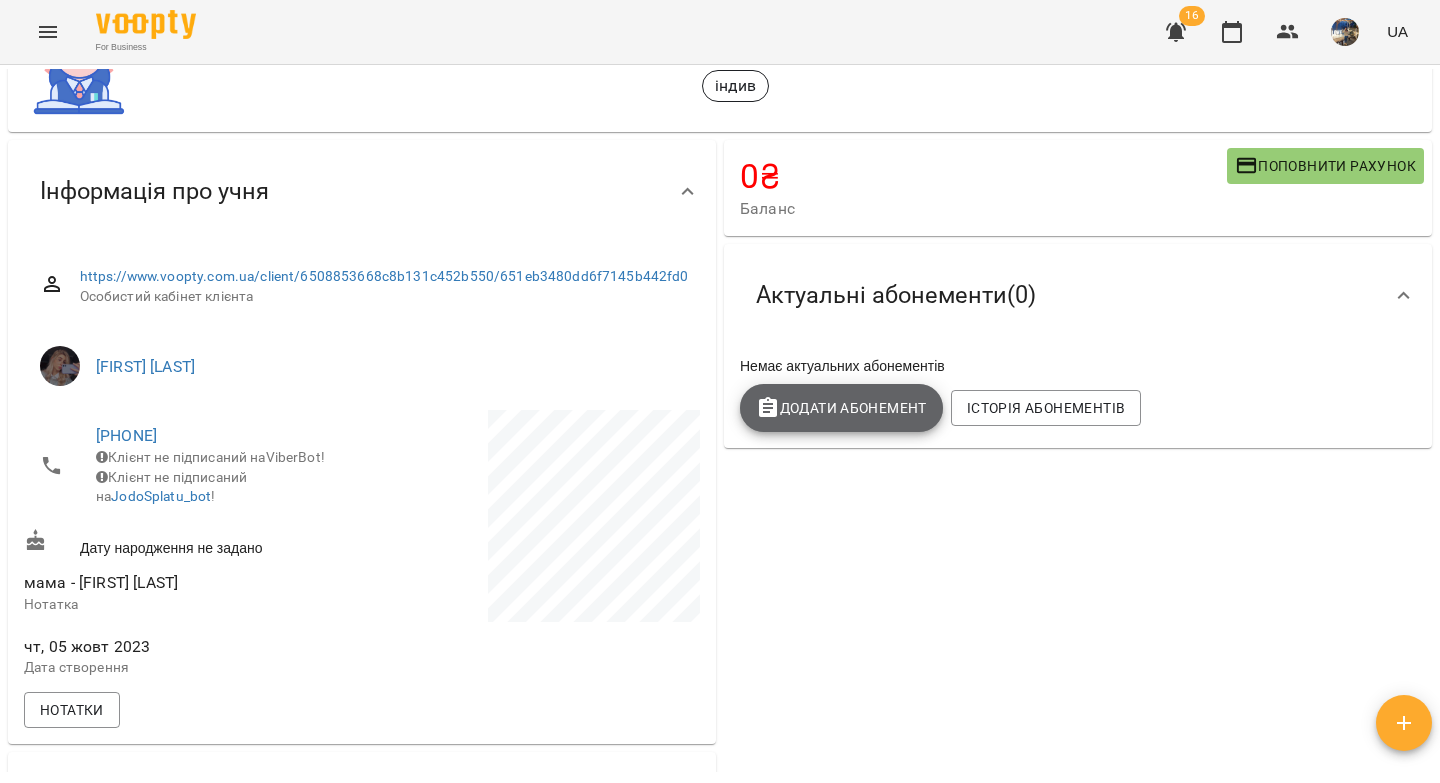 click on "Додати Абонемент" at bounding box center [841, 408] 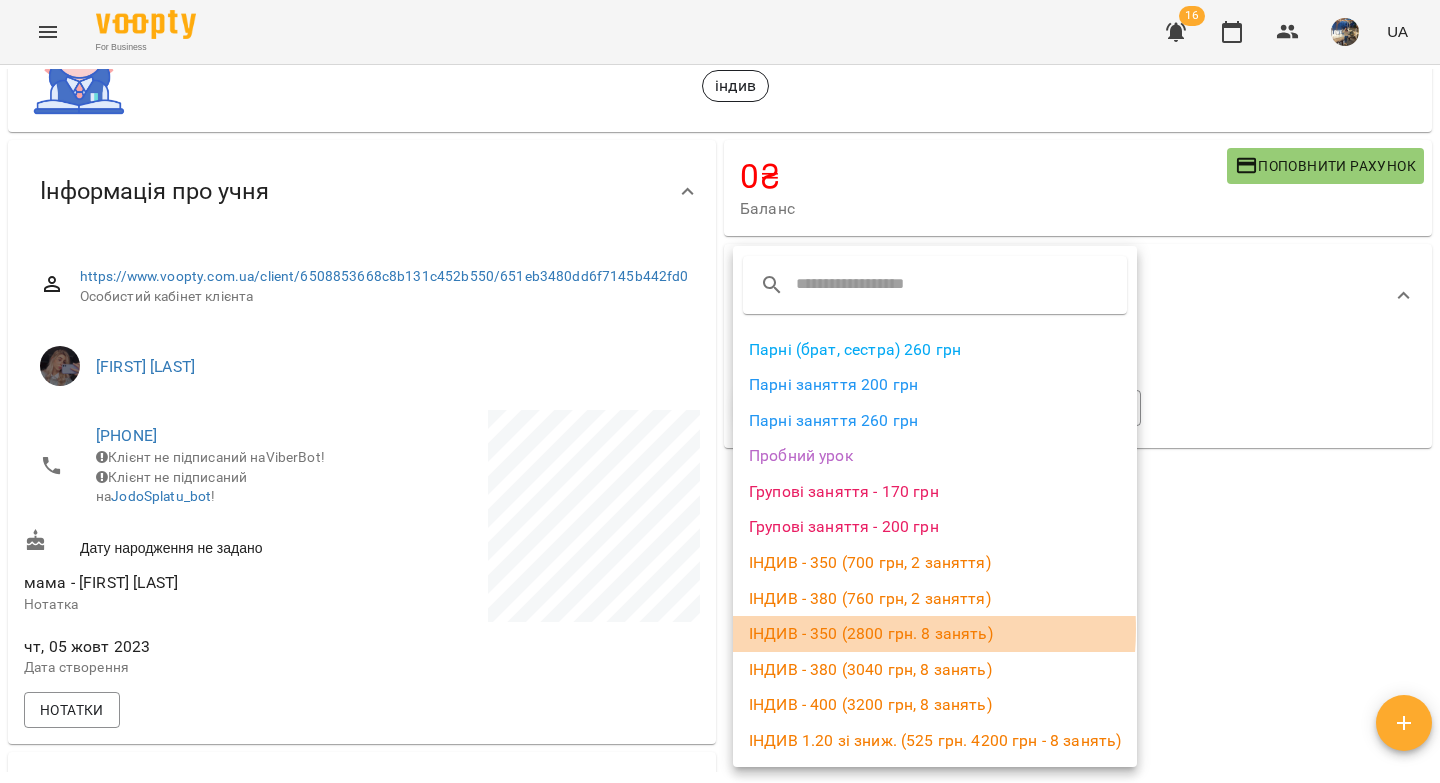 click on "ІНДИВ - 350 (2800 грн. 8 занять)" at bounding box center [935, 634] 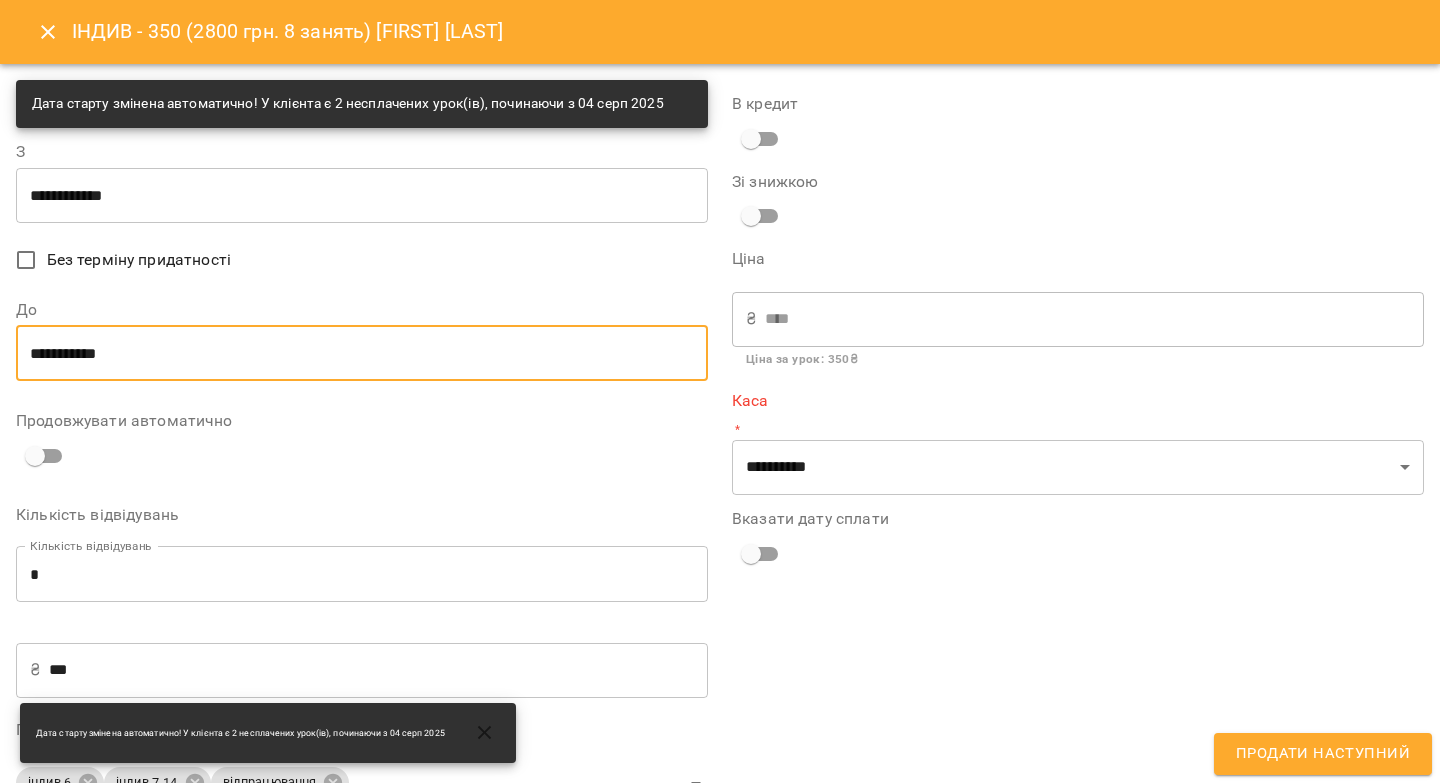 click on "**********" at bounding box center [362, 353] 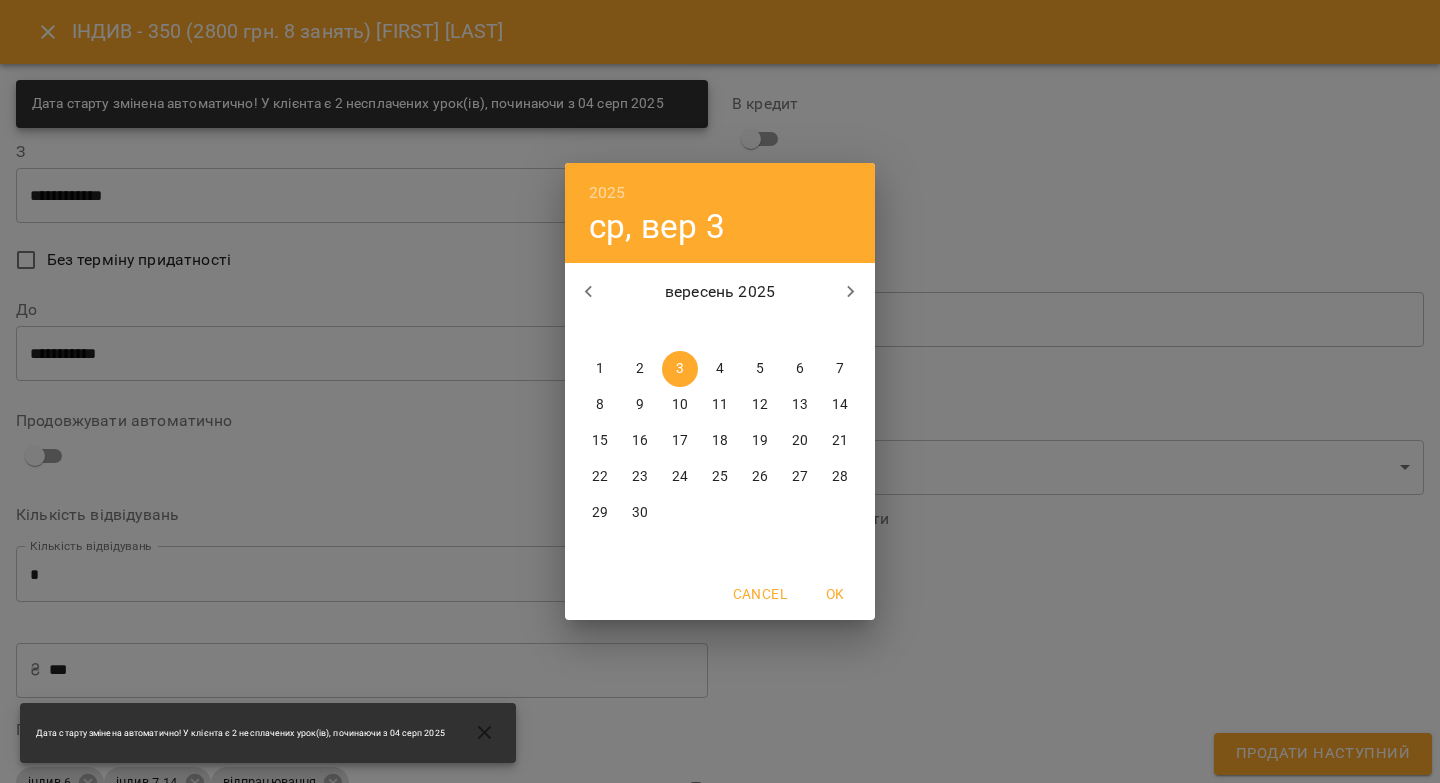 click on "2" at bounding box center [640, 369] 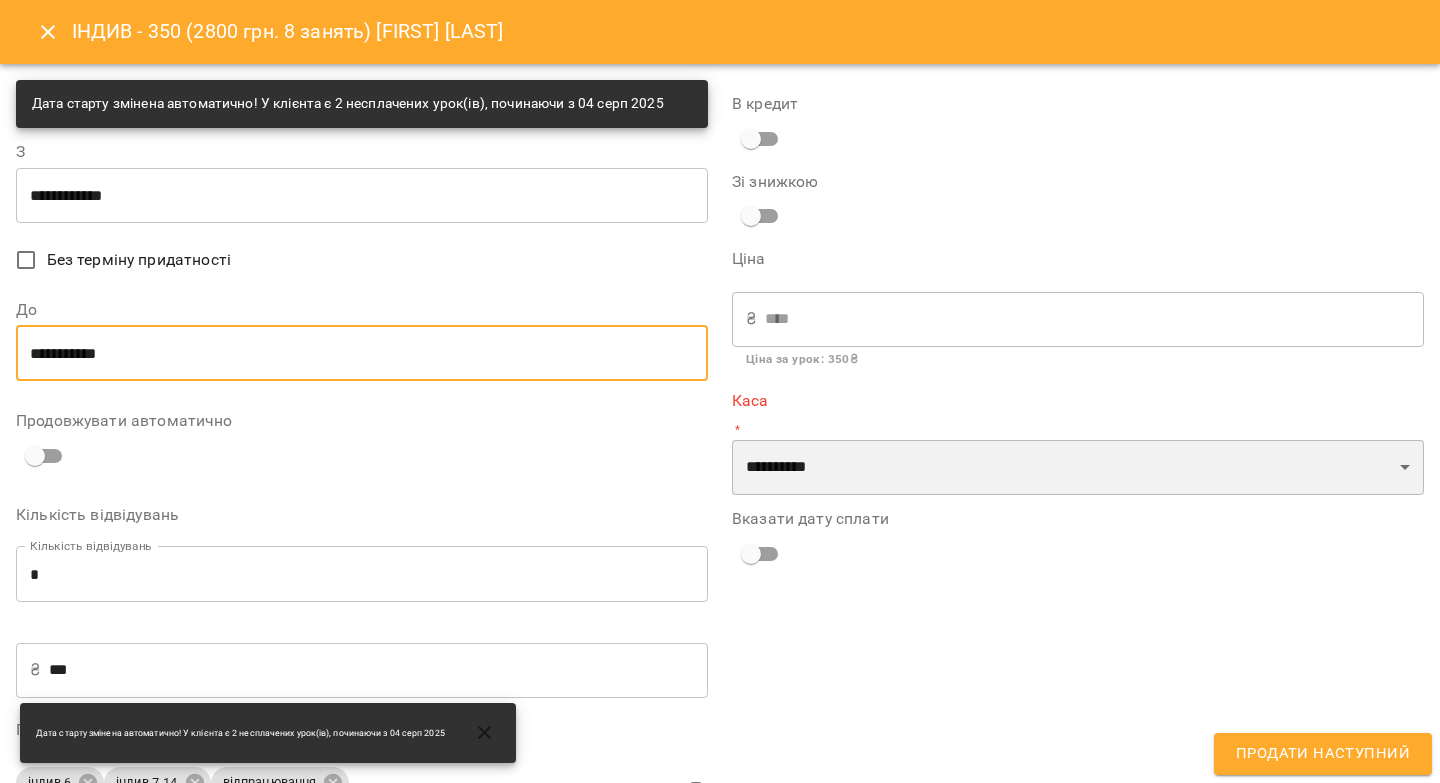 click on "**********" at bounding box center [1078, 468] 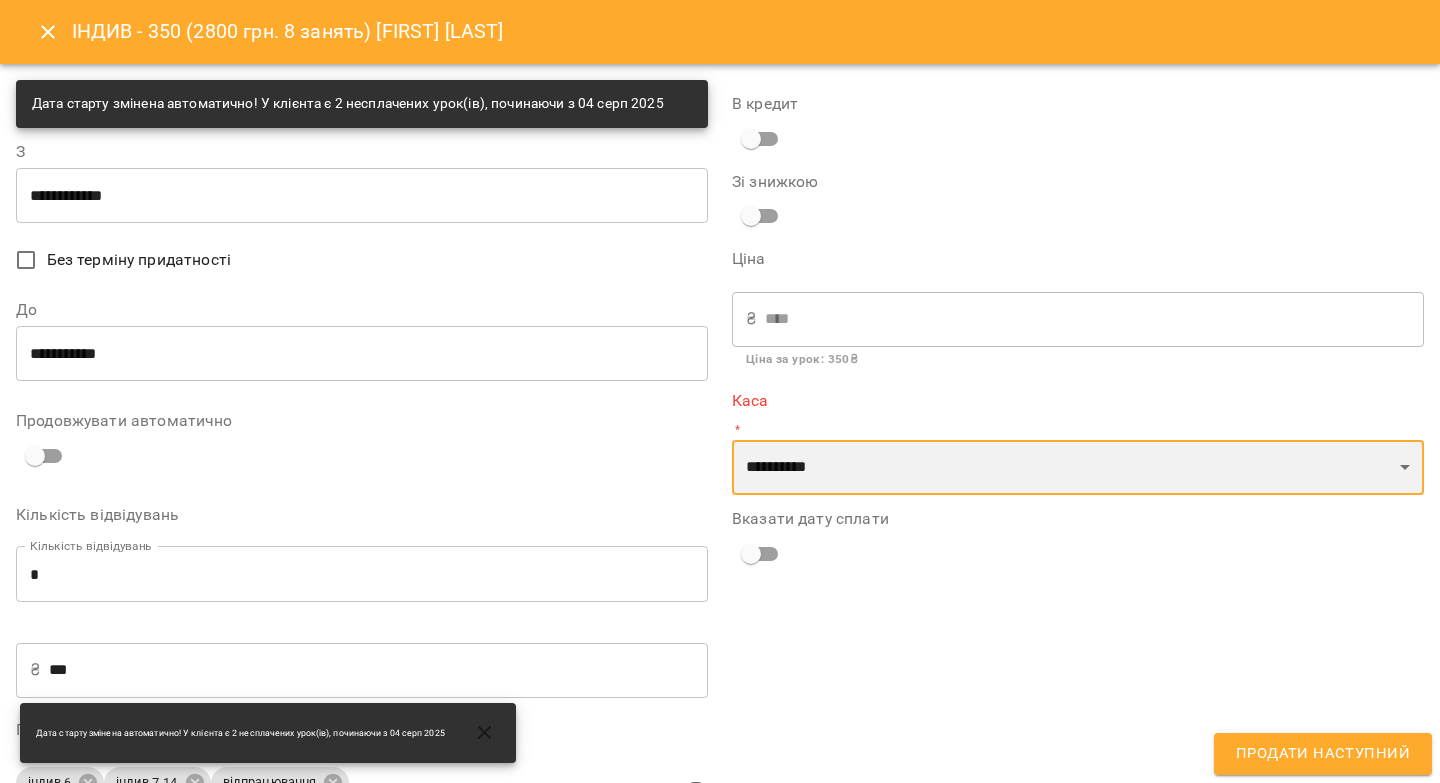 select on "****" 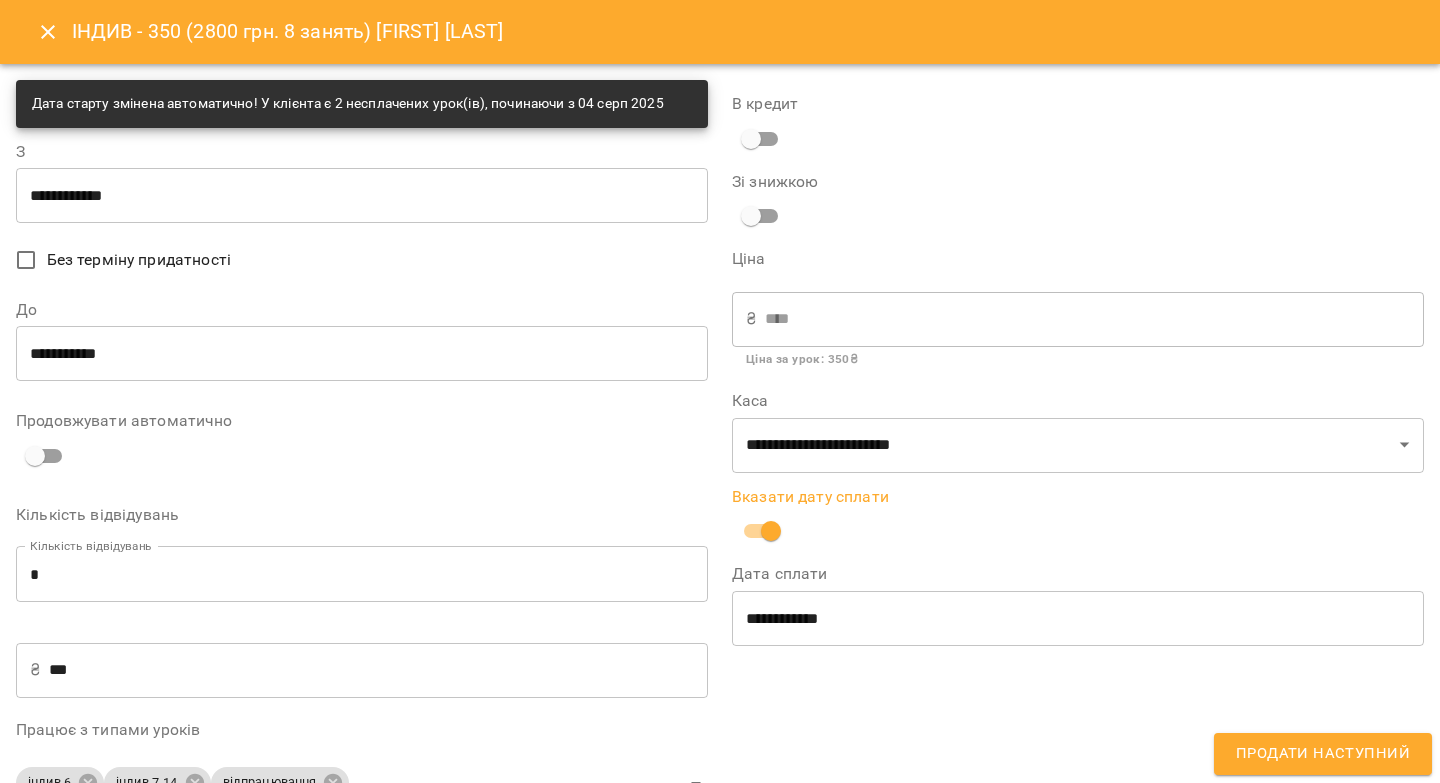 click on "**********" at bounding box center [1078, 618] 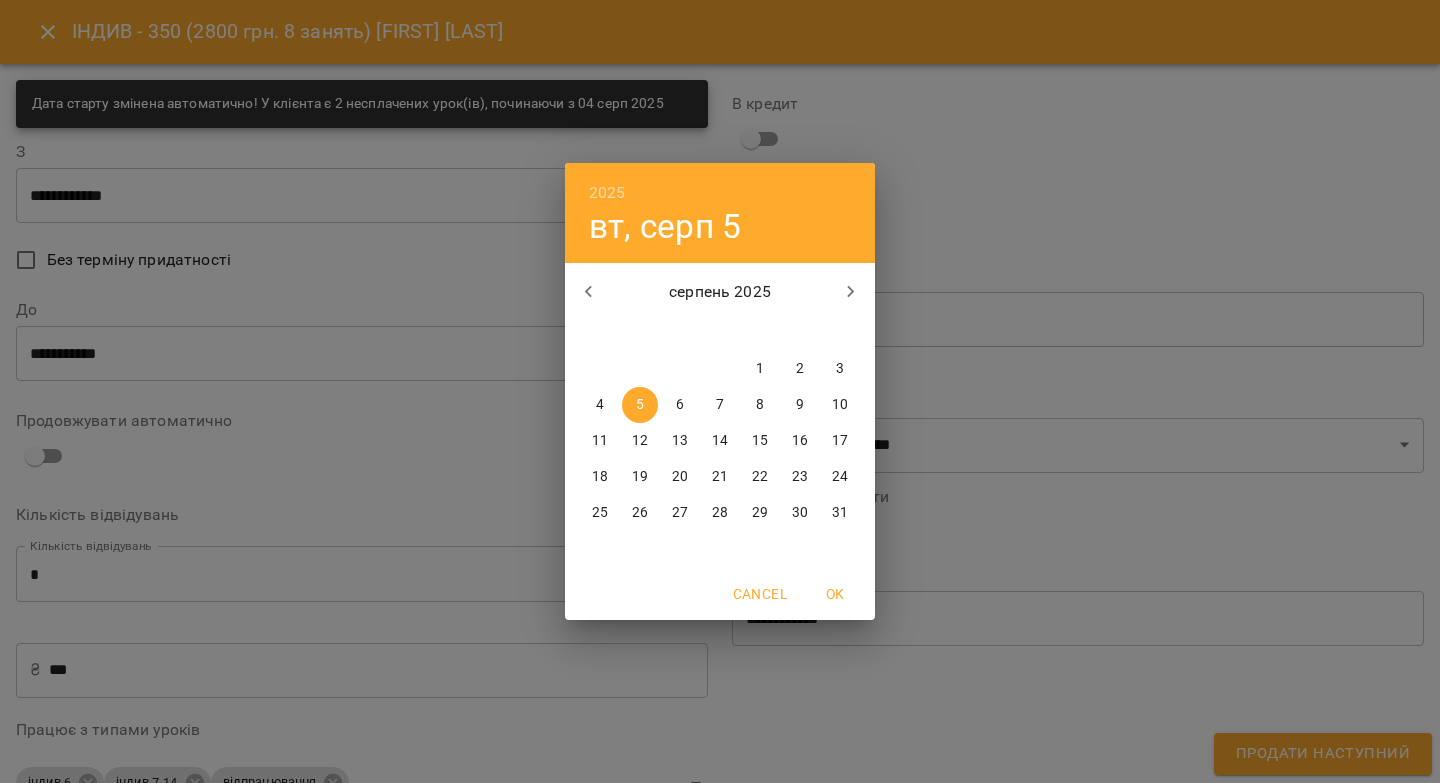 click on "4" at bounding box center [600, 405] 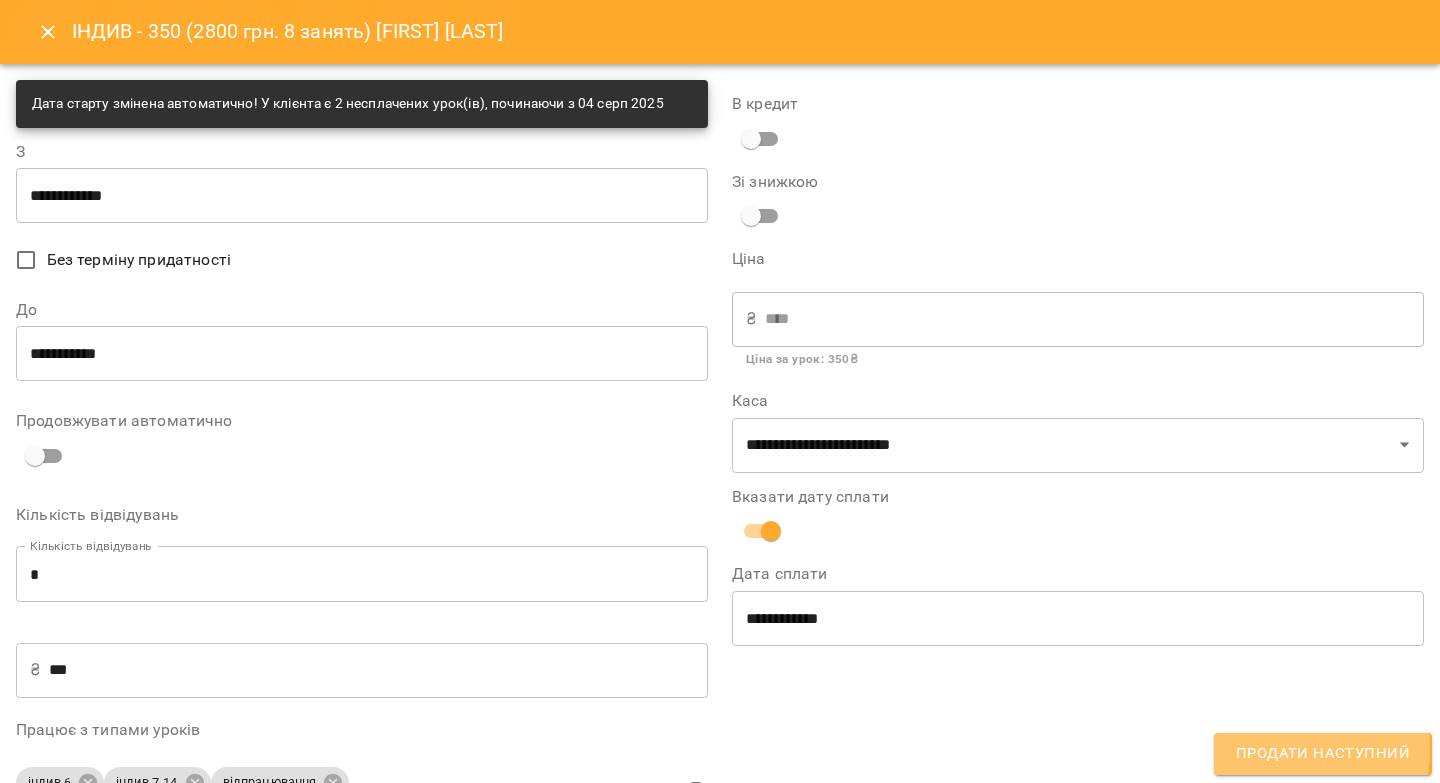 drag, startPoint x: 1267, startPoint y: 750, endPoint x: 1261, endPoint y: 731, distance: 19.924858 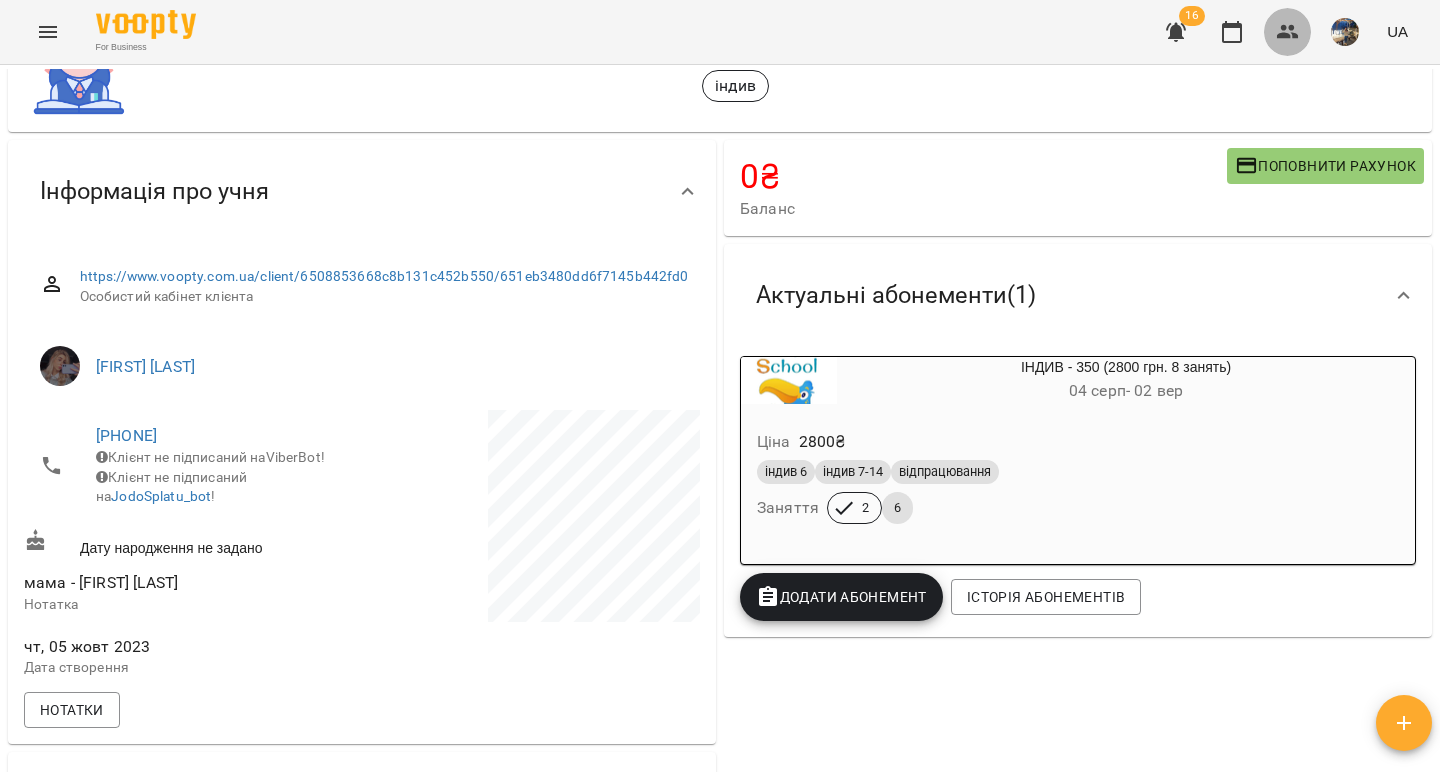 click 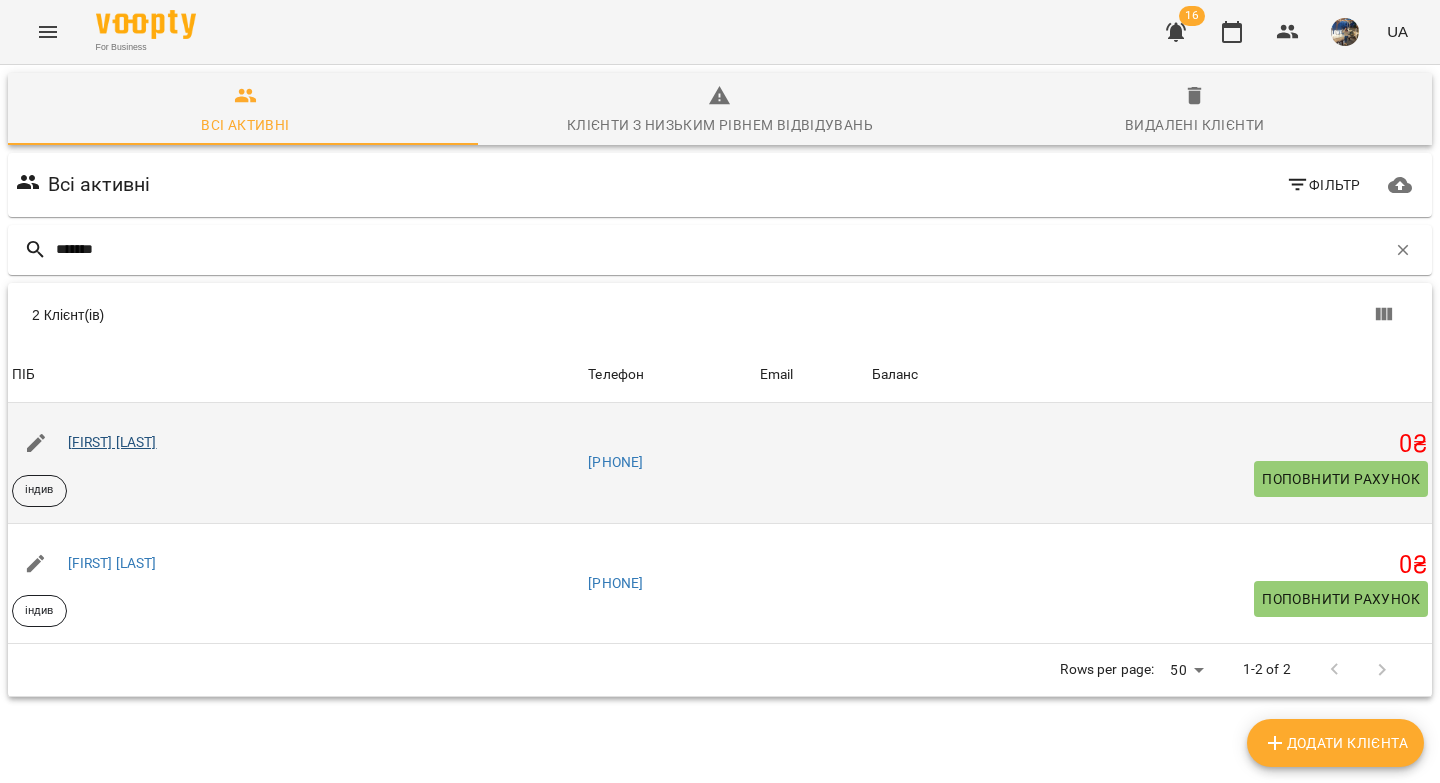 type on "******" 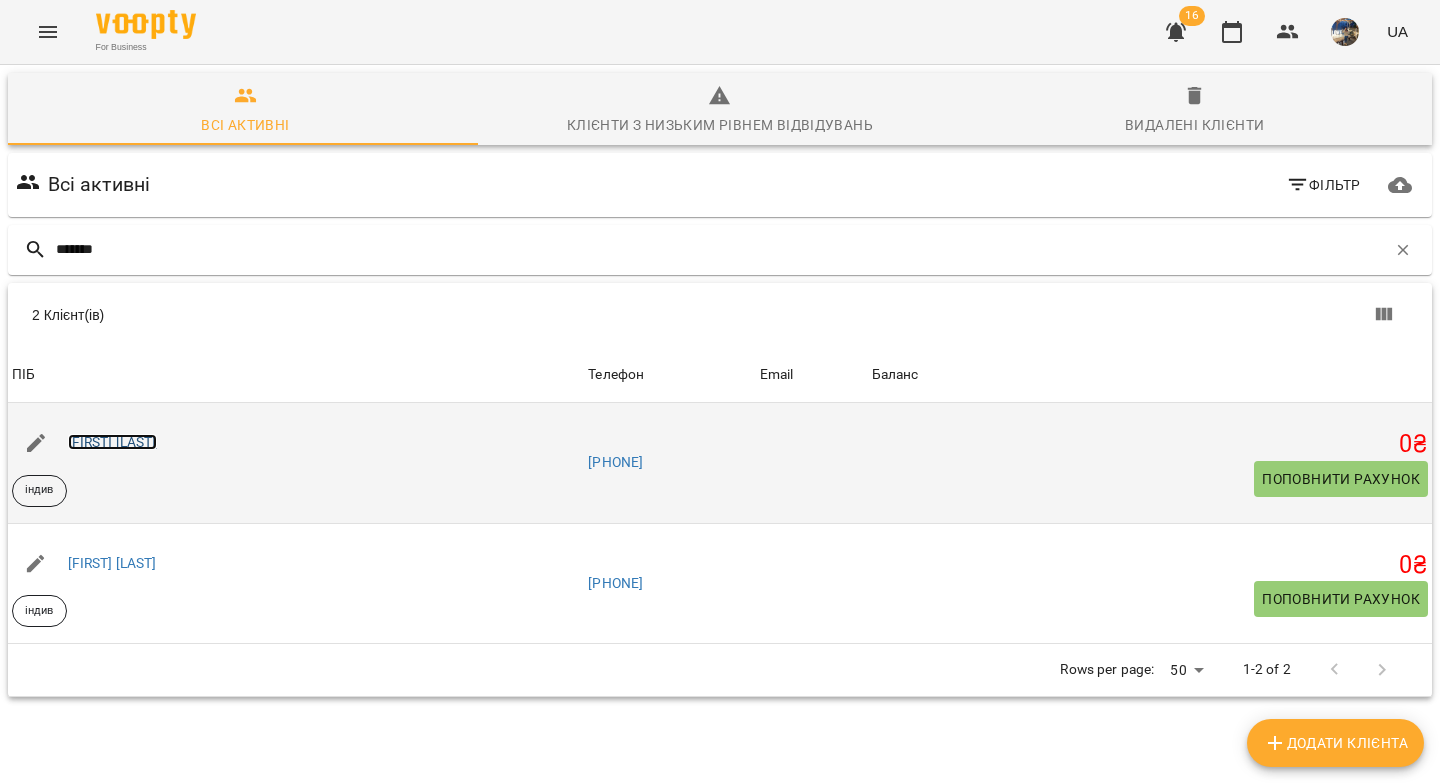 click on "Маргарита Фалько" at bounding box center (112, 442) 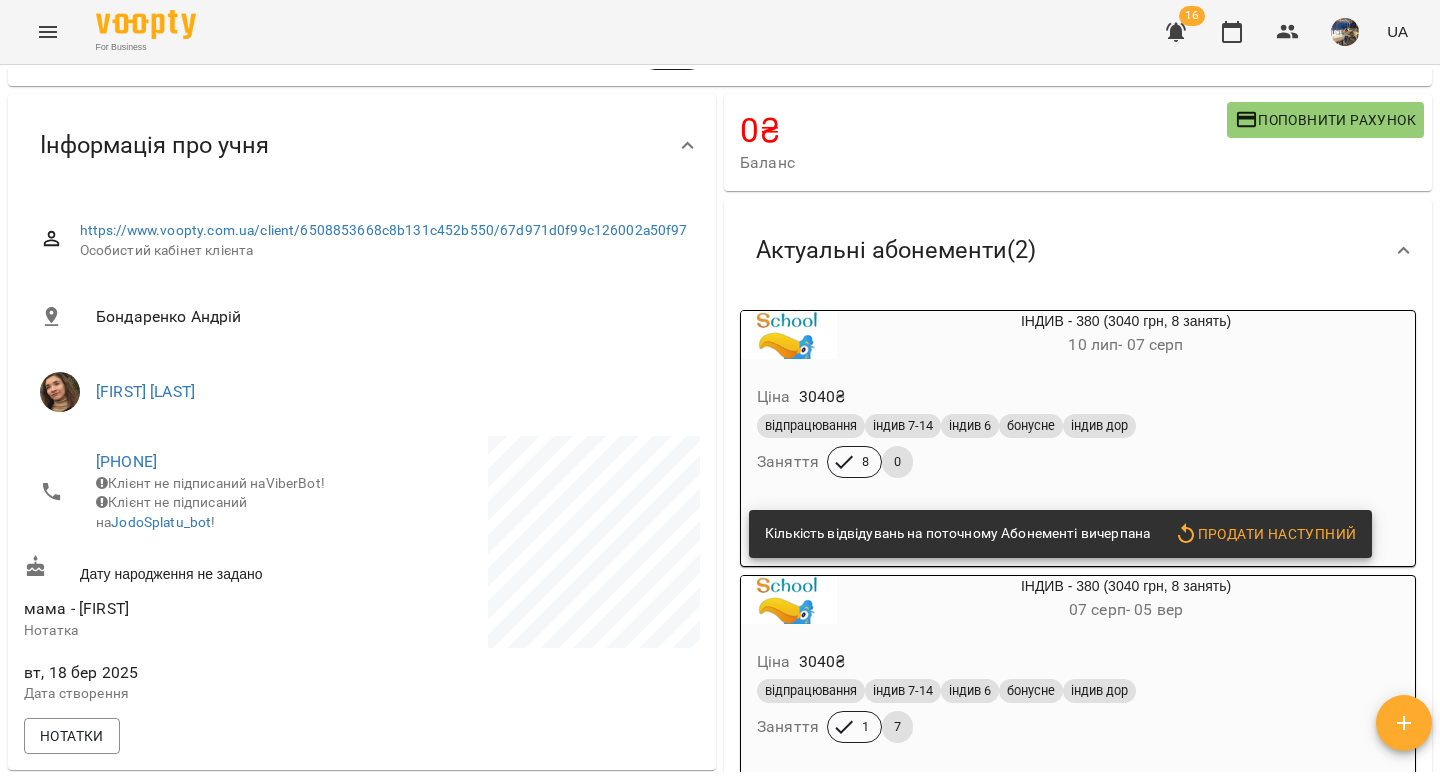 scroll, scrollTop: 222, scrollLeft: 0, axis: vertical 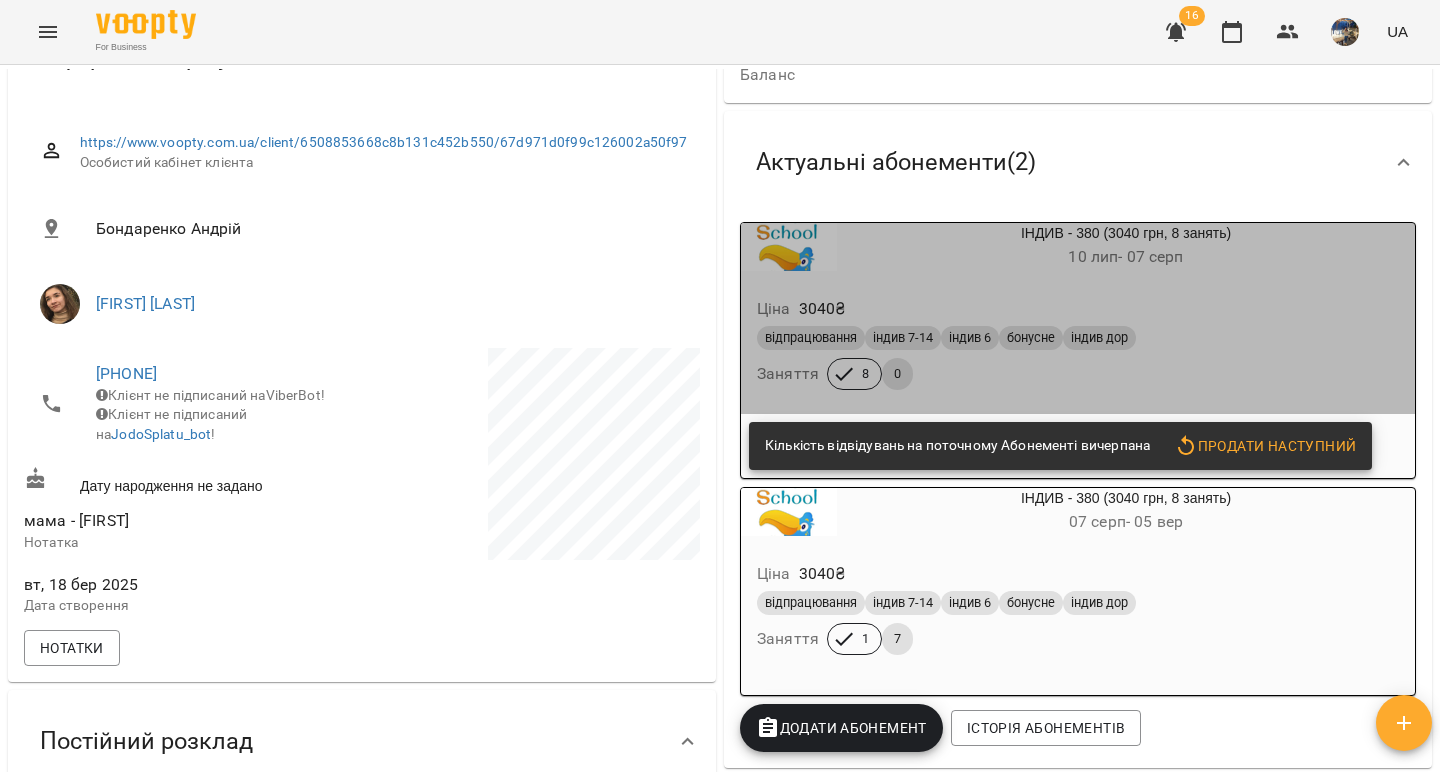 click on "Ціна 3040 ₴" at bounding box center (1078, 309) 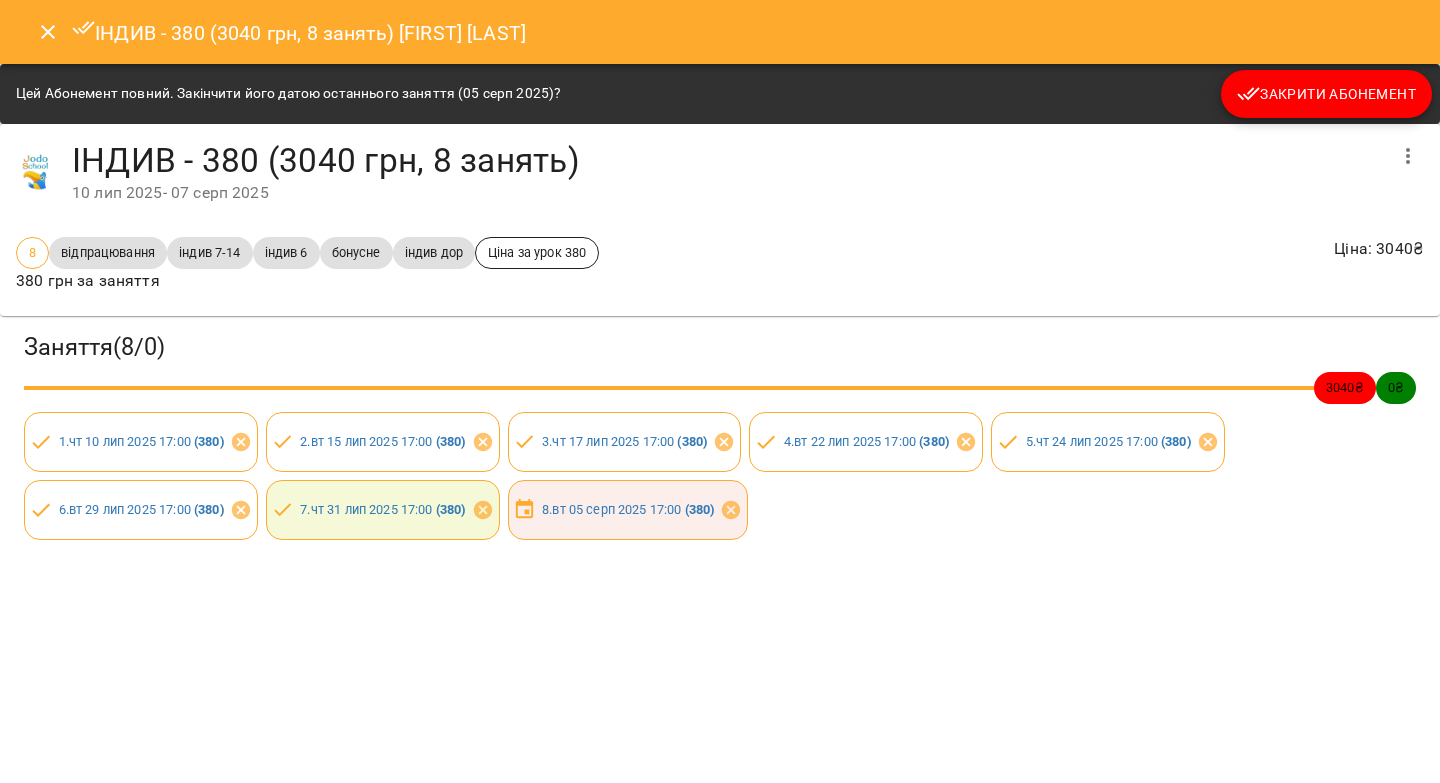 click 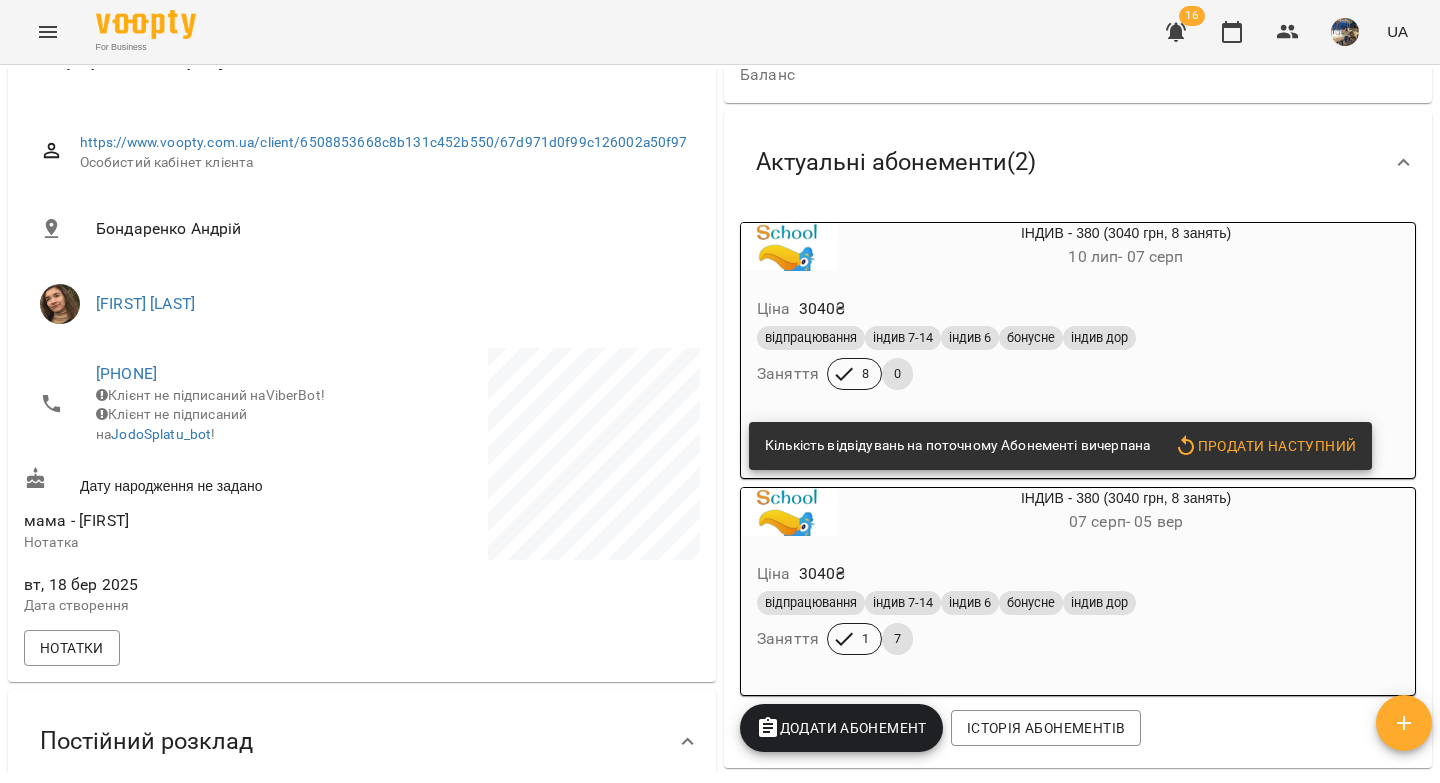 click 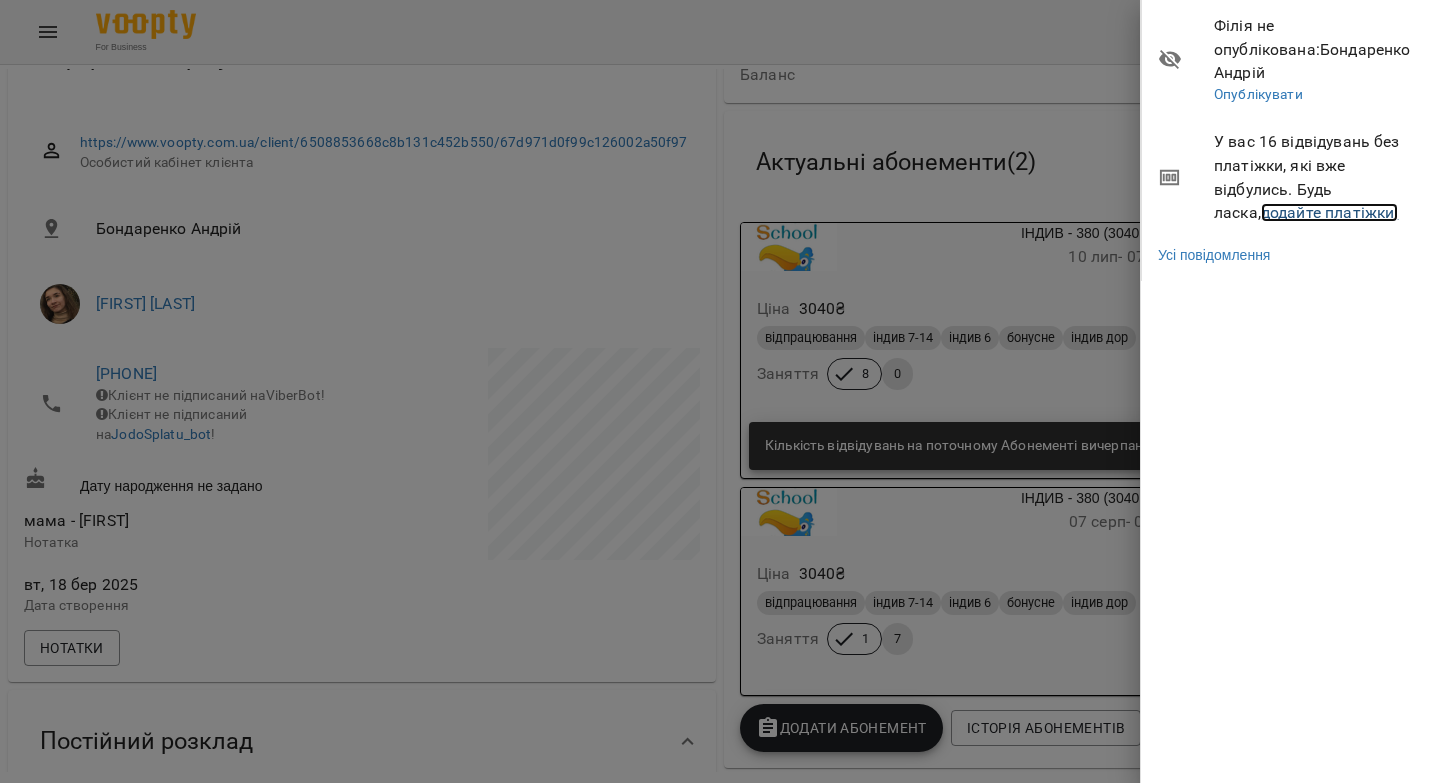 click on "додайте платіжки!" at bounding box center (1330, 212) 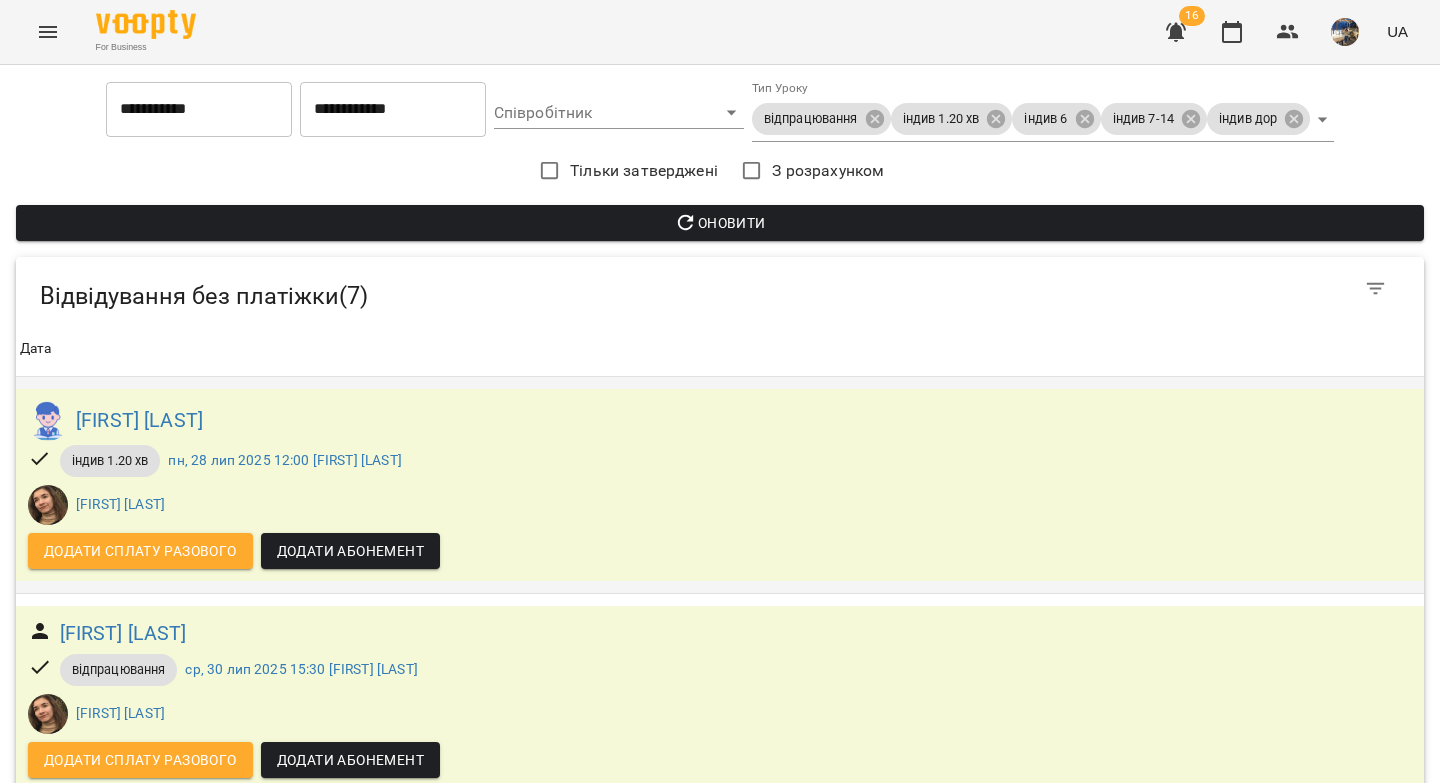 scroll, scrollTop: 1095, scrollLeft: 0, axis: vertical 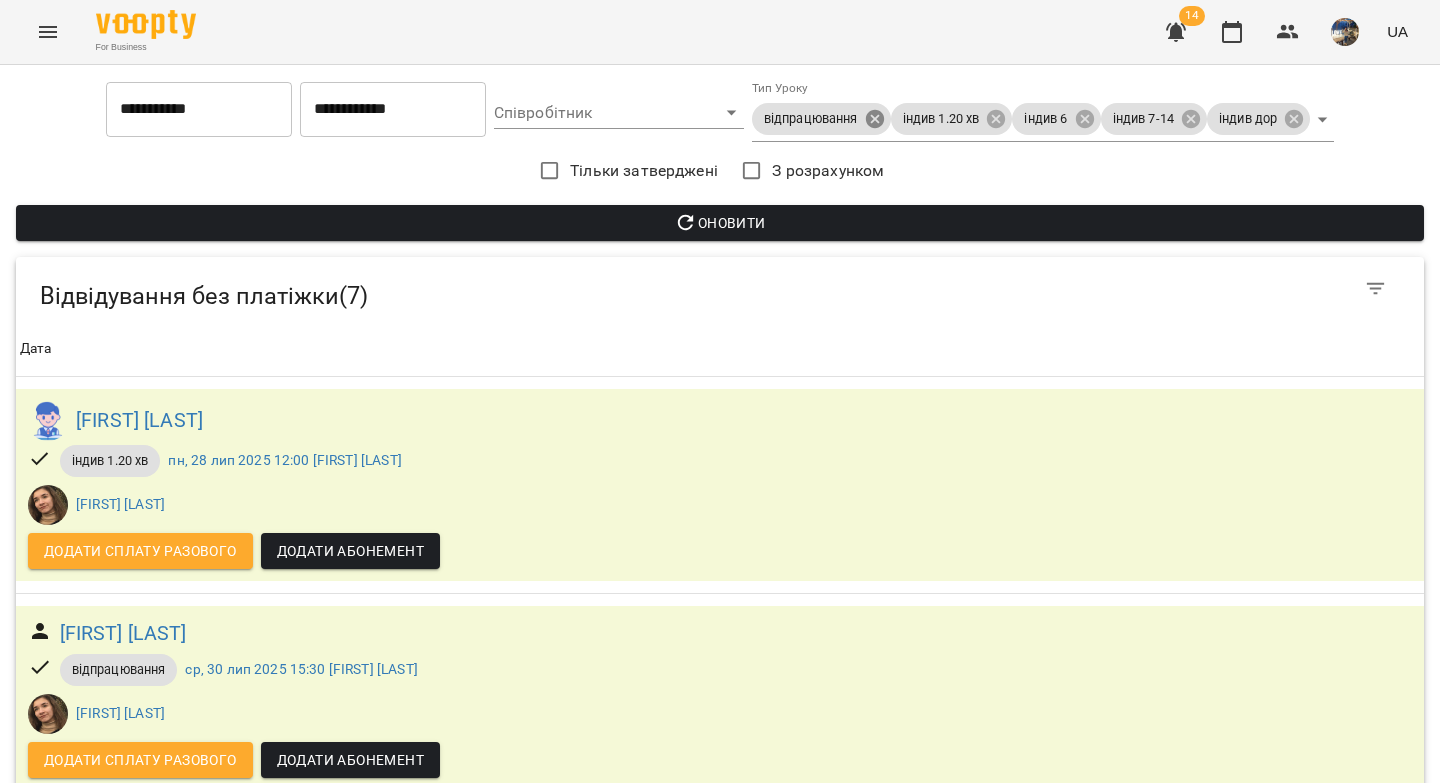 click on "**********" at bounding box center (720, 939) 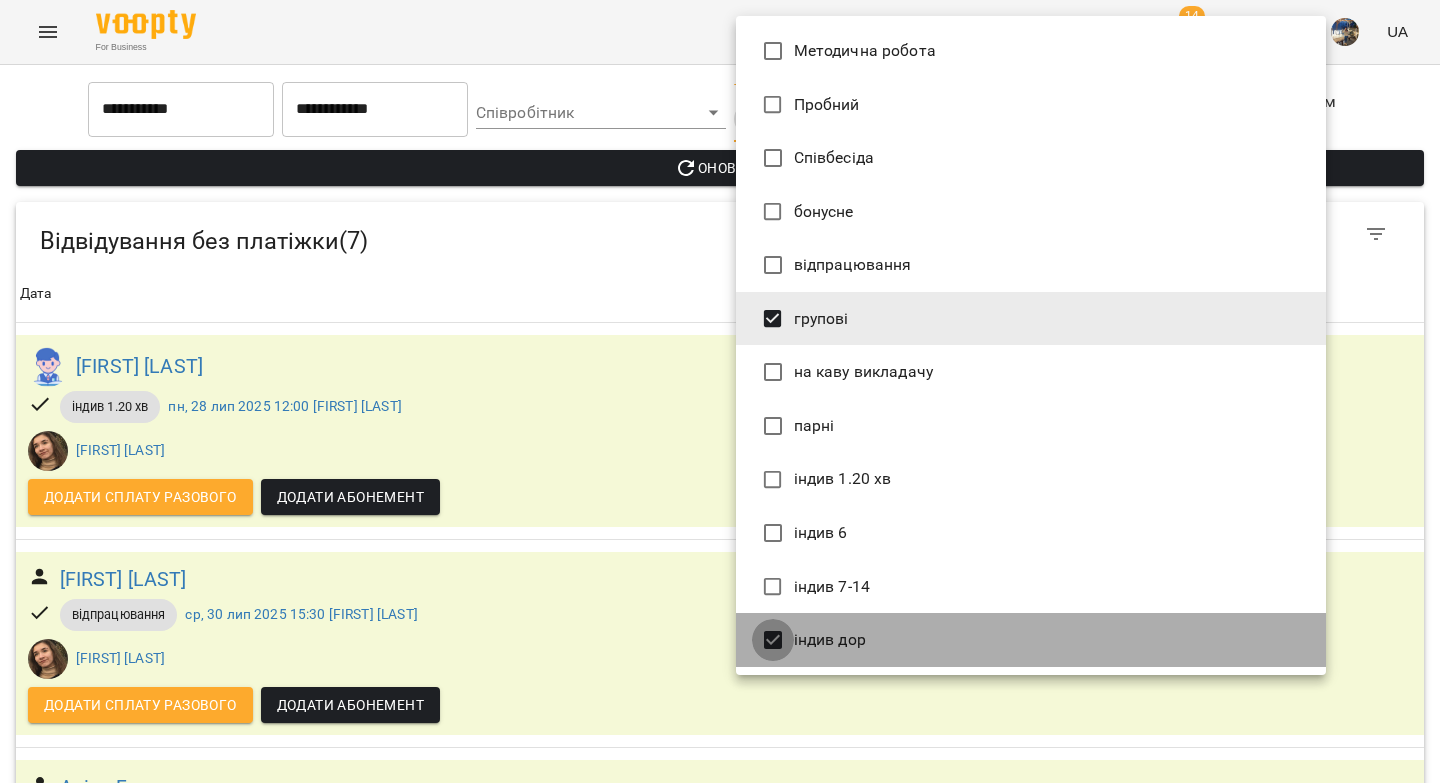 type on "*******" 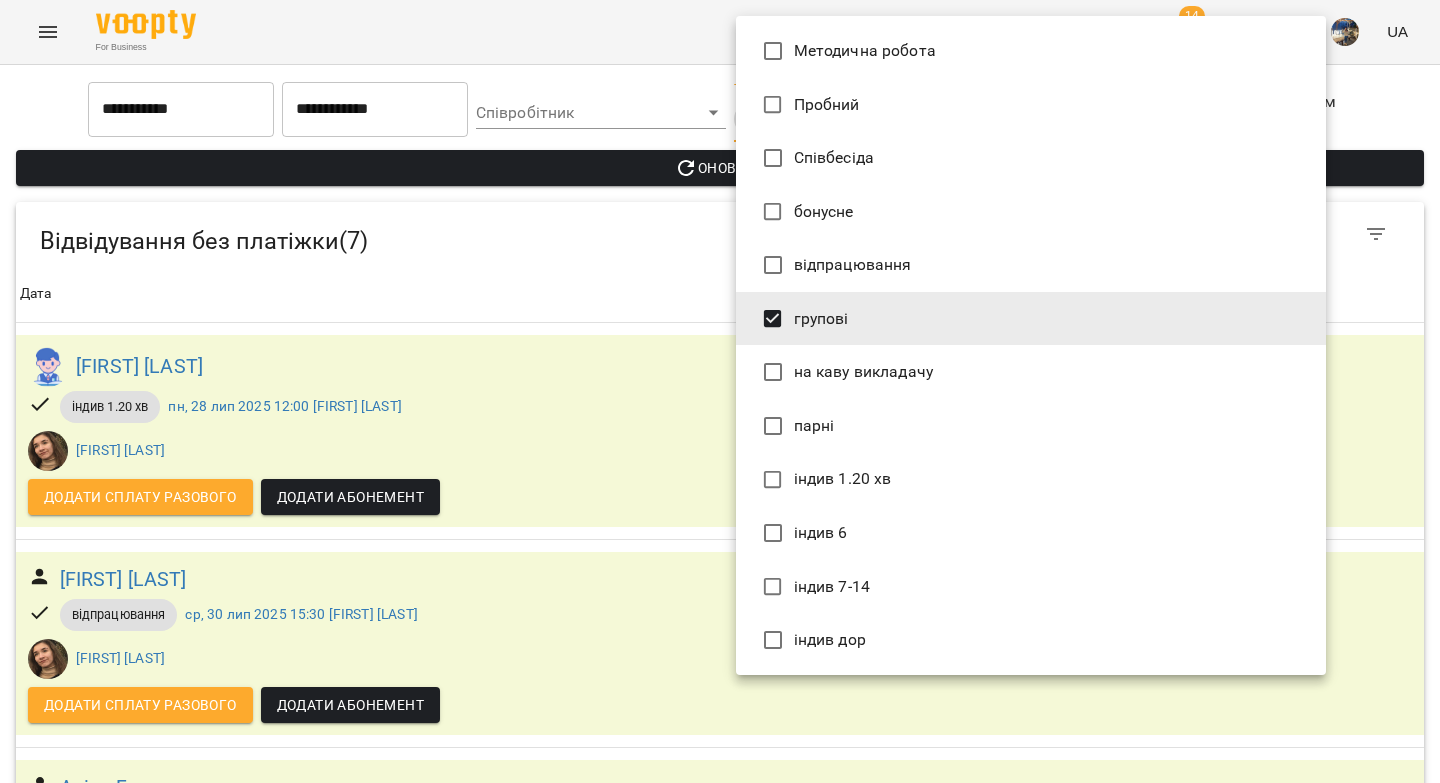 click at bounding box center (720, 391) 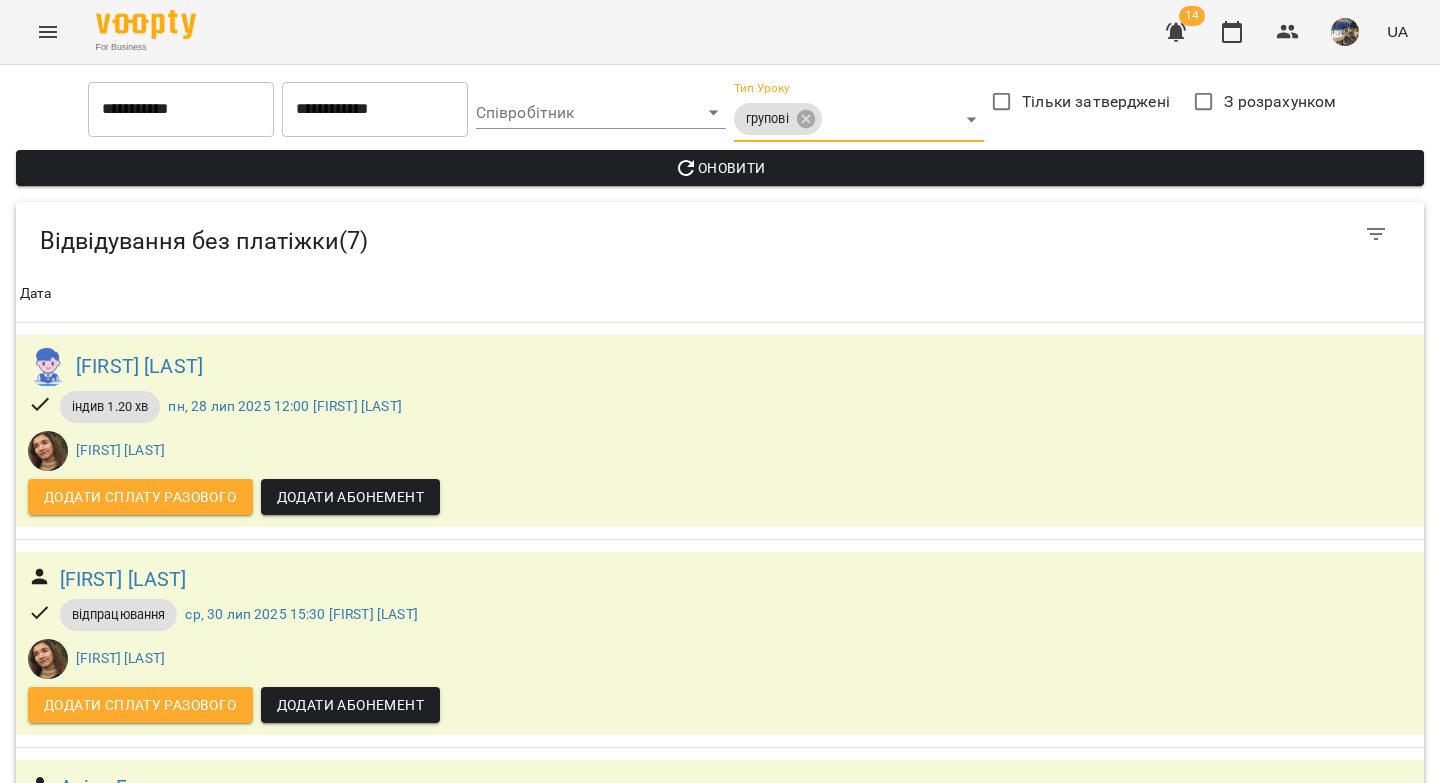 click on "Оновити" at bounding box center (720, 168) 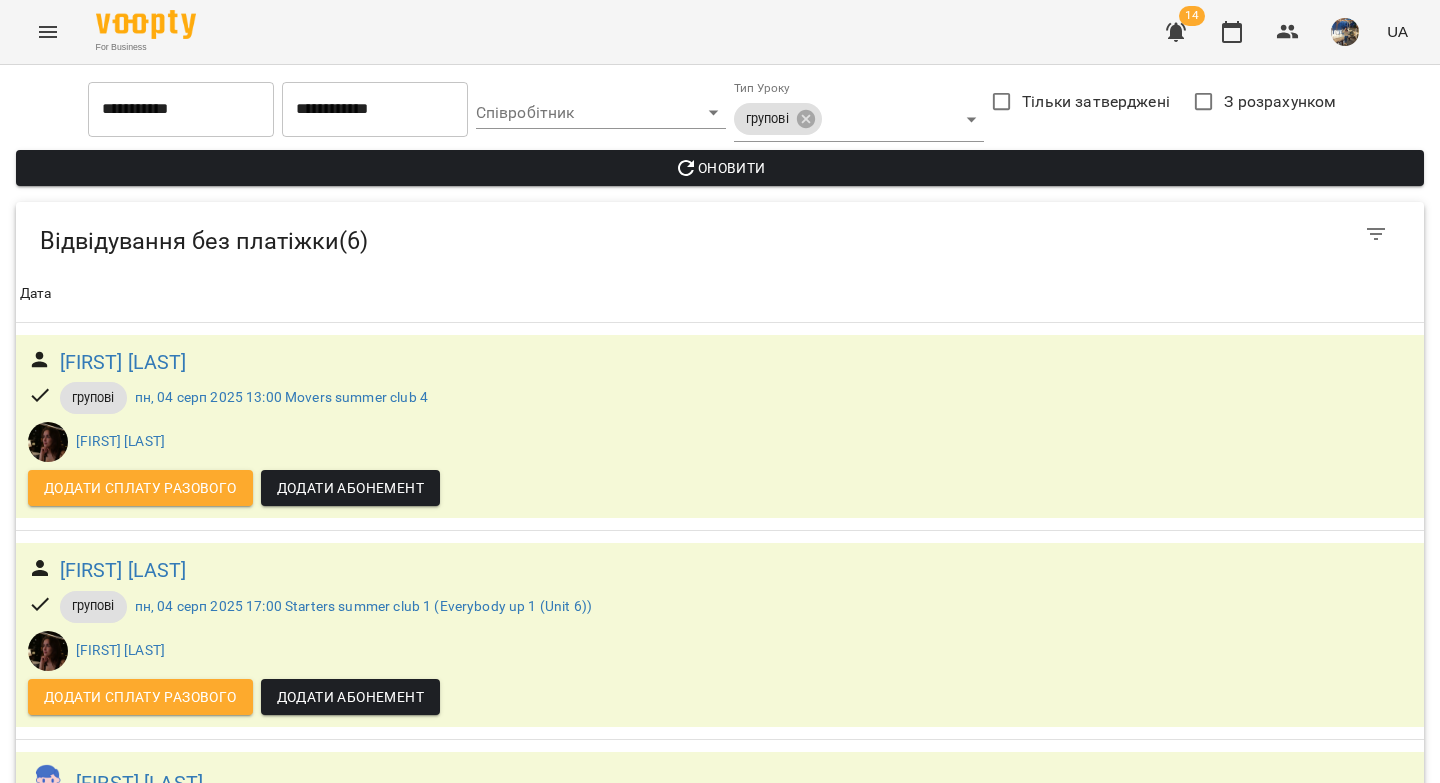 scroll, scrollTop: 832, scrollLeft: 0, axis: vertical 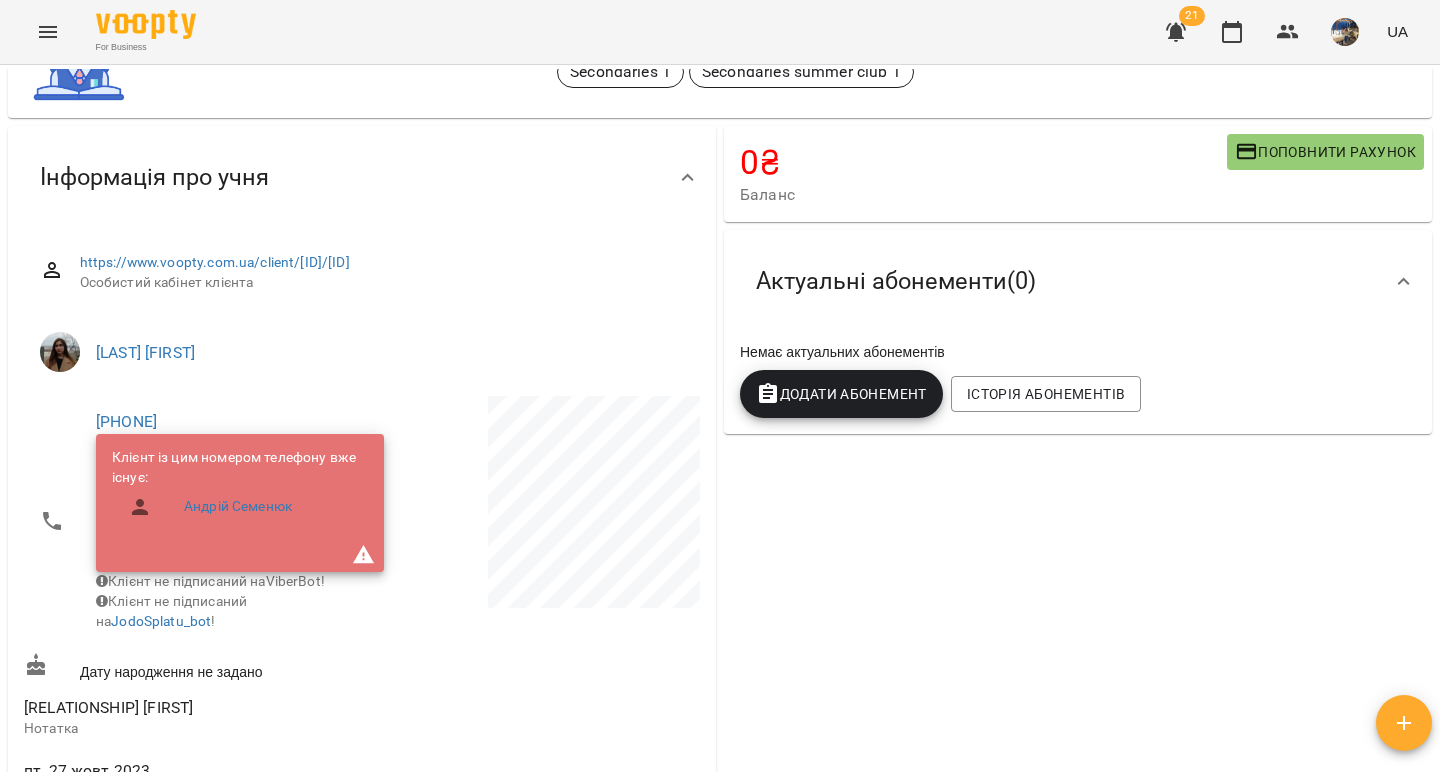 click on "Додати Абонемент" at bounding box center (841, 394) 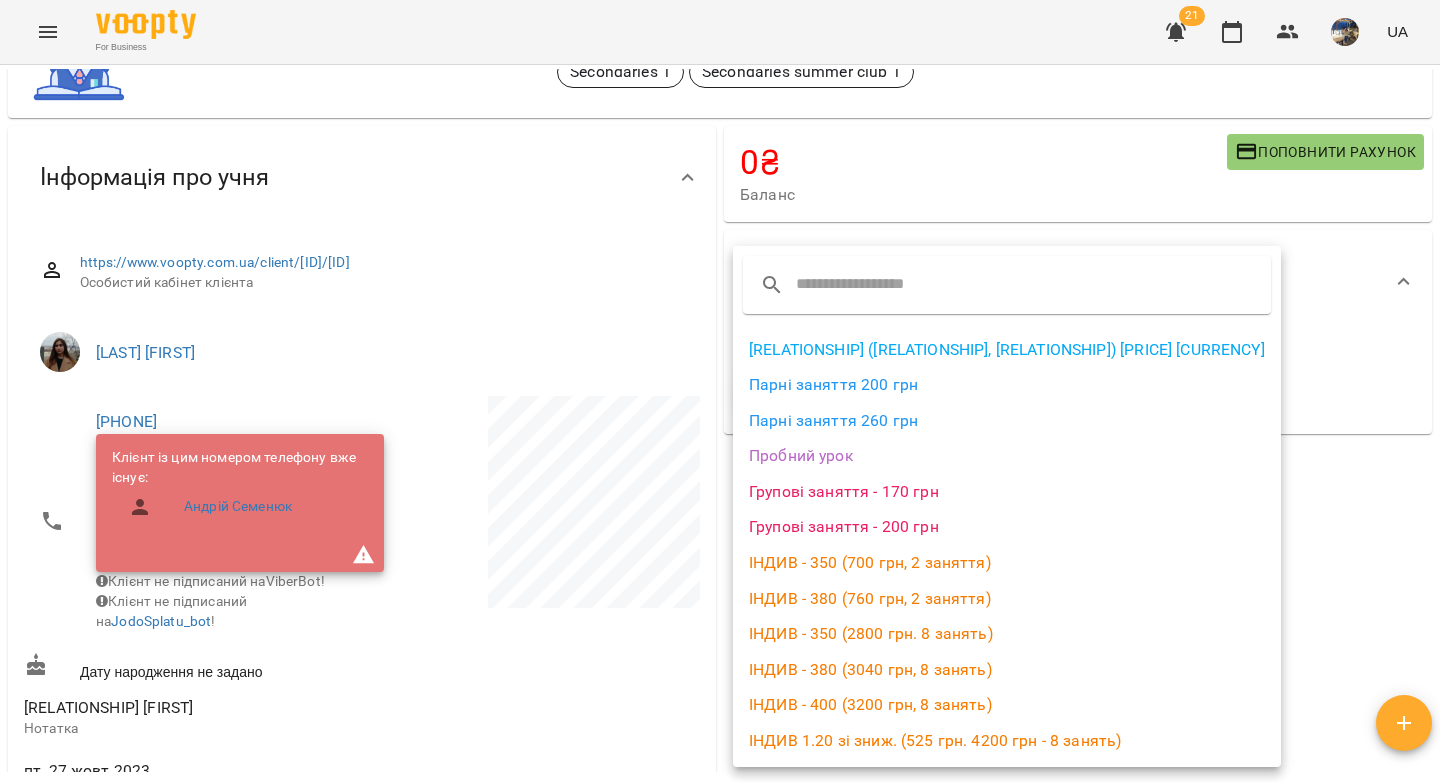 click on "Групові заняття - 170 грн" at bounding box center (1007, 492) 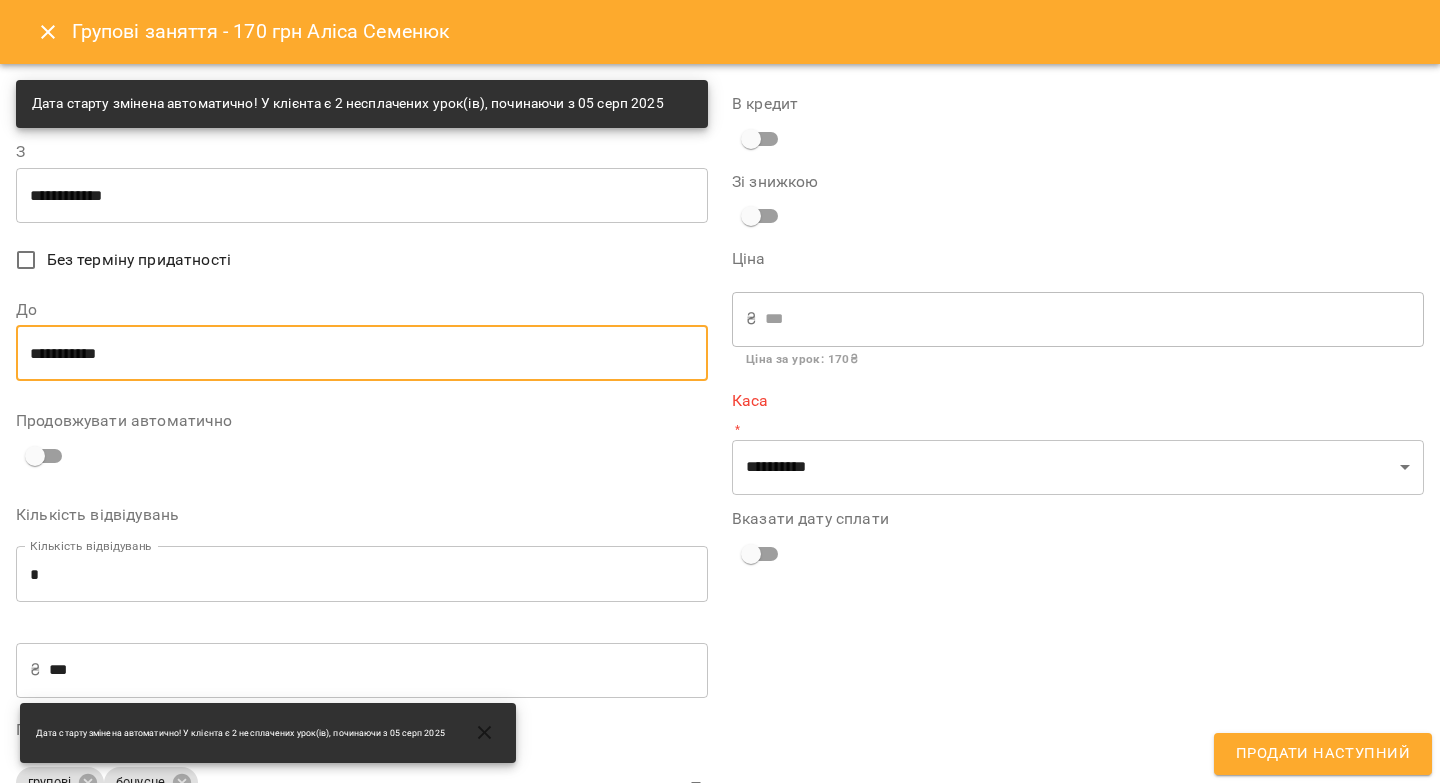 click on "**********" at bounding box center [362, 353] 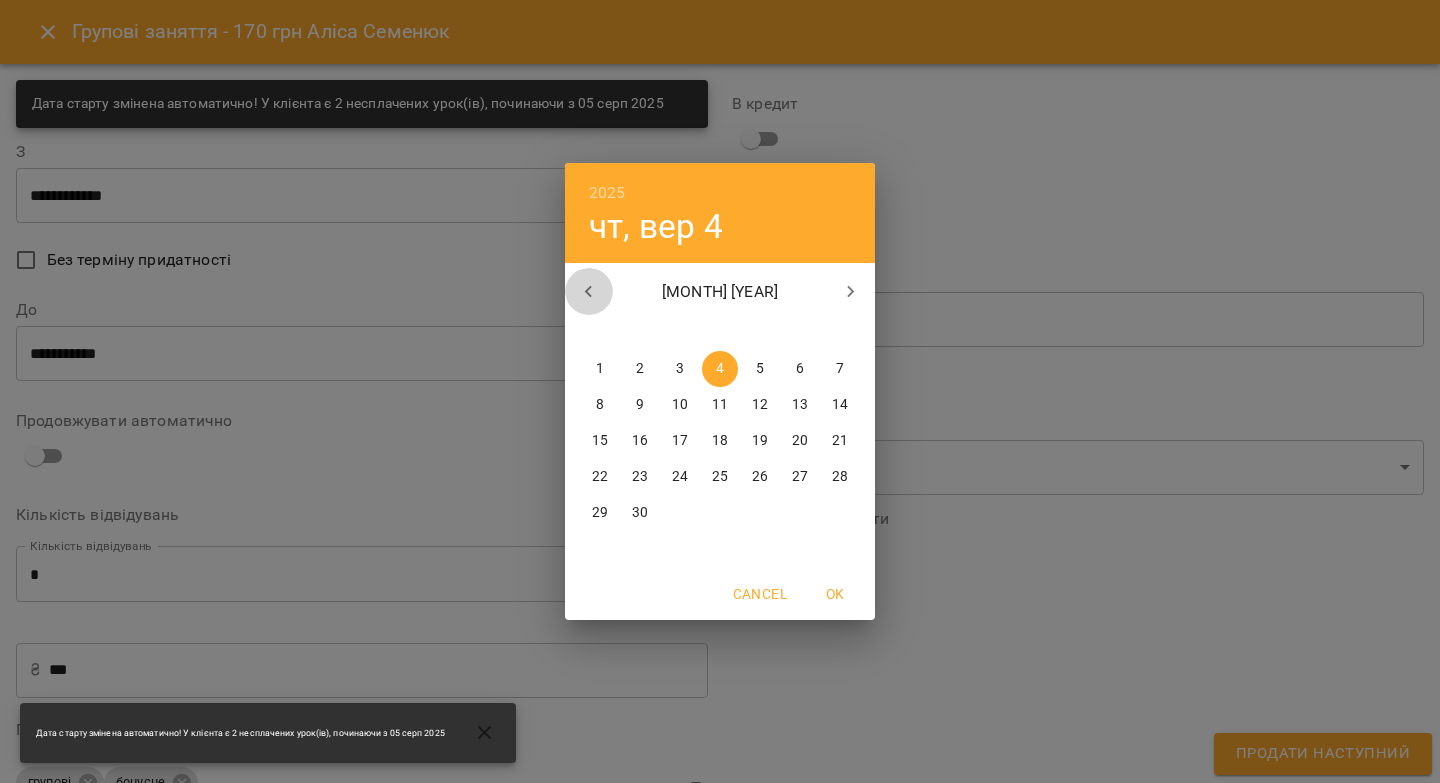 click 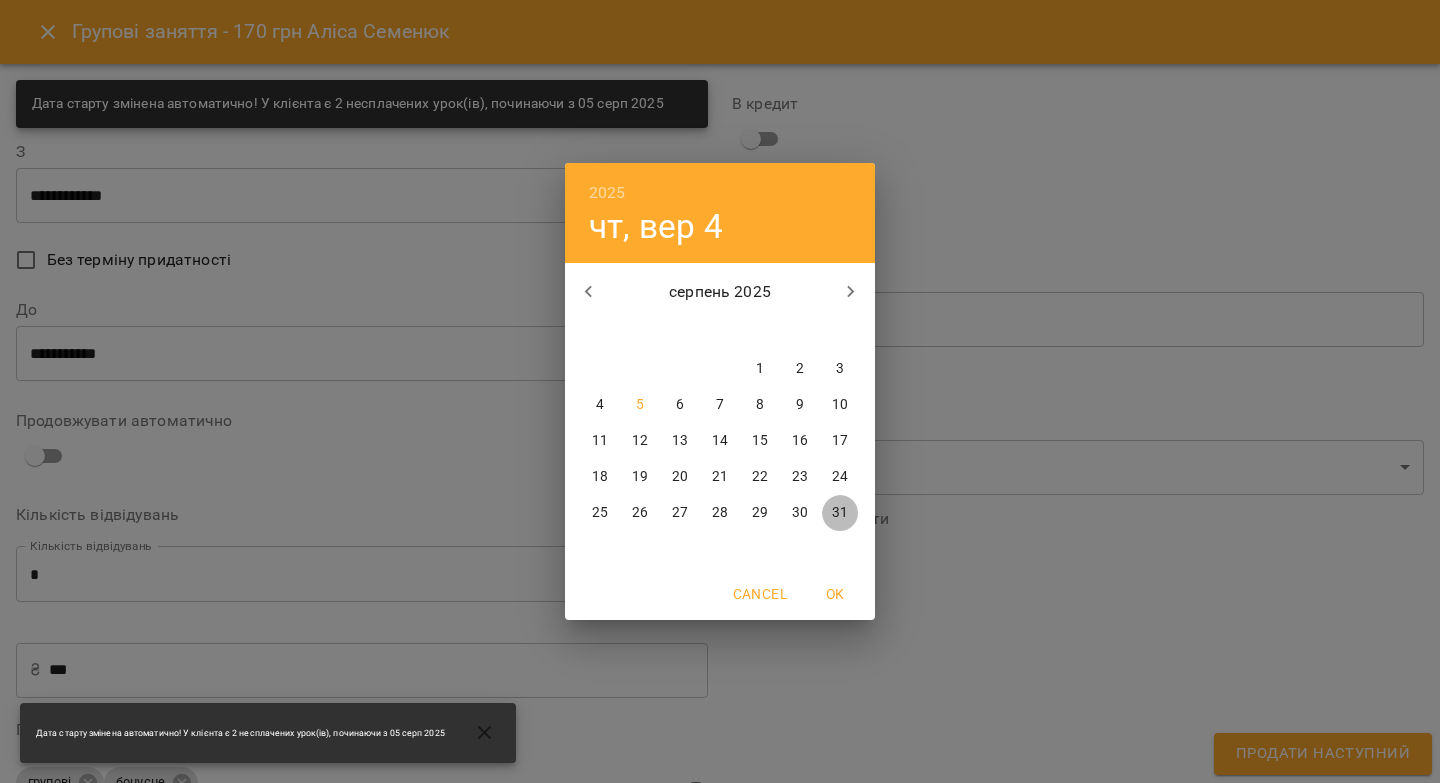 click on "31" at bounding box center (840, 513) 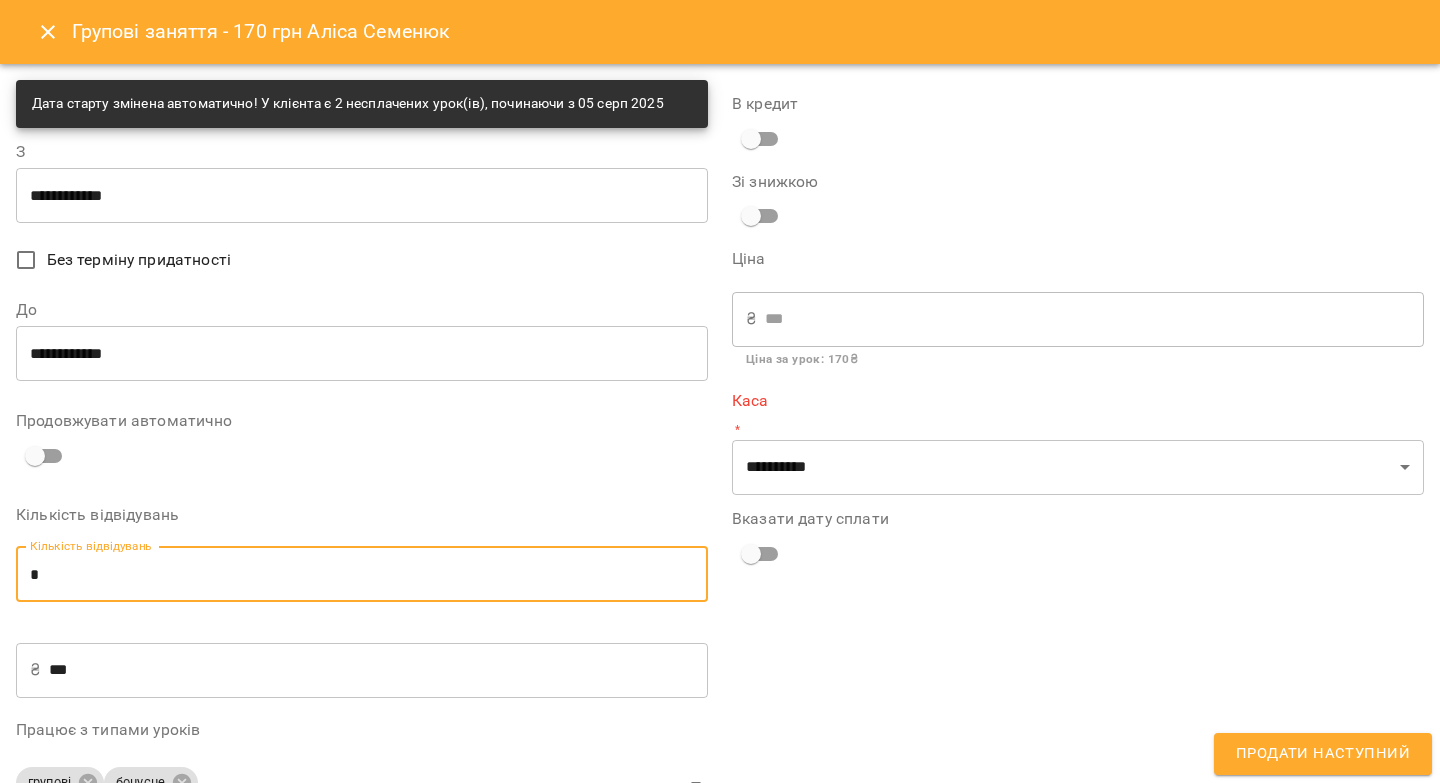 drag, startPoint x: 76, startPoint y: 567, endPoint x: 29, endPoint y: 571, distance: 47.169907 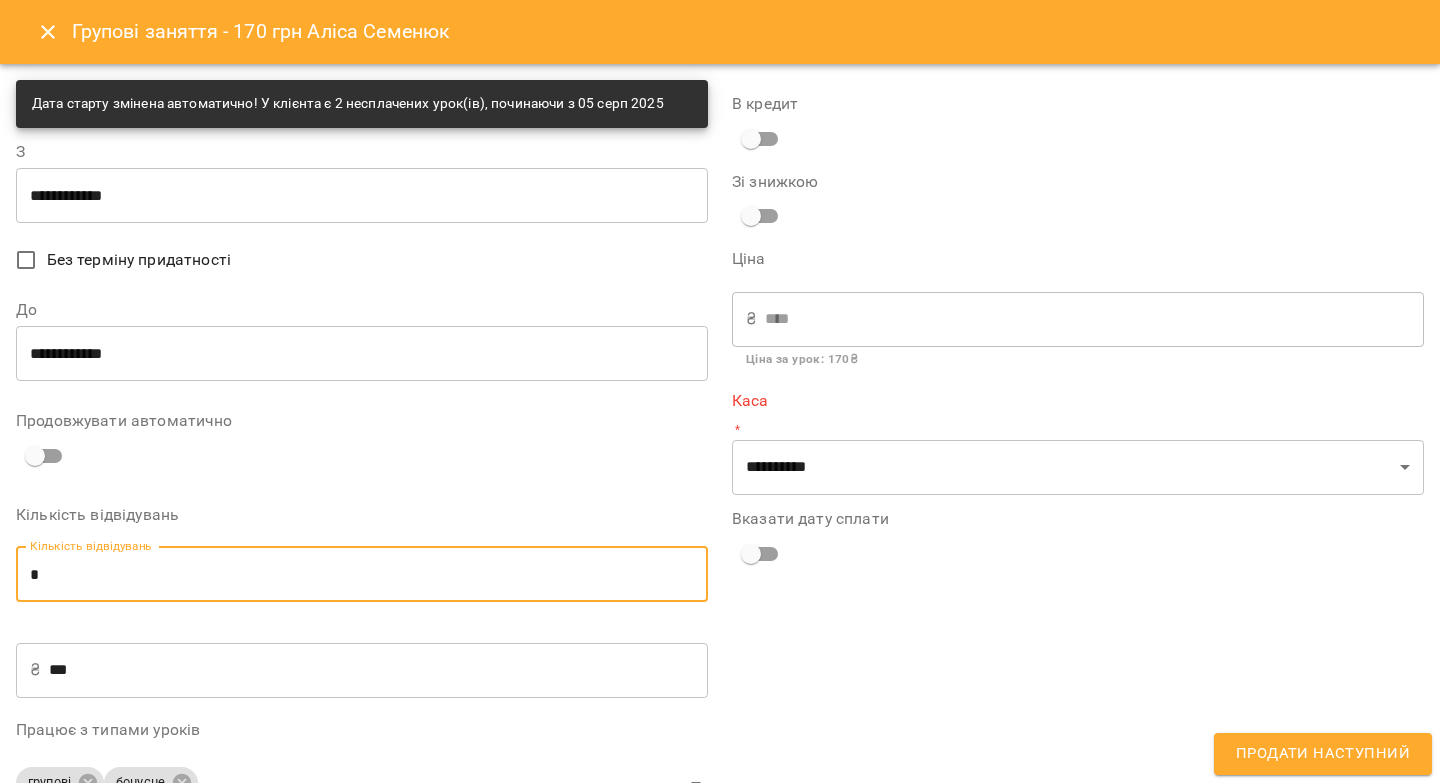 type on "*" 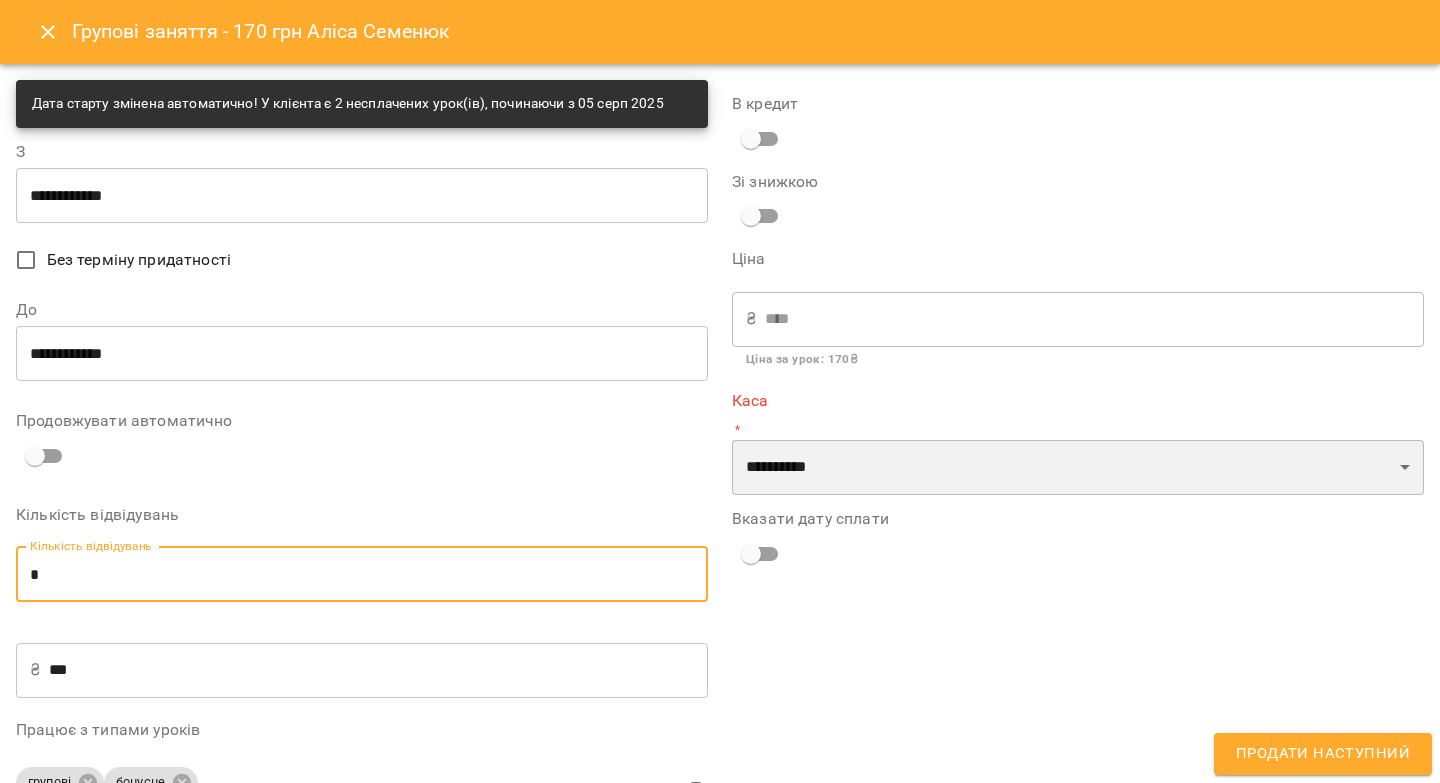 click on "**********" at bounding box center [1078, 468] 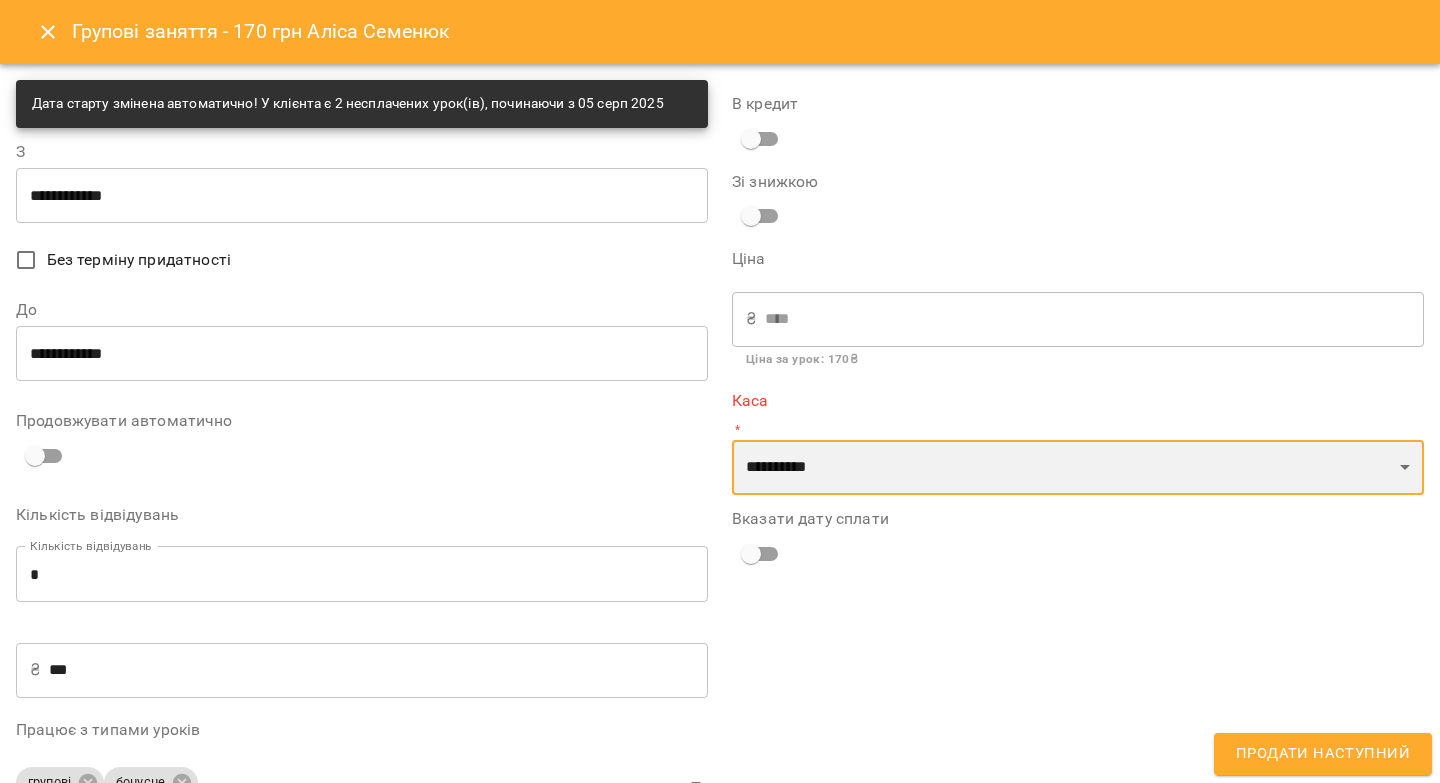 select on "****" 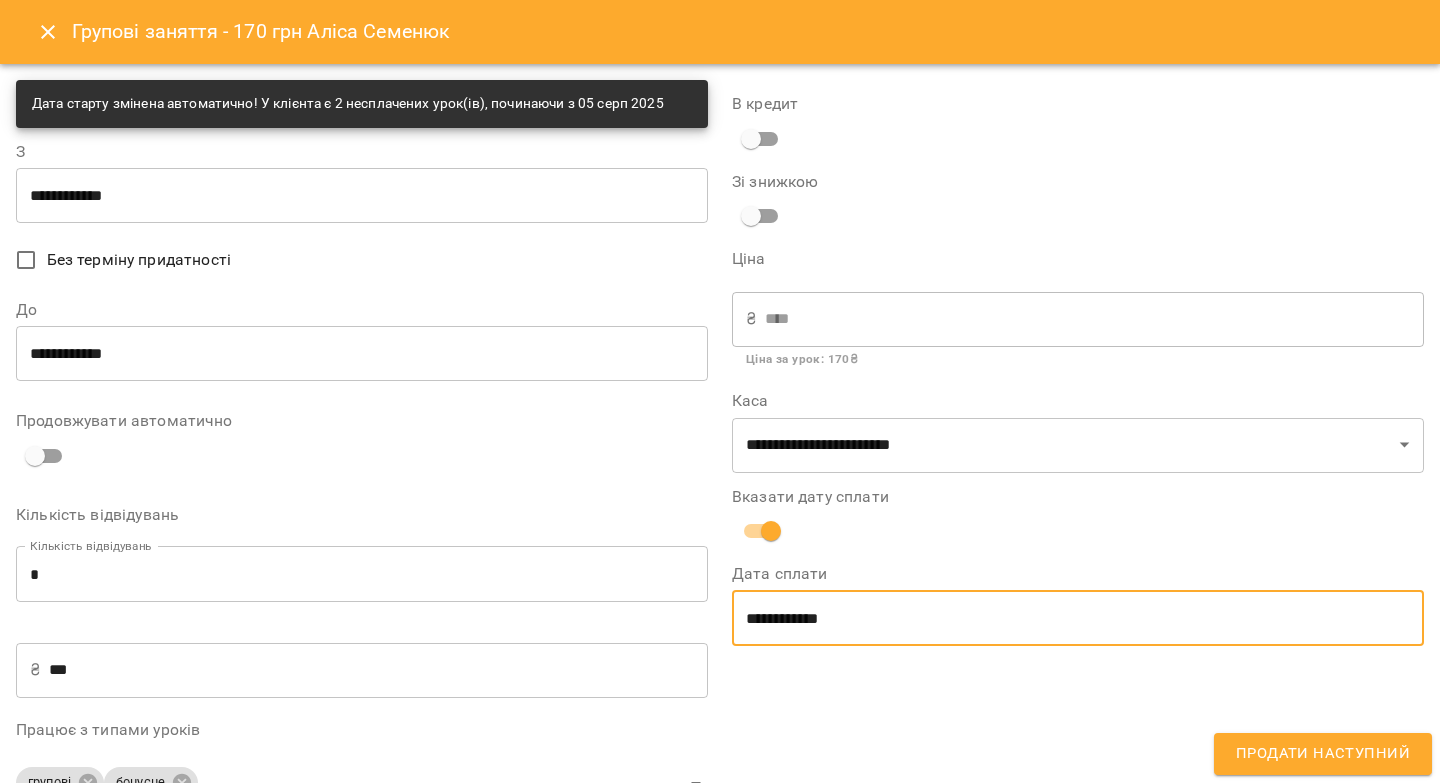 click on "**********" at bounding box center (1078, 618) 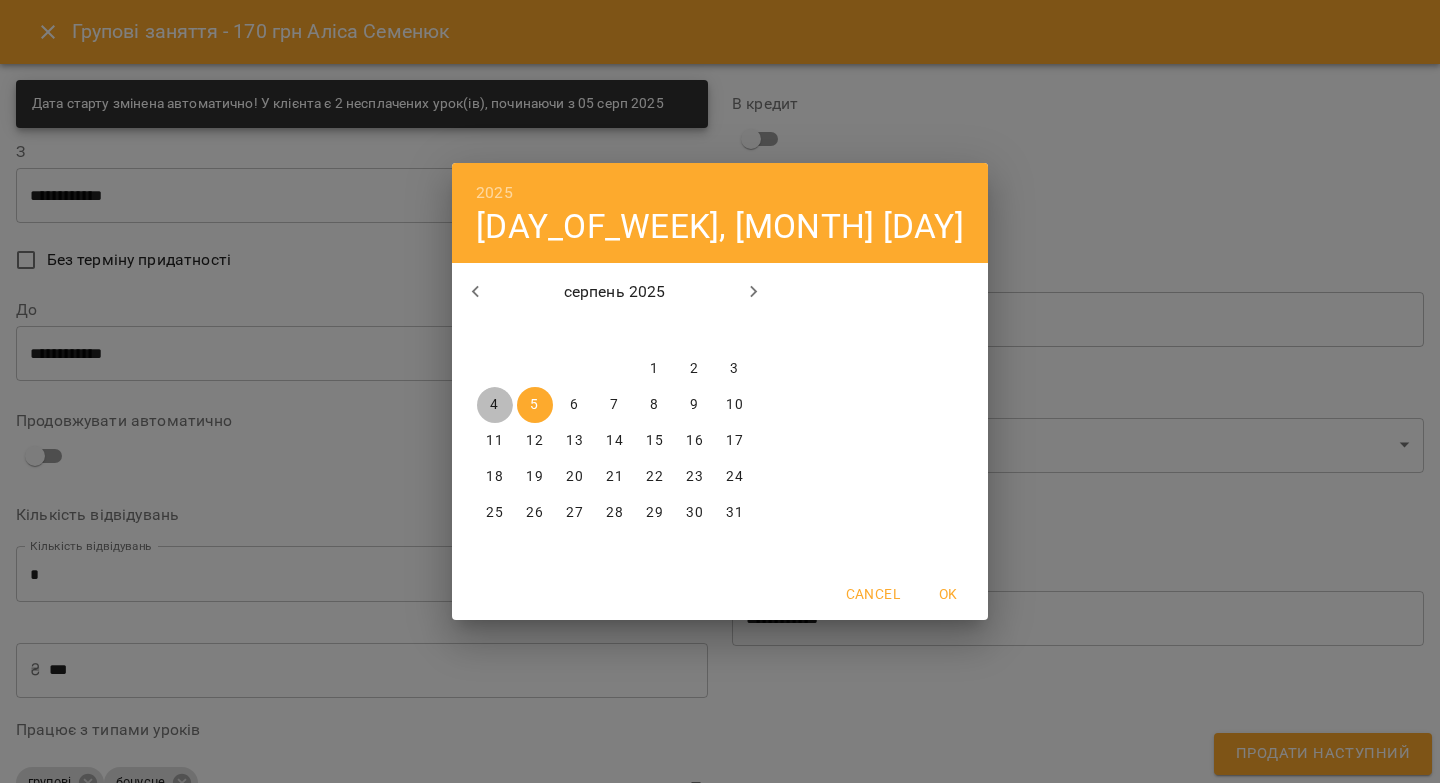 click on "4" at bounding box center [494, 405] 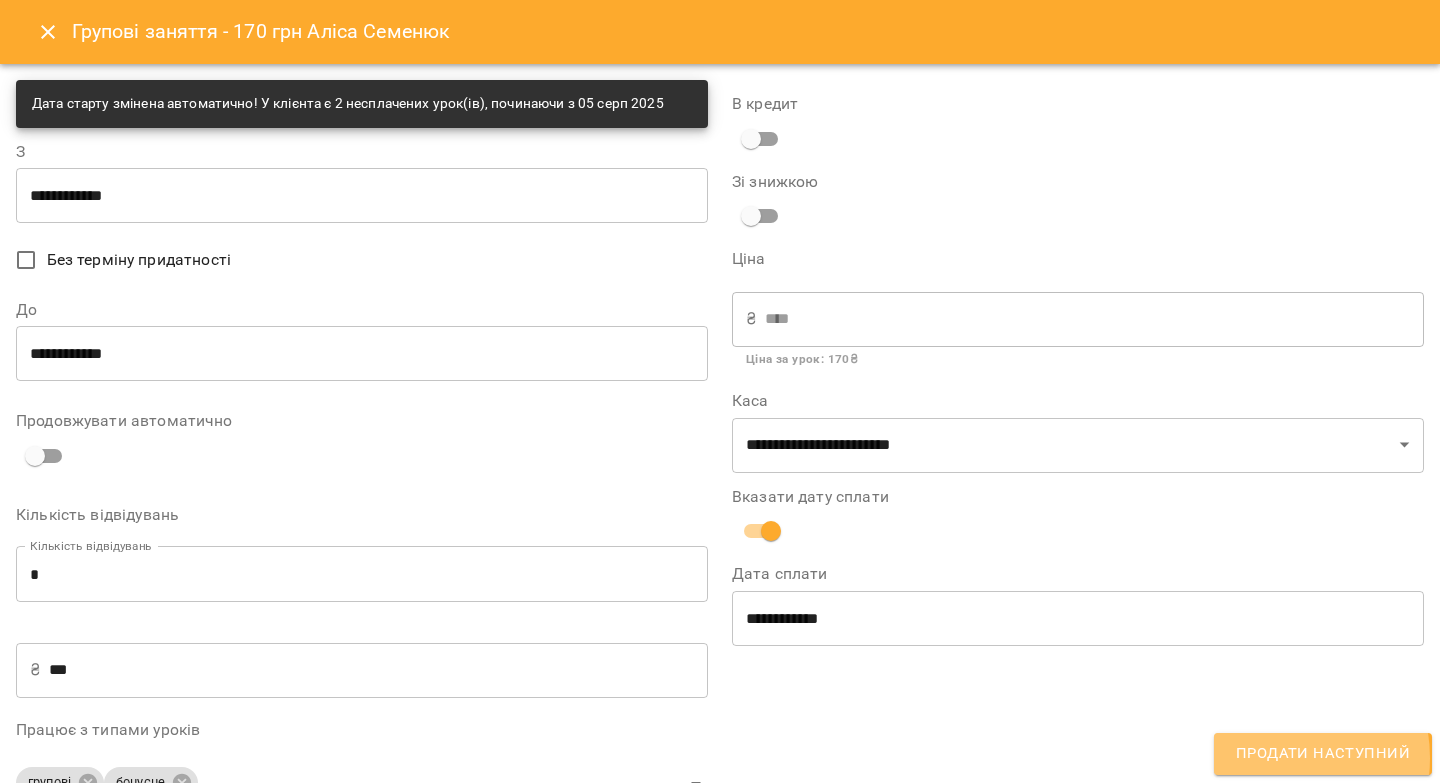 click on "Продати наступний" at bounding box center (1323, 754) 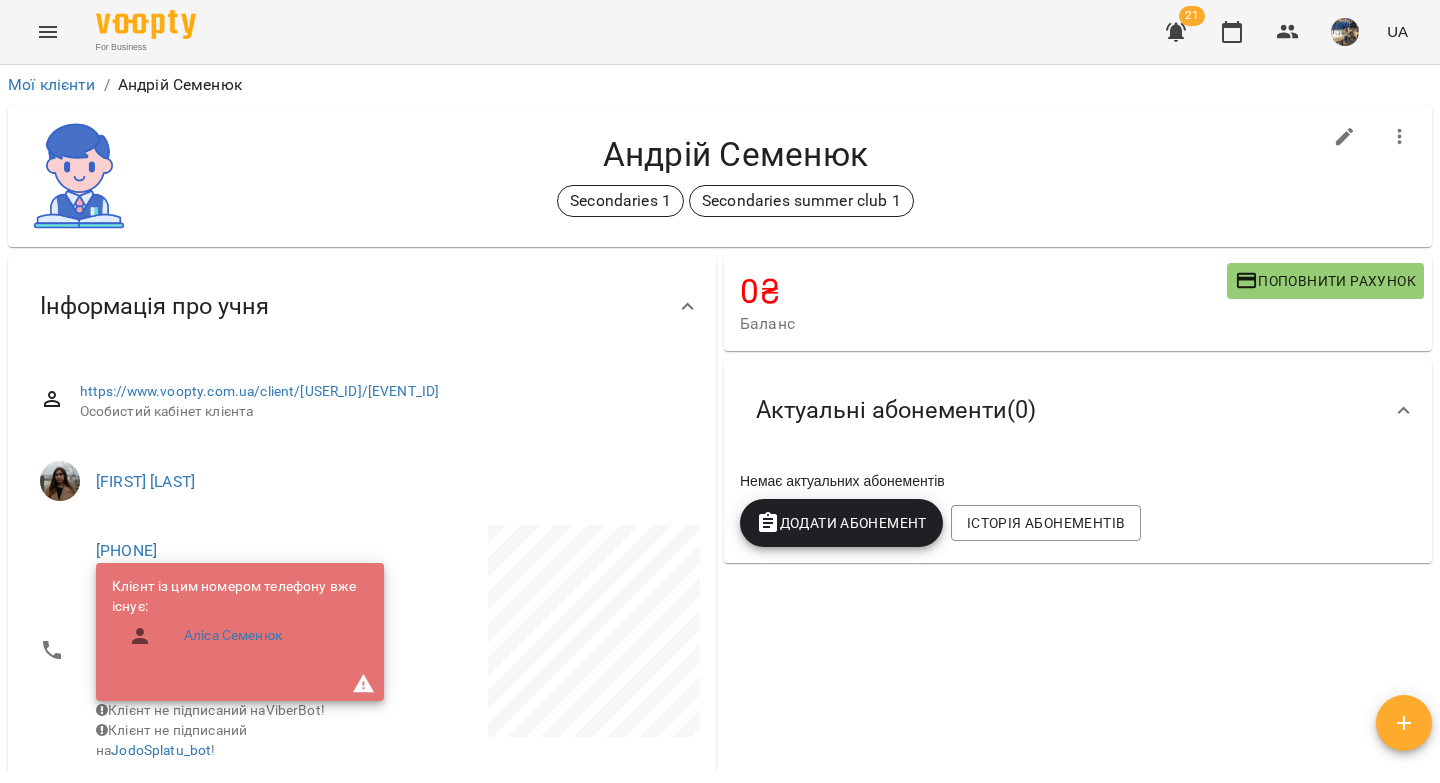 scroll, scrollTop: 0, scrollLeft: 0, axis: both 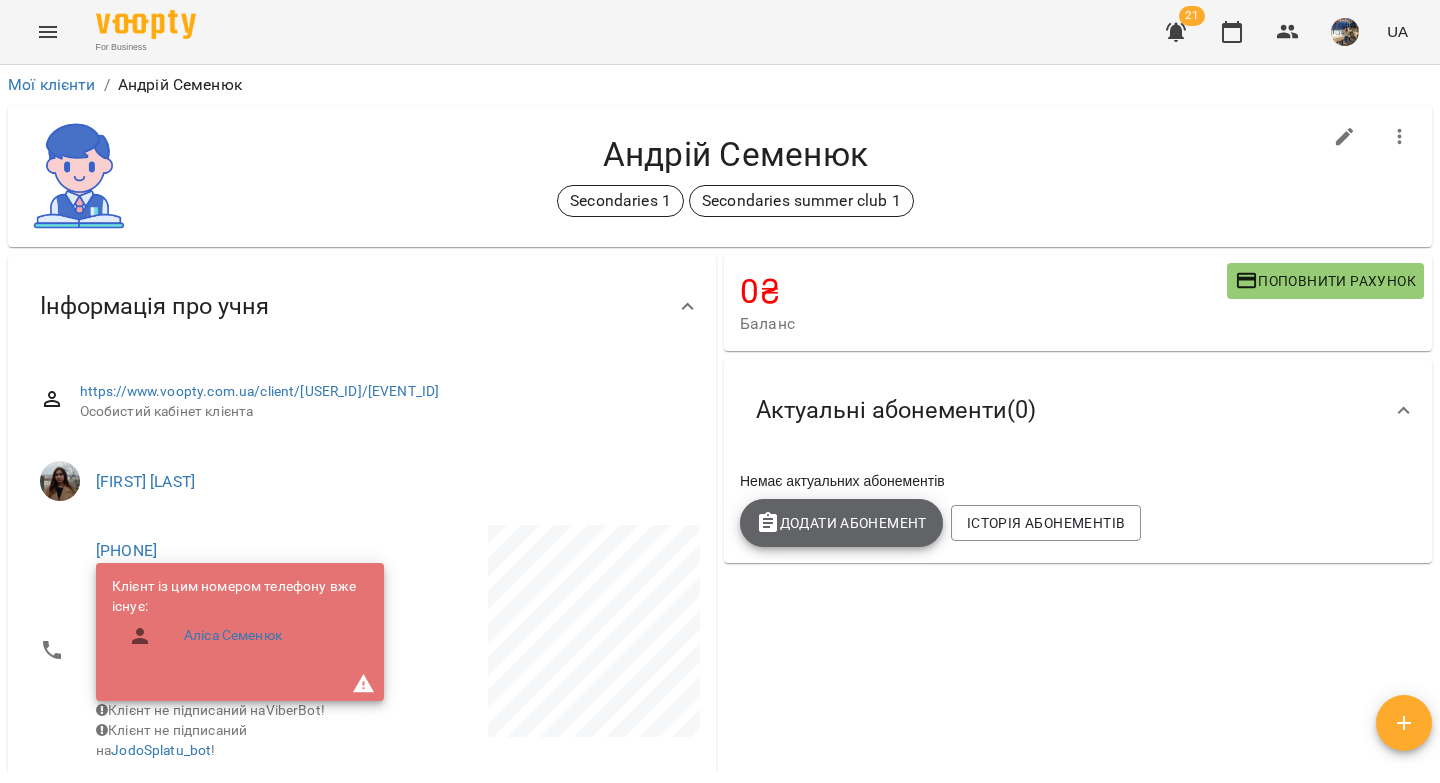 click on "Додати Абонемент" at bounding box center [841, 523] 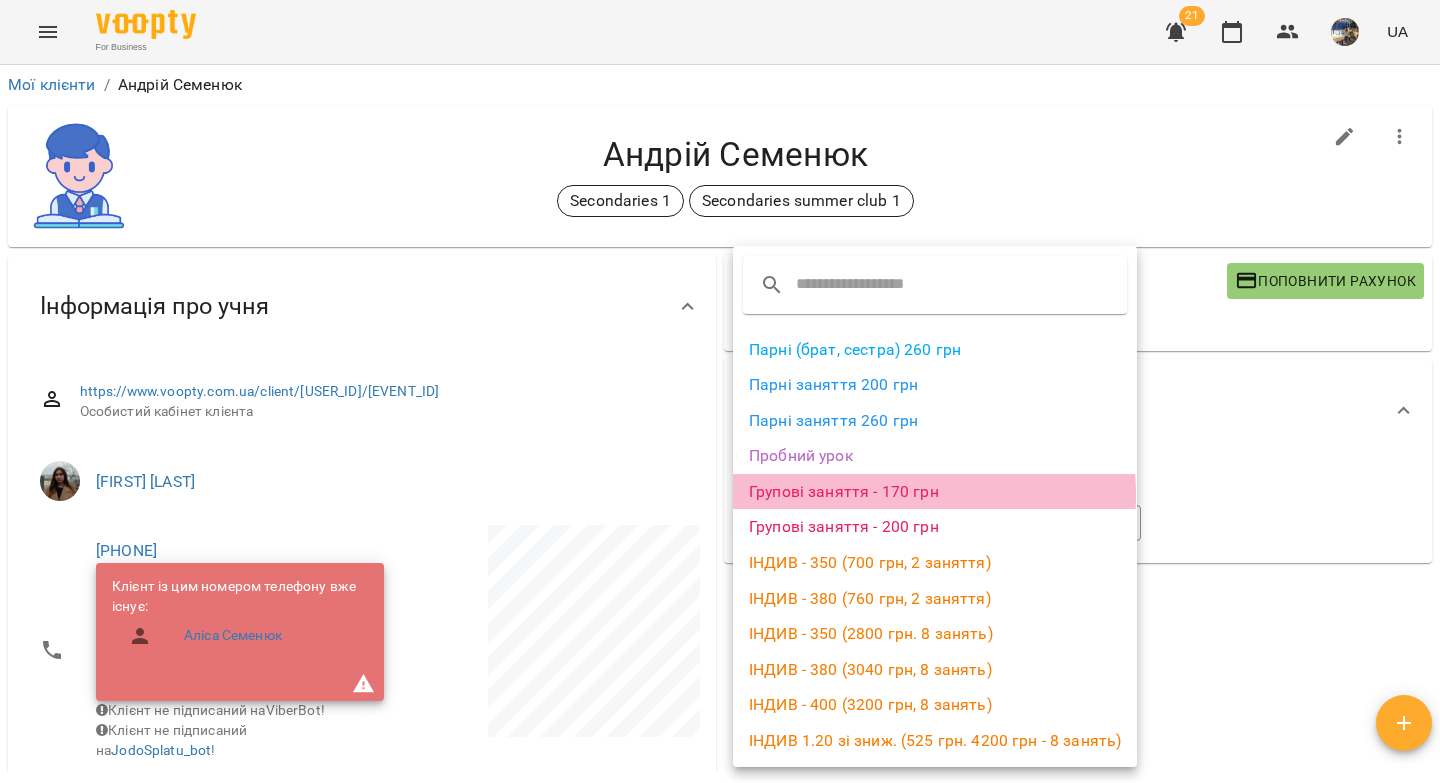 click on "Групові заняття - 170 грн" at bounding box center [935, 492] 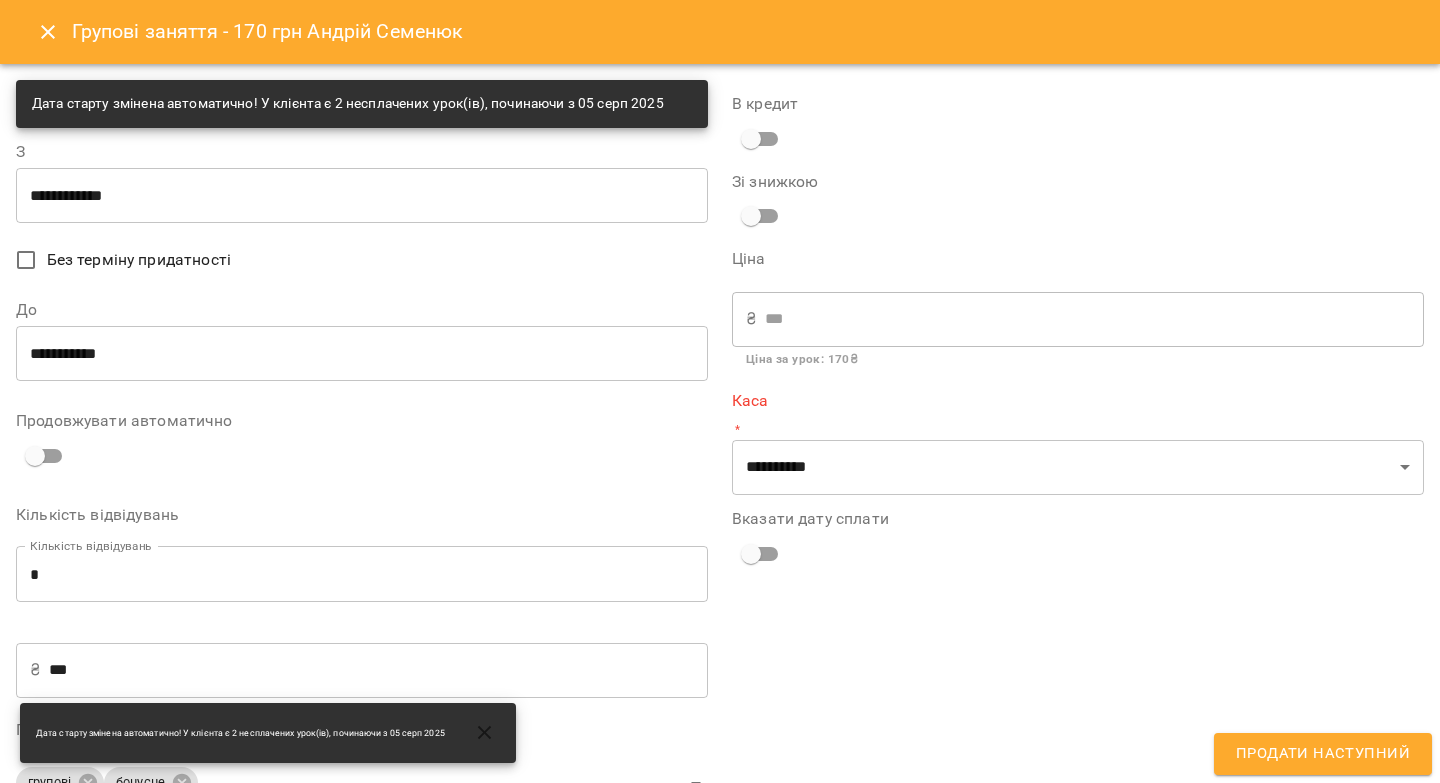 click on "**********" at bounding box center [362, 353] 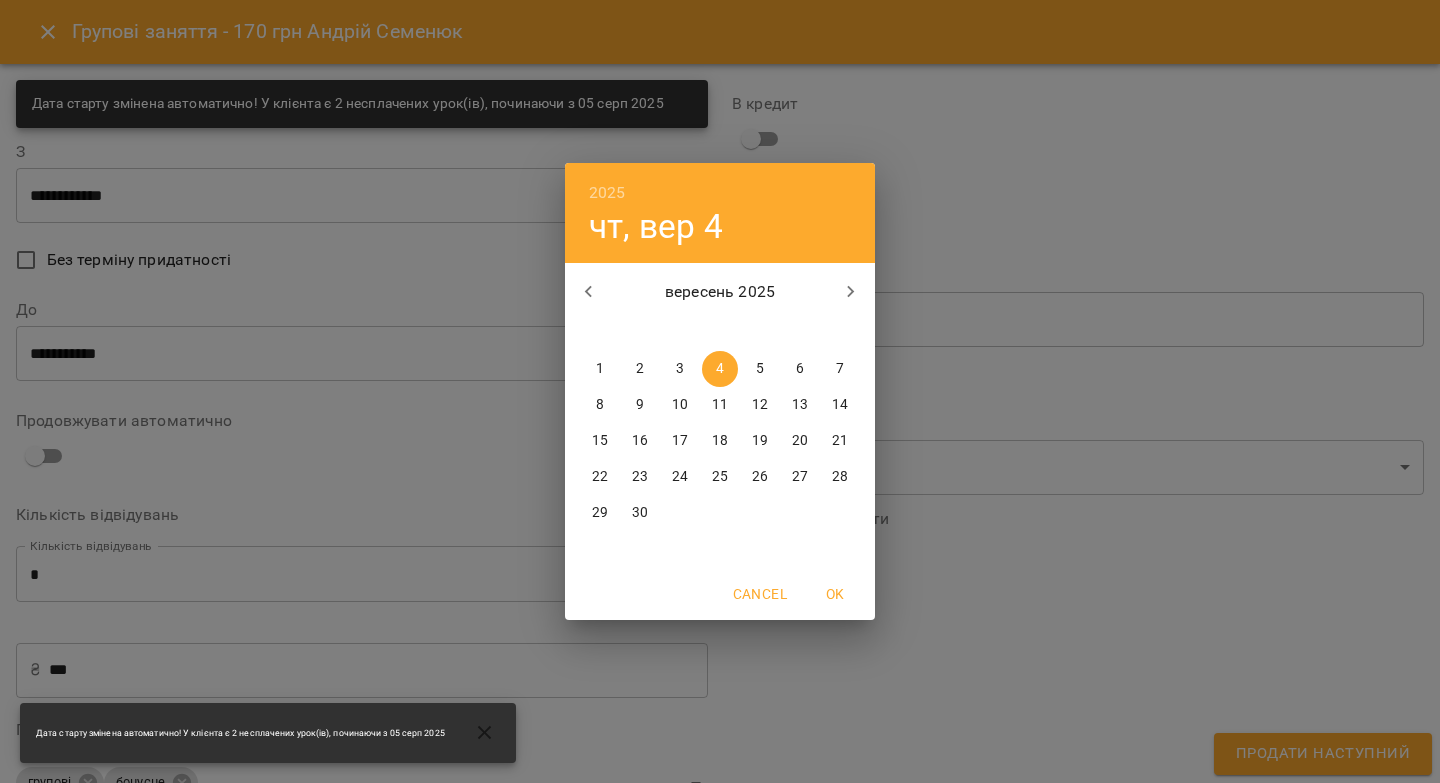 click 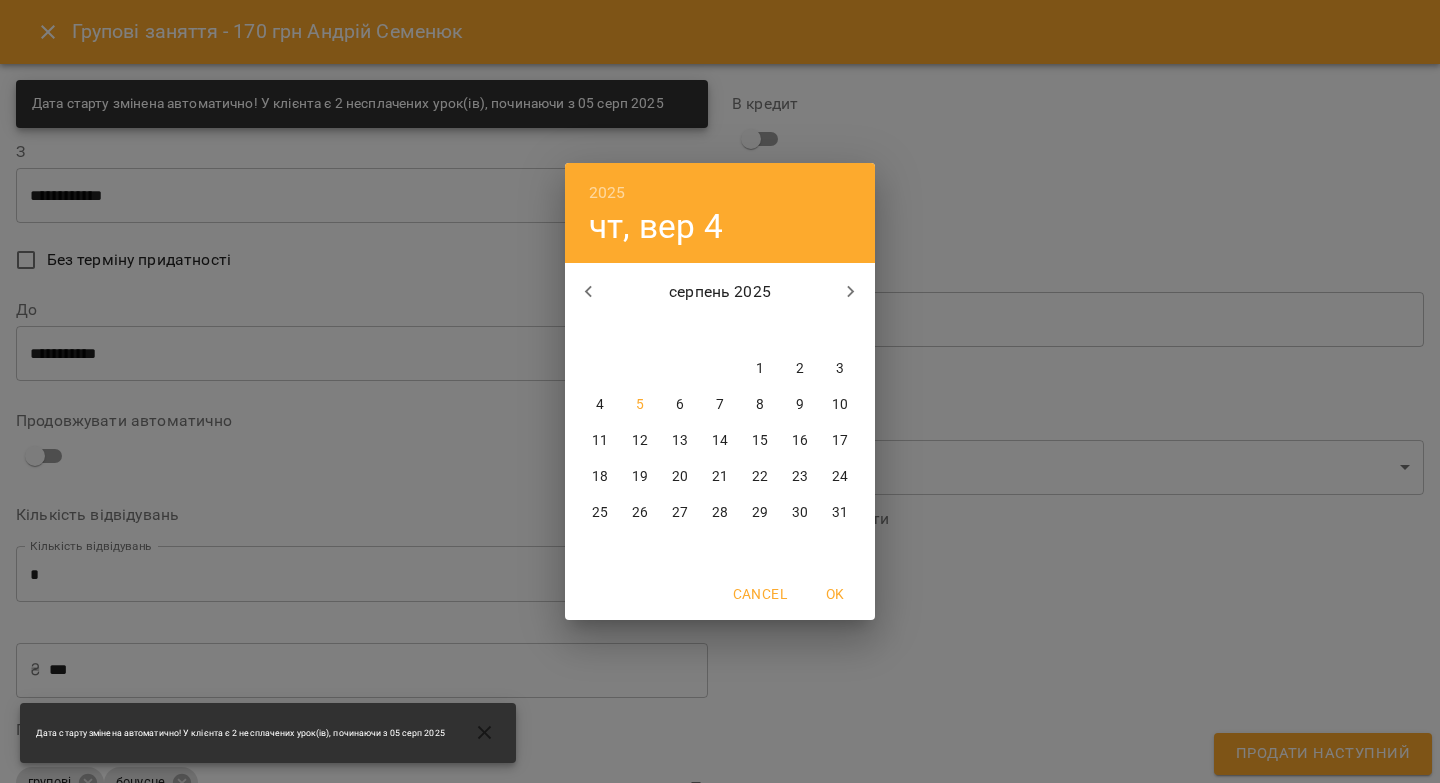 drag, startPoint x: 838, startPoint y: 508, endPoint x: 704, endPoint y: 502, distance: 134.13426 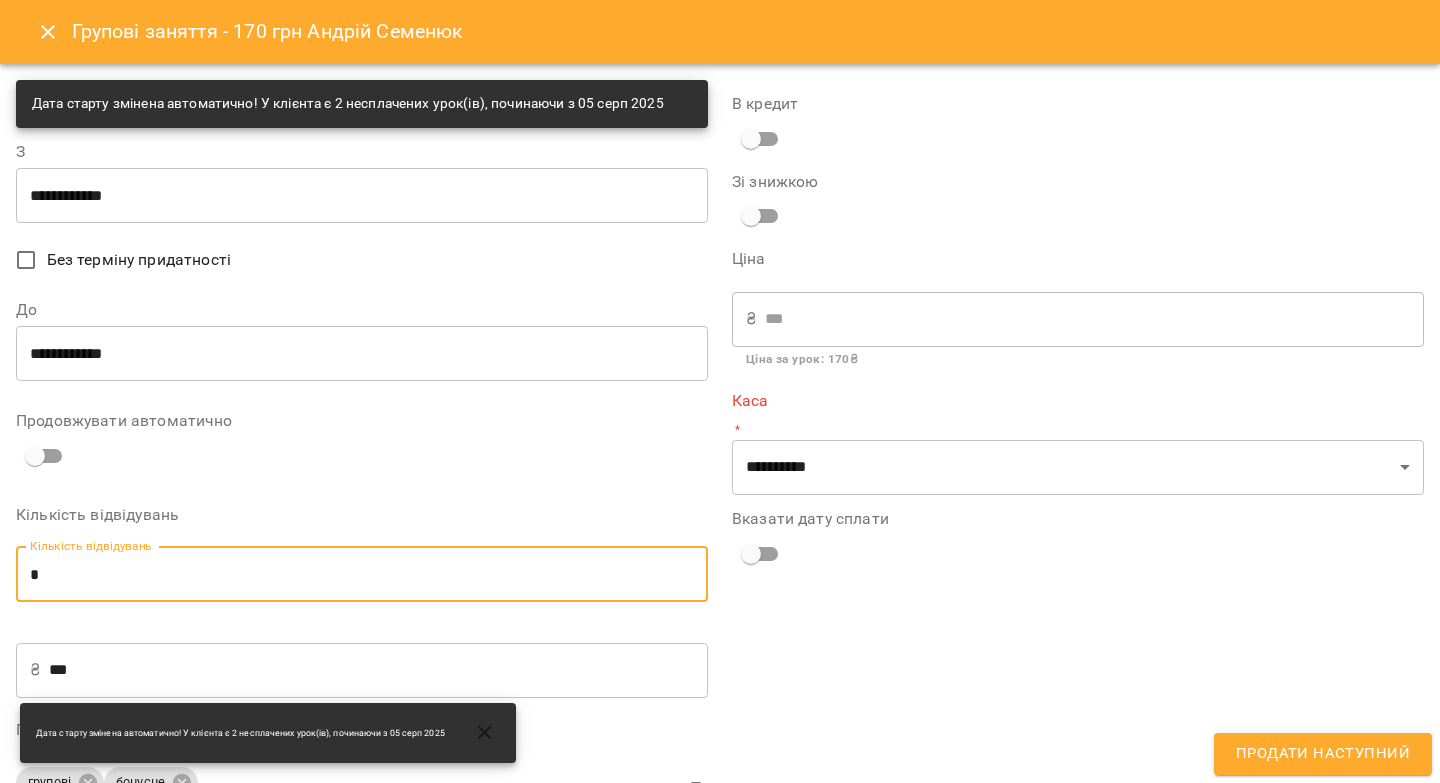 drag, startPoint x: 45, startPoint y: 573, endPoint x: 23, endPoint y: 577, distance: 22.36068 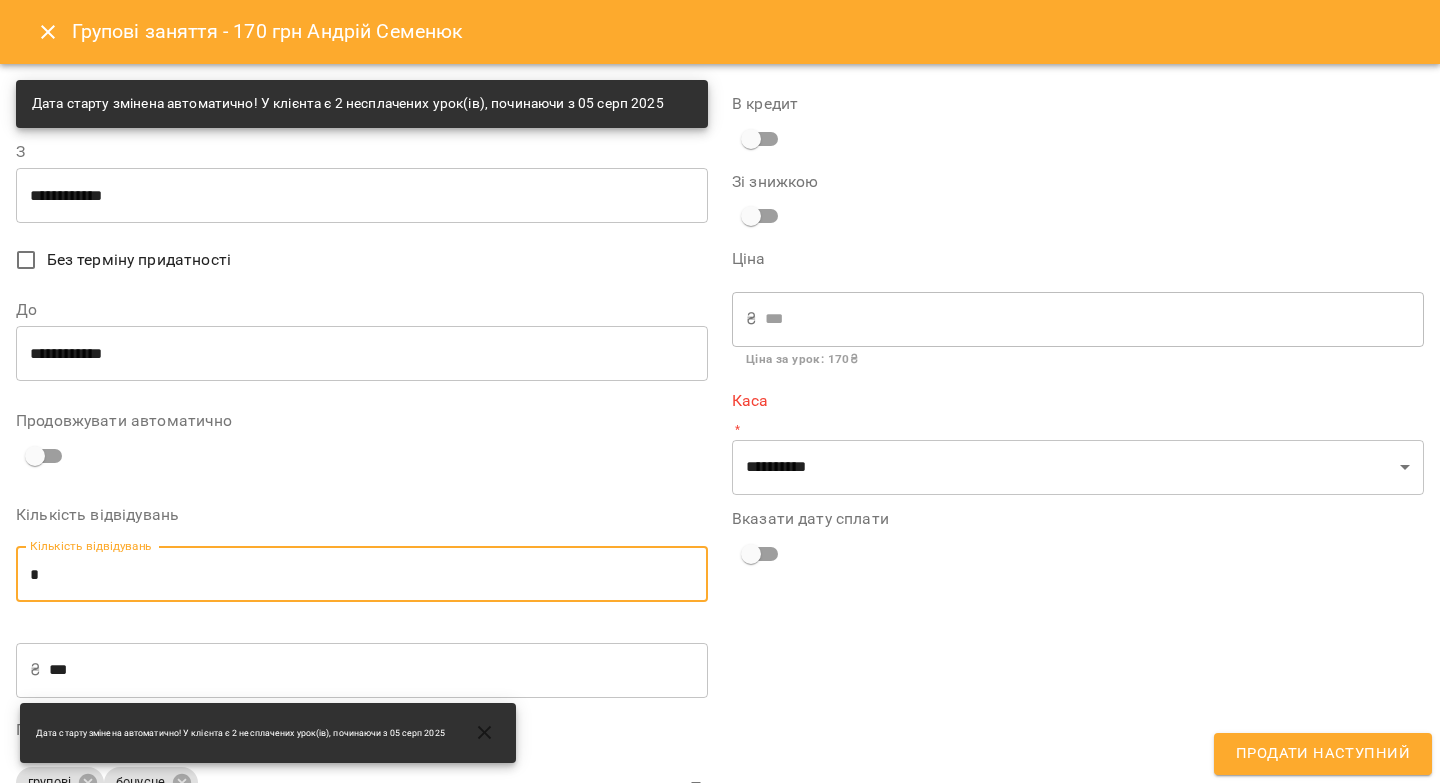 click on "*" at bounding box center (362, 574) 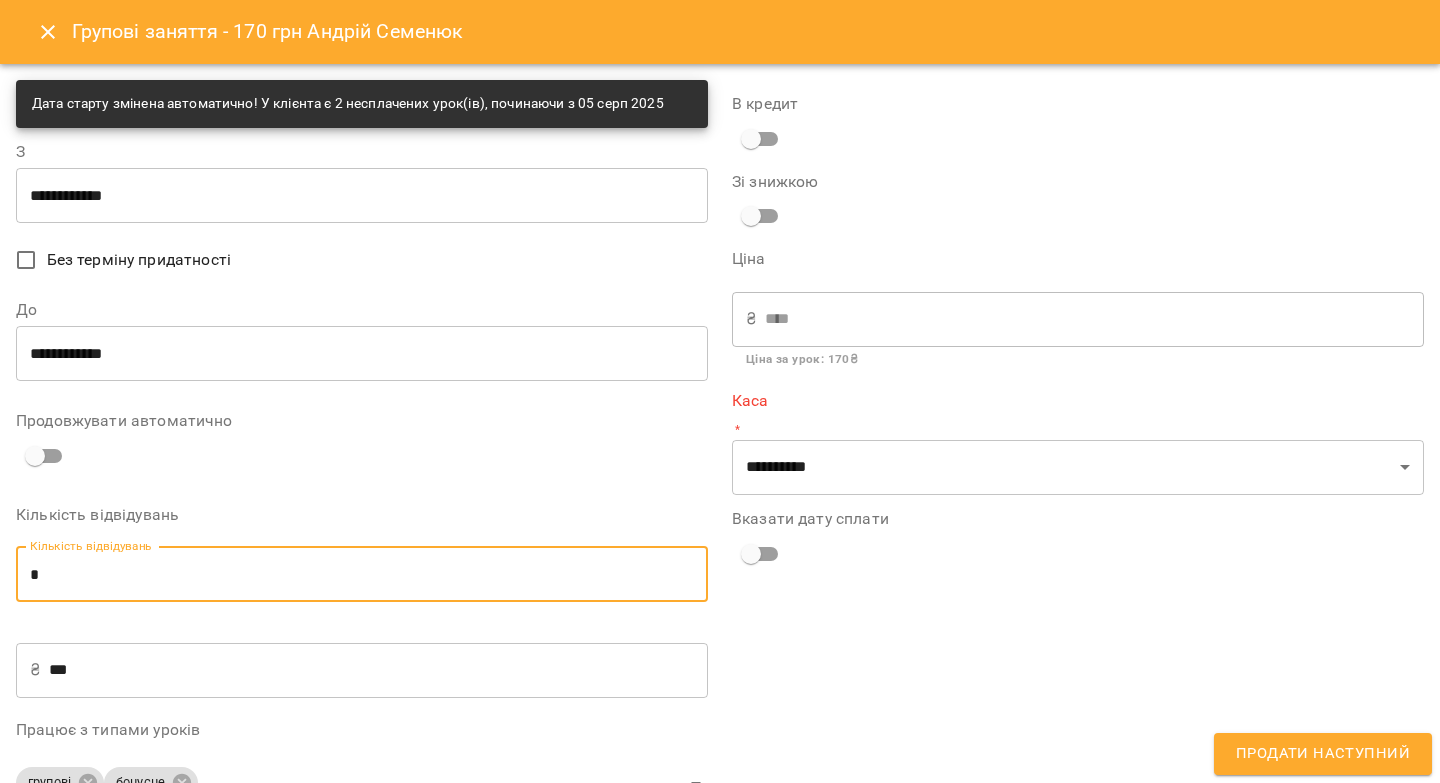 type on "*" 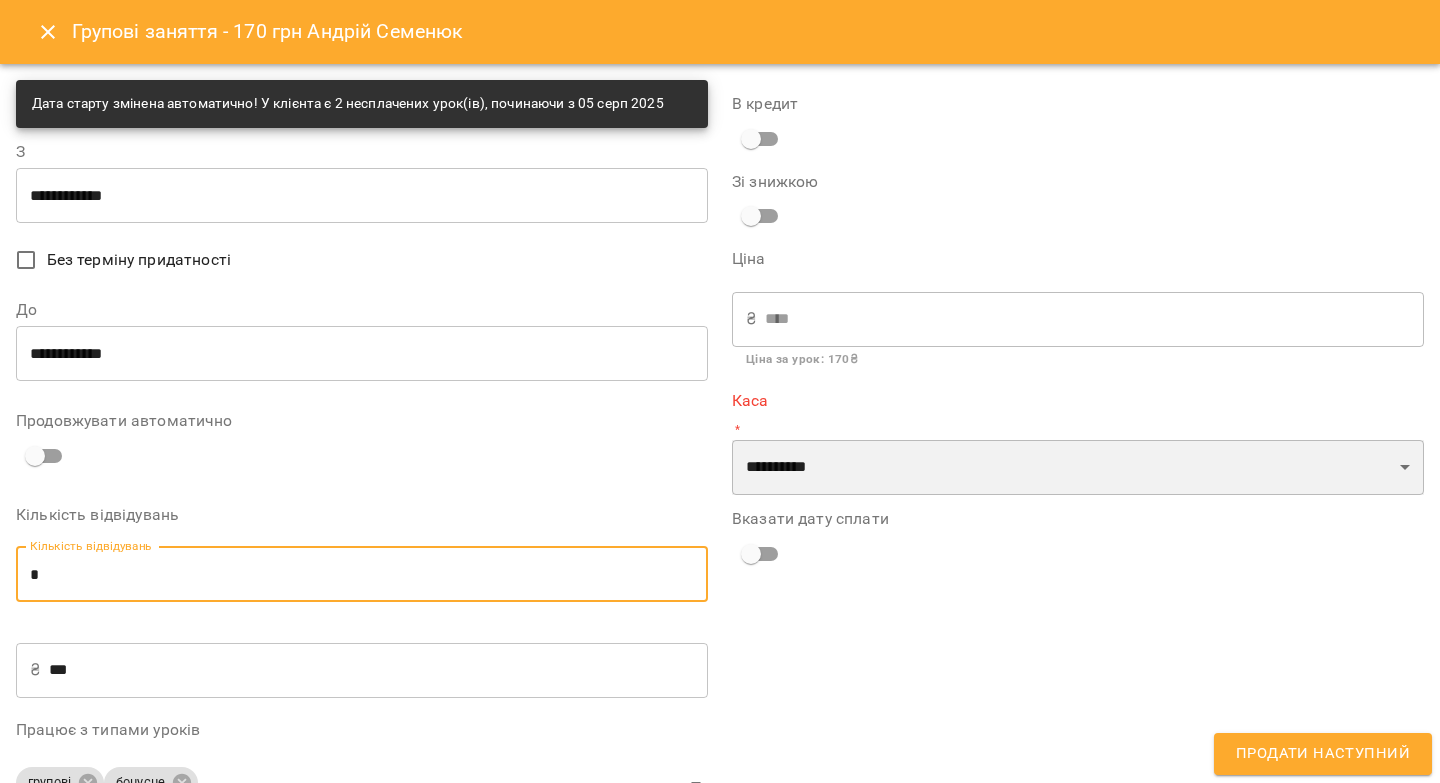 click on "**********" at bounding box center (1078, 468) 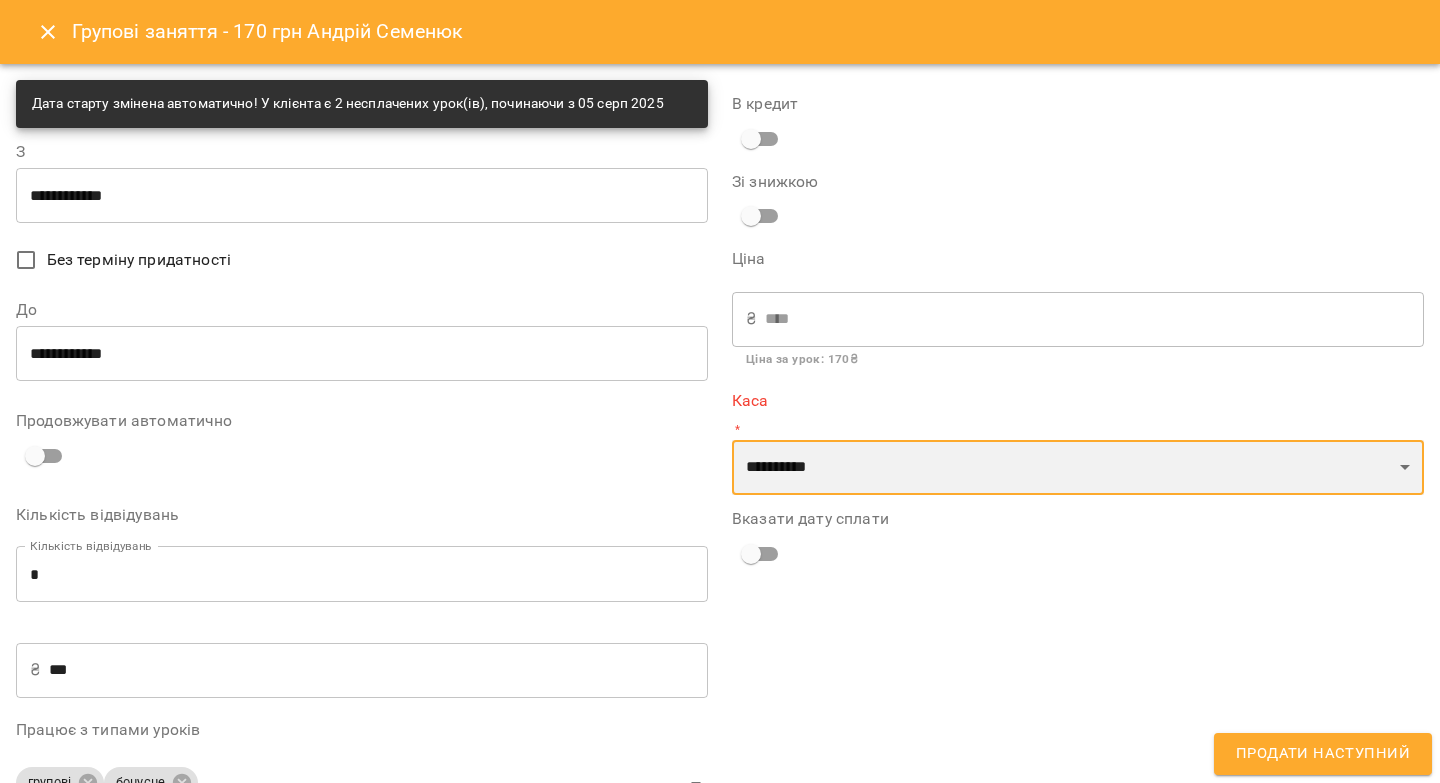 select on "****" 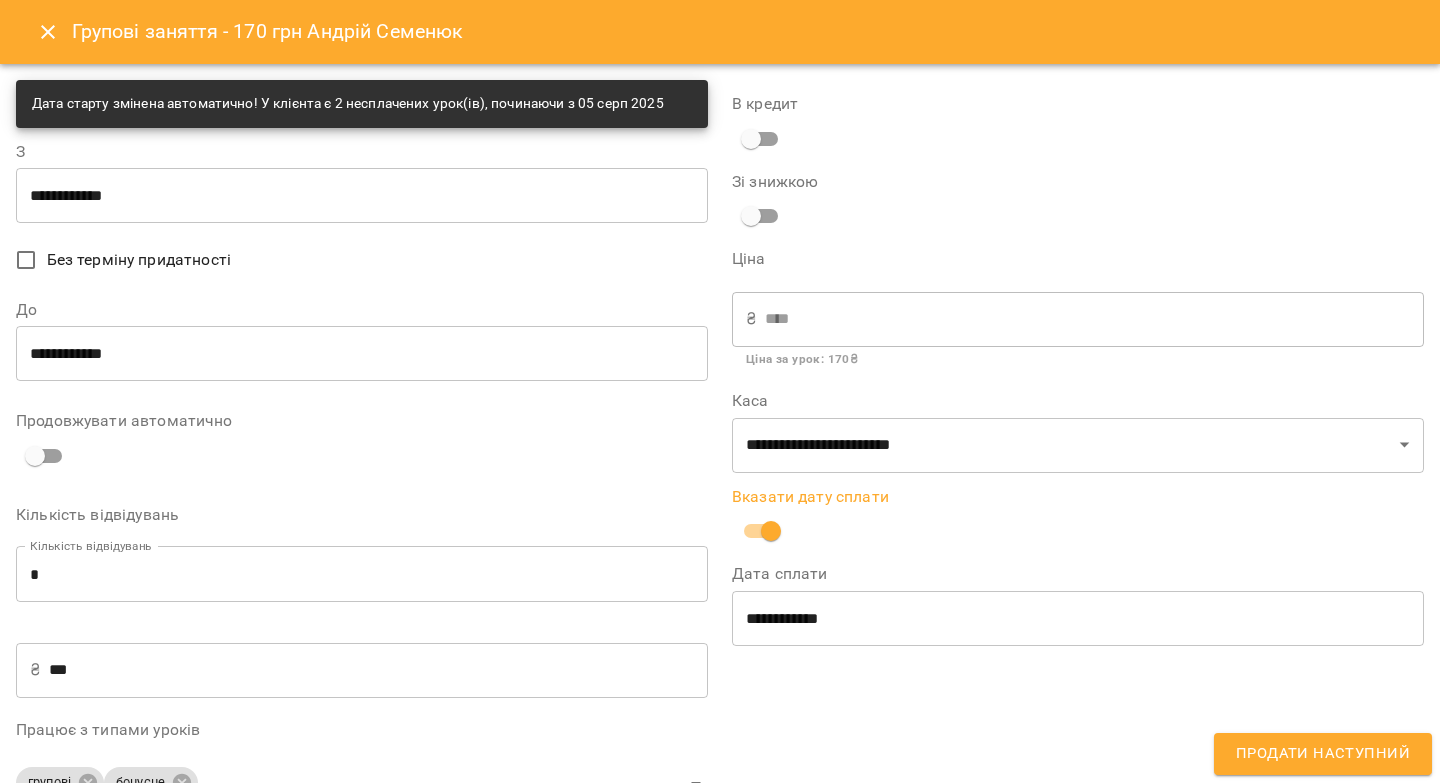 click on "**********" at bounding box center [1078, 618] 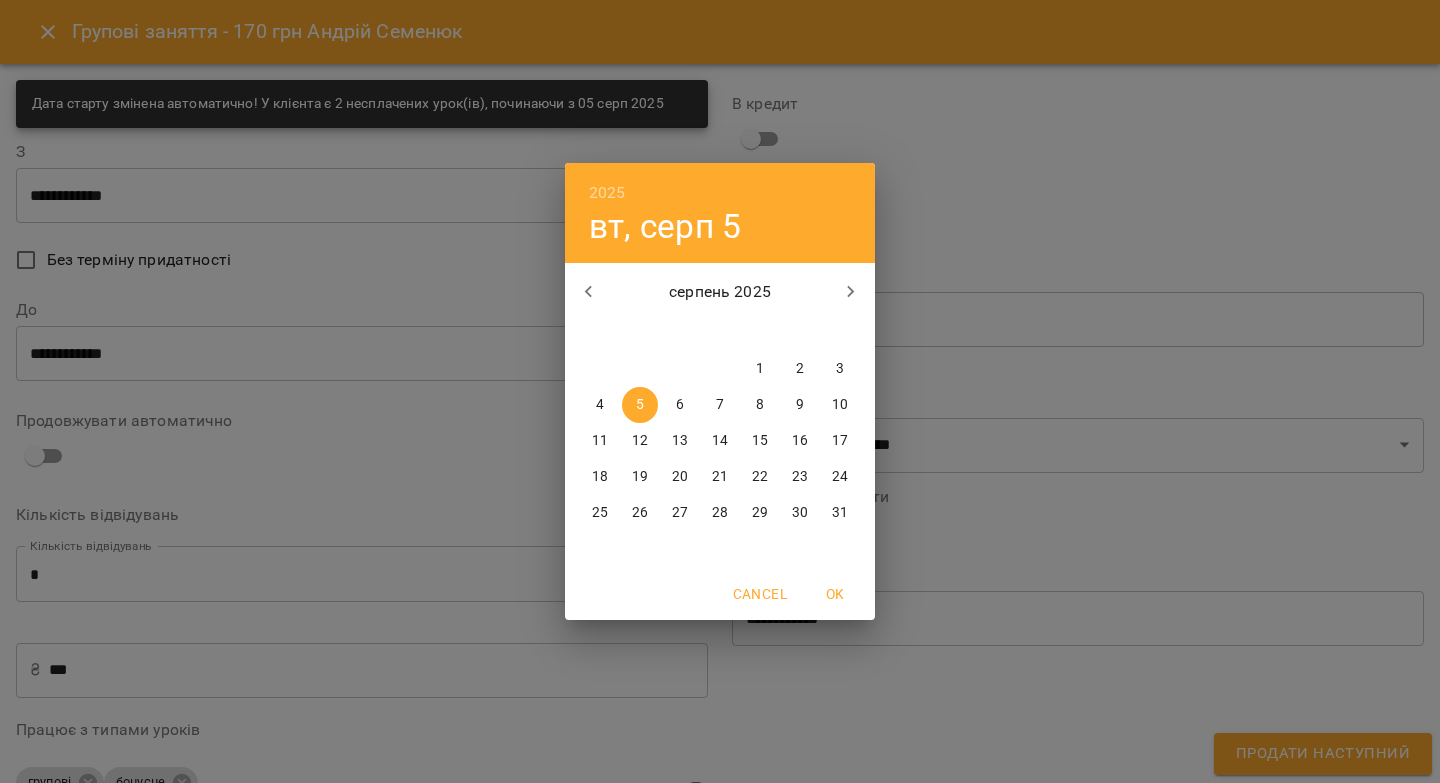 click on "4" at bounding box center [600, 405] 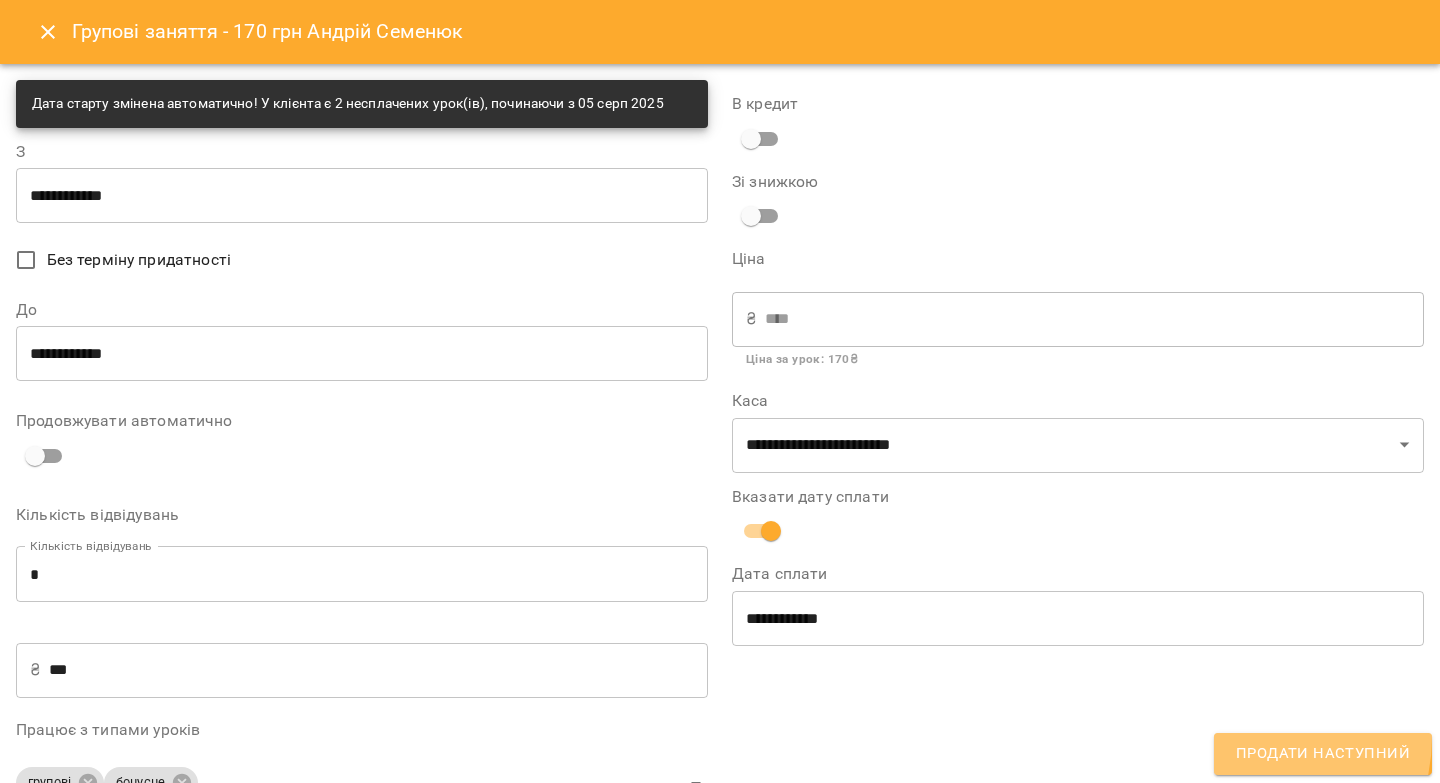 drag, startPoint x: 1259, startPoint y: 738, endPoint x: 1109, endPoint y: 707, distance: 153.16985 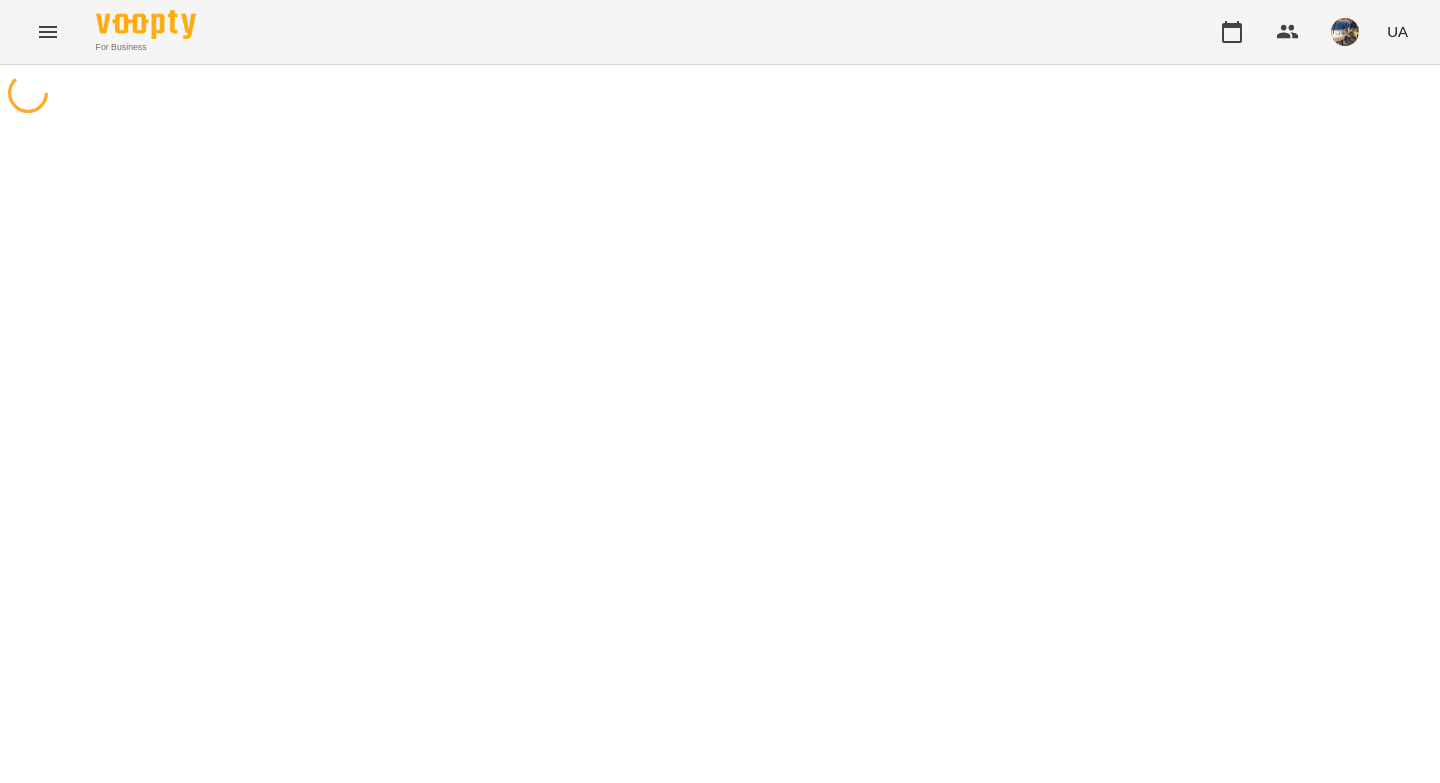scroll, scrollTop: 0, scrollLeft: 0, axis: both 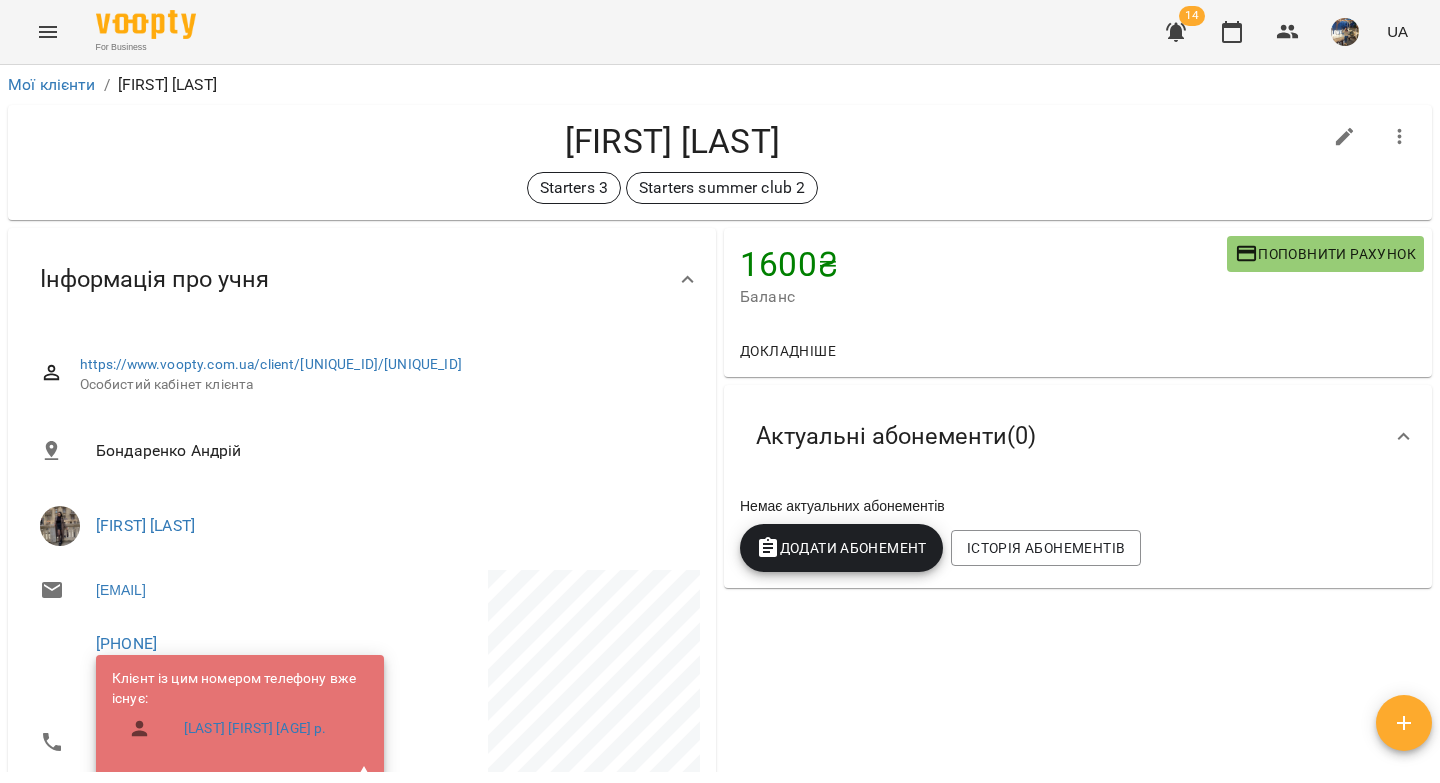 click on "Додати Абонемент" at bounding box center (841, 548) 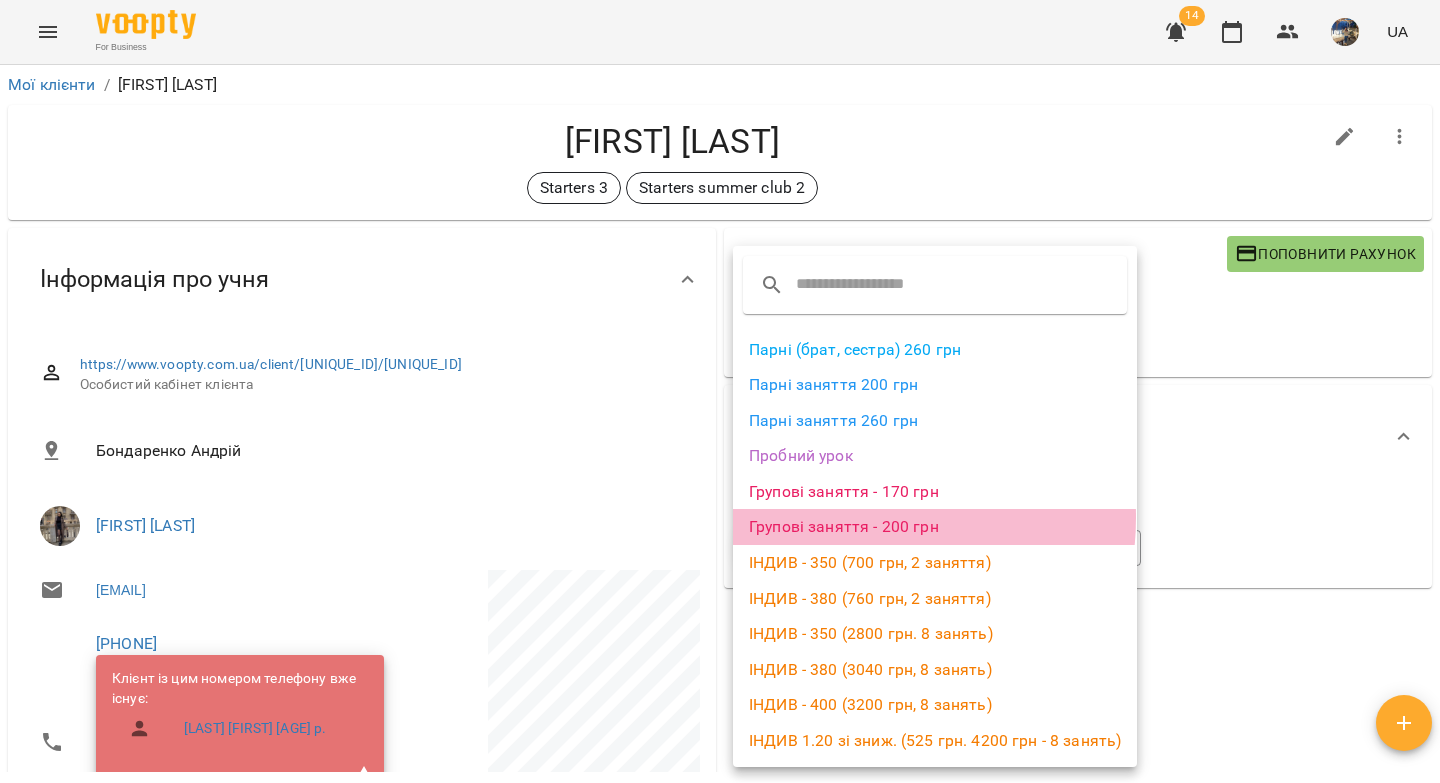 click on "Групові заняття - 200 грн" at bounding box center [935, 527] 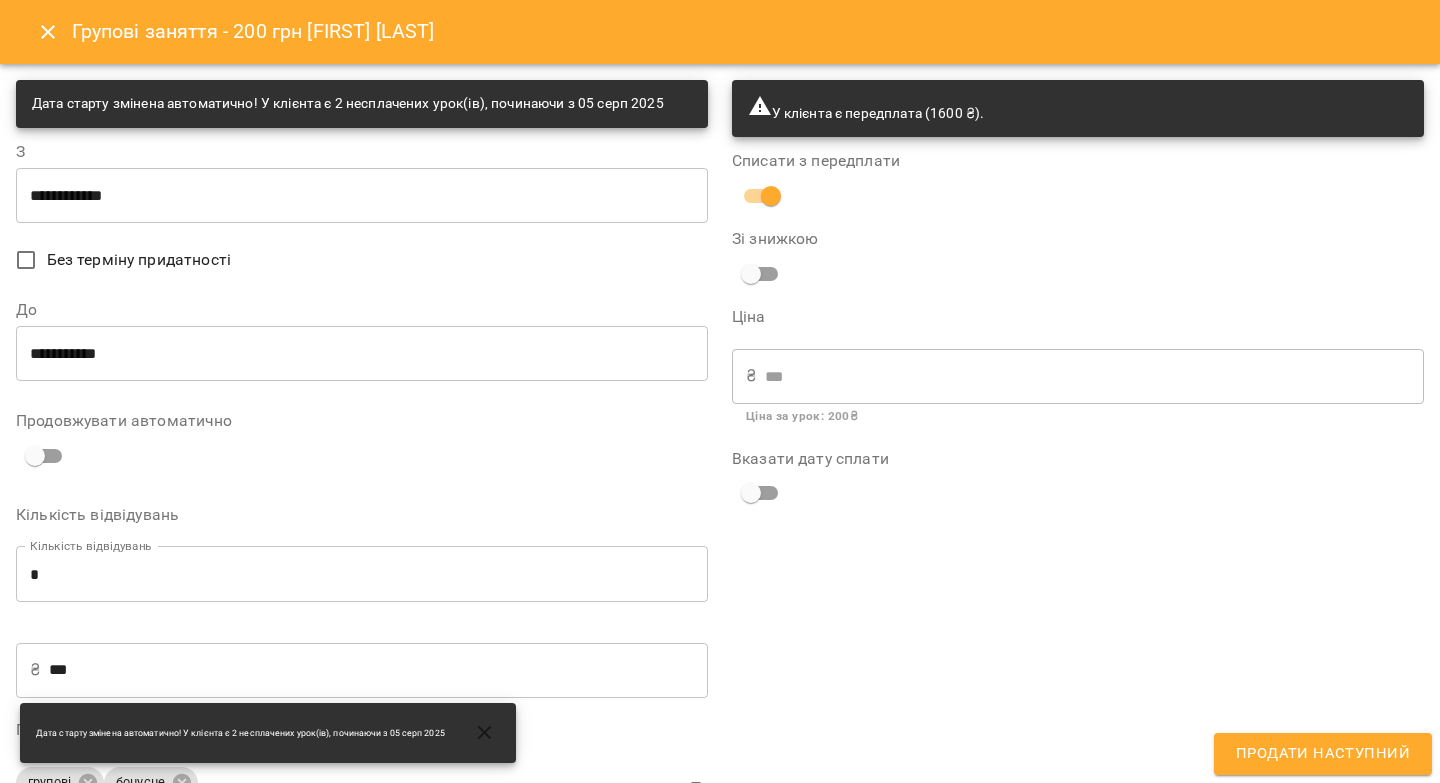 click on "**********" at bounding box center (362, 353) 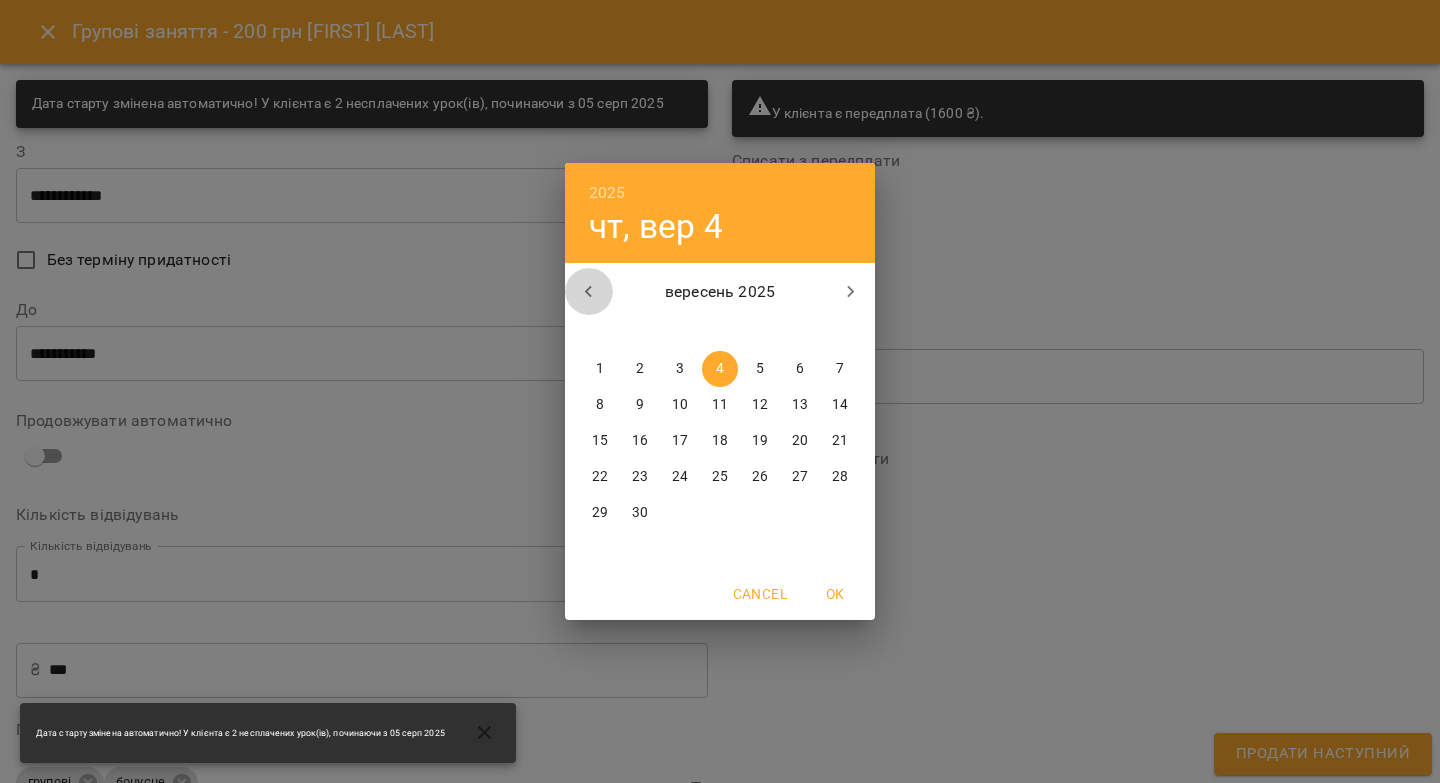 click 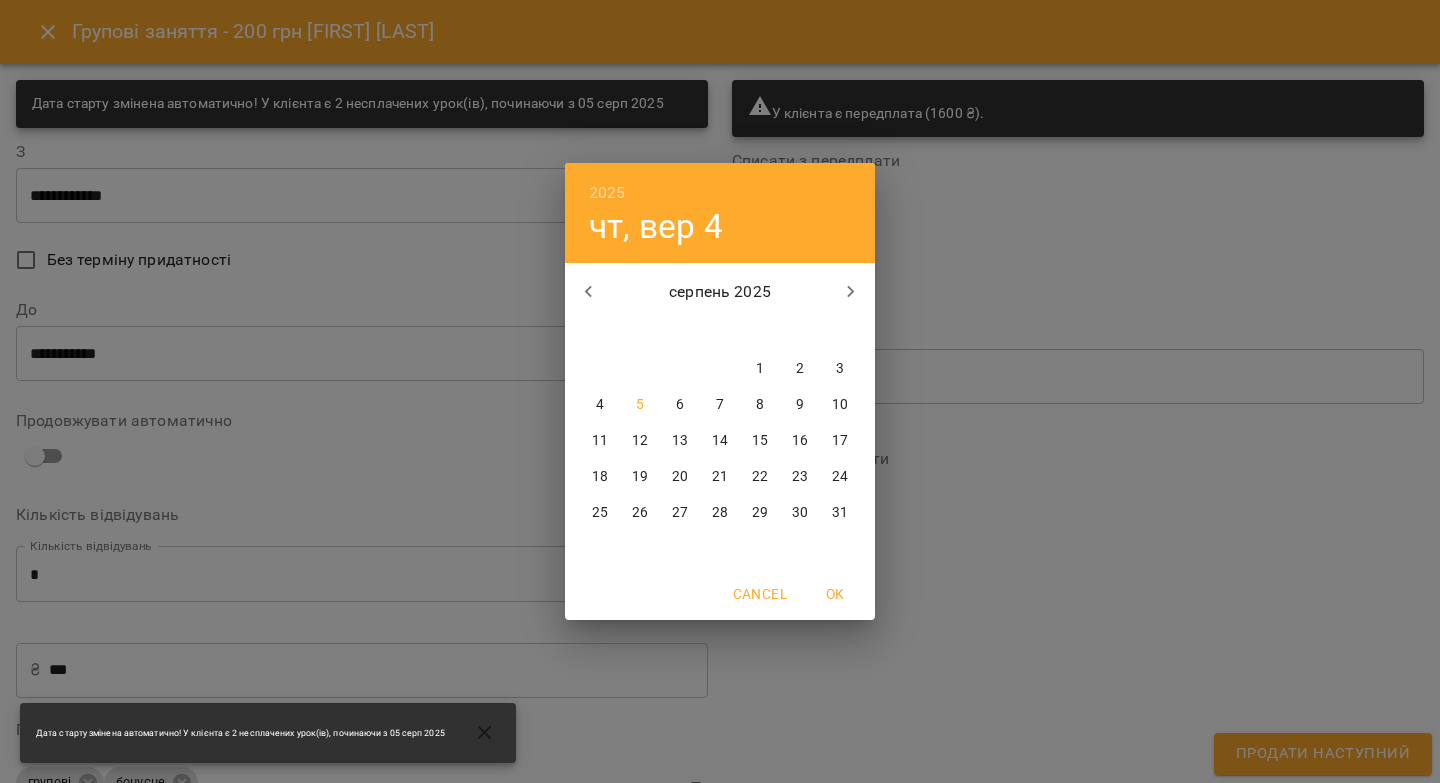 drag, startPoint x: 835, startPoint y: 507, endPoint x: 738, endPoint y: 514, distance: 97.25225 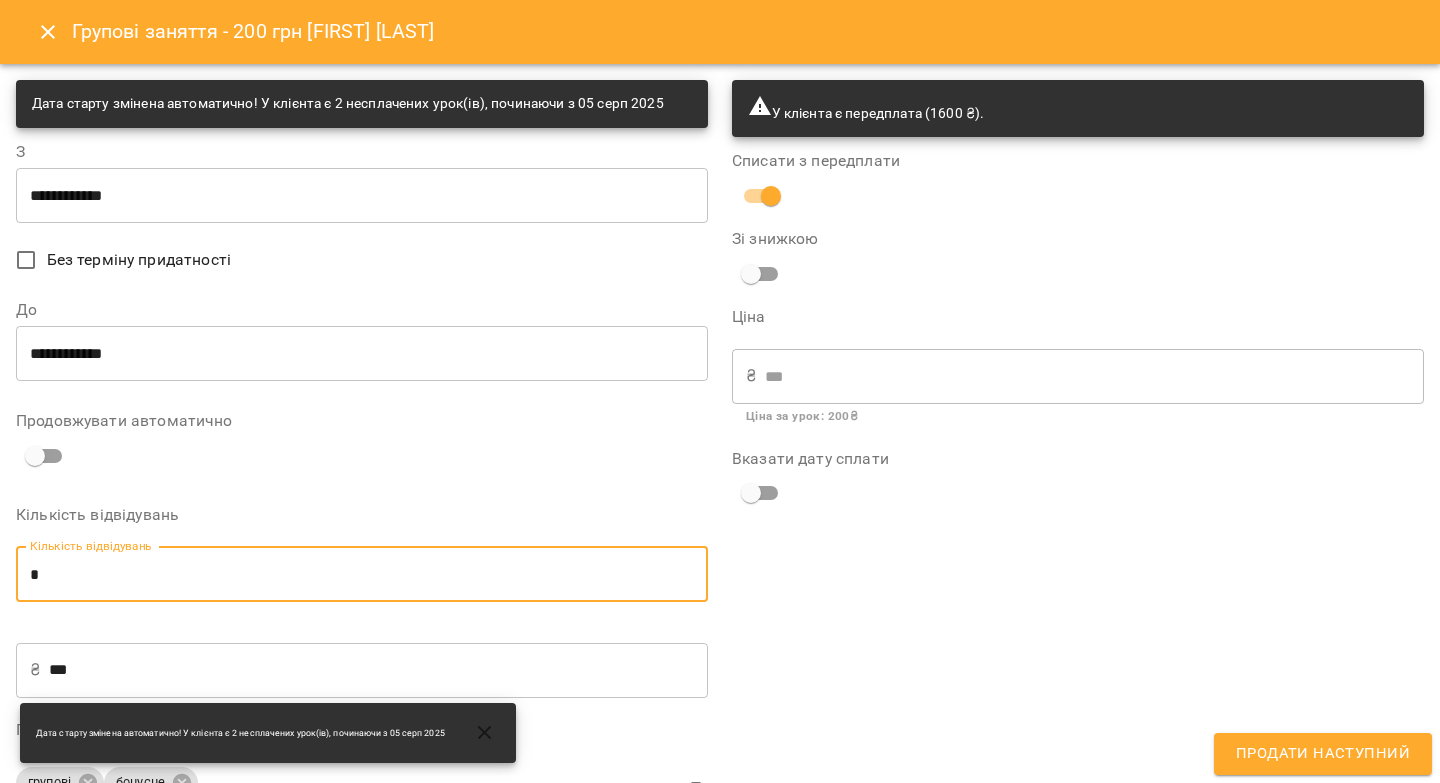 click on "*" at bounding box center [362, 574] 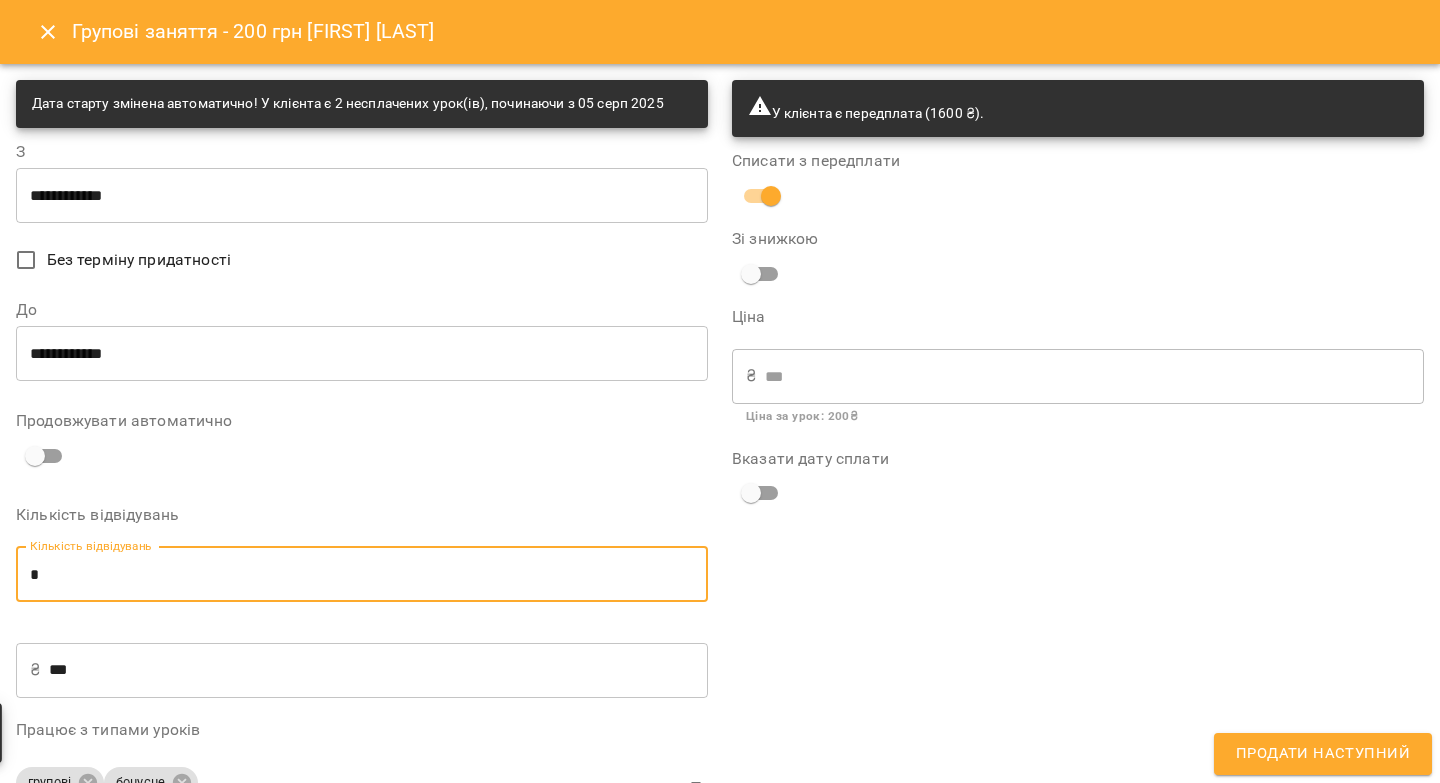 type on "*" 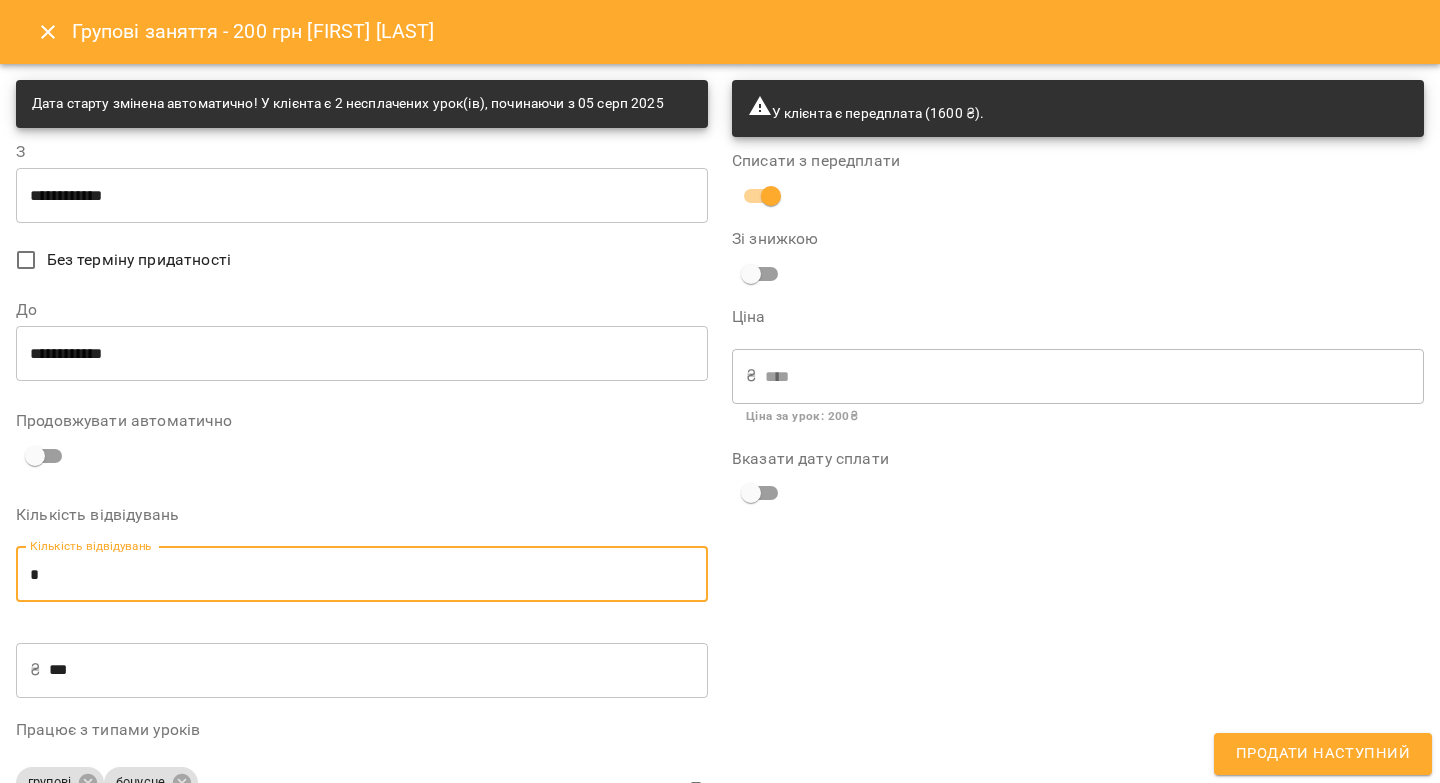 type on "*" 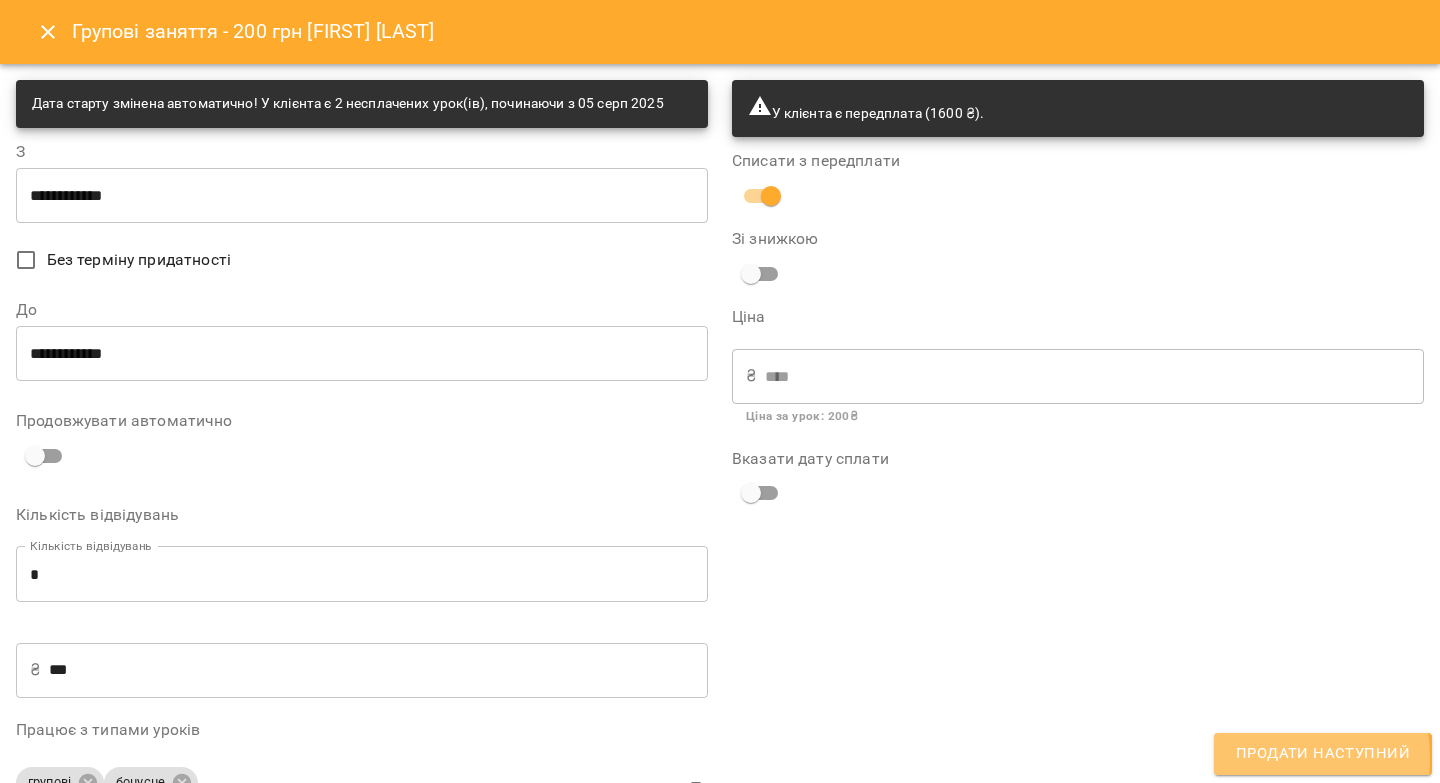 click on "Продати наступний" at bounding box center [1323, 754] 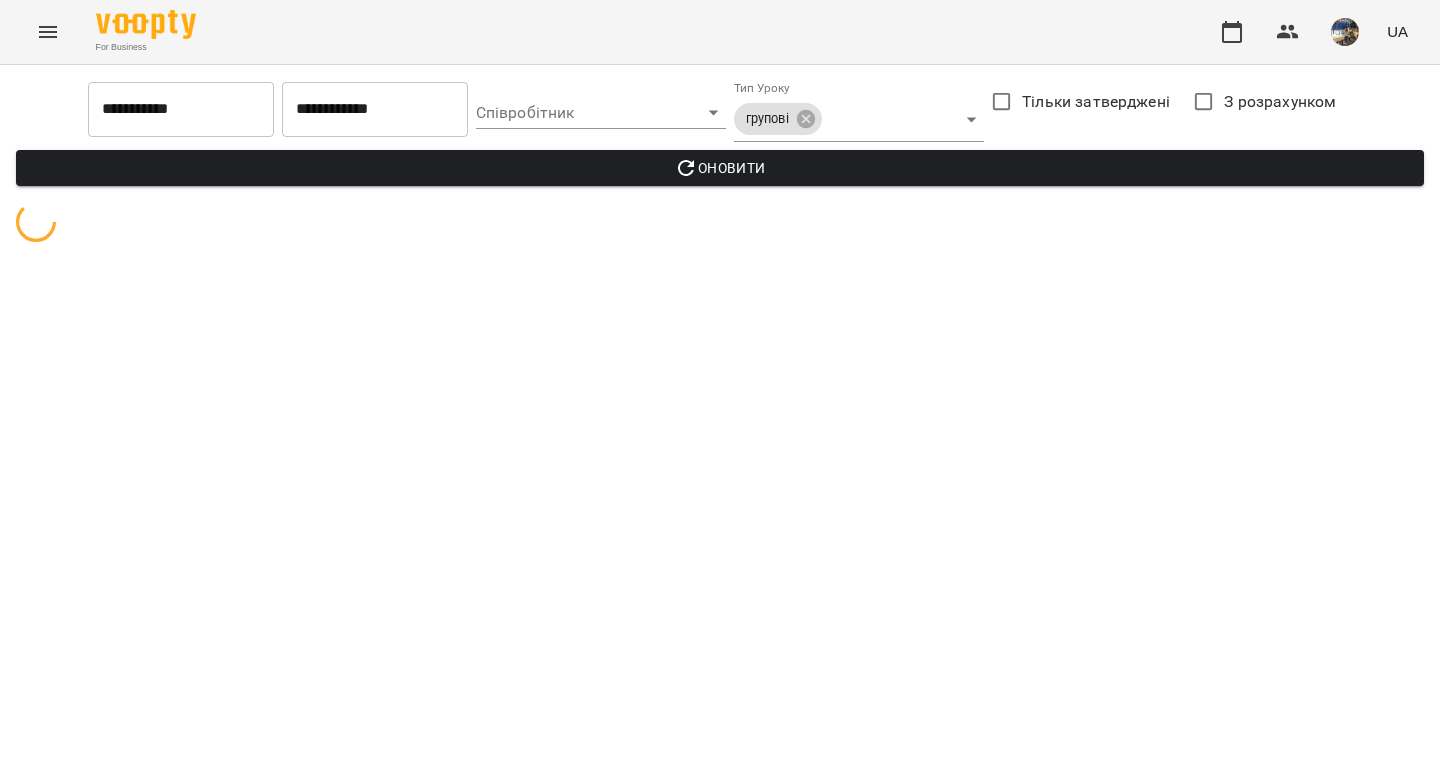 scroll, scrollTop: 0, scrollLeft: 0, axis: both 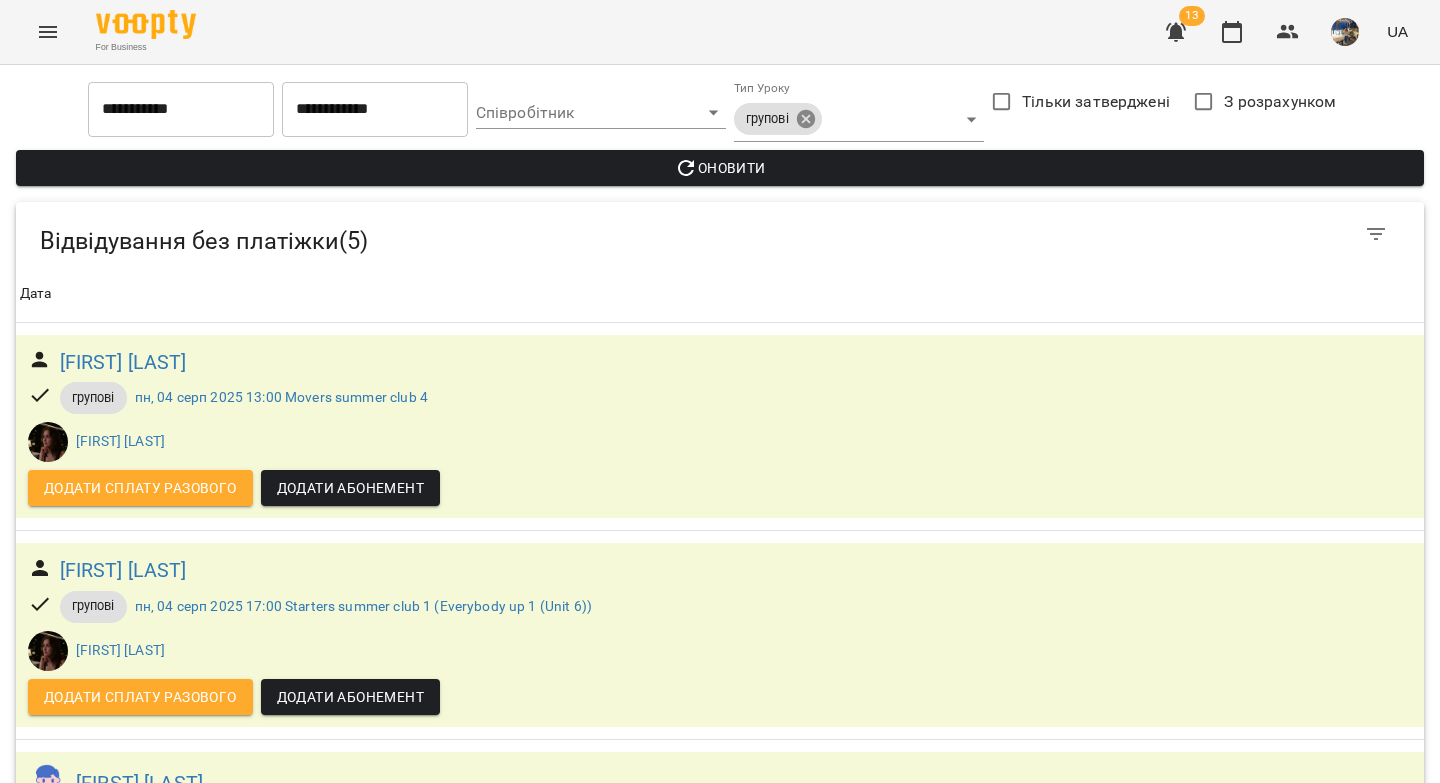 click on "**********" at bounding box center [720, 703] 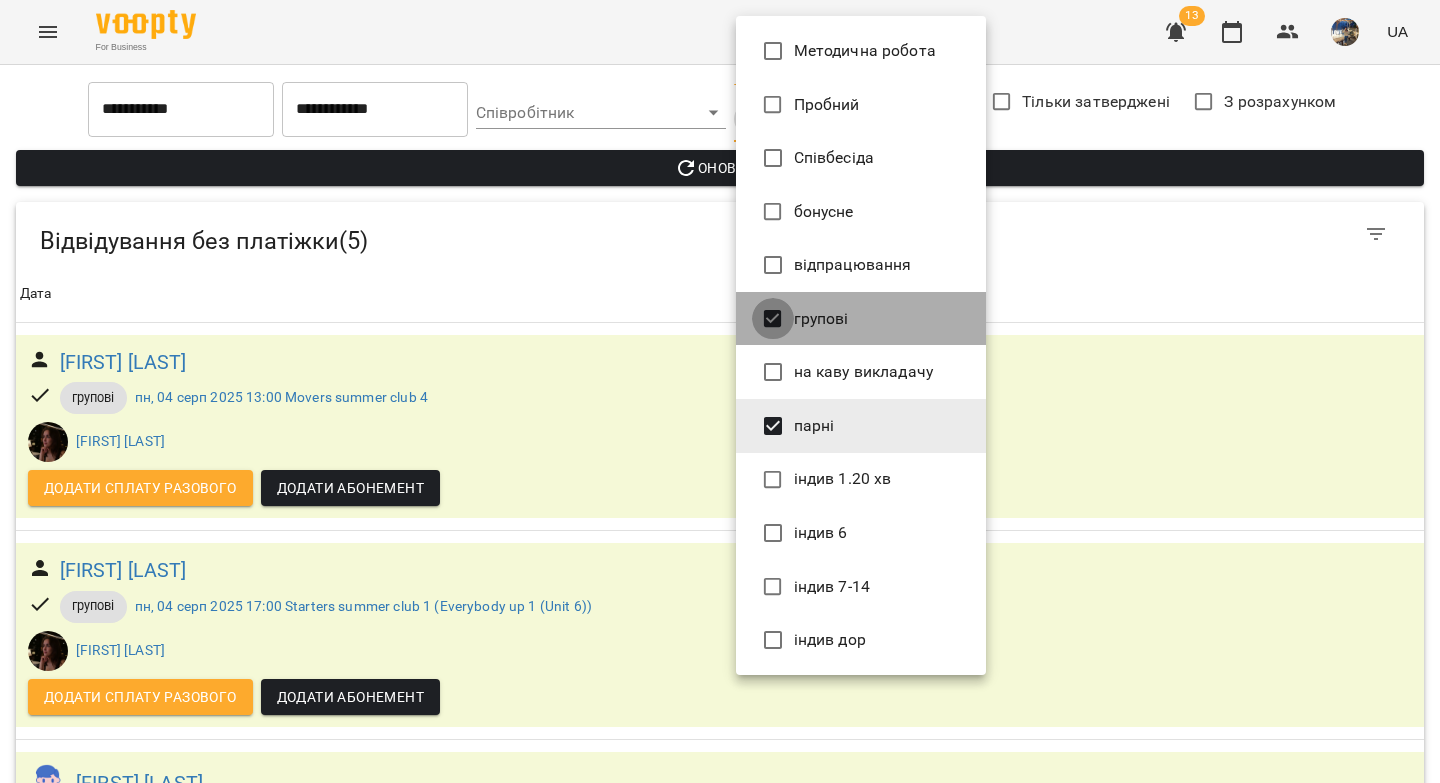type on "*****" 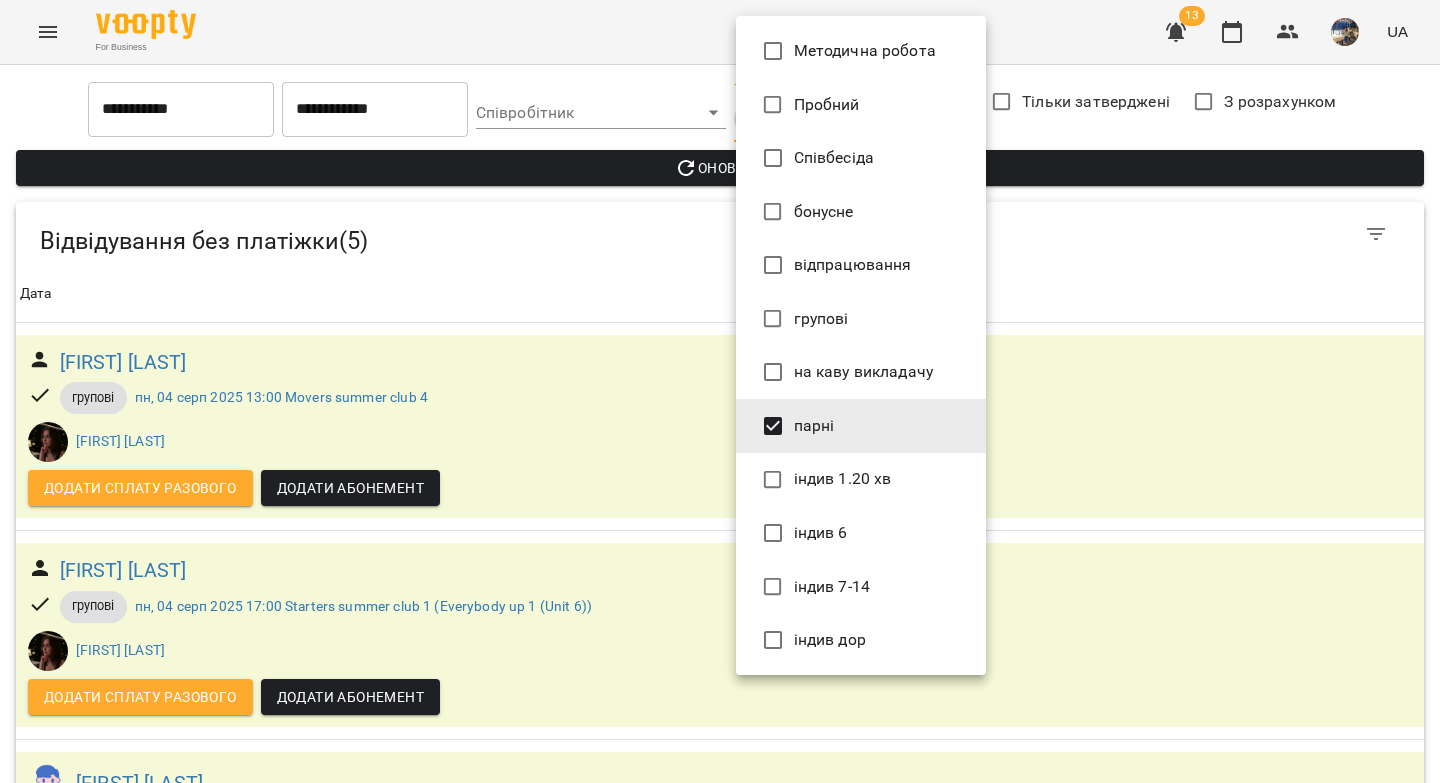 click at bounding box center [720, 391] 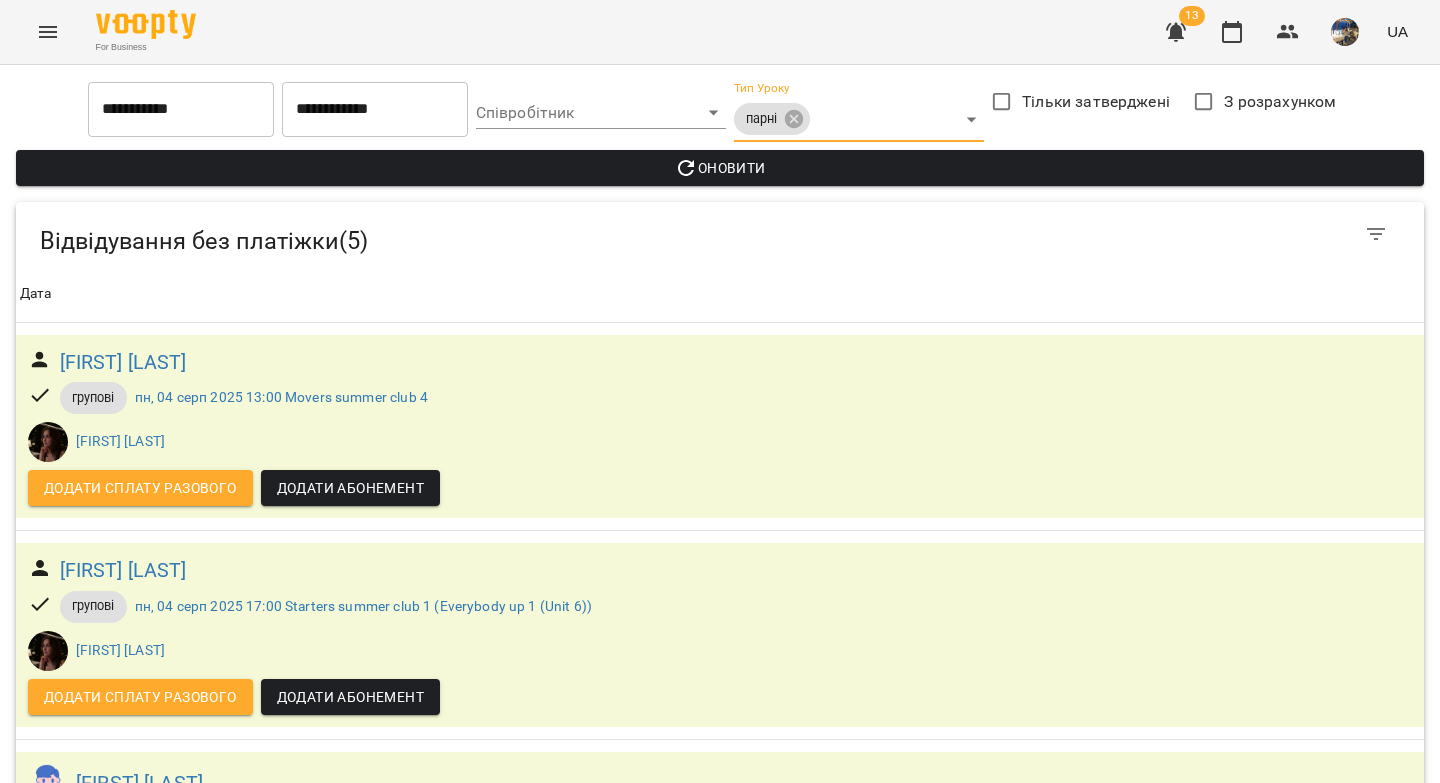 click on "Оновити" at bounding box center [720, 168] 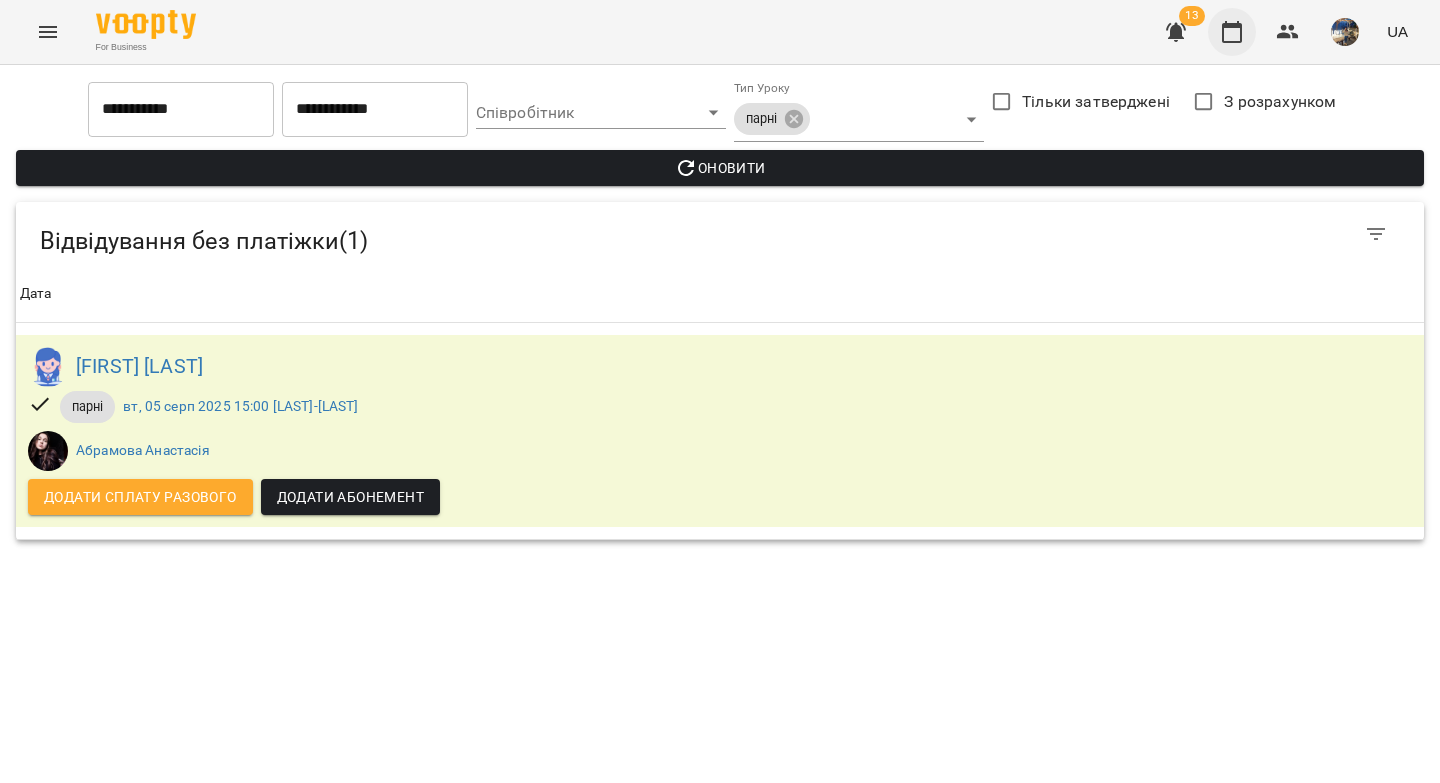 click 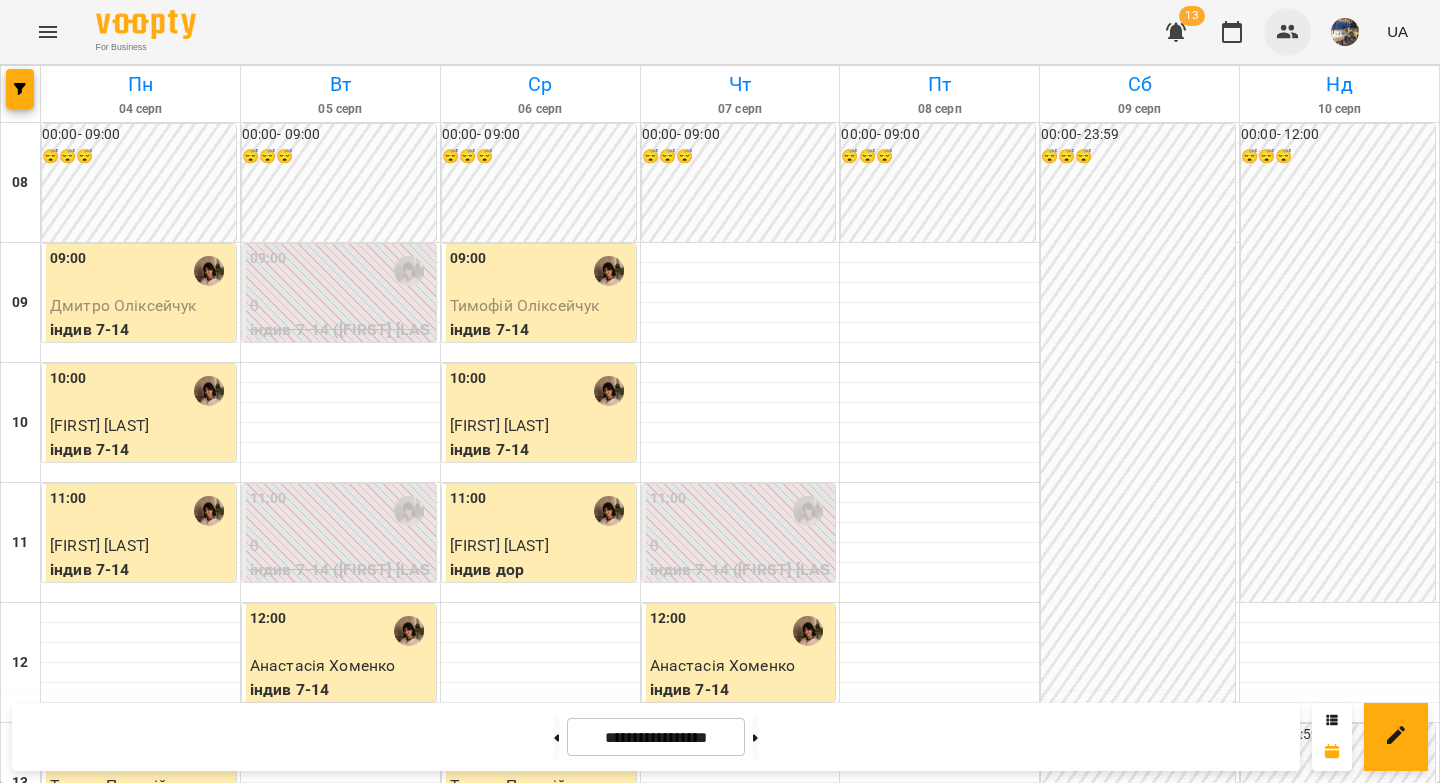 click 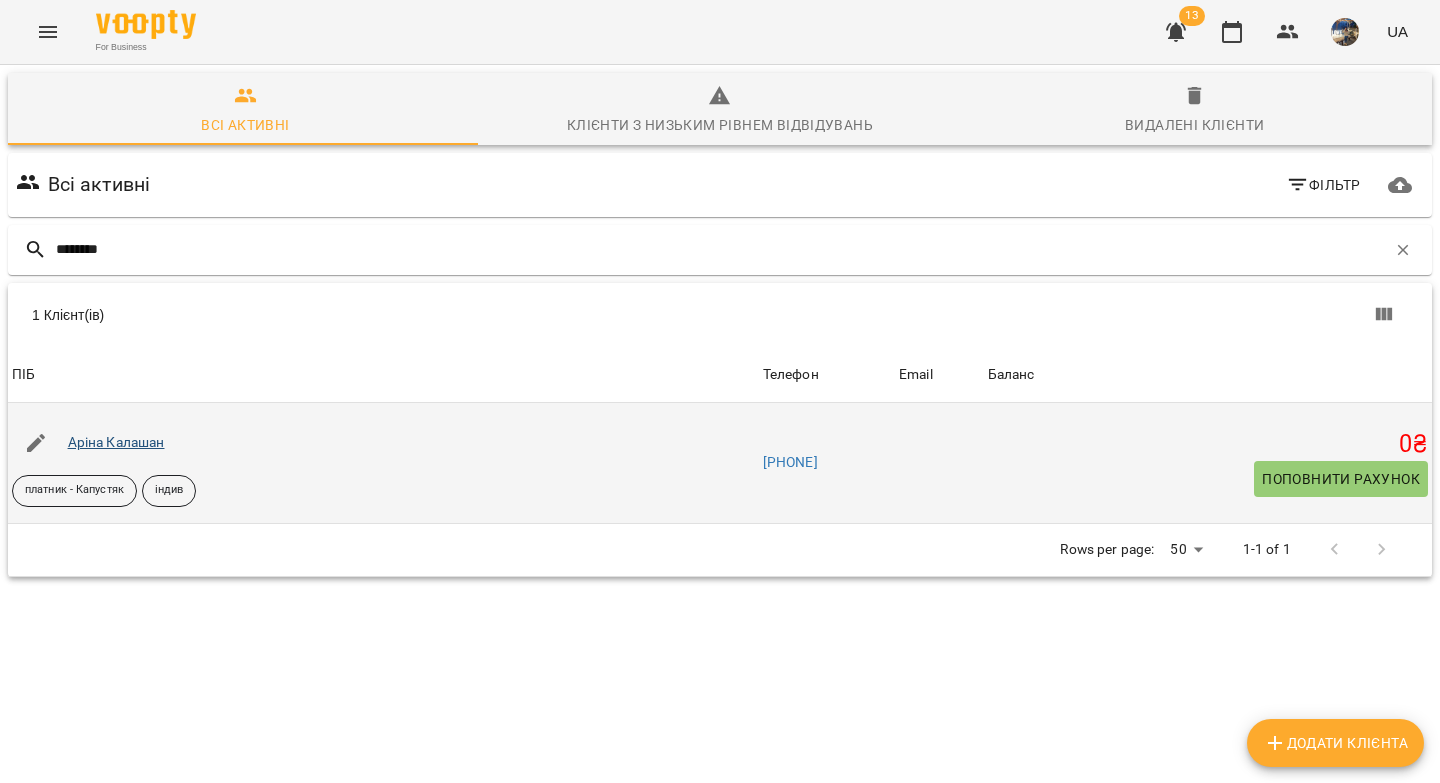type on "*******" 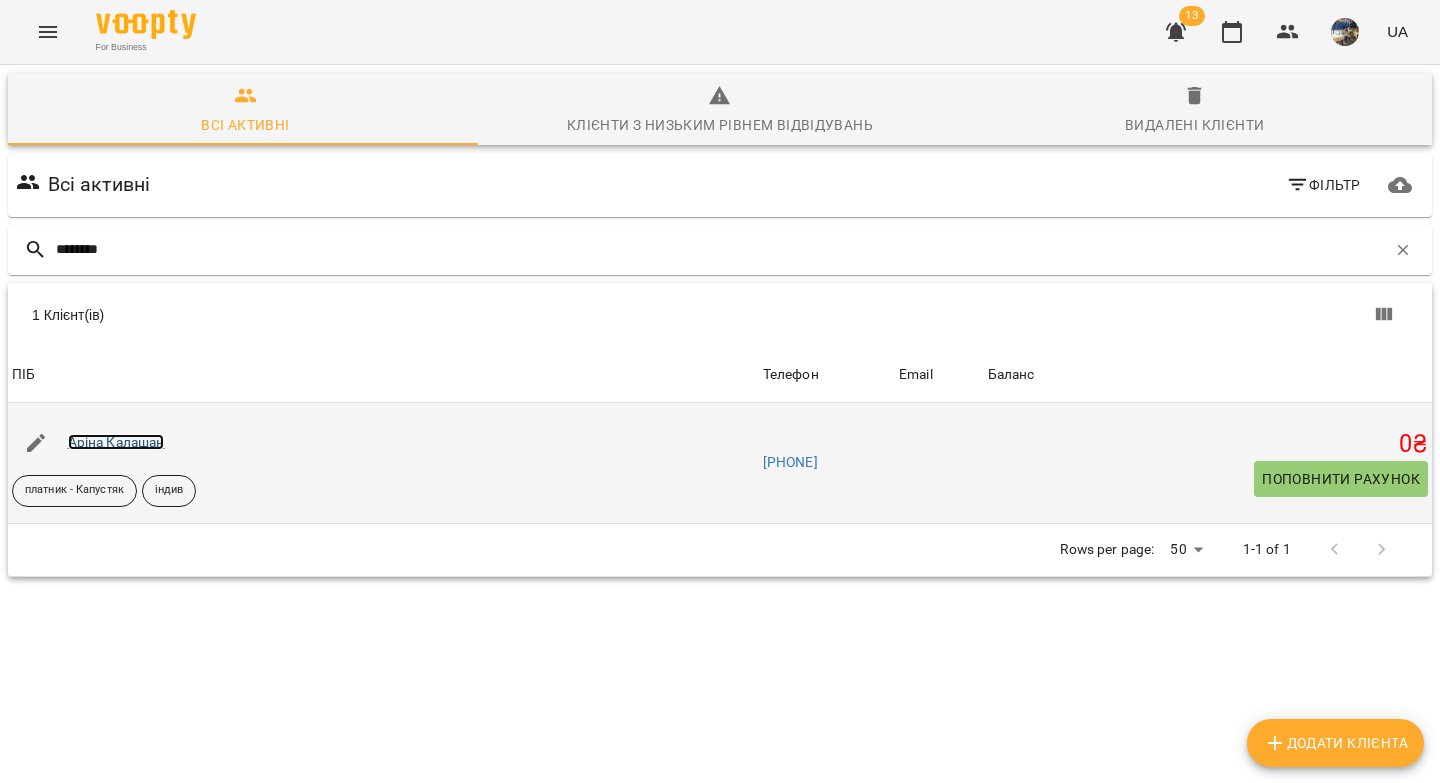 click on "Аріна Калашан" at bounding box center (116, 442) 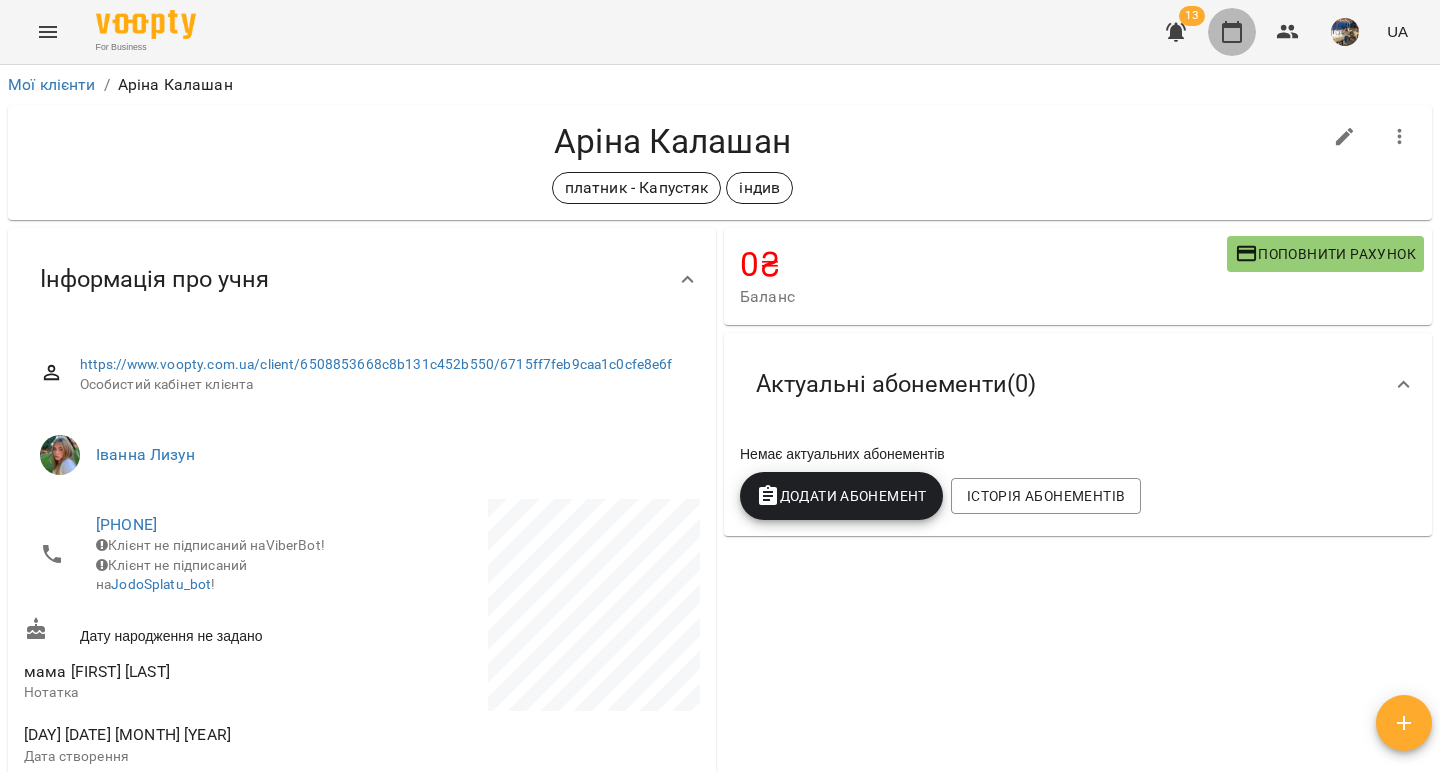 click 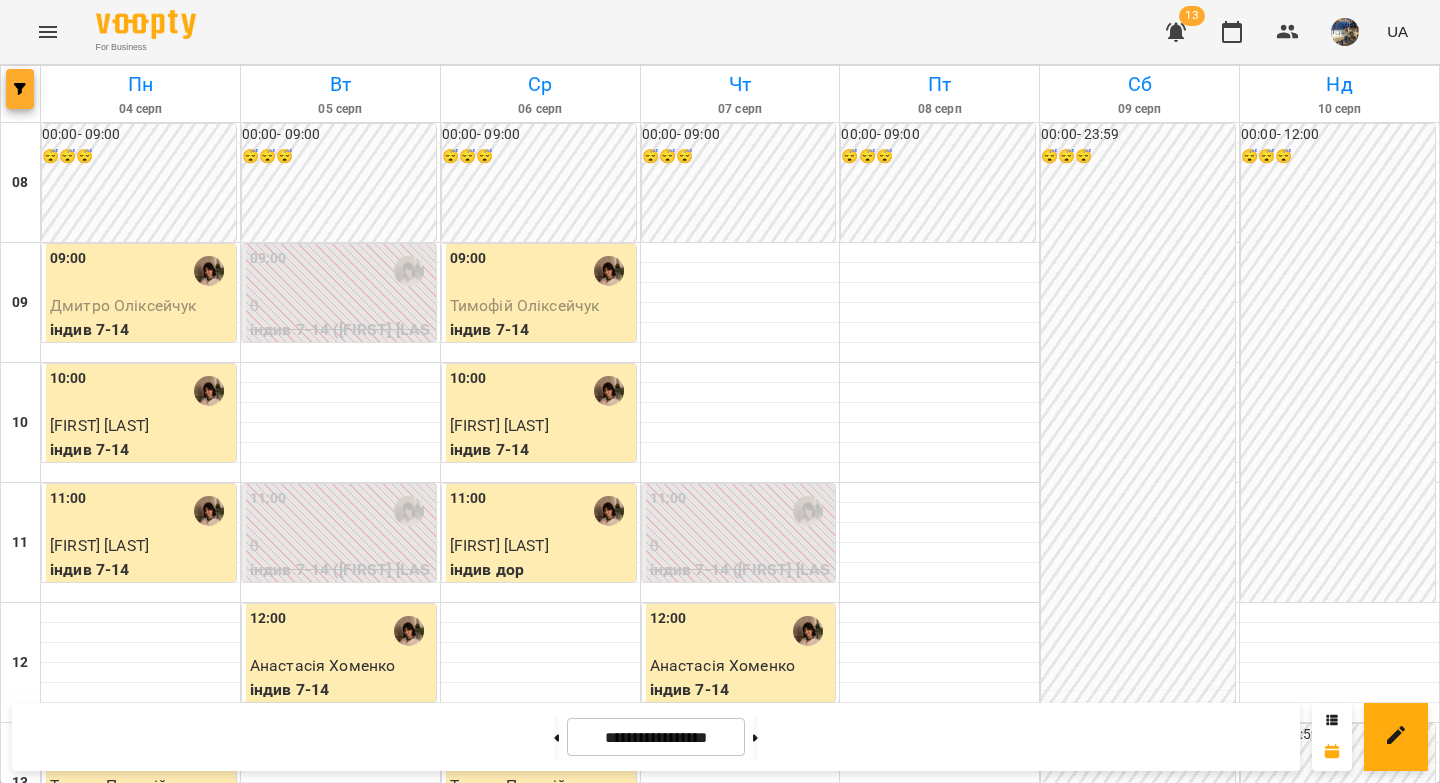 click at bounding box center [20, 89] 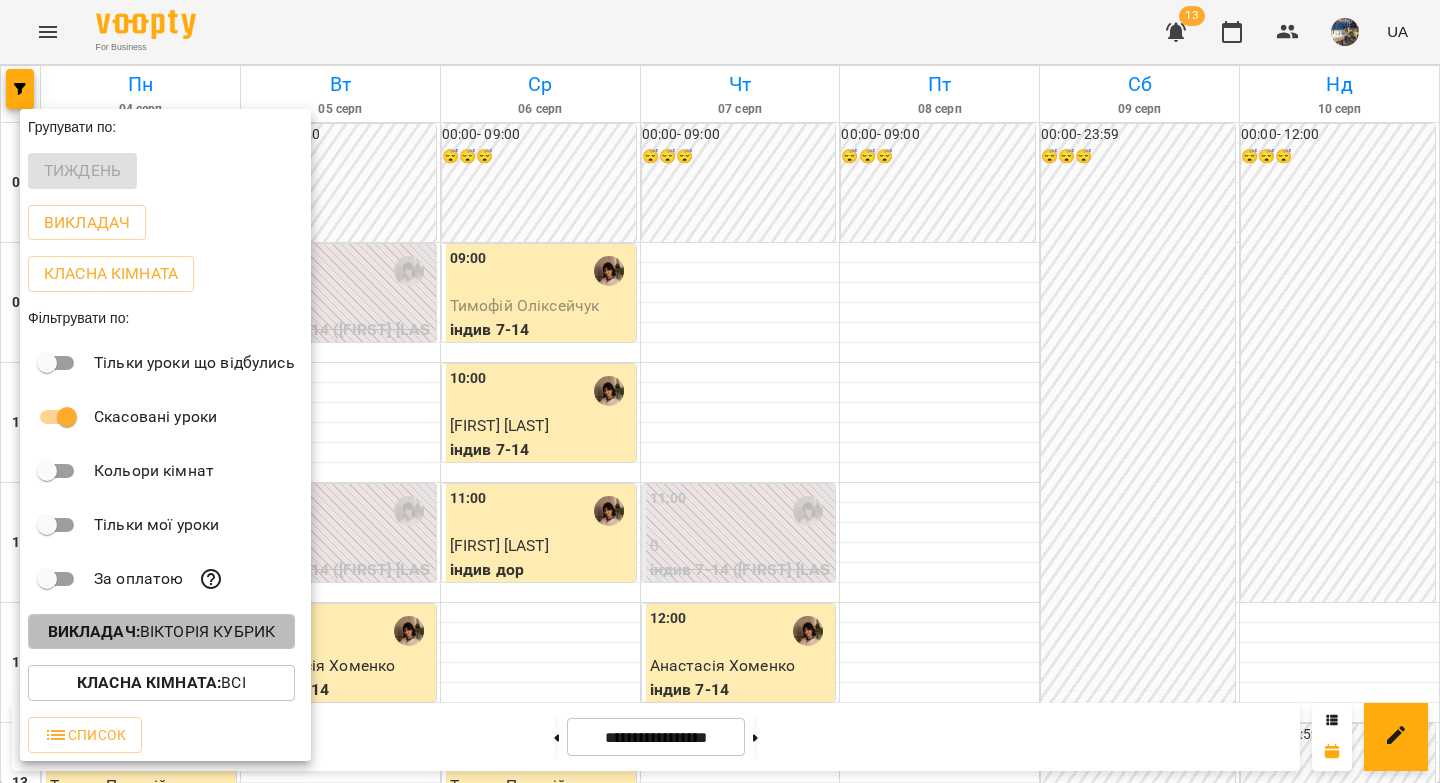 click on "Викладач : [FIRST] [LAST]" at bounding box center [162, 632] 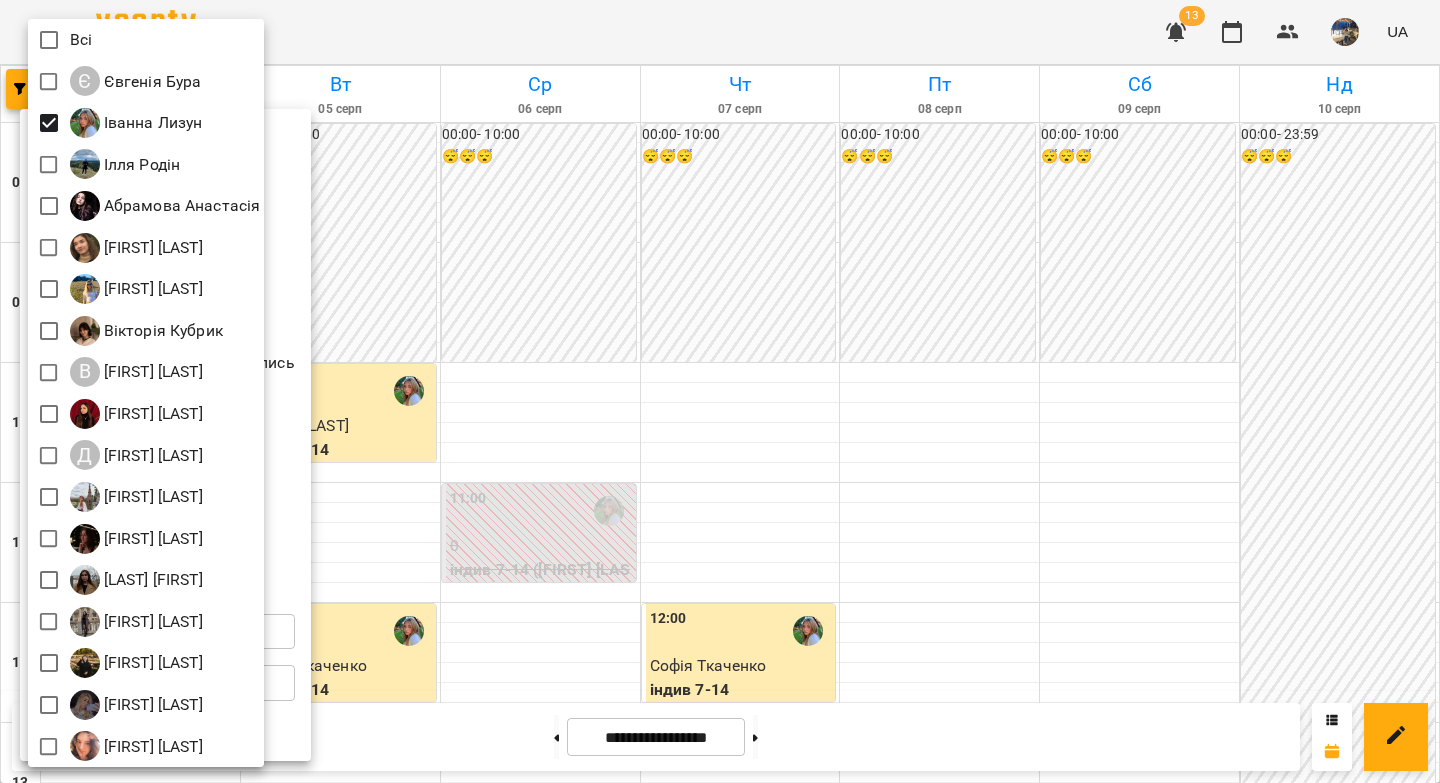 click at bounding box center (720, 391) 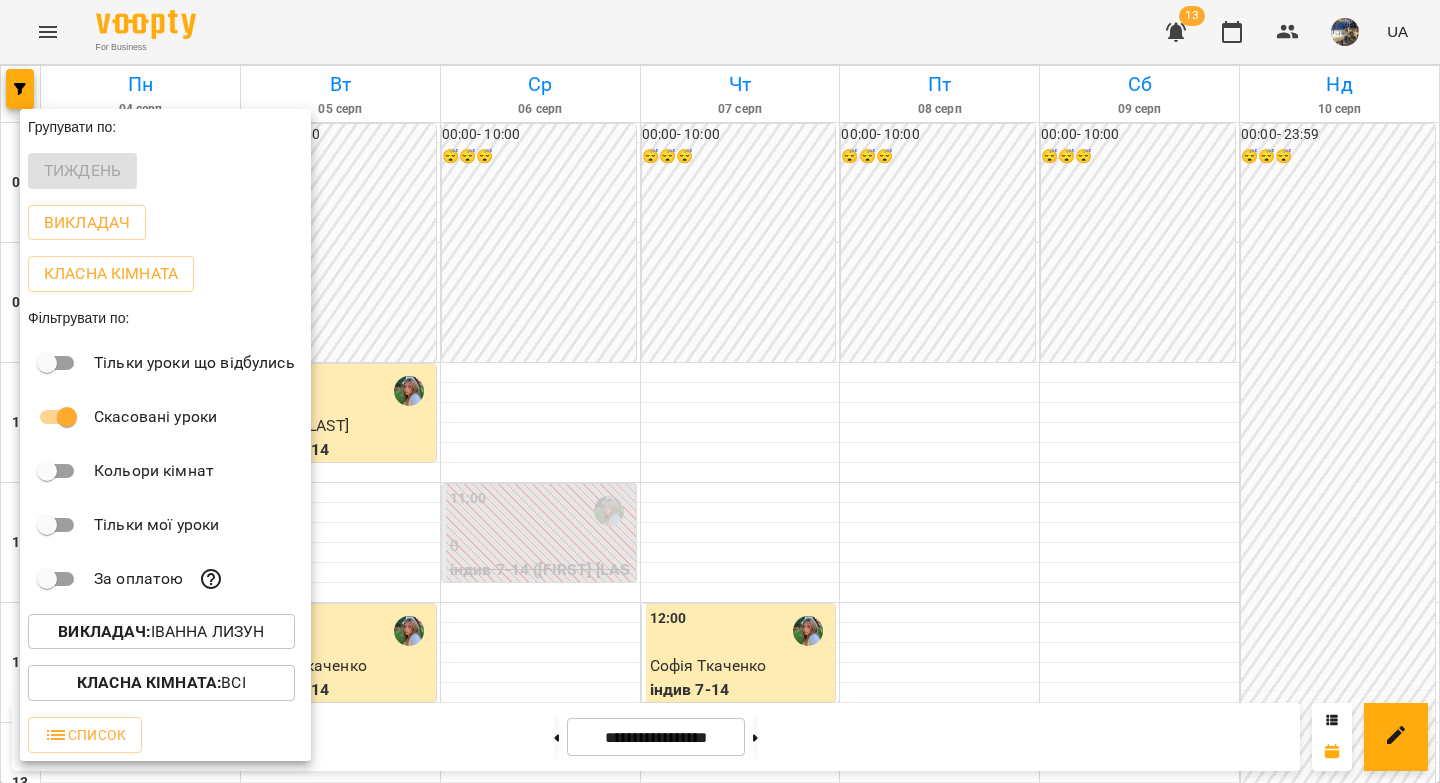 click at bounding box center [720, 391] 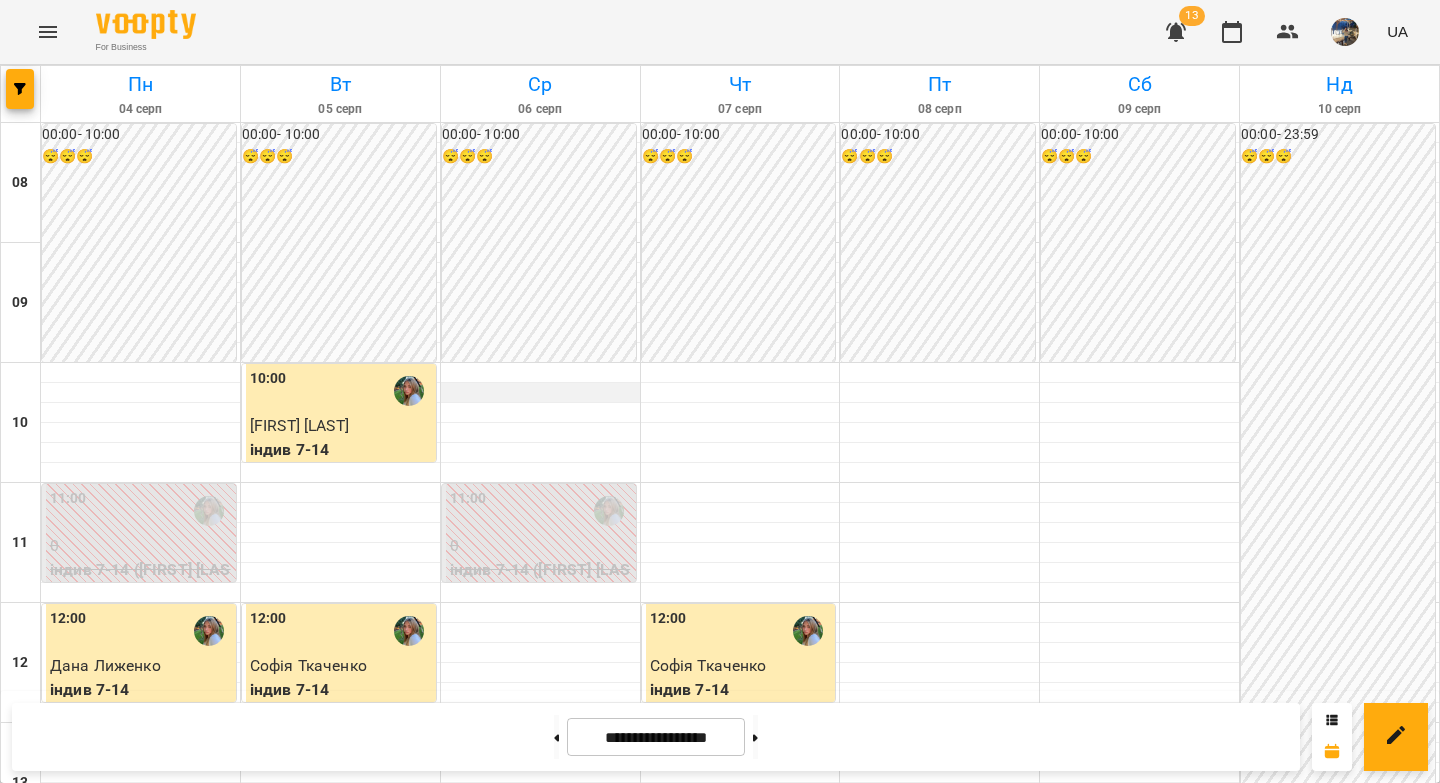 scroll, scrollTop: 792, scrollLeft: 0, axis: vertical 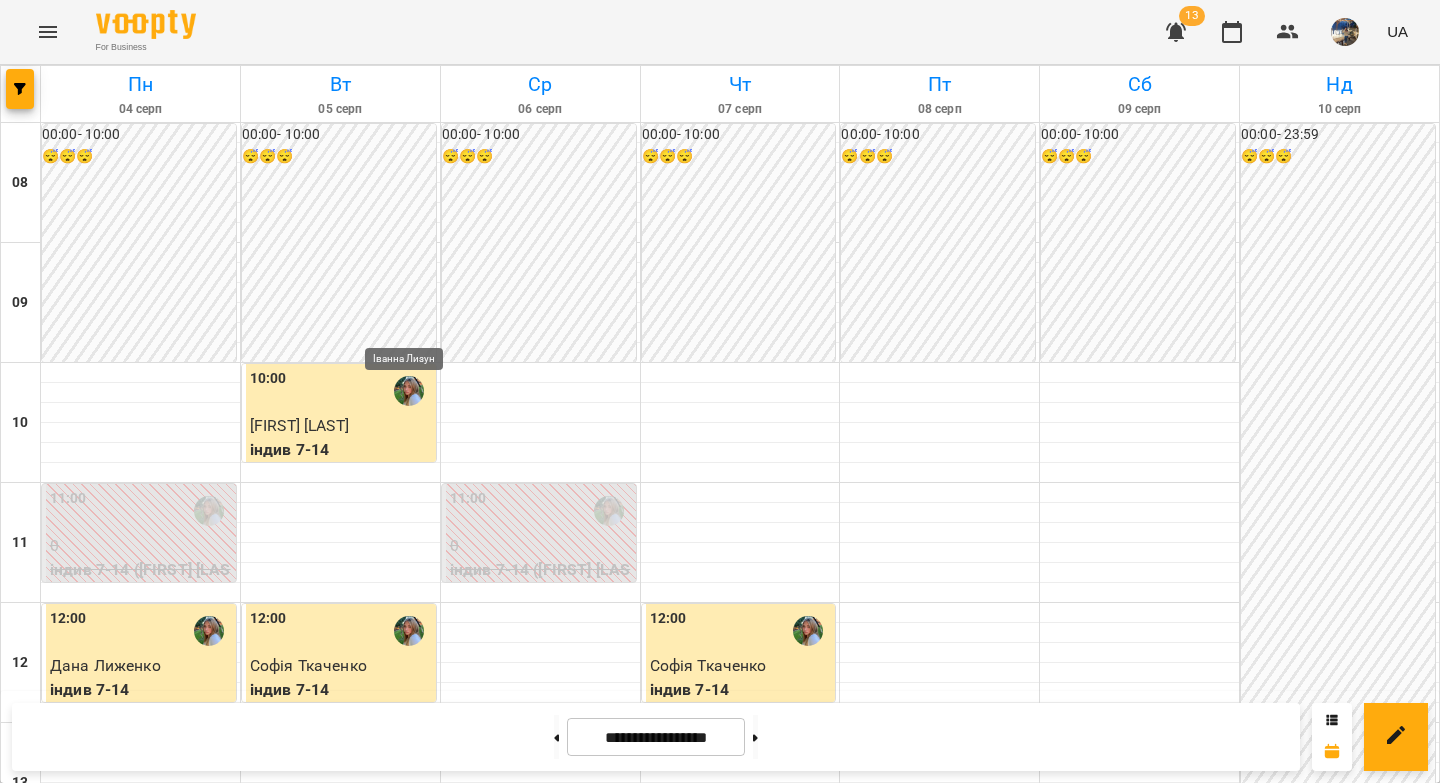 click at bounding box center (409, 1111) 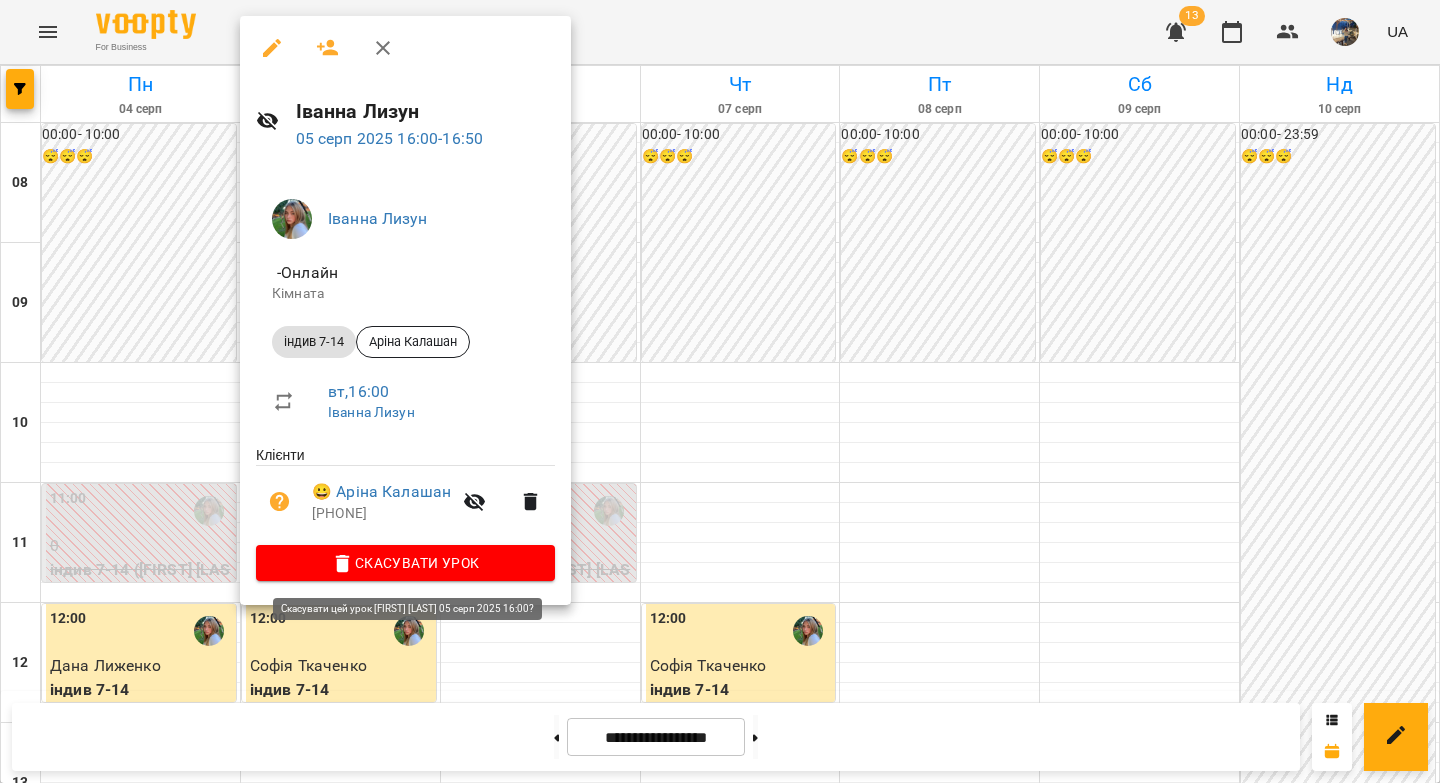 click on "Скасувати Урок" at bounding box center [405, 563] 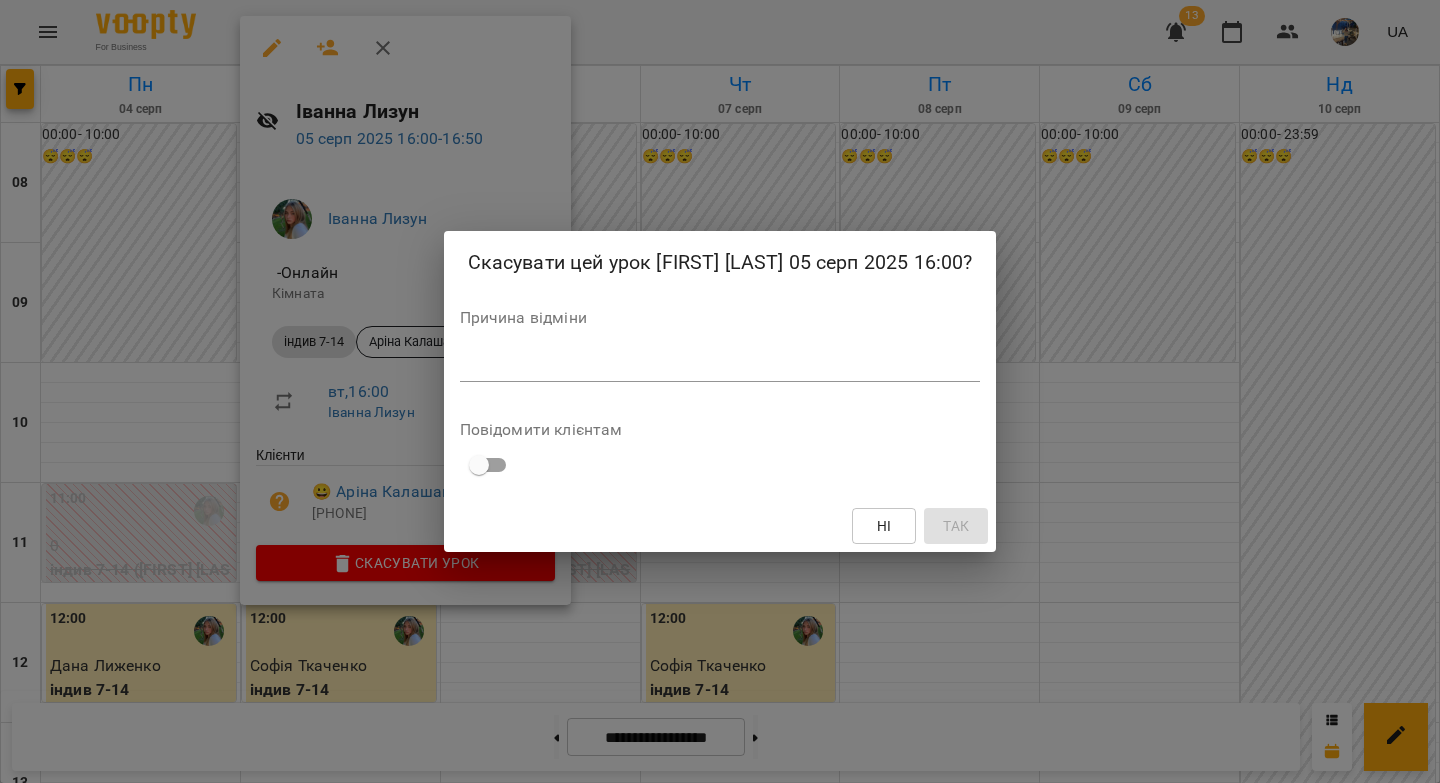 click at bounding box center (720, 365) 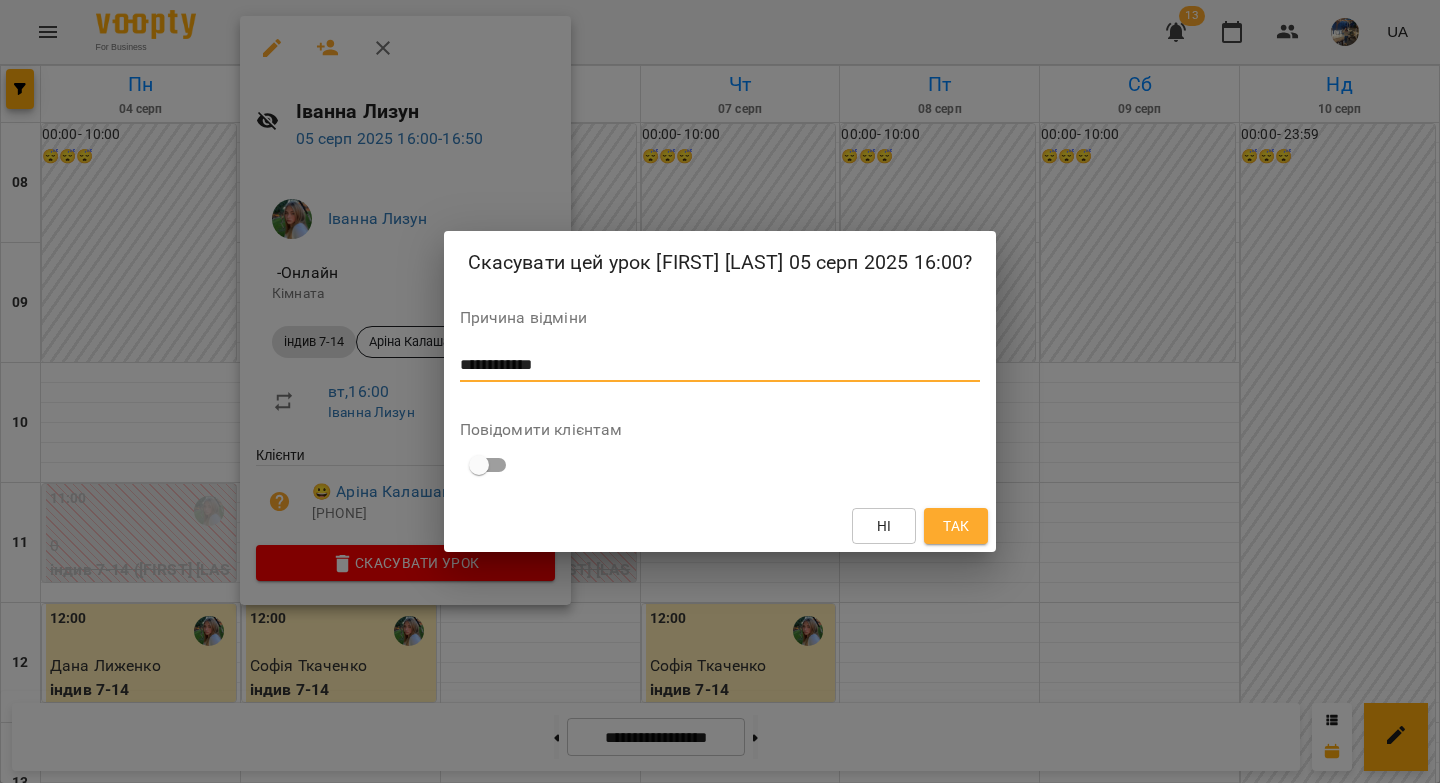 type on "**********" 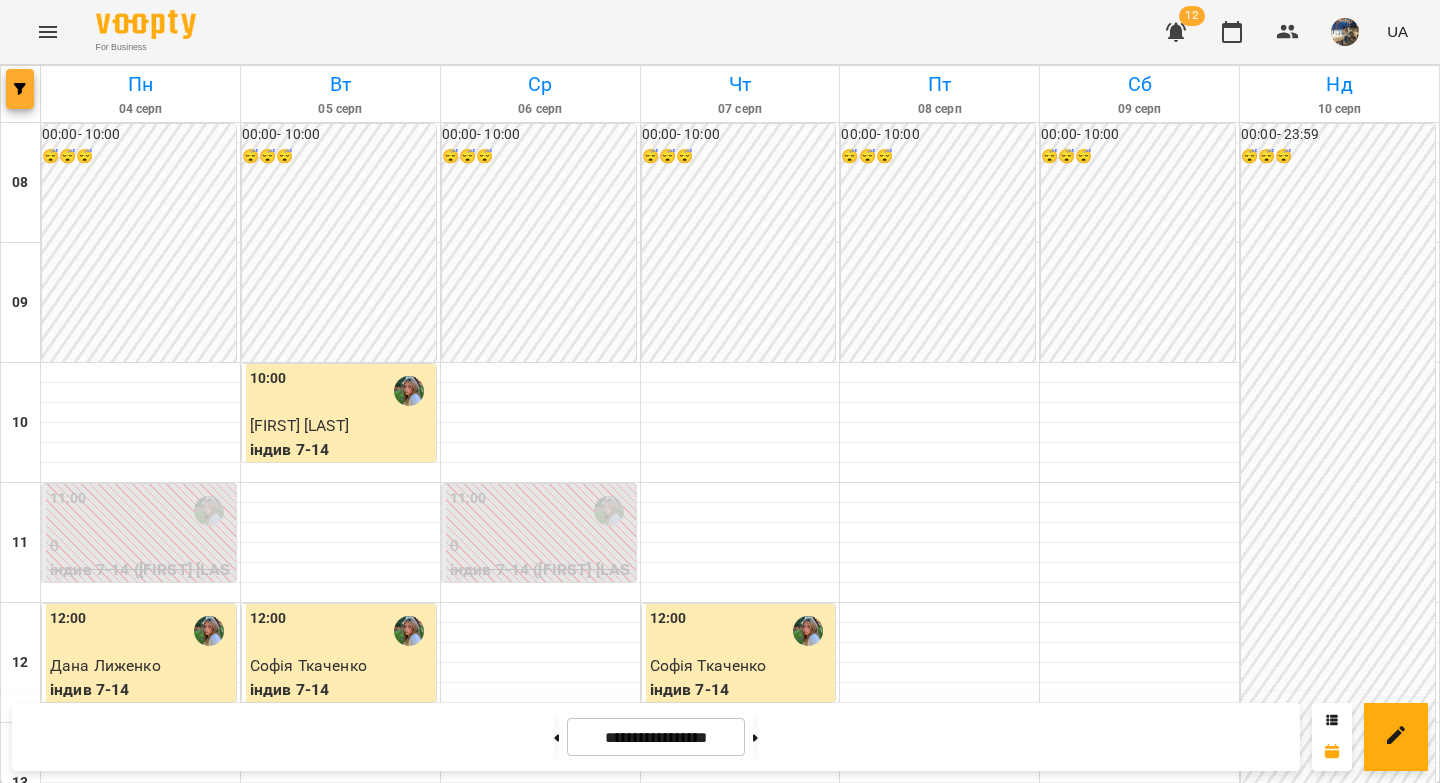 click 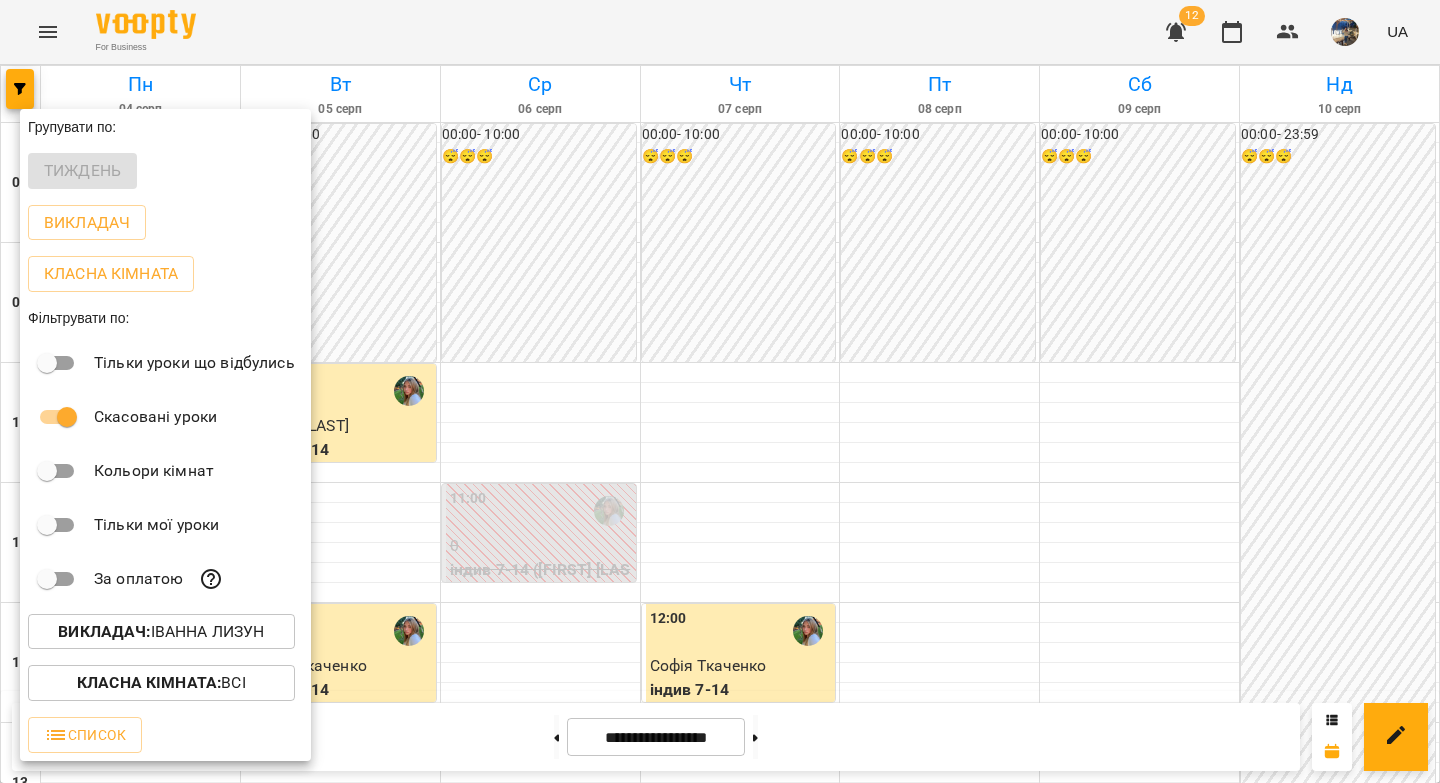 click on "Викладач :  Іванна Лизун" at bounding box center [161, 632] 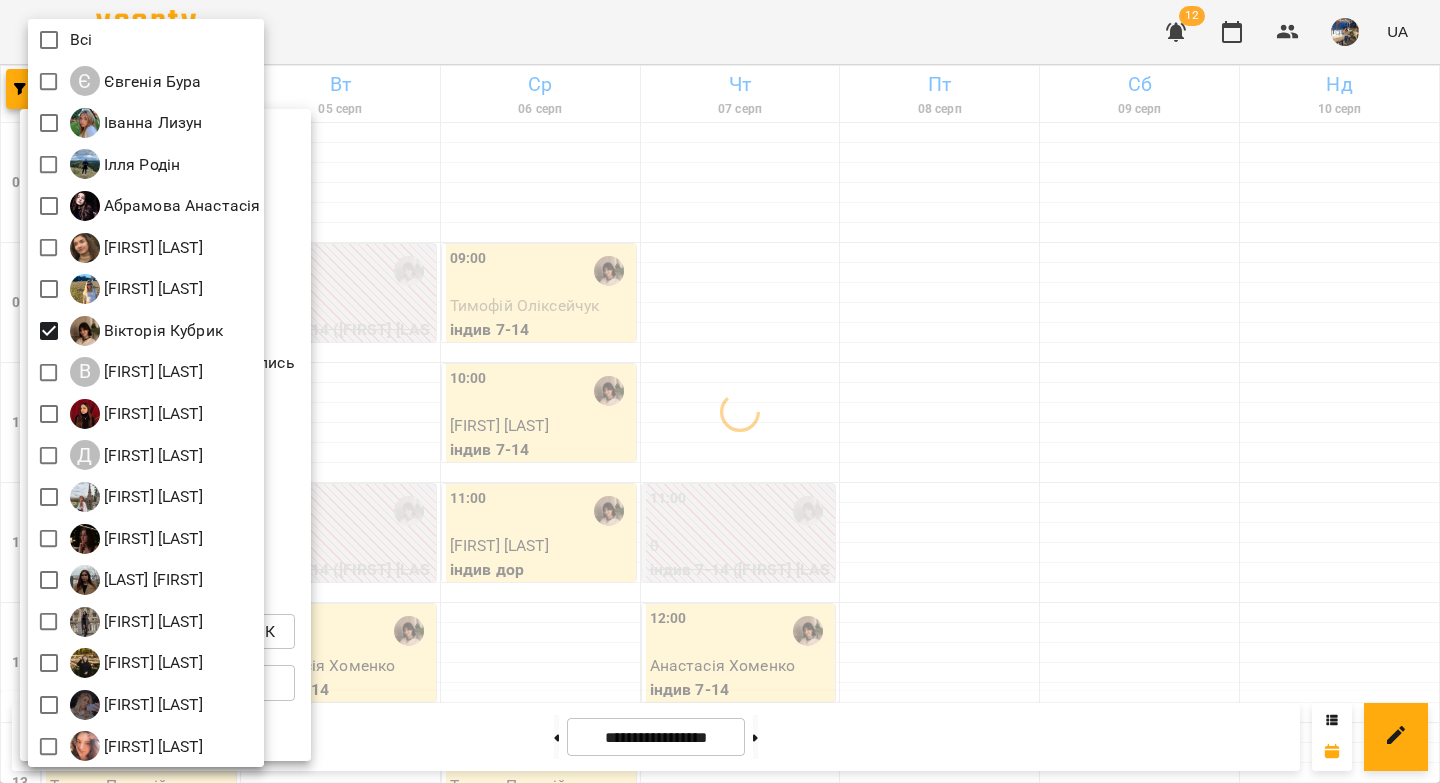 click at bounding box center [720, 391] 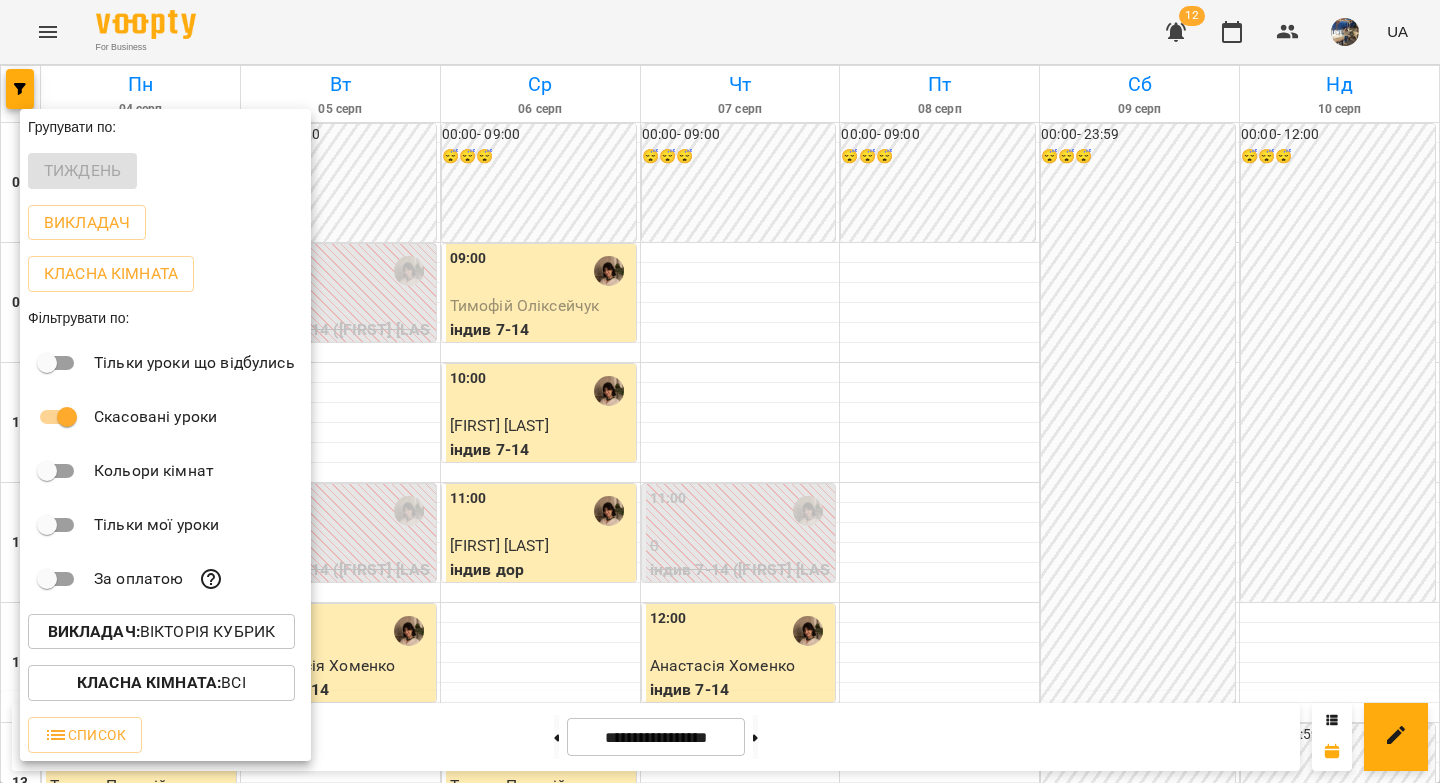 click at bounding box center [720, 391] 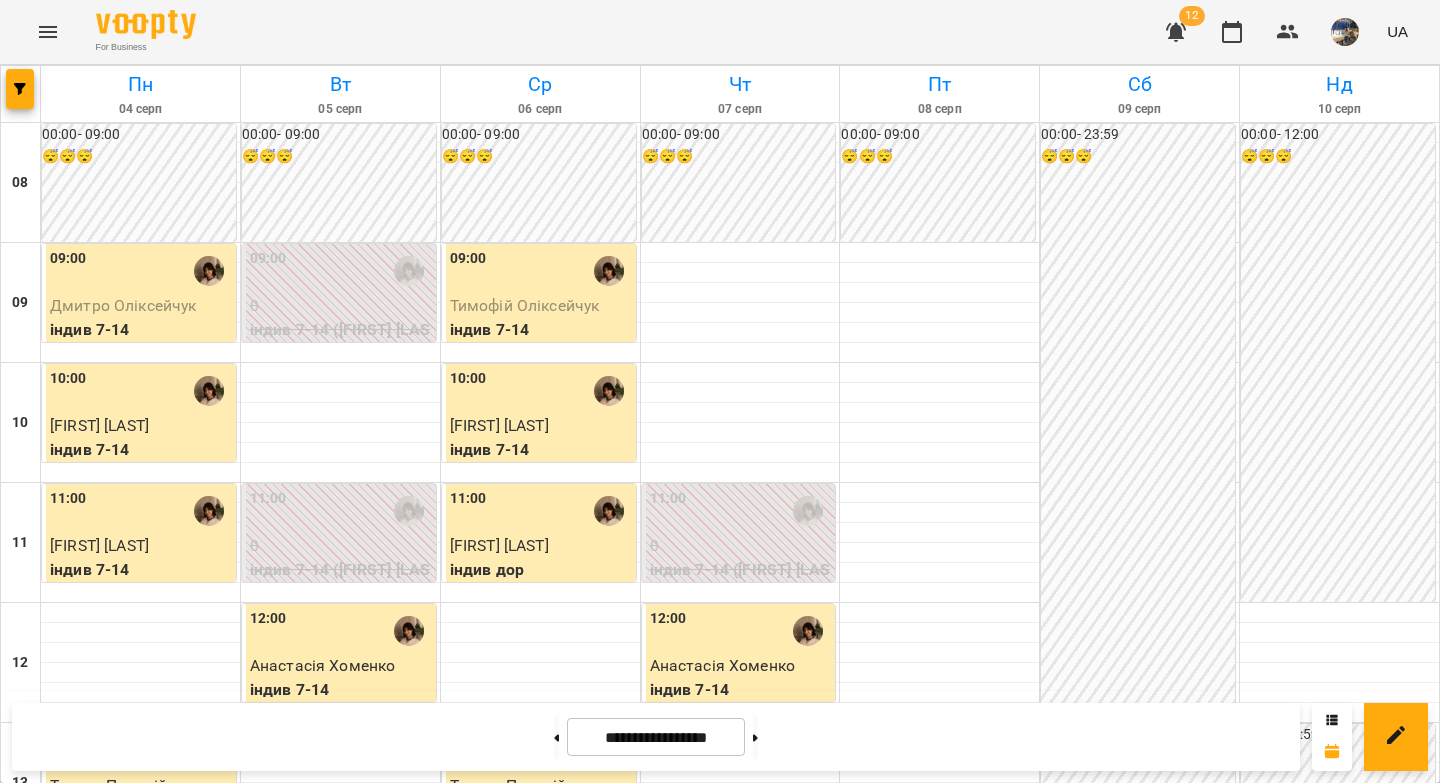 scroll, scrollTop: 251, scrollLeft: 0, axis: vertical 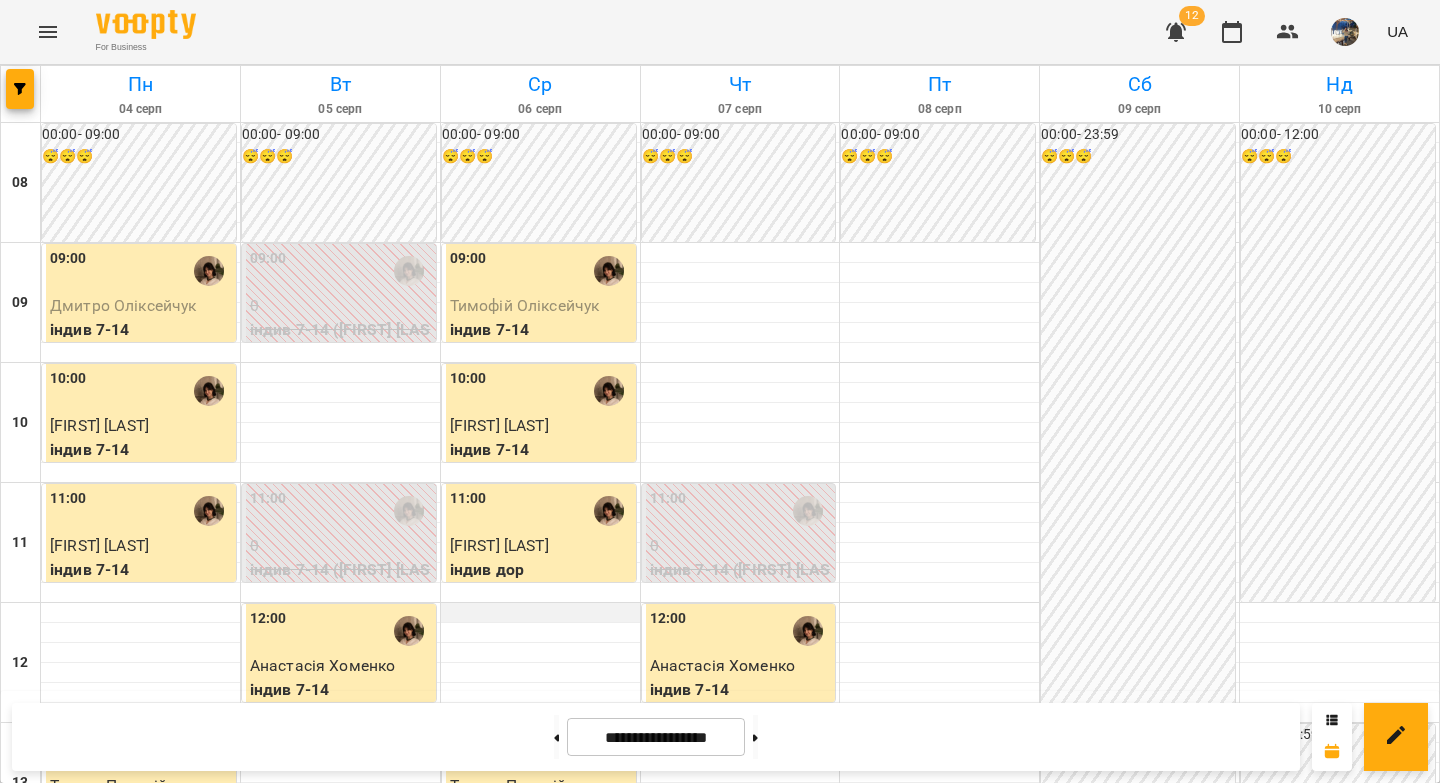 click at bounding box center [540, 613] 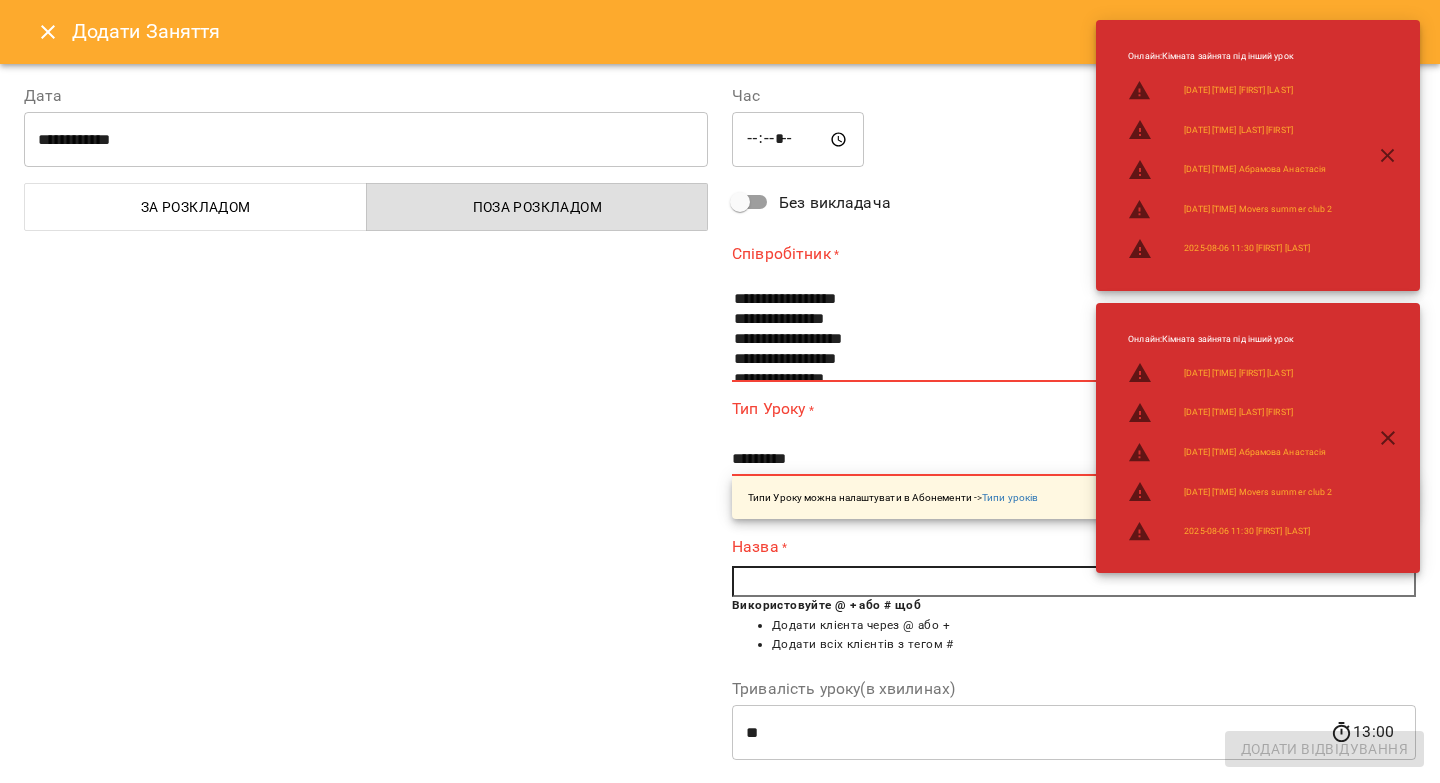 scroll, scrollTop: 135, scrollLeft: 0, axis: vertical 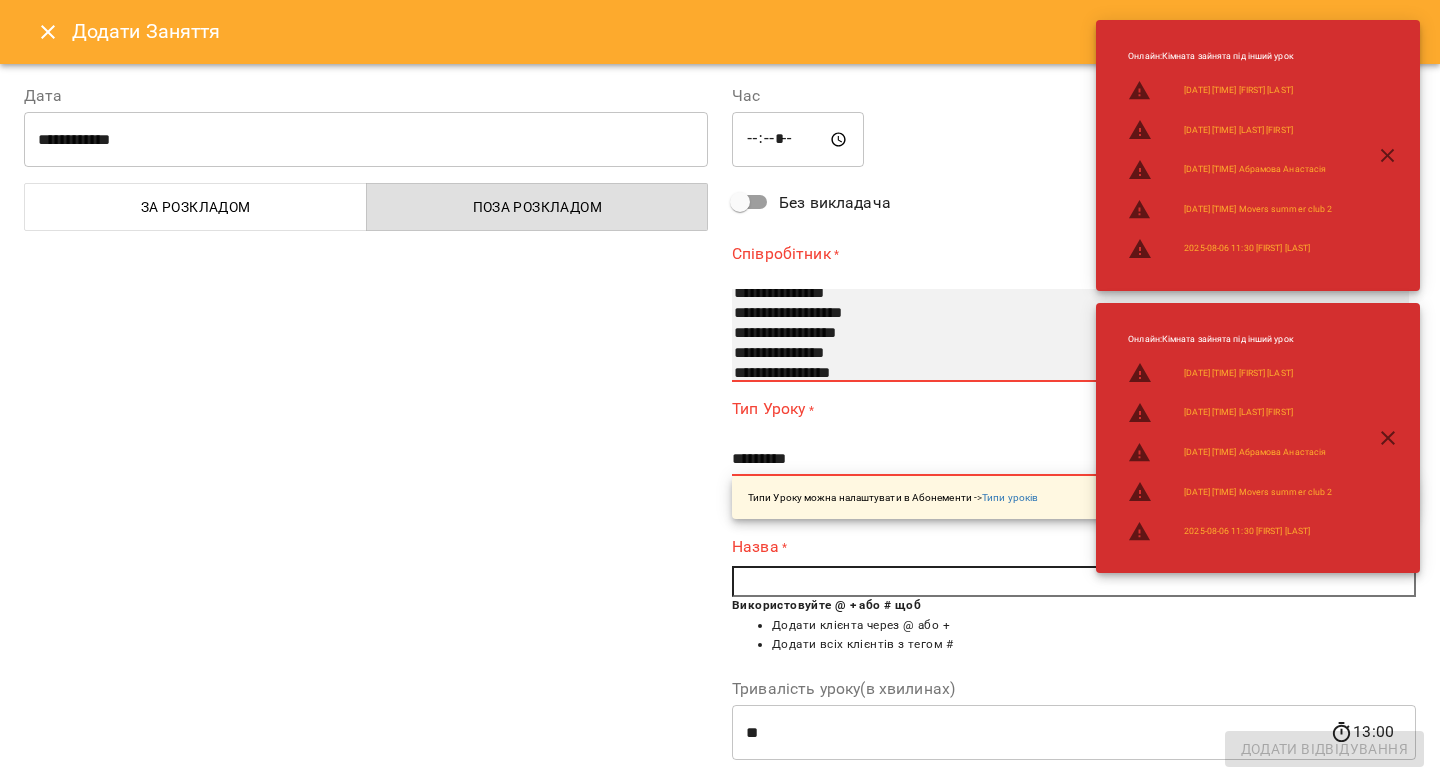 select on "**********" 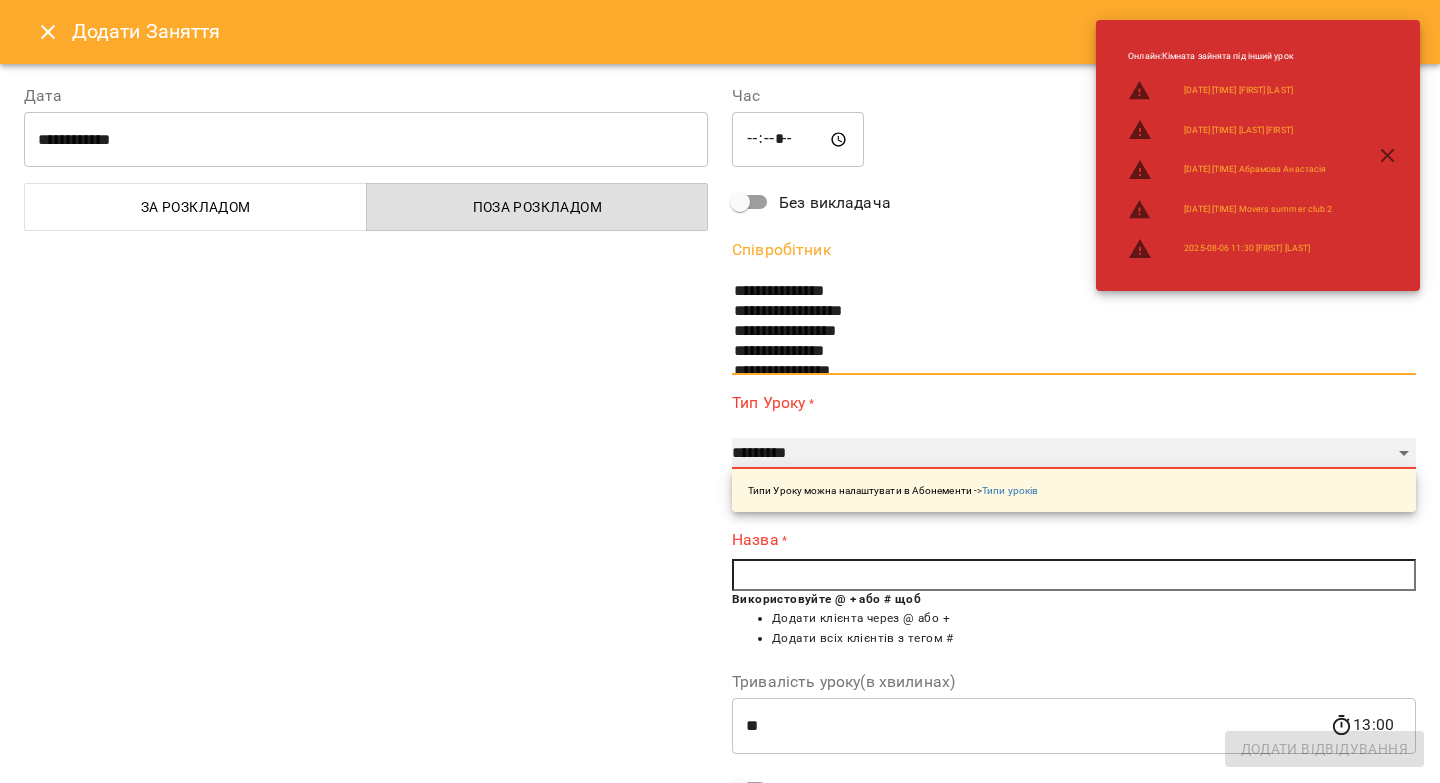 click on "**********" at bounding box center [1074, 454] 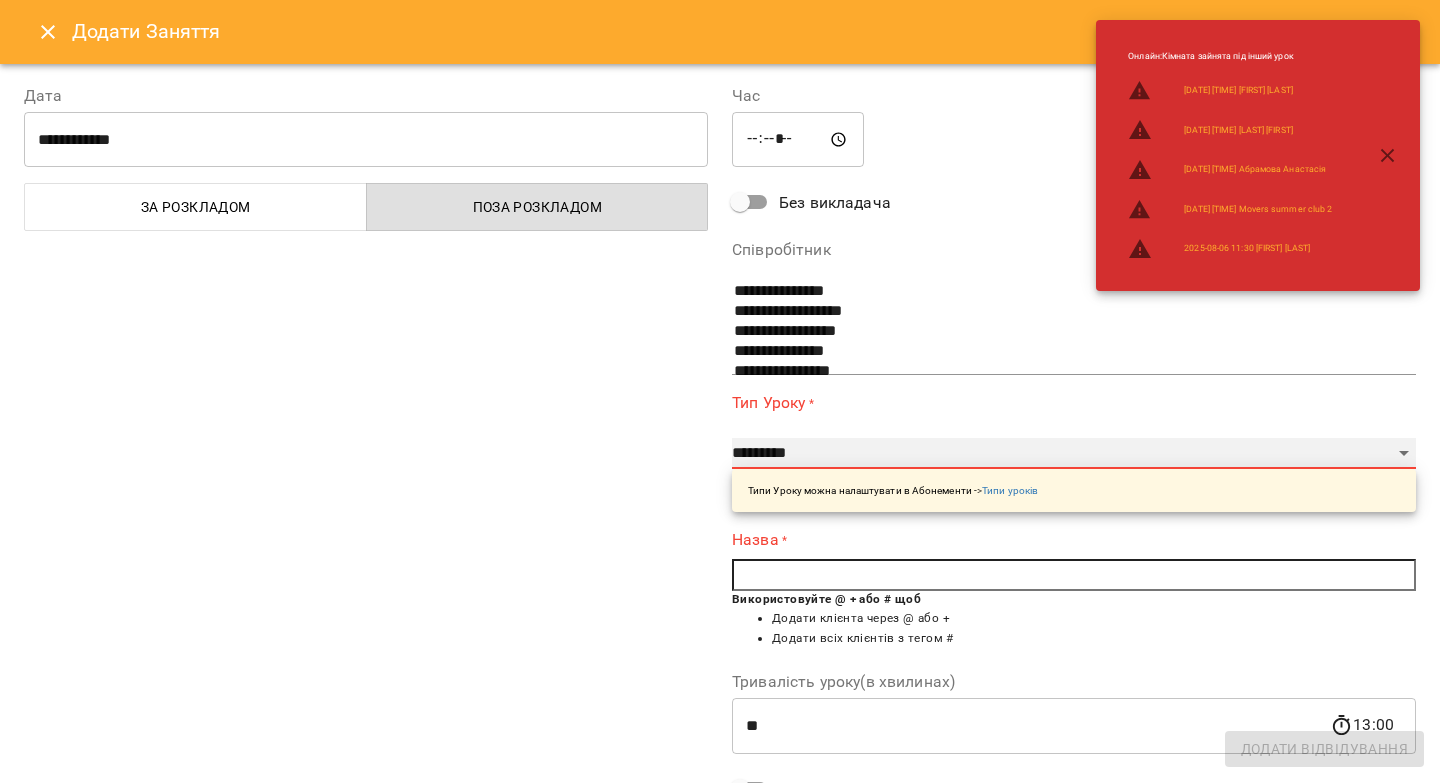select on "**********" 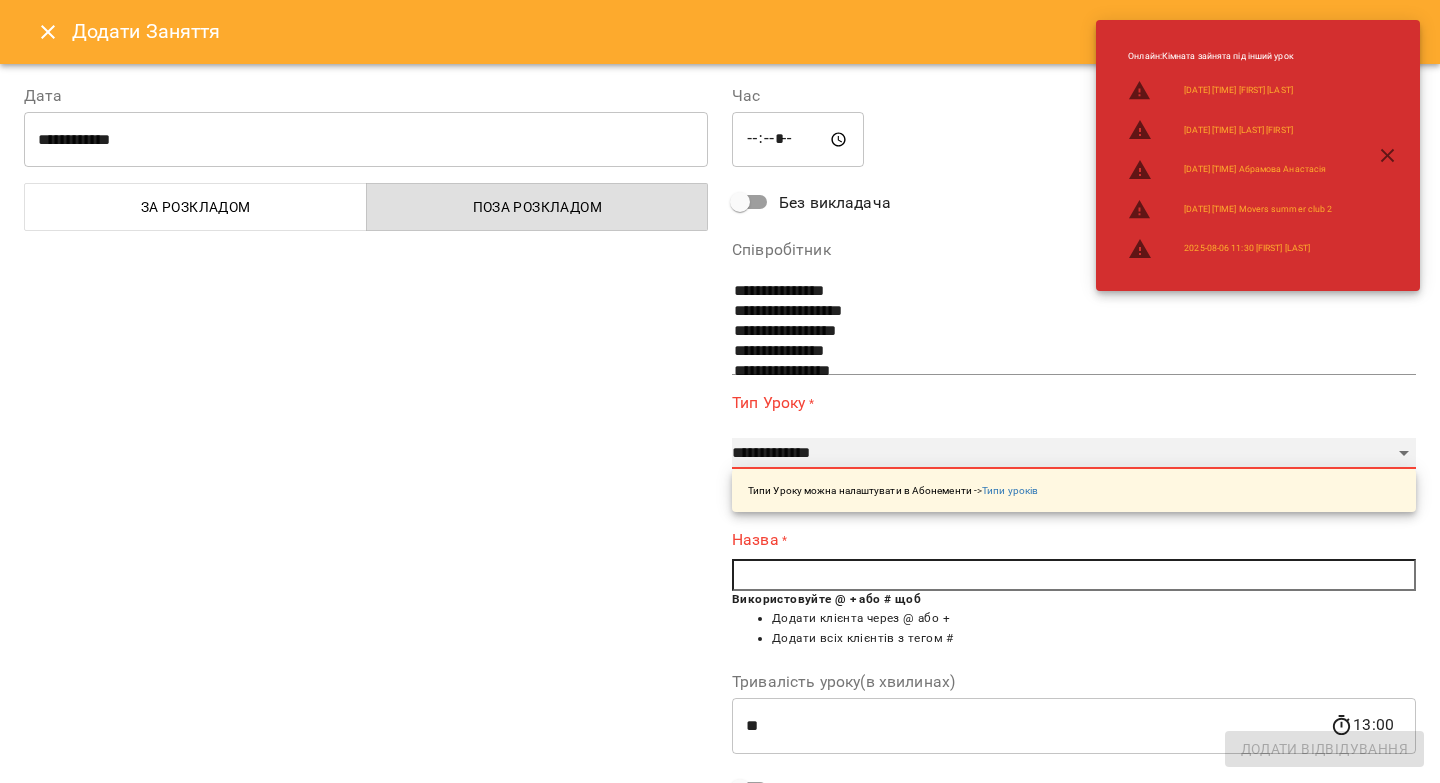 type on "**" 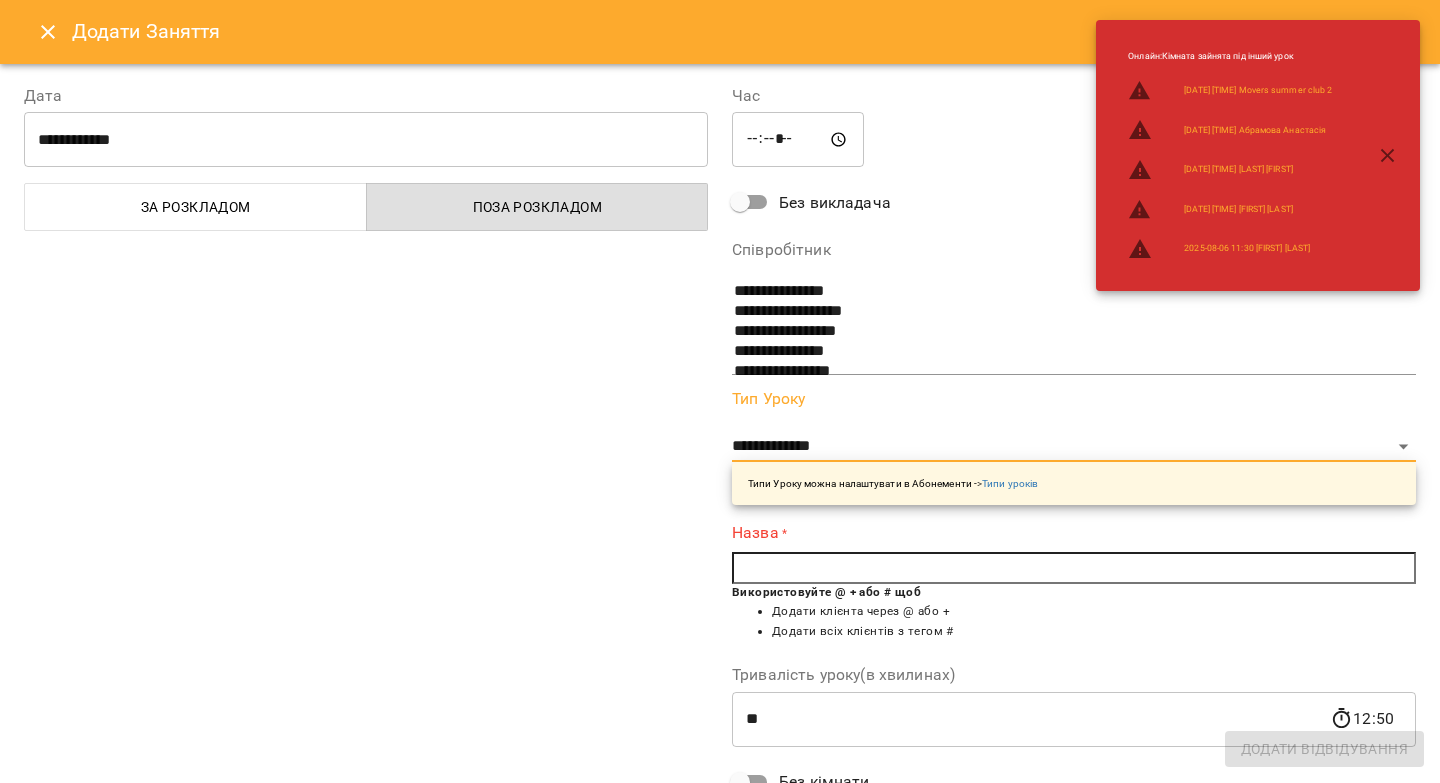 click at bounding box center [1074, 568] 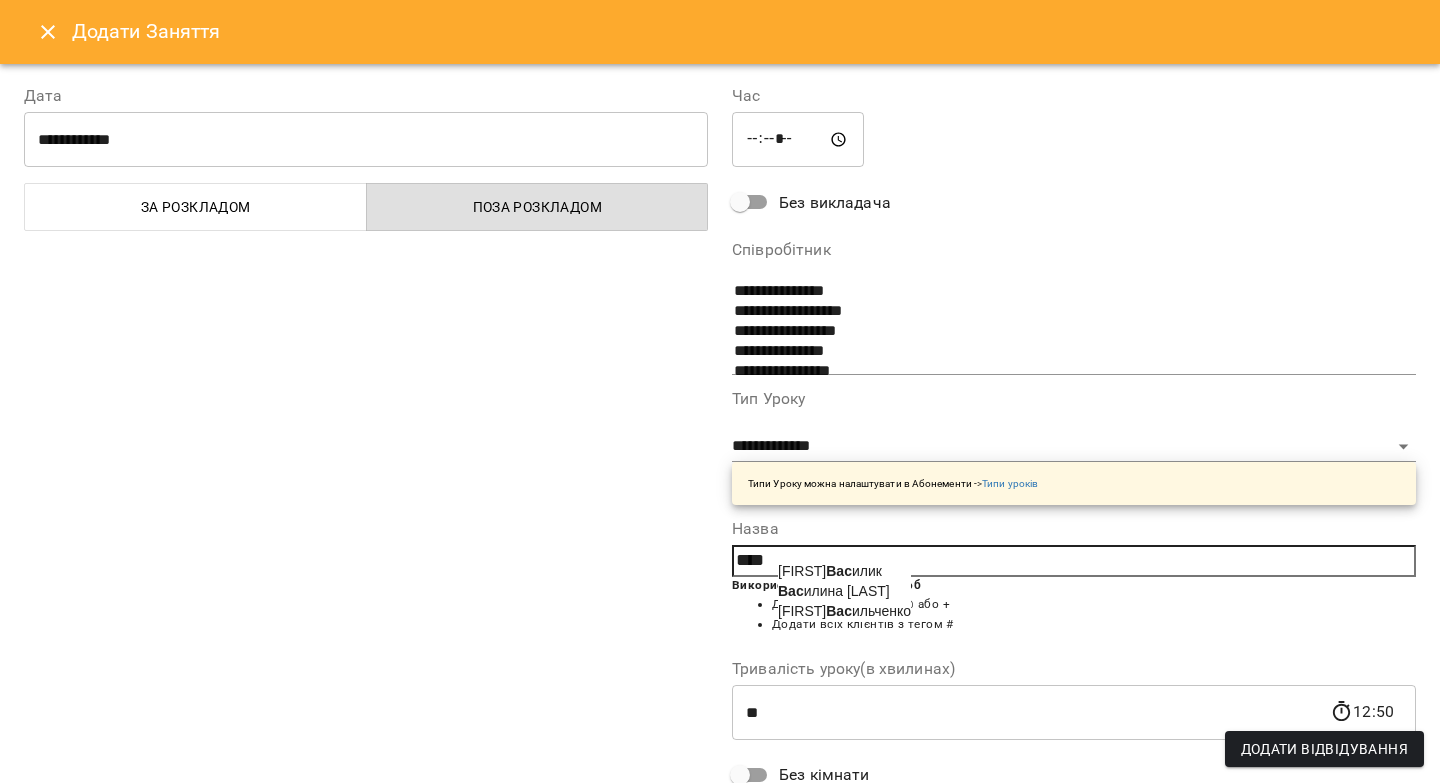 click on "Валентина  Вас илик" at bounding box center (830, 571) 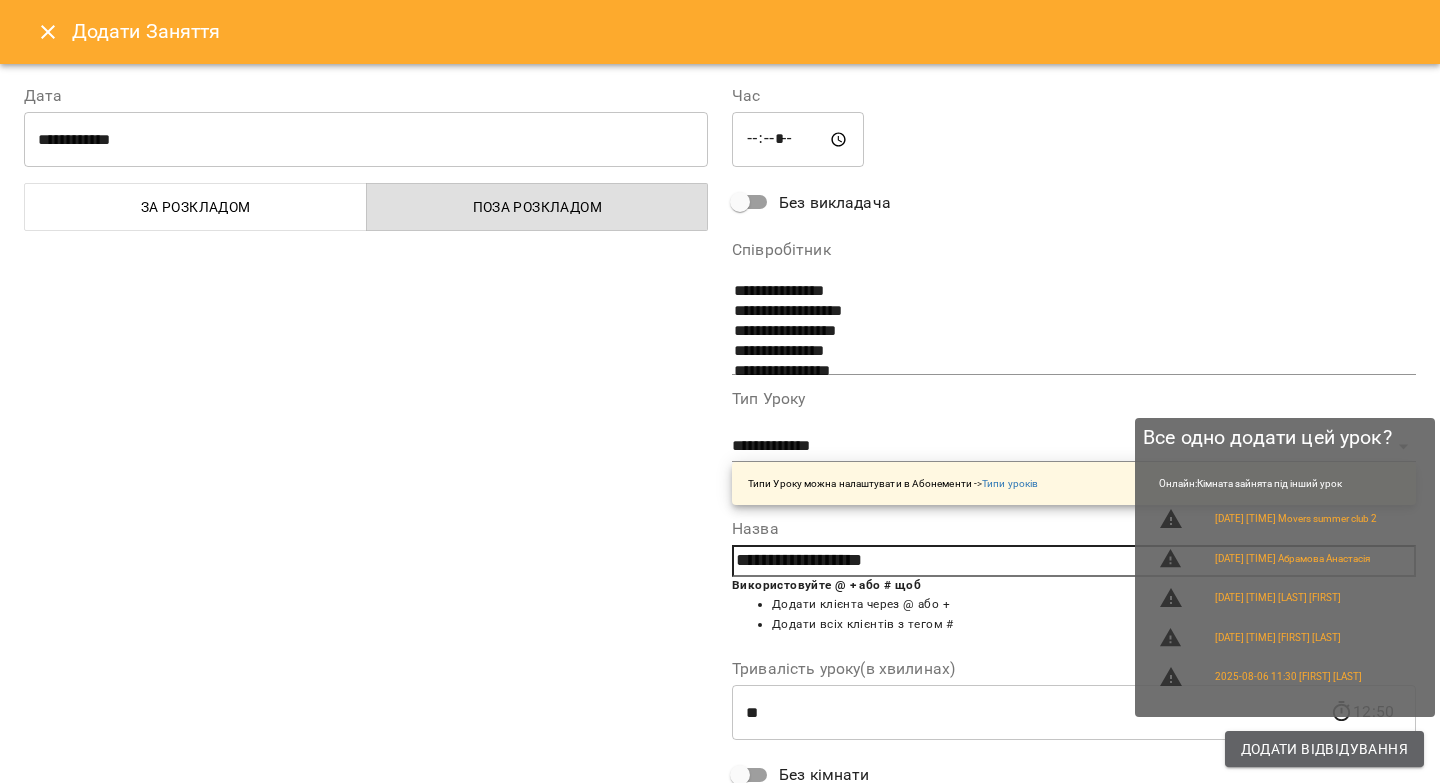 click on "Додати Відвідування" at bounding box center (1324, 749) 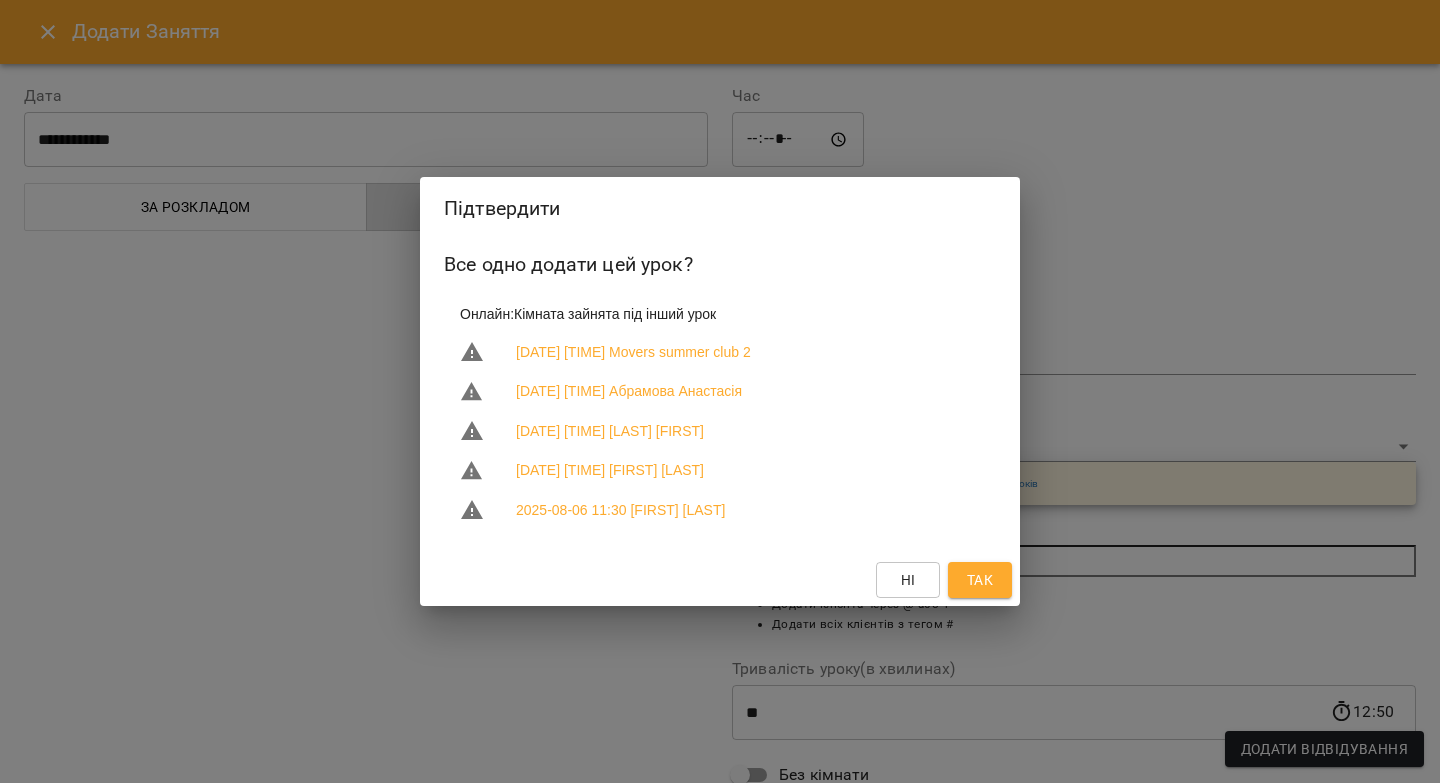 click on "Так" at bounding box center (980, 580) 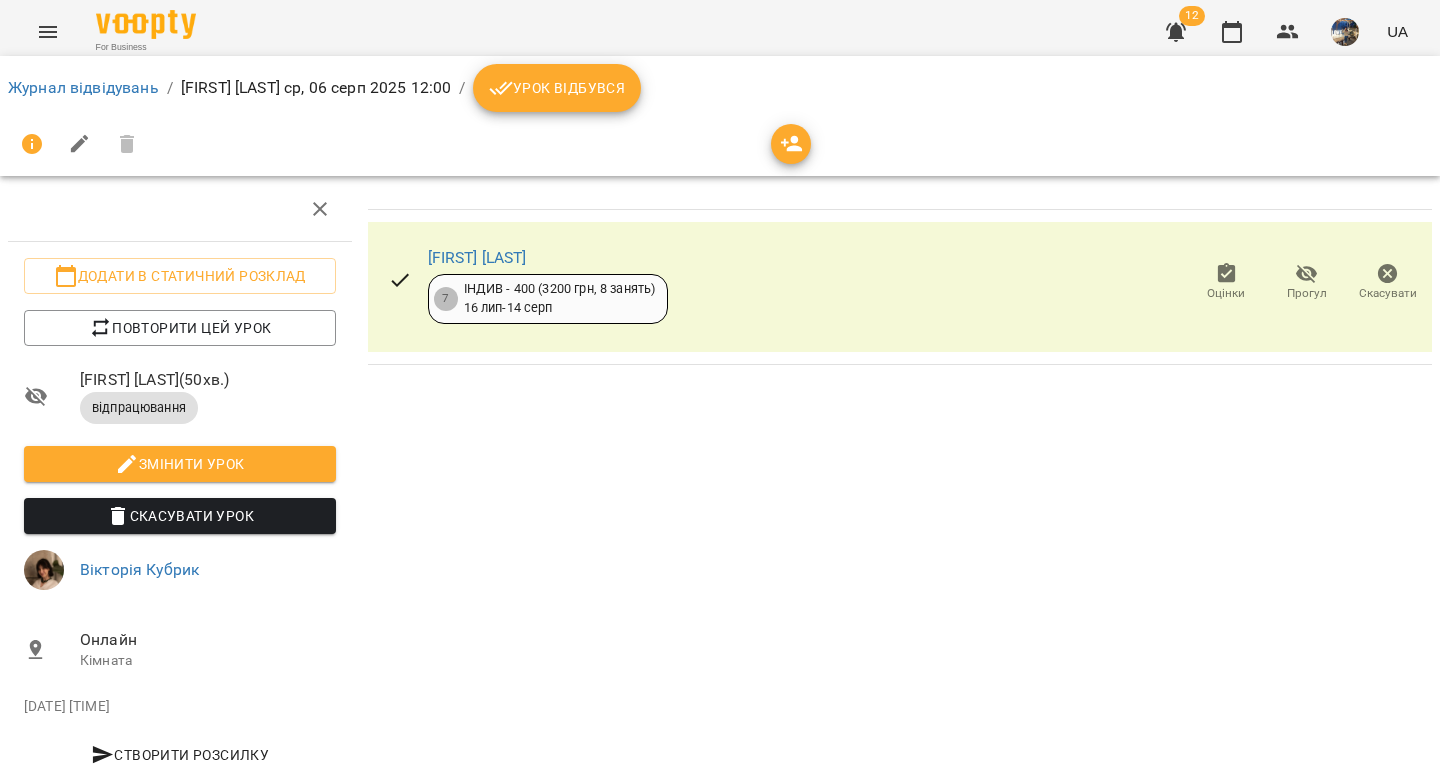 click on "Урок відбувся" at bounding box center (557, 88) 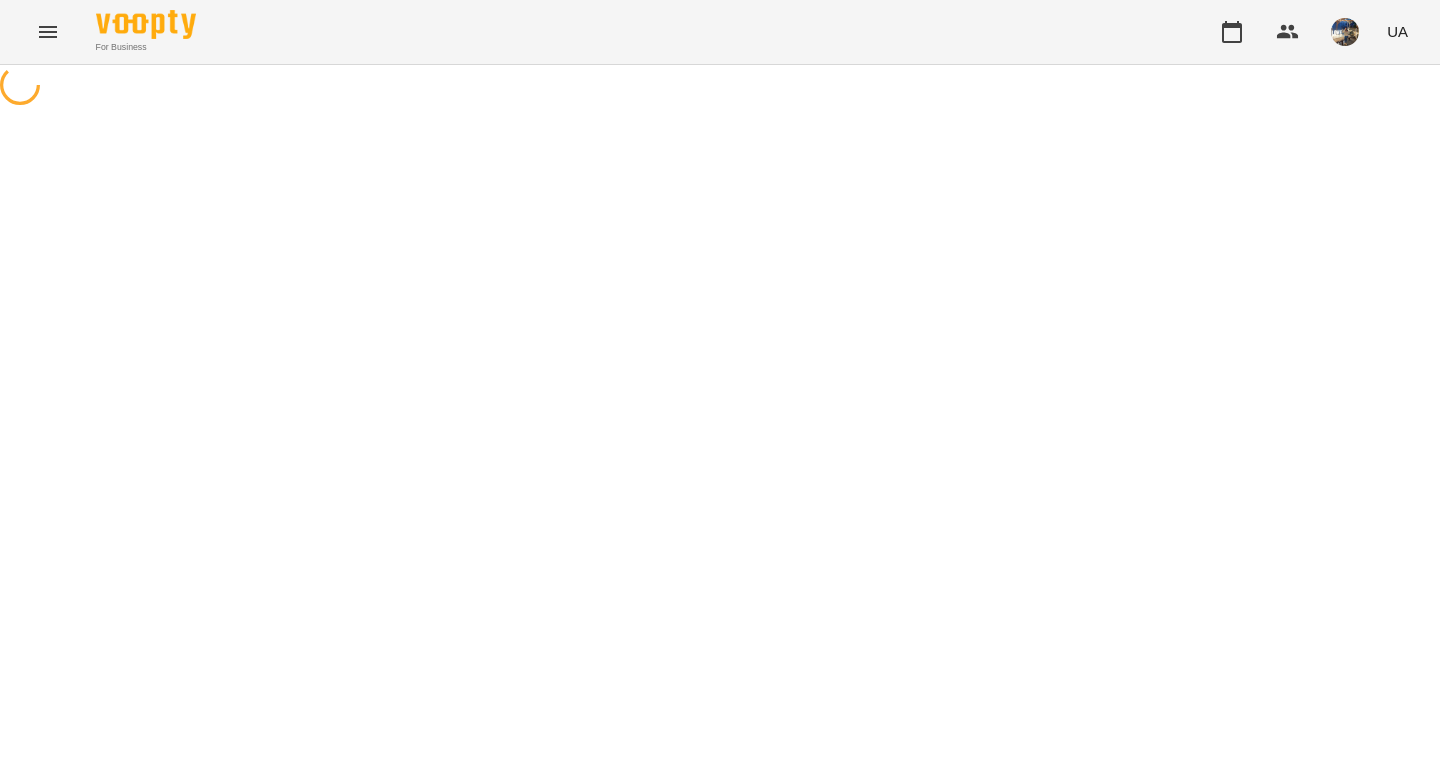 scroll, scrollTop: 0, scrollLeft: 0, axis: both 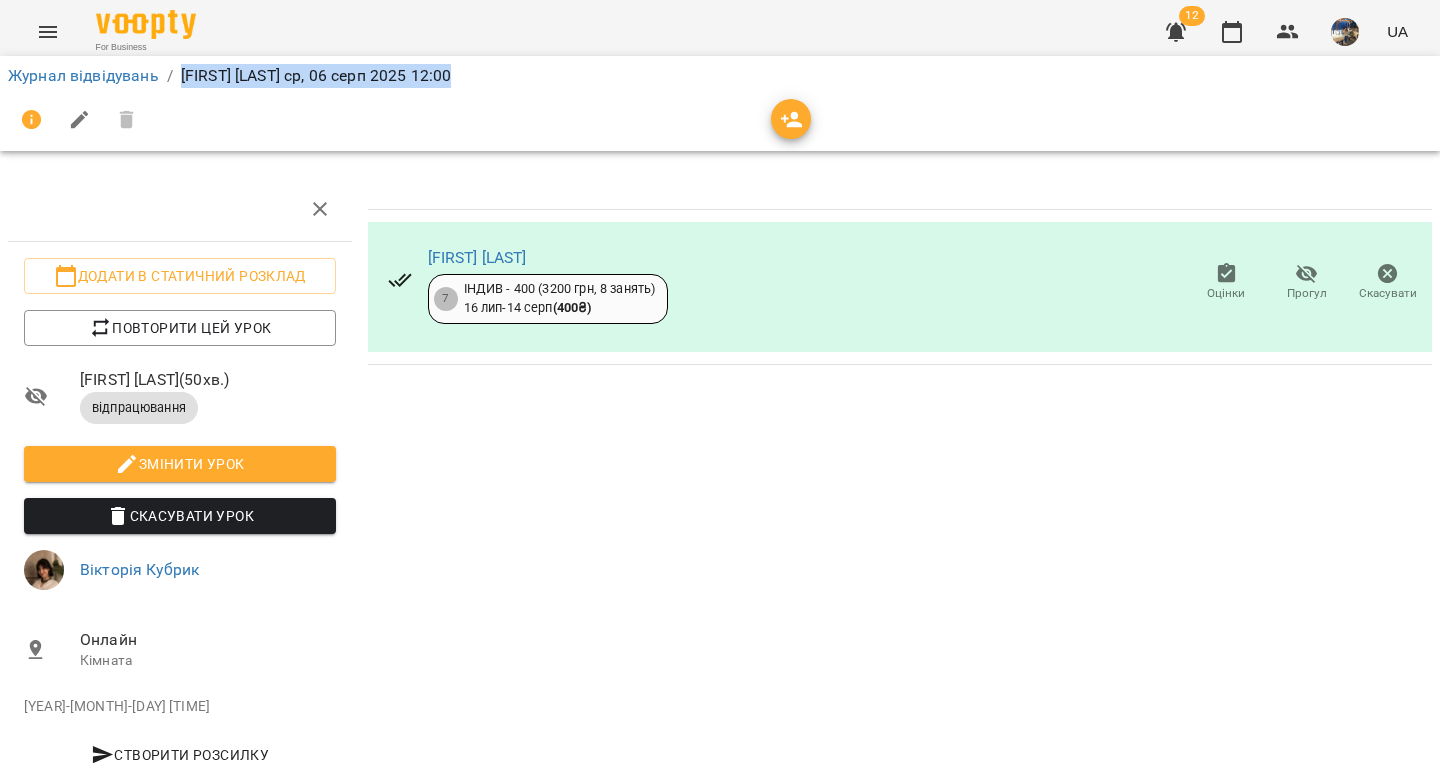 drag, startPoint x: 523, startPoint y: 77, endPoint x: 177, endPoint y: 82, distance: 346.03613 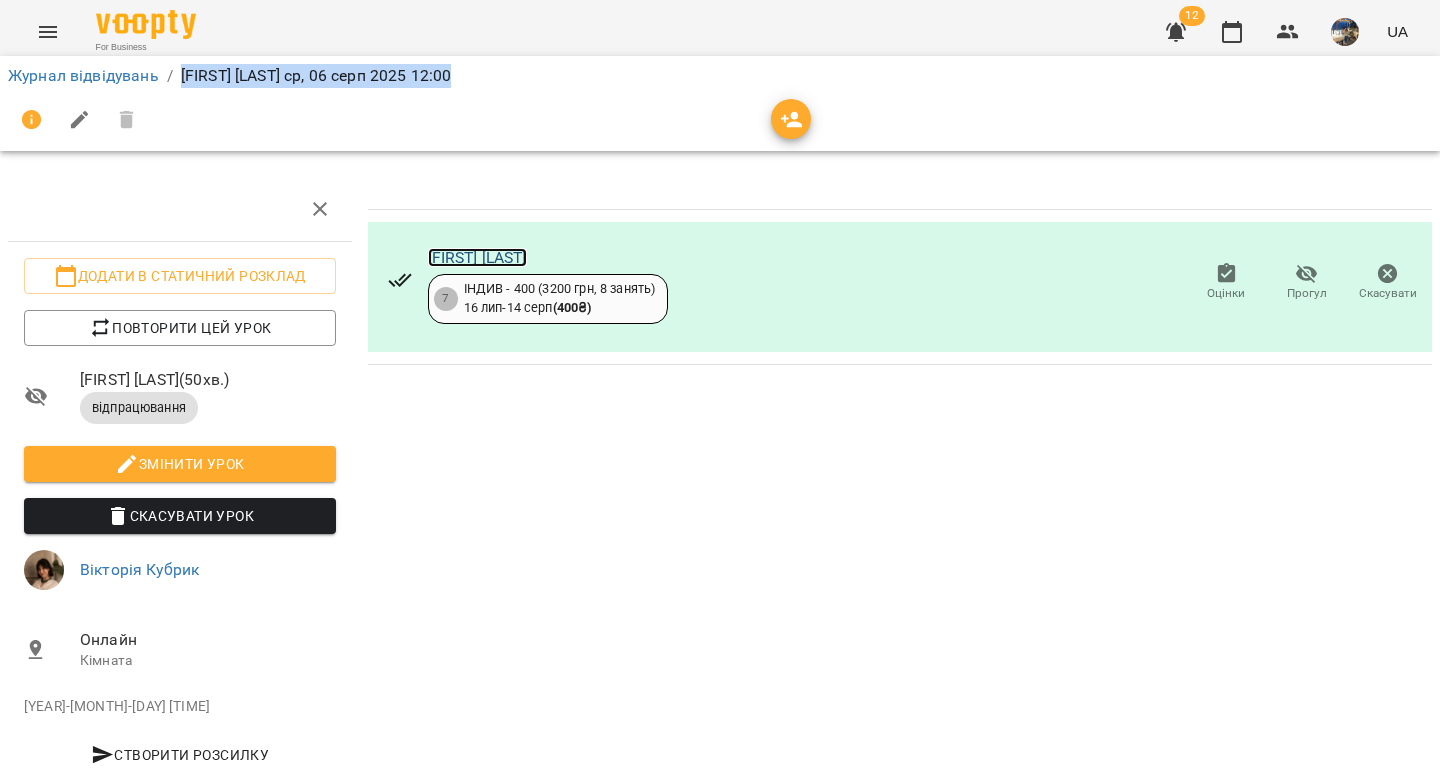 click on "[FIRST] [LAST]" at bounding box center (477, 257) 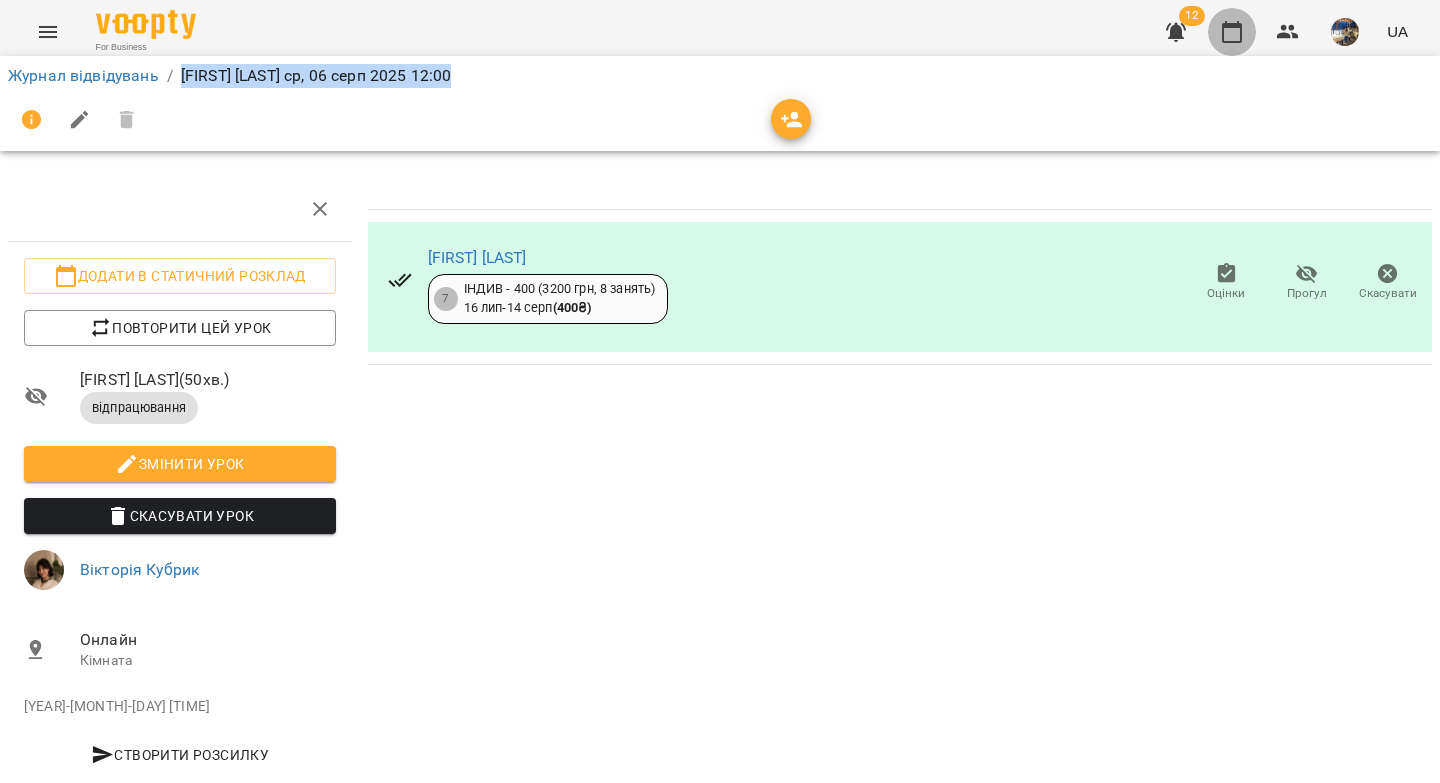 click 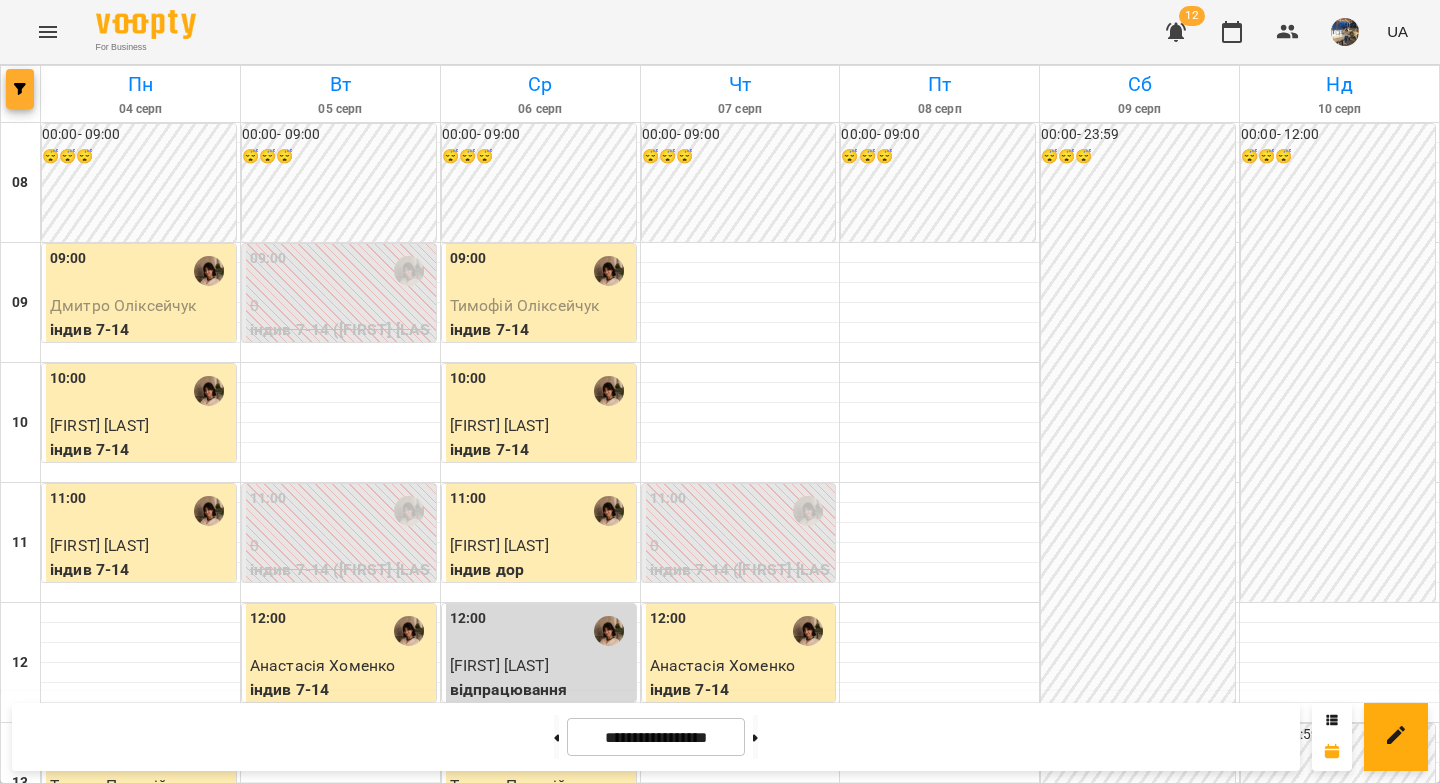 click at bounding box center (20, 89) 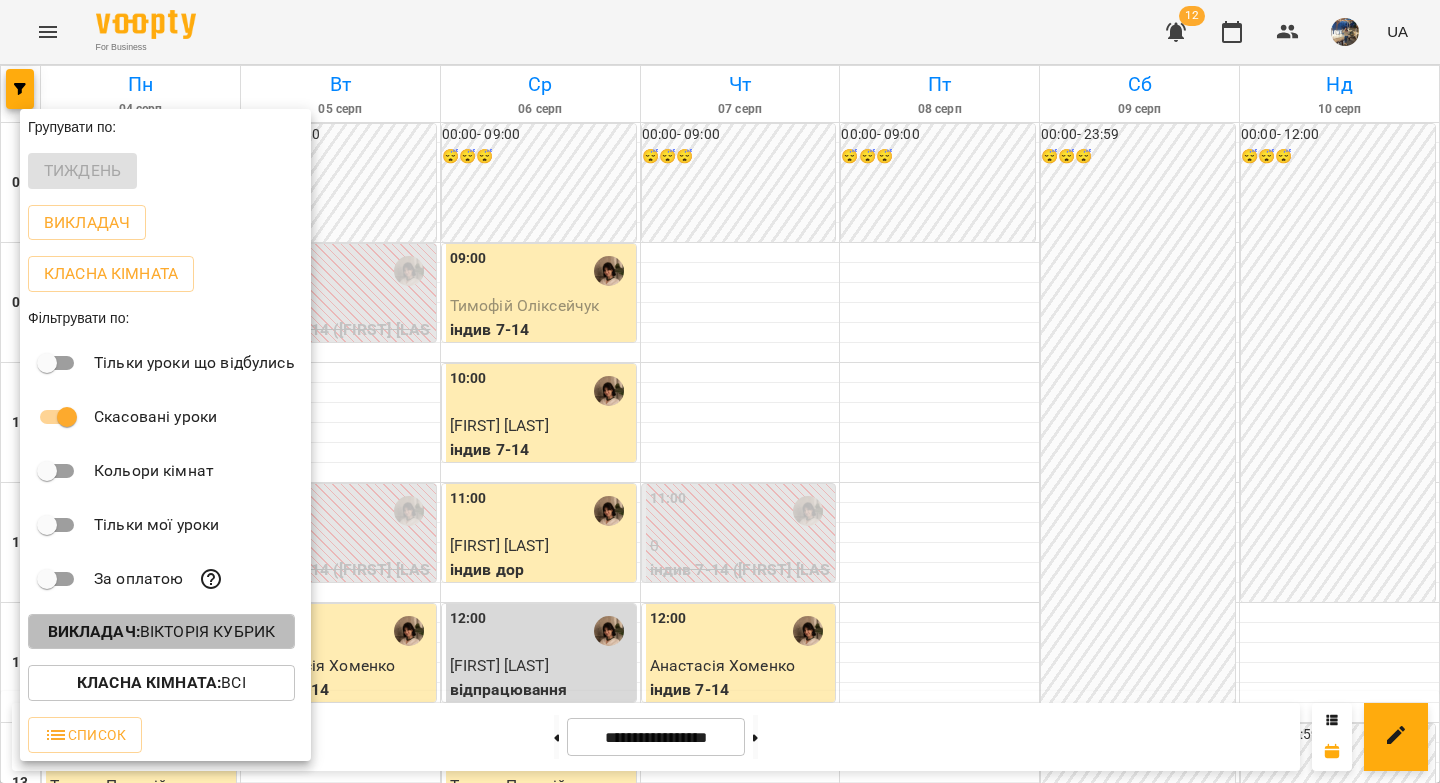 click on "Викладач : [FIRST] [LAST]" at bounding box center [162, 632] 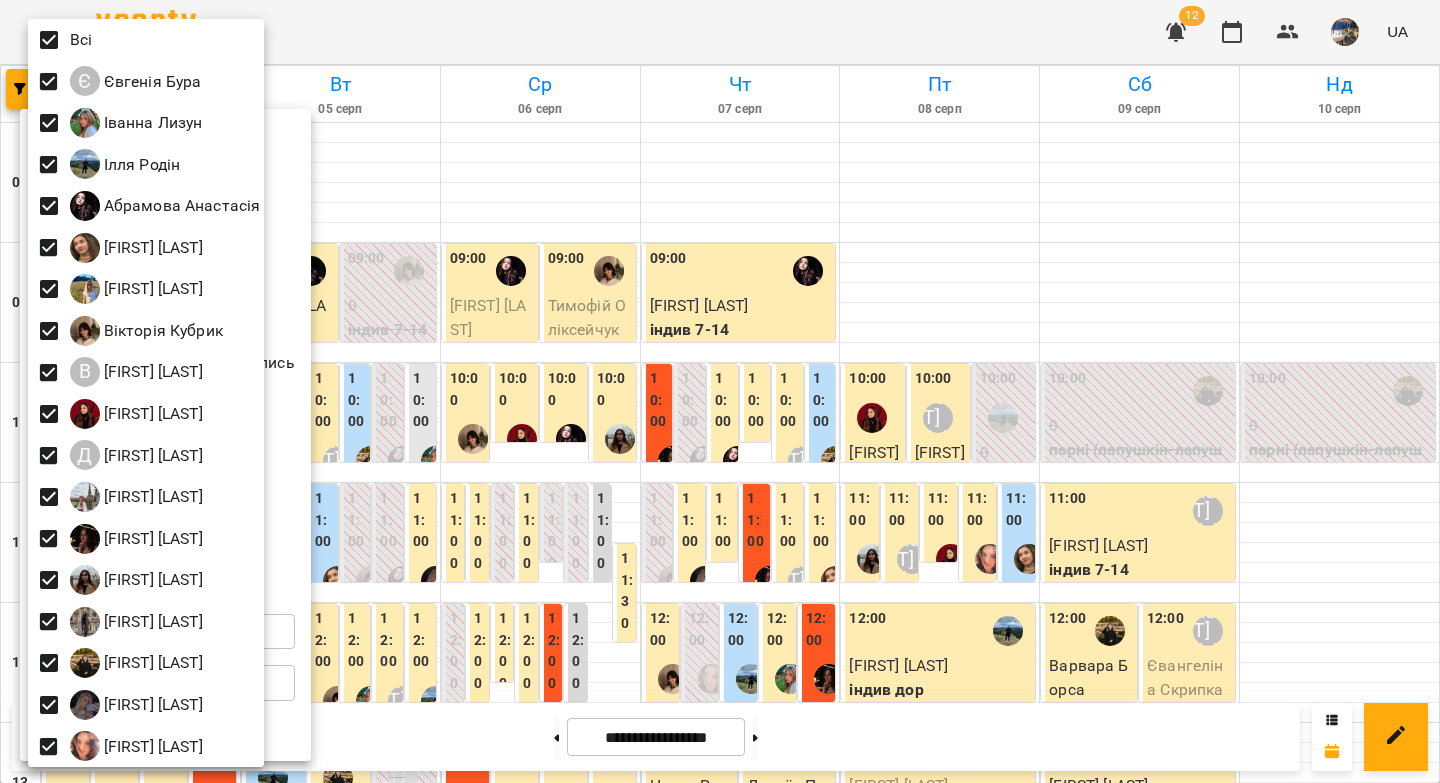 click at bounding box center [720, 391] 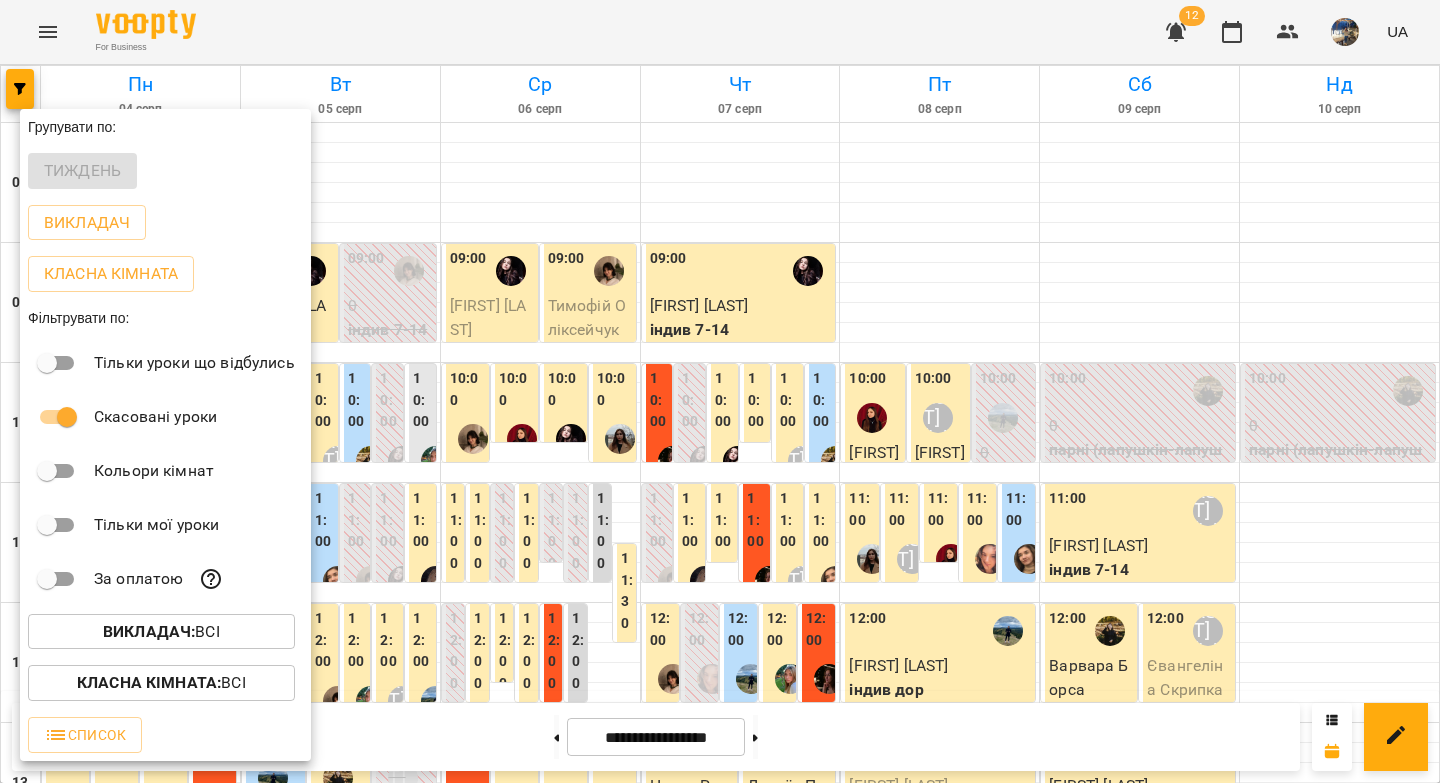 click at bounding box center [720, 391] 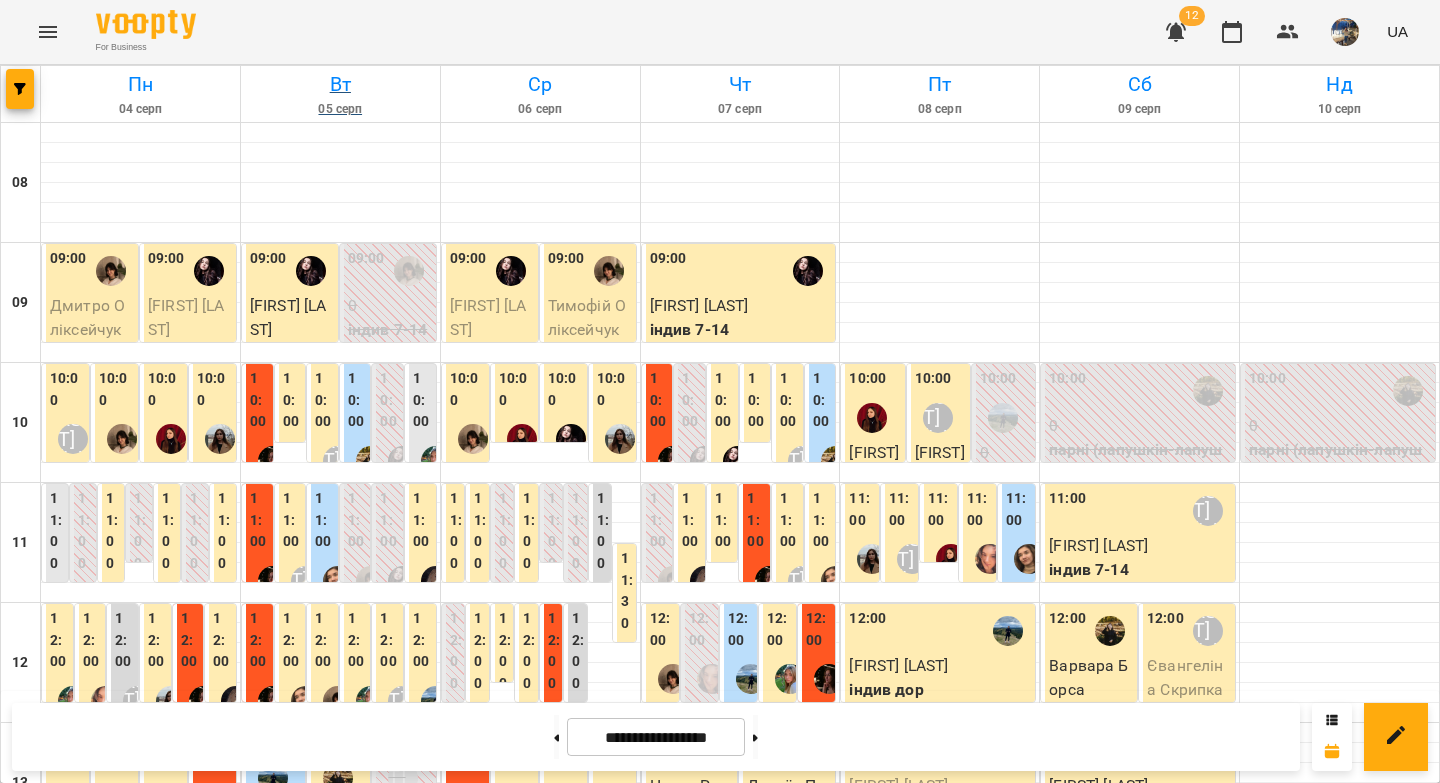 click on "Вт" at bounding box center [340, 84] 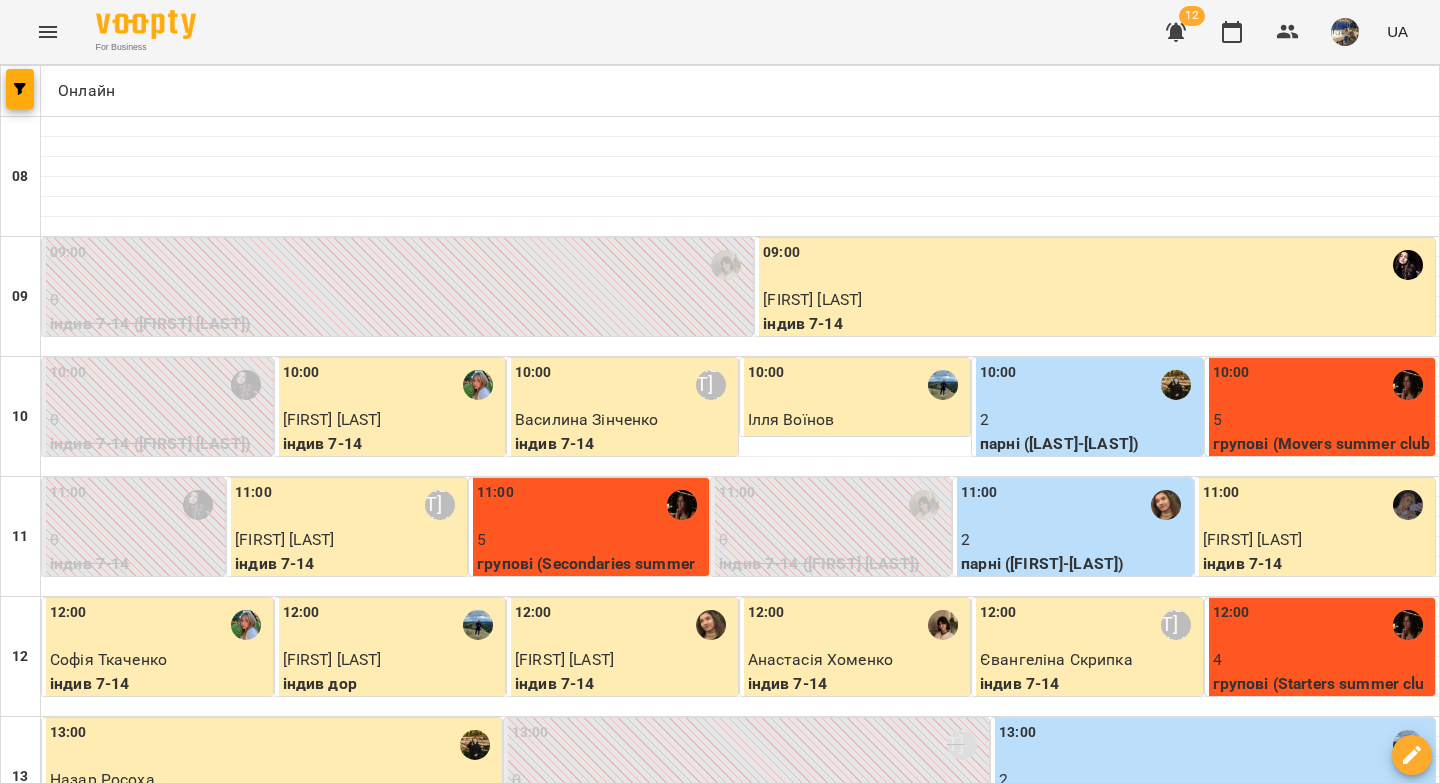 scroll, scrollTop: 1147, scrollLeft: 0, axis: vertical 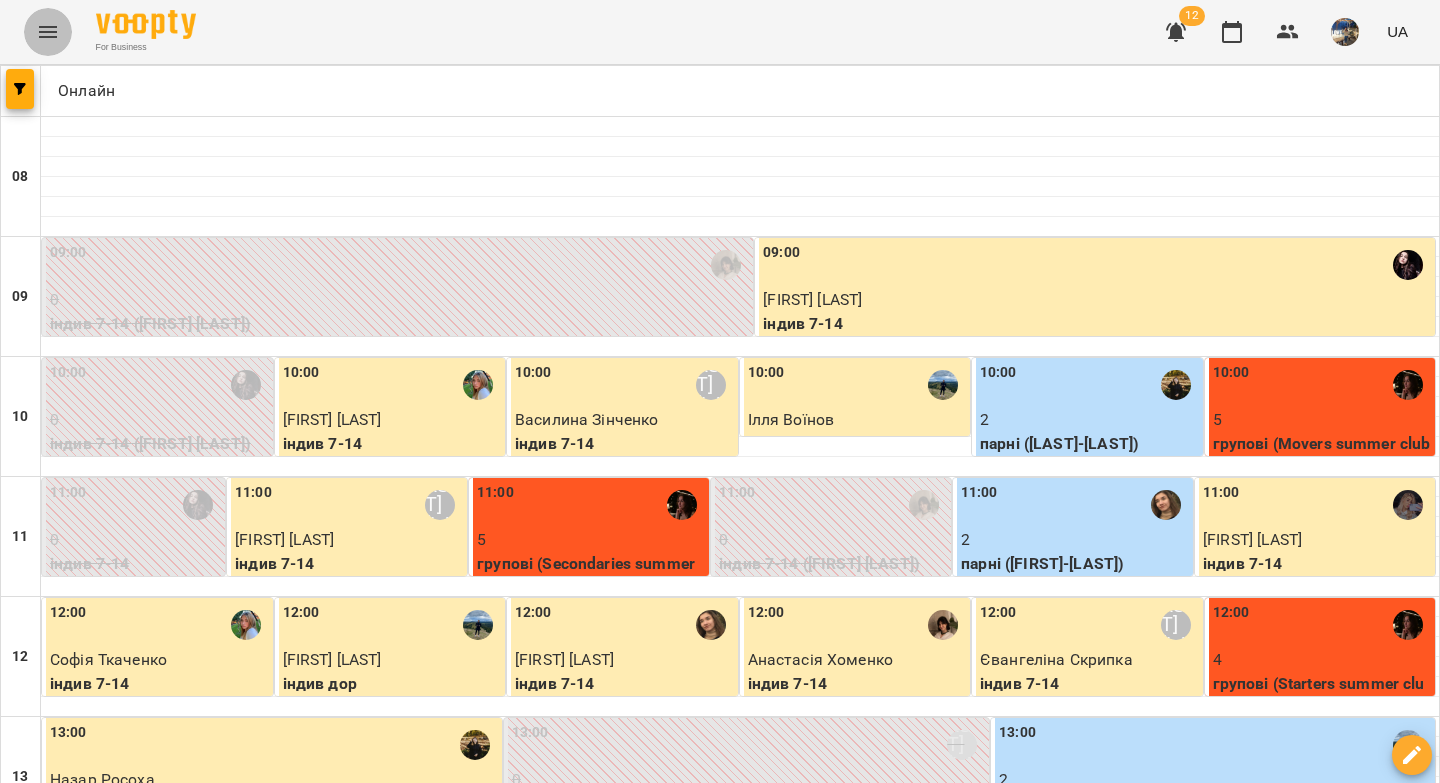 click 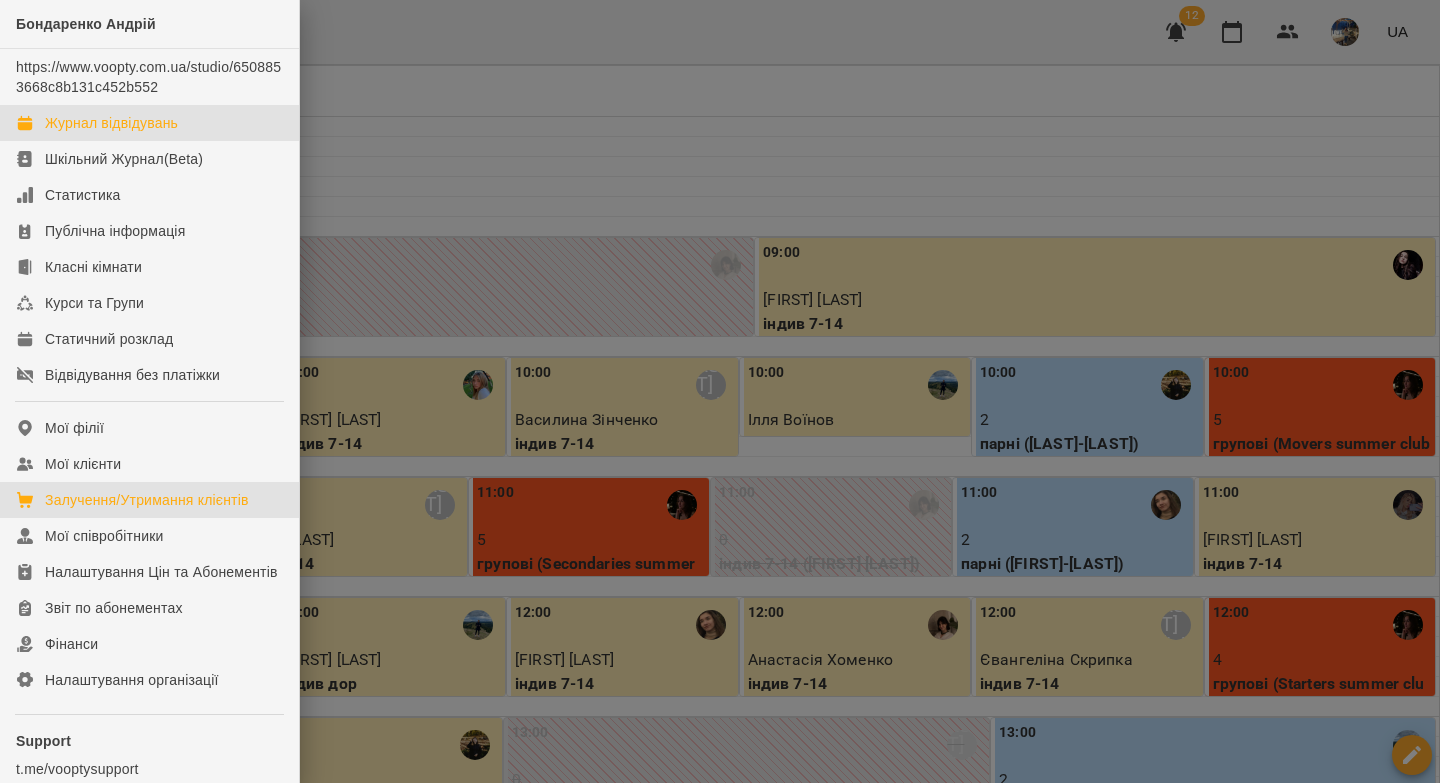 click on "Залучення/Утримання клієнтів" at bounding box center [147, 500] 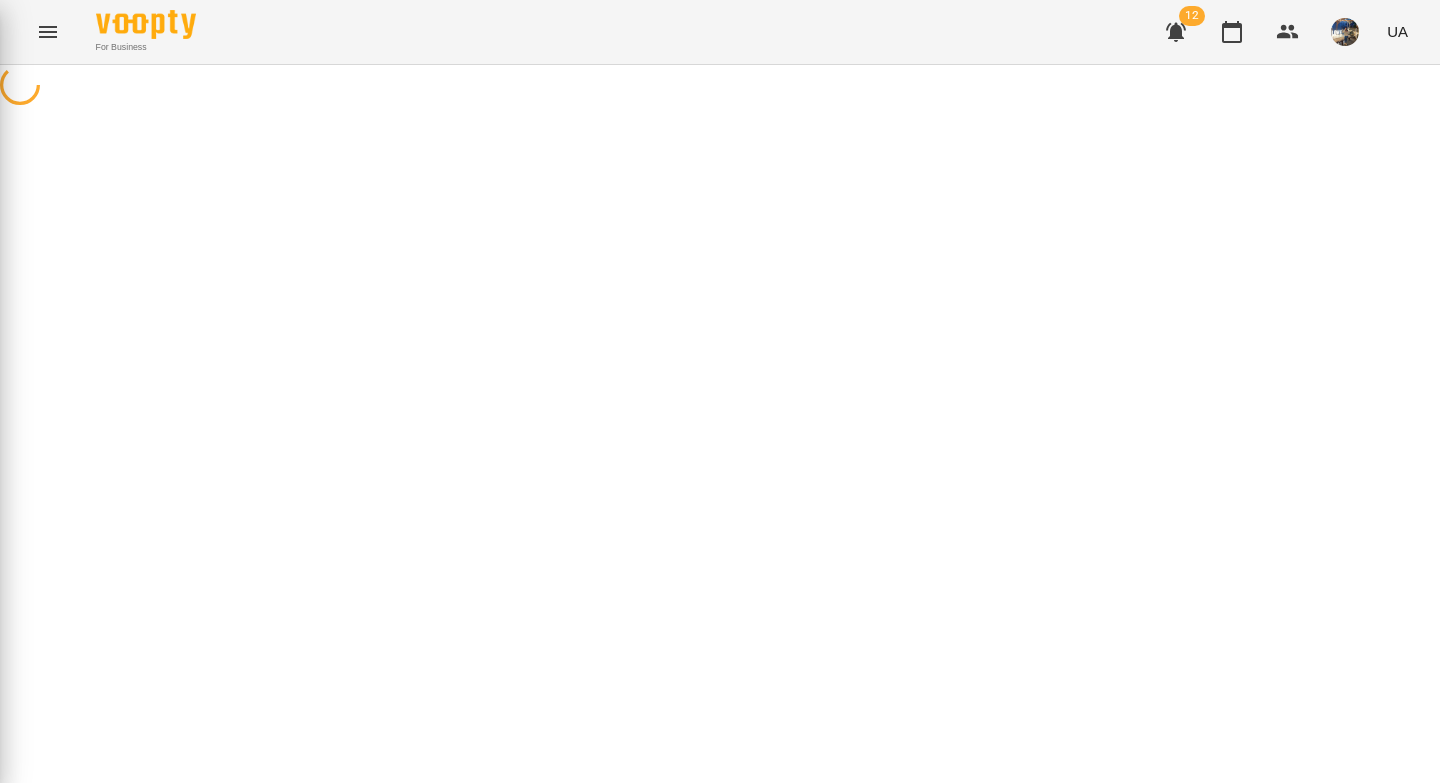 select on "**********" 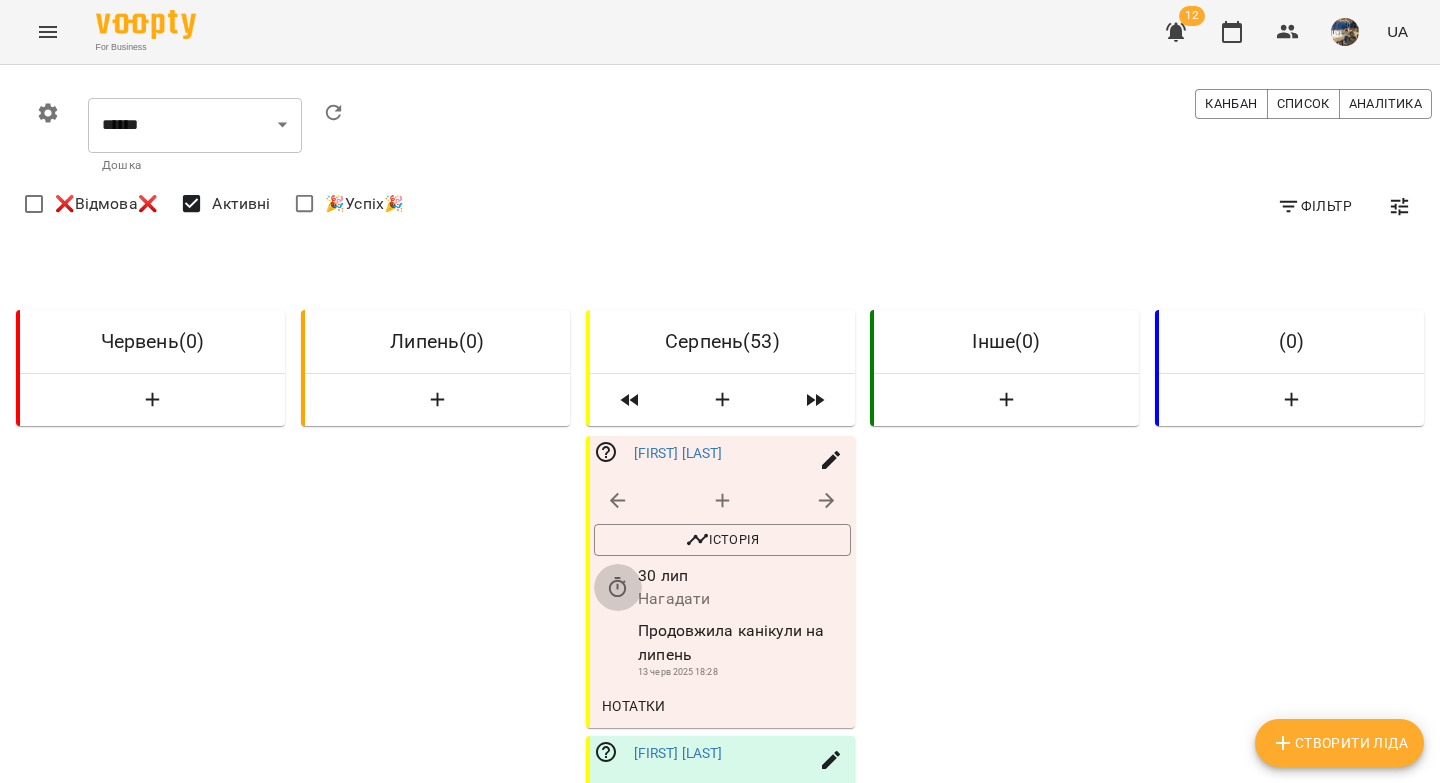 click 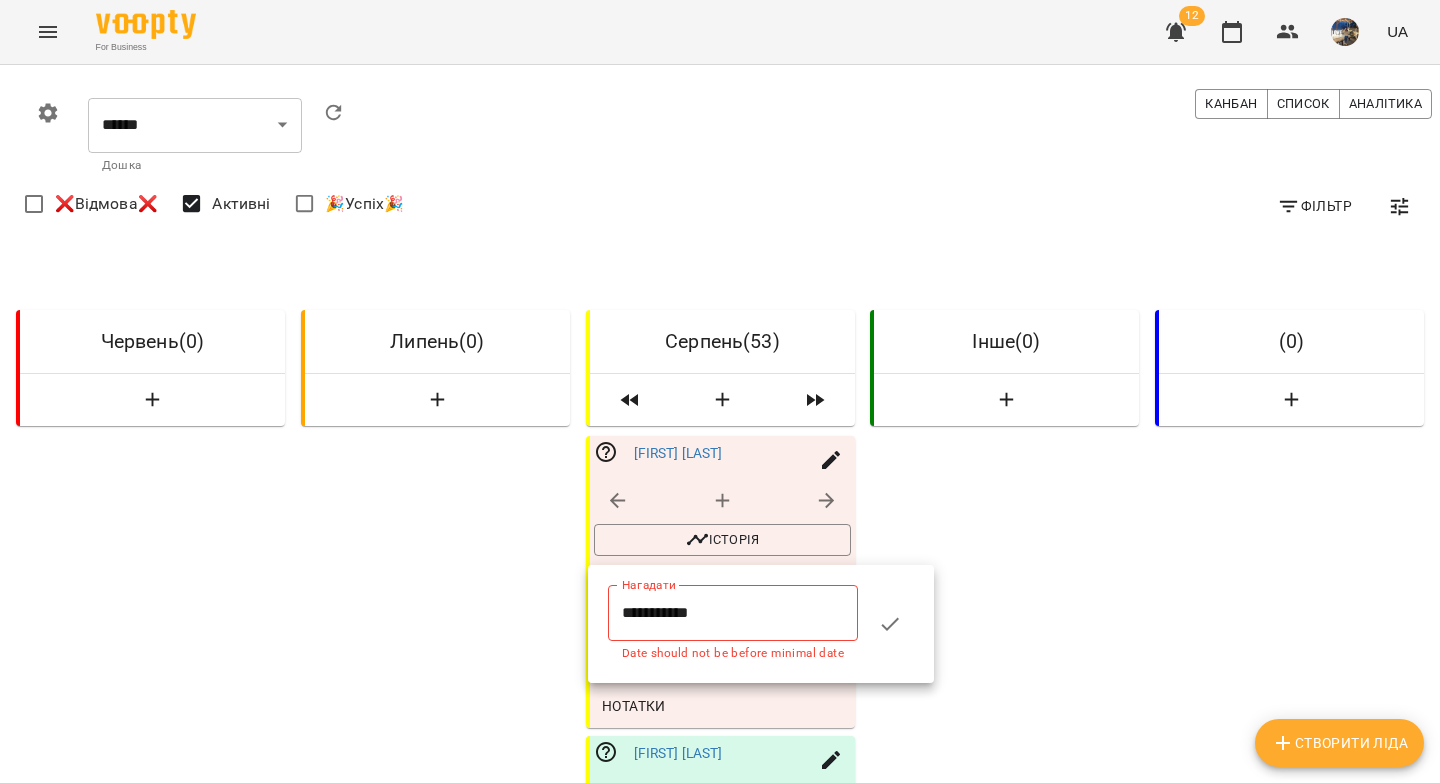 click on "**********" at bounding box center (733, 613) 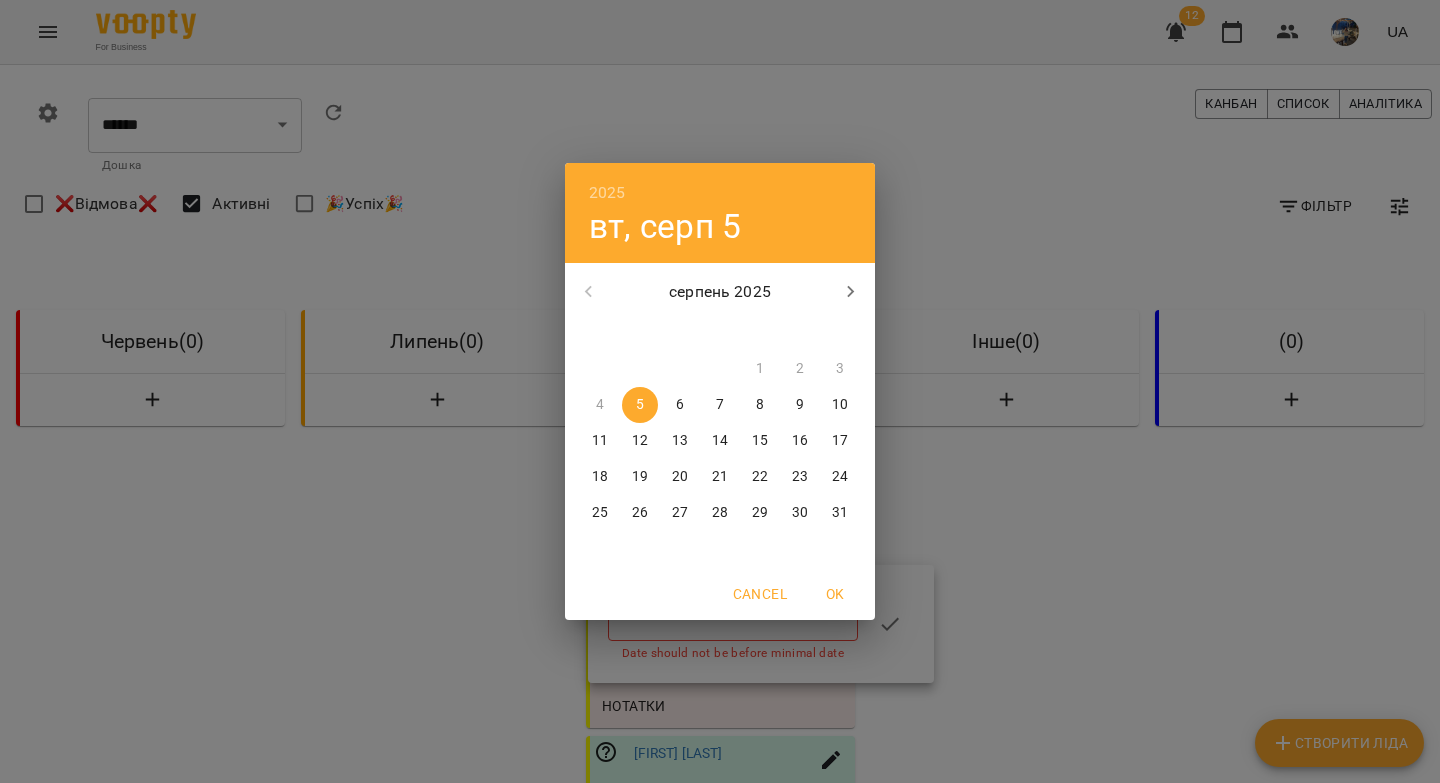 click on "7" at bounding box center (720, 405) 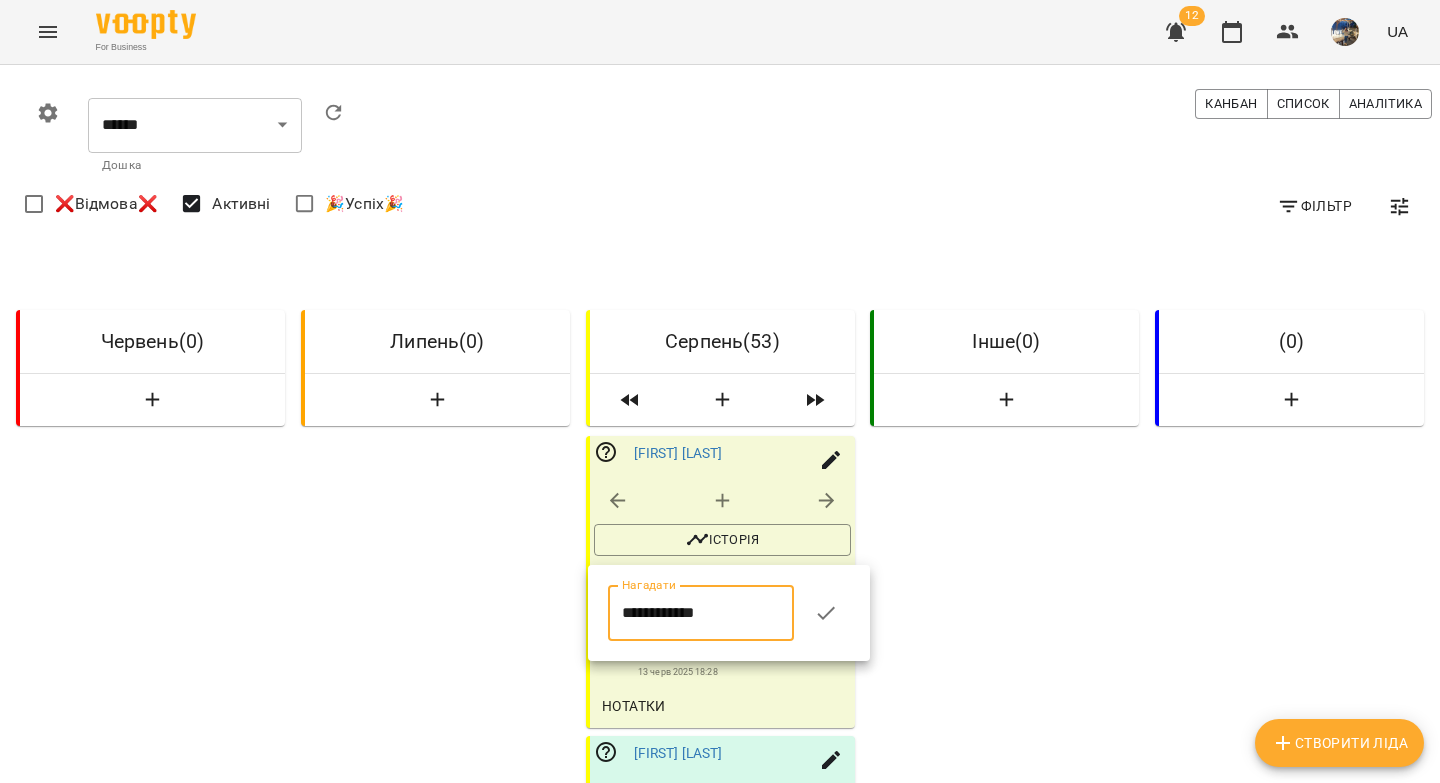 click at bounding box center (720, 391) 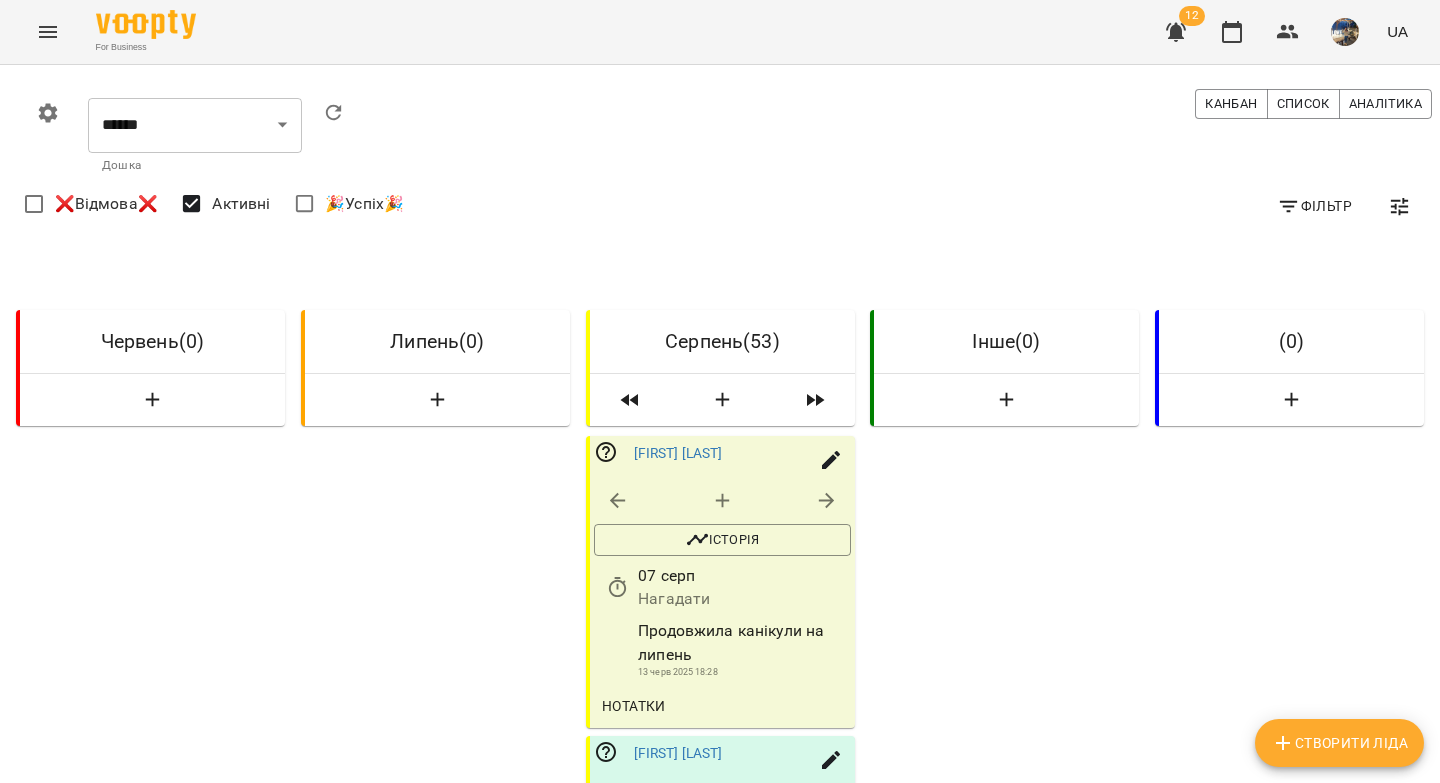 click on "Нотатки" at bounding box center (634, 706) 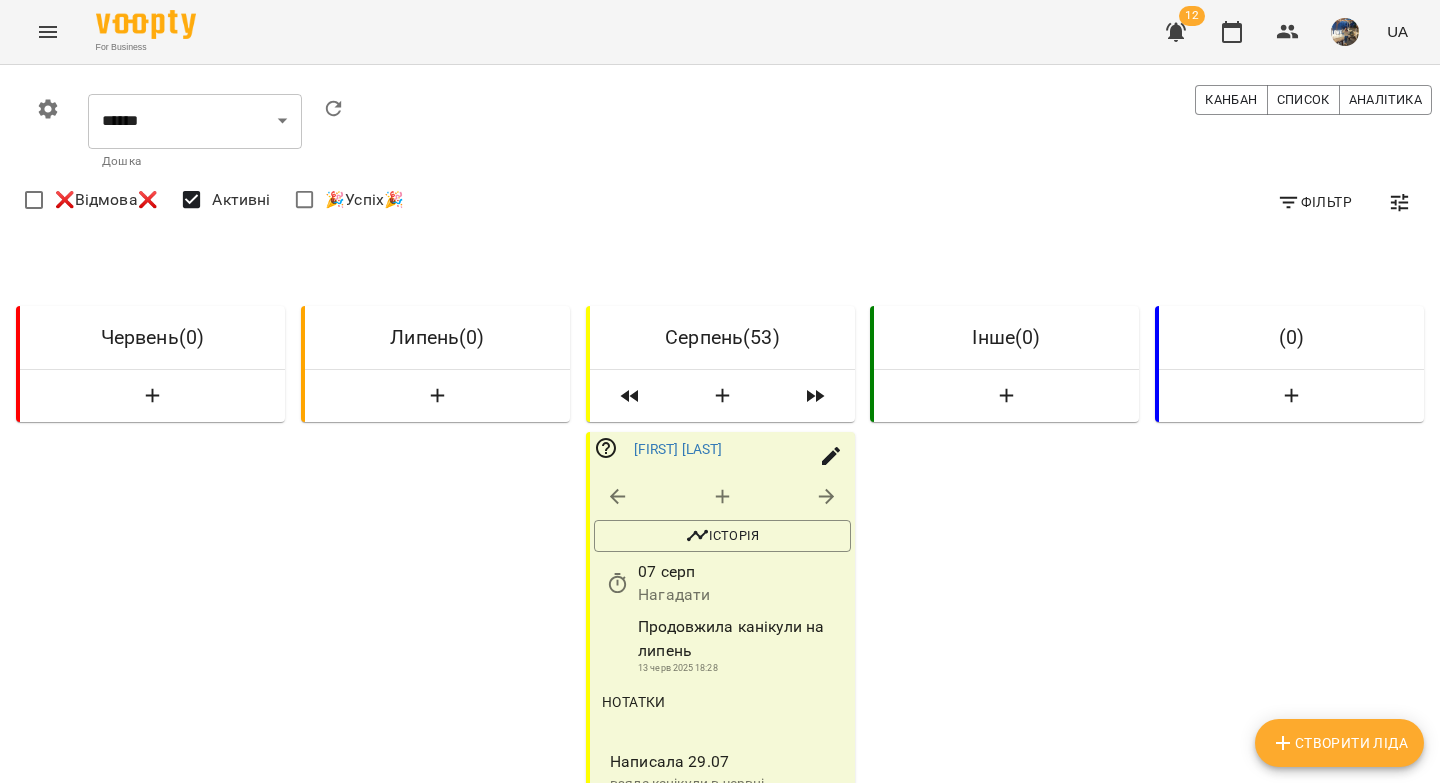 scroll, scrollTop: 138, scrollLeft: 0, axis: vertical 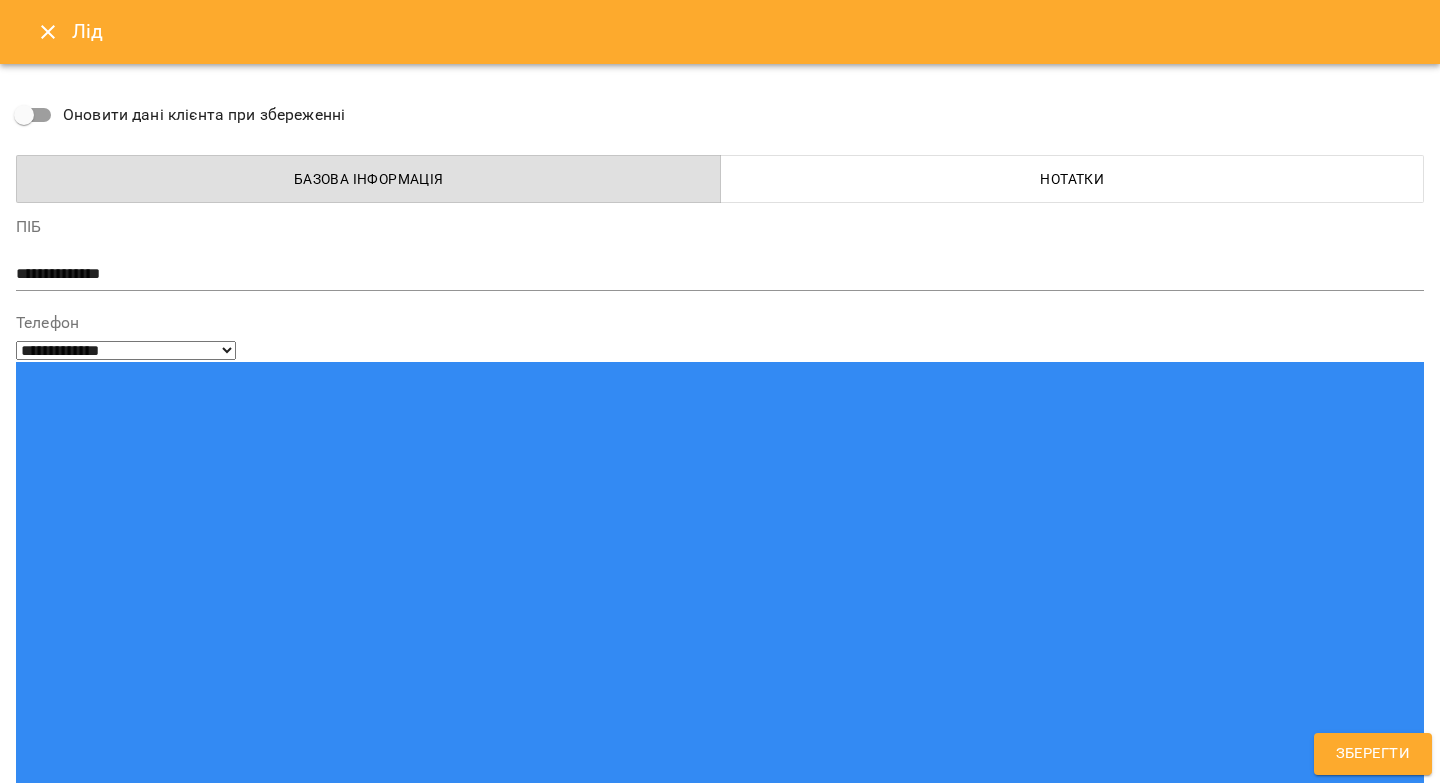click on "Нотатки" at bounding box center [1073, 179] 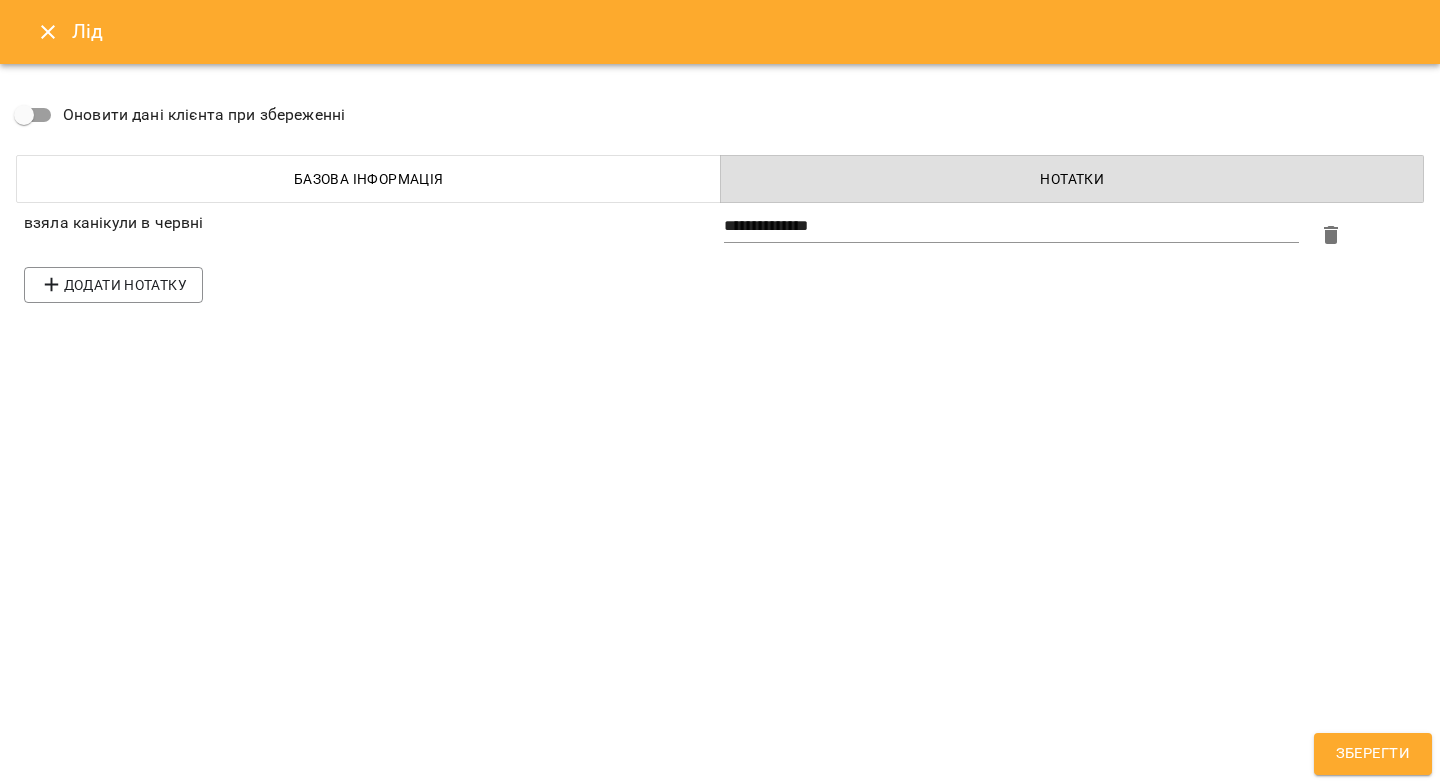 click on "**********" at bounding box center [1011, 226] 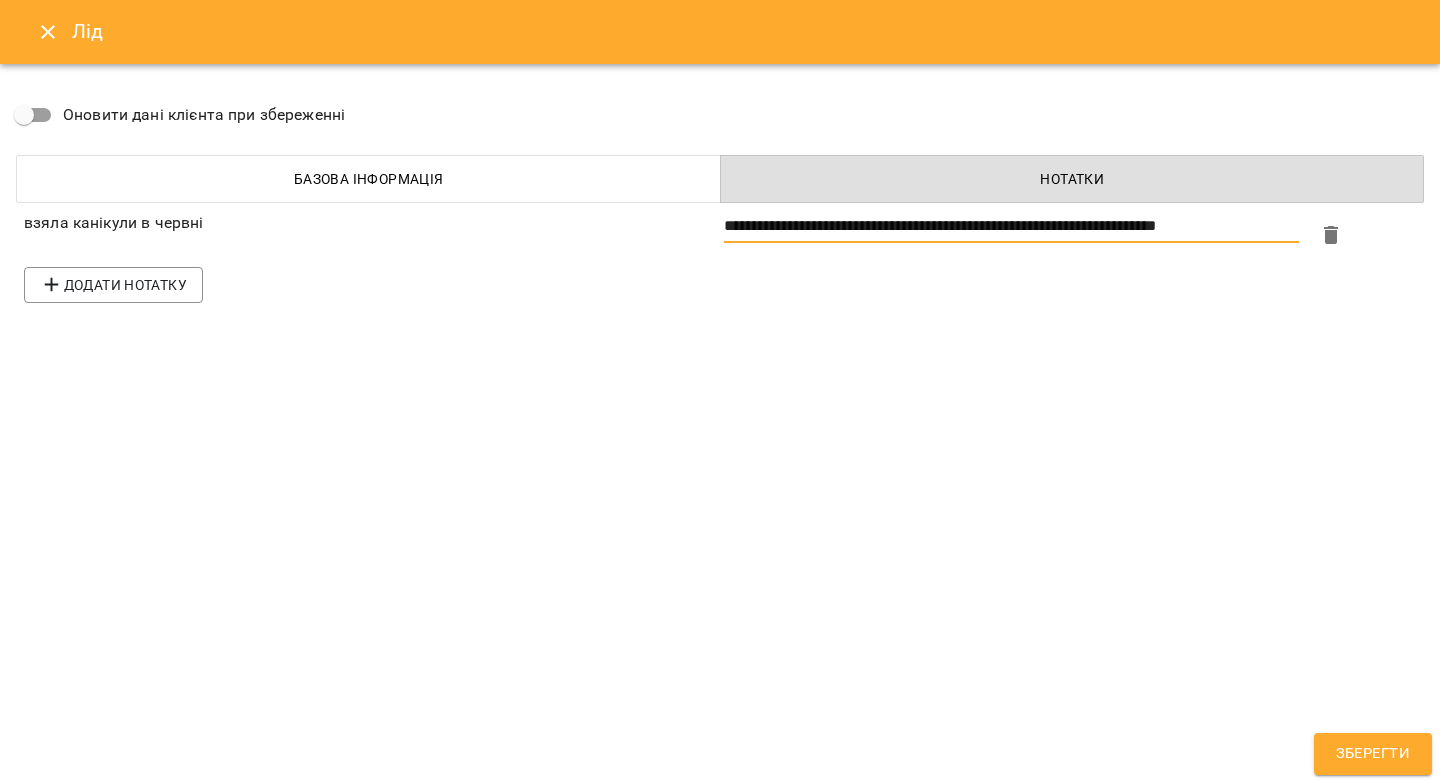 click on "**********" at bounding box center (1011, 226) 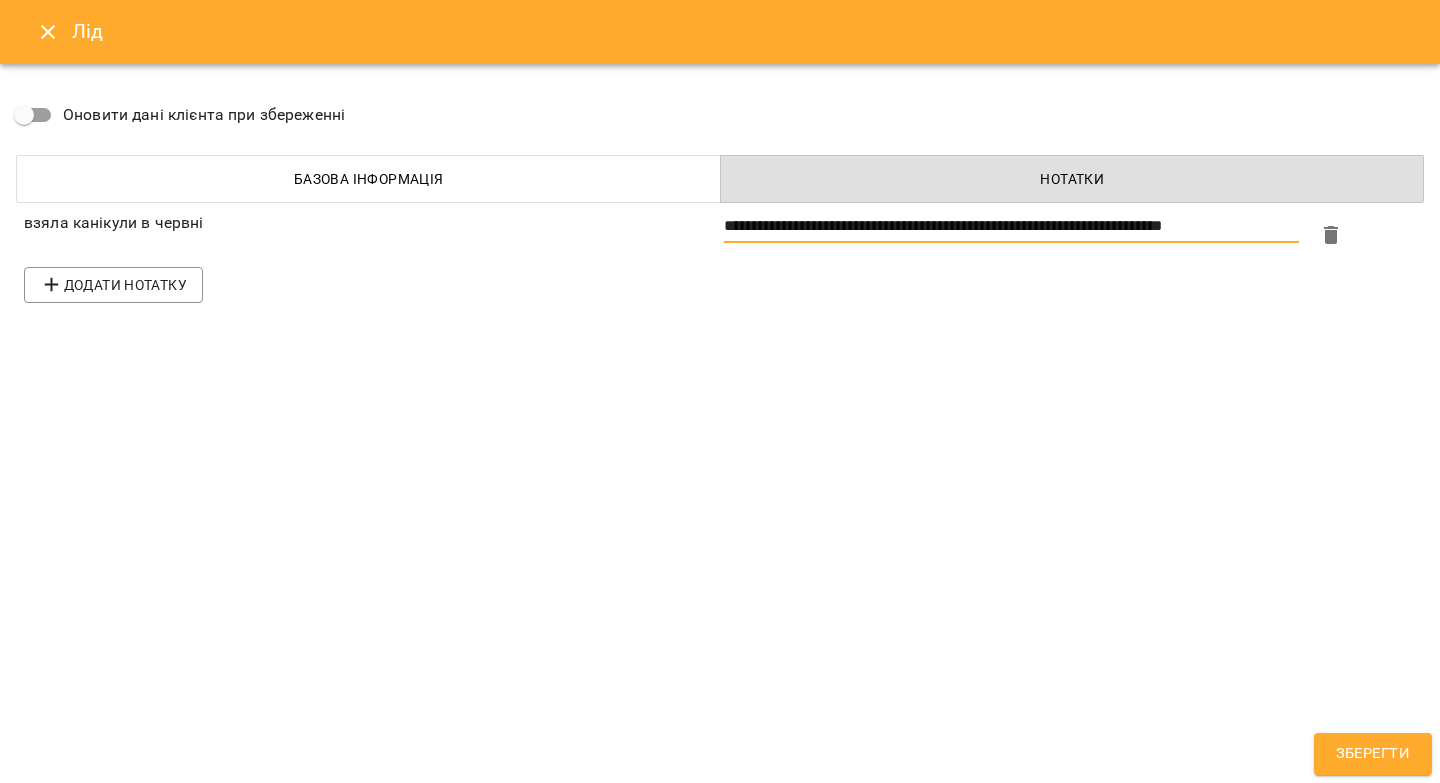 click on "**********" at bounding box center [1011, 226] 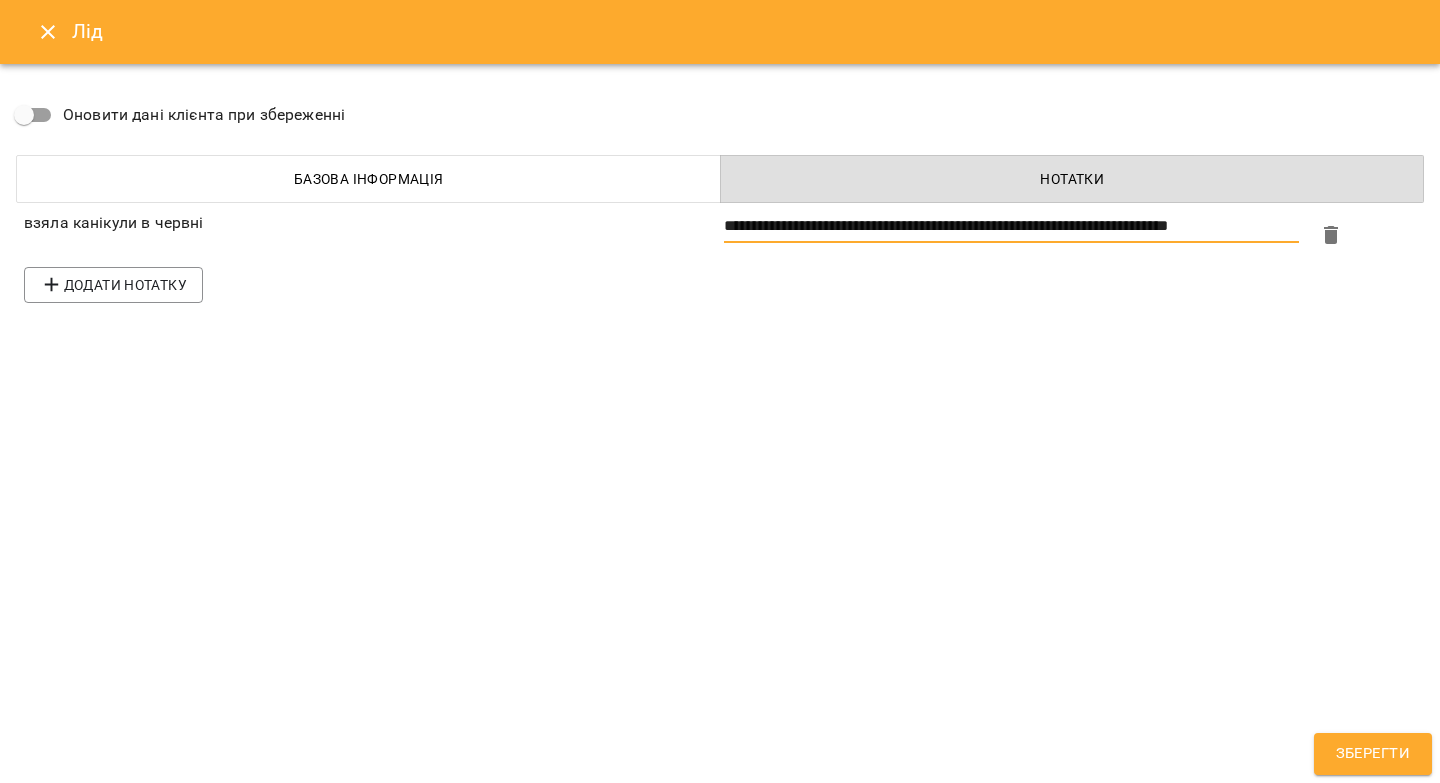 click on "**********" at bounding box center (1011, 226) 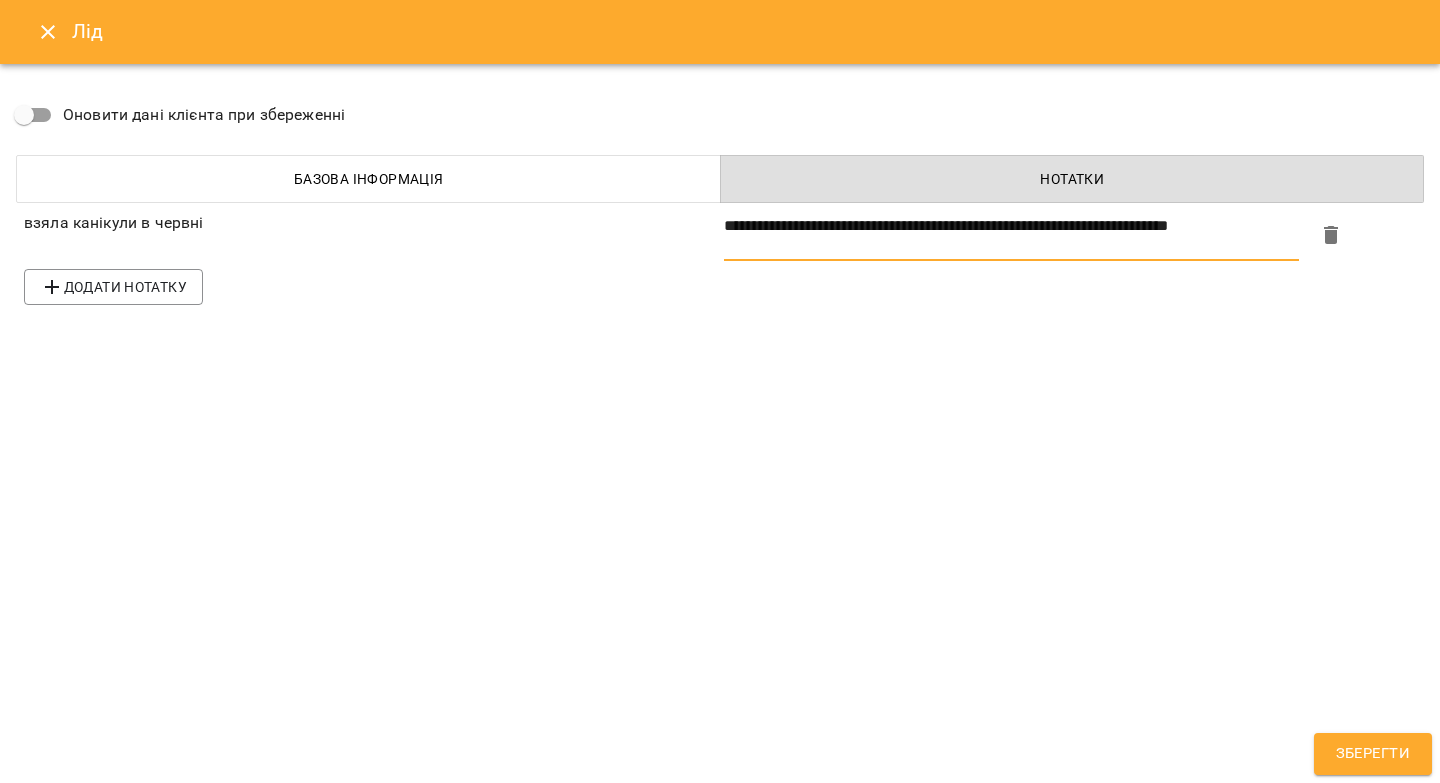 type on "**********" 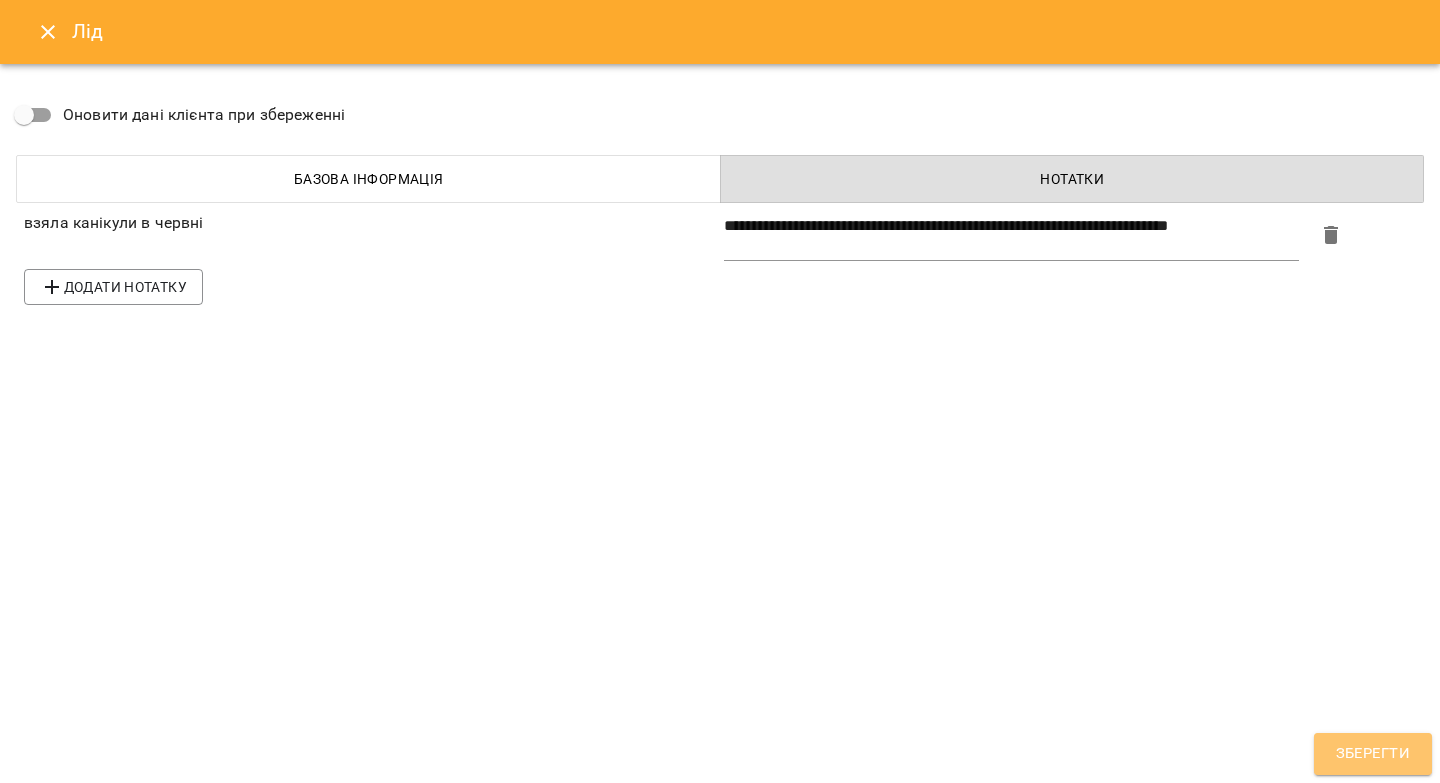 drag, startPoint x: 1344, startPoint y: 744, endPoint x: 1339, endPoint y: 700, distance: 44.28318 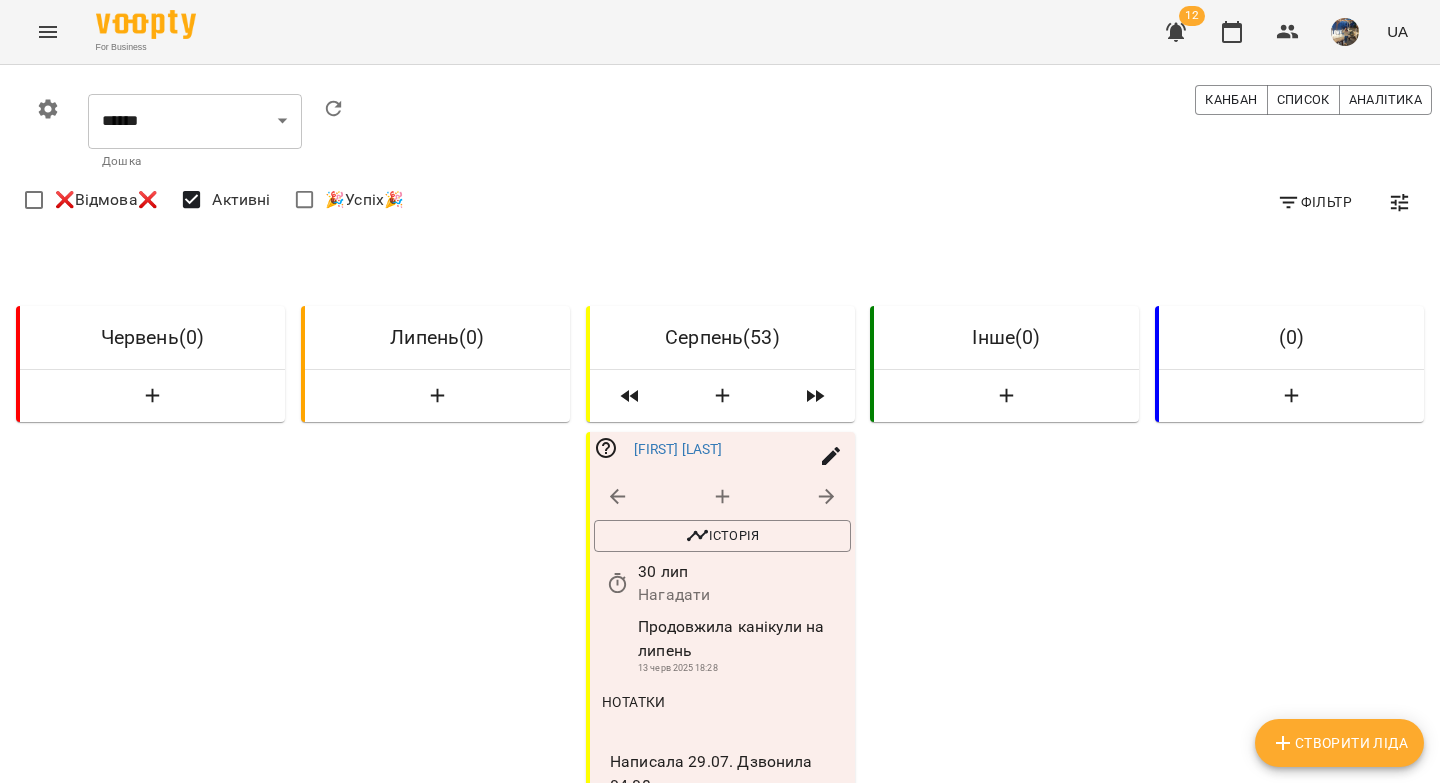 scroll, scrollTop: 406, scrollLeft: 0, axis: vertical 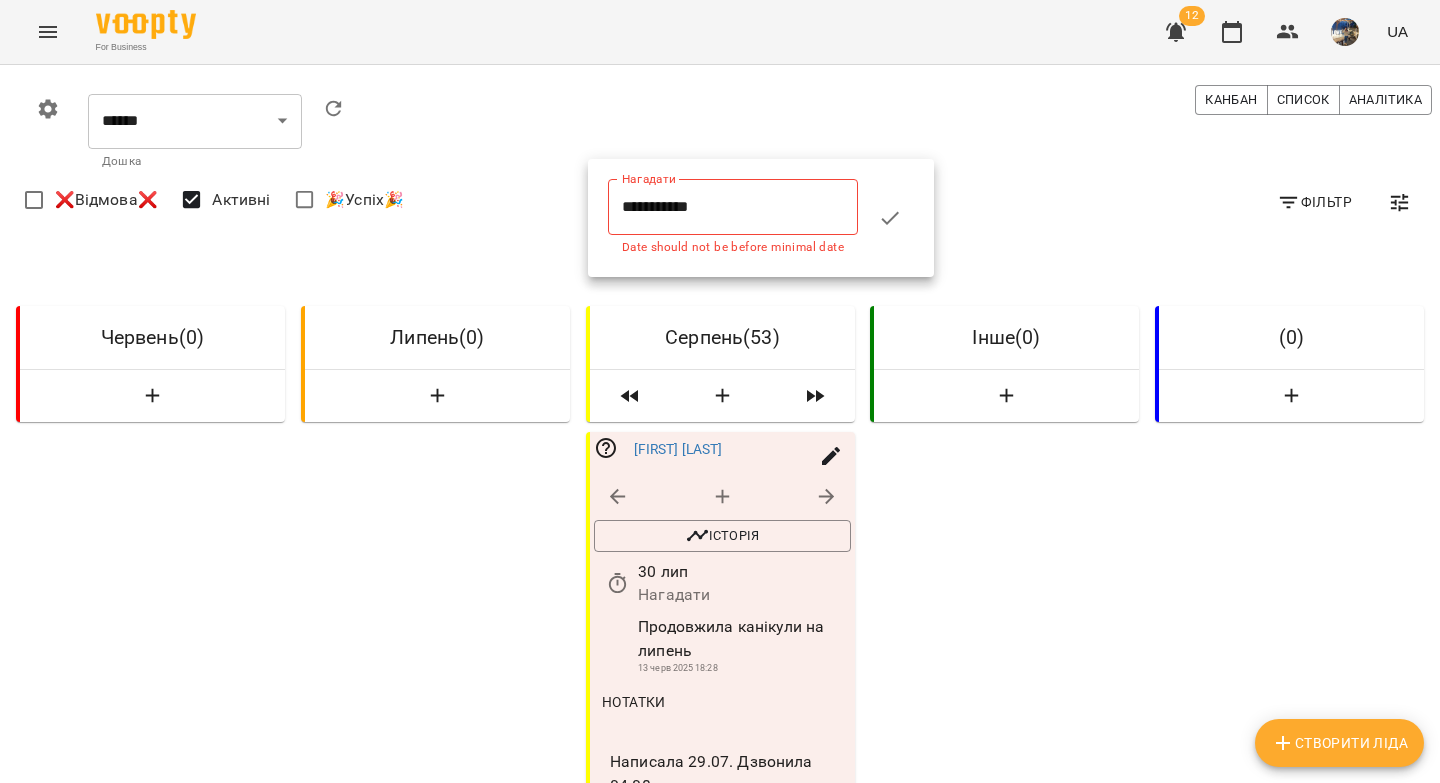click on "**********" at bounding box center [733, 207] 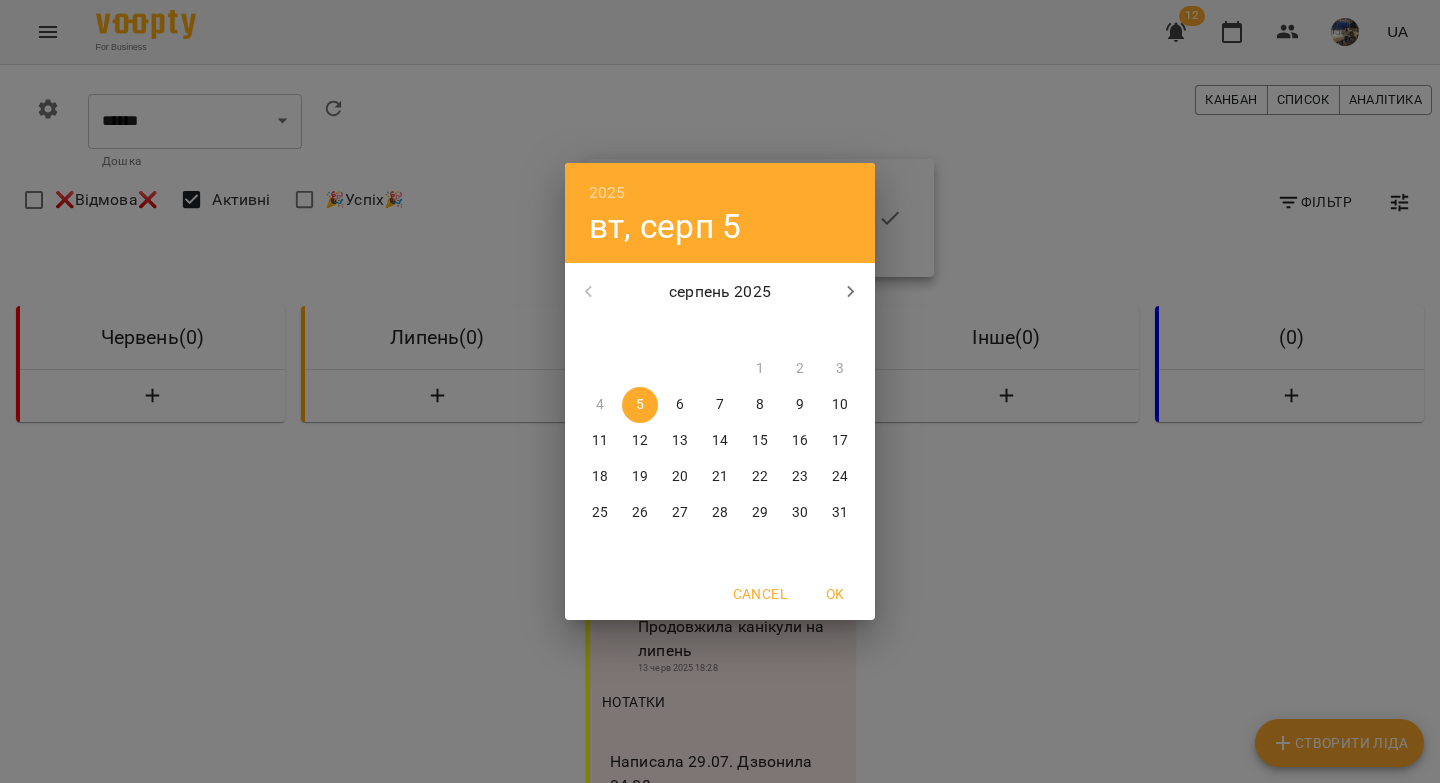 drag, startPoint x: 717, startPoint y: 400, endPoint x: 726, endPoint y: 390, distance: 13.453624 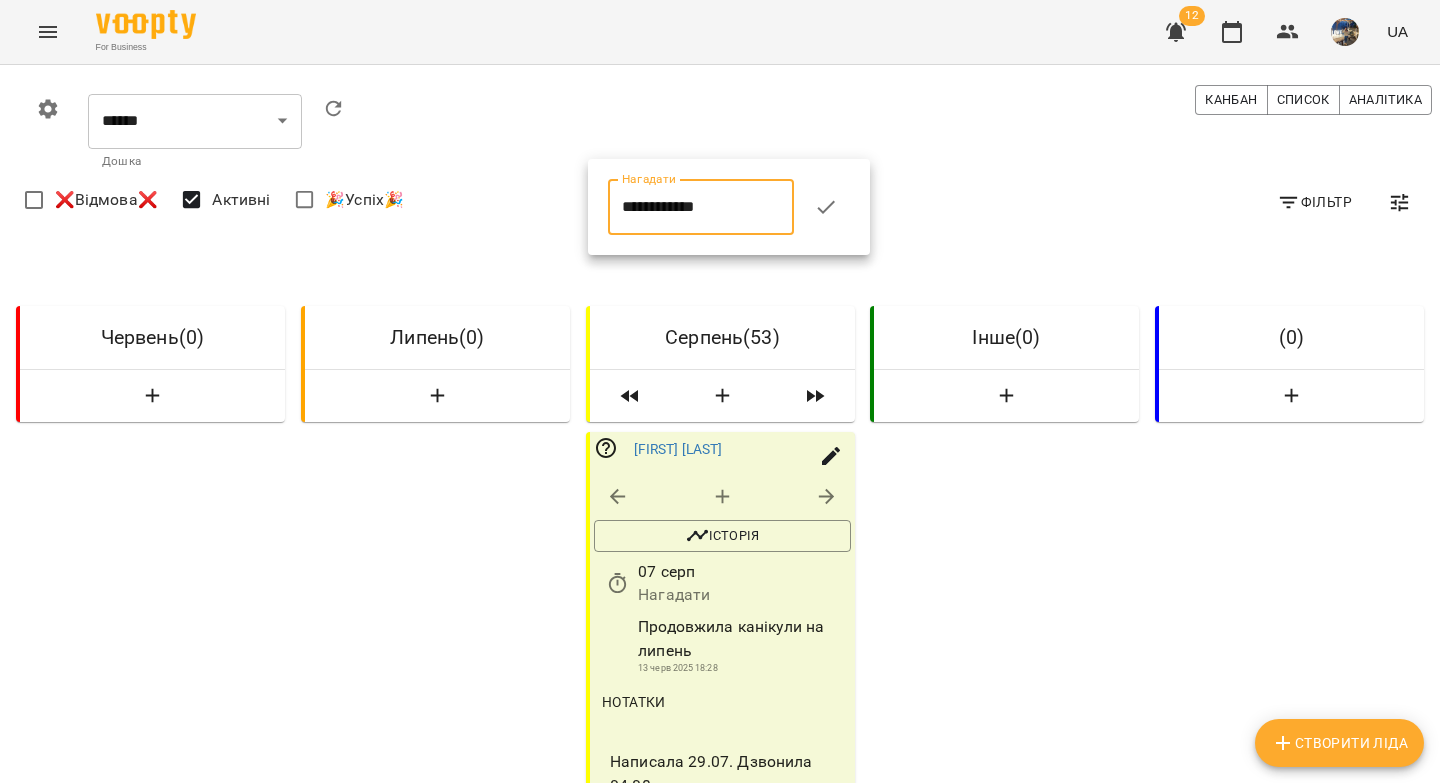click 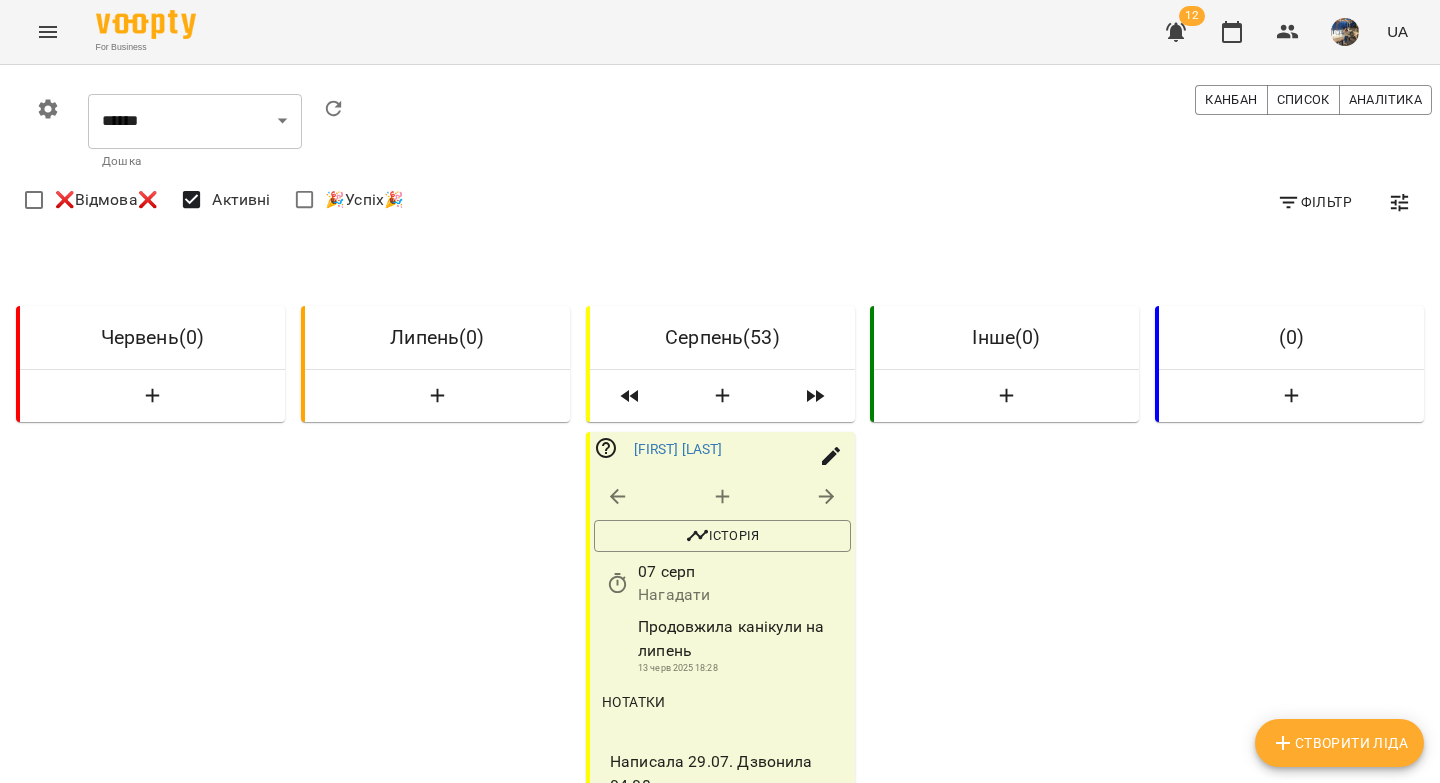 scroll, scrollTop: 2655, scrollLeft: 0, axis: vertical 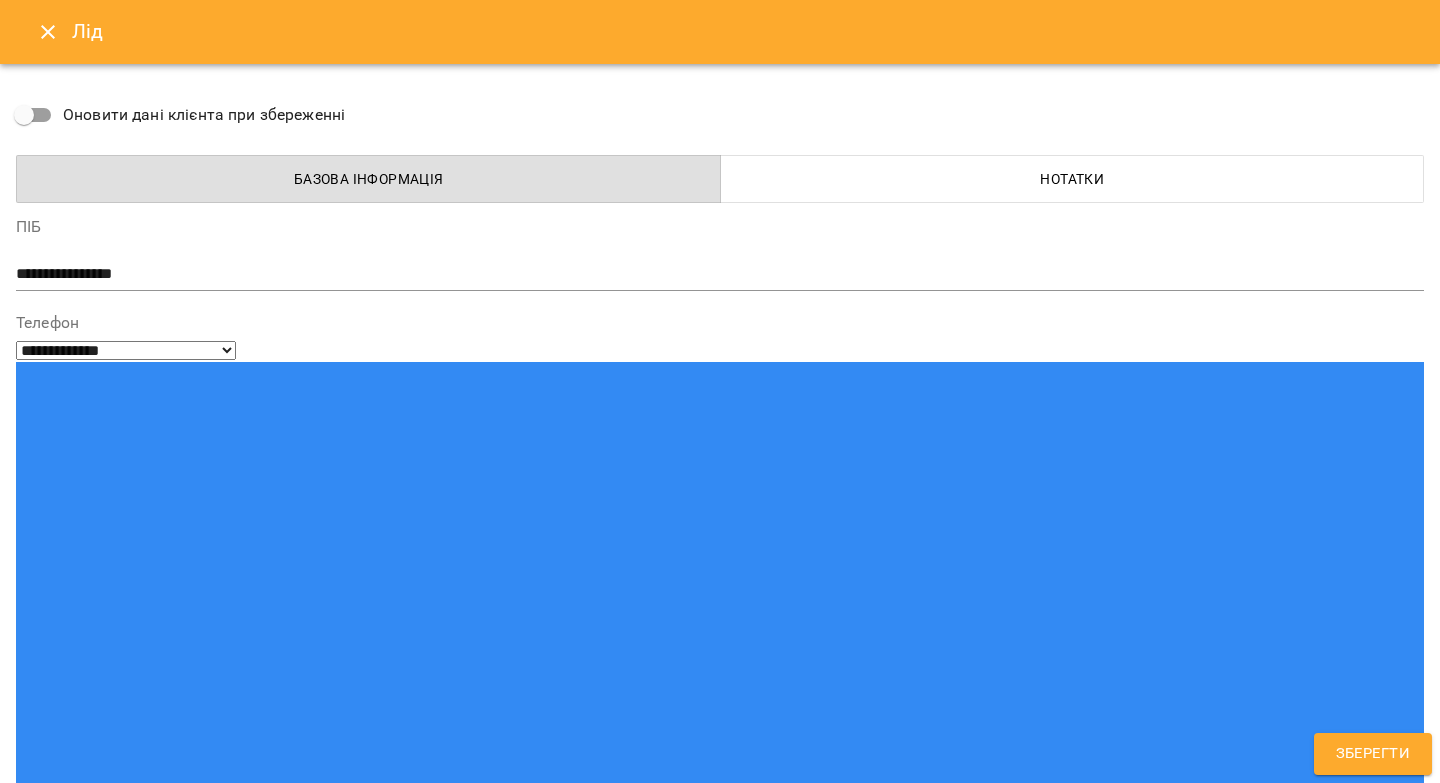 click 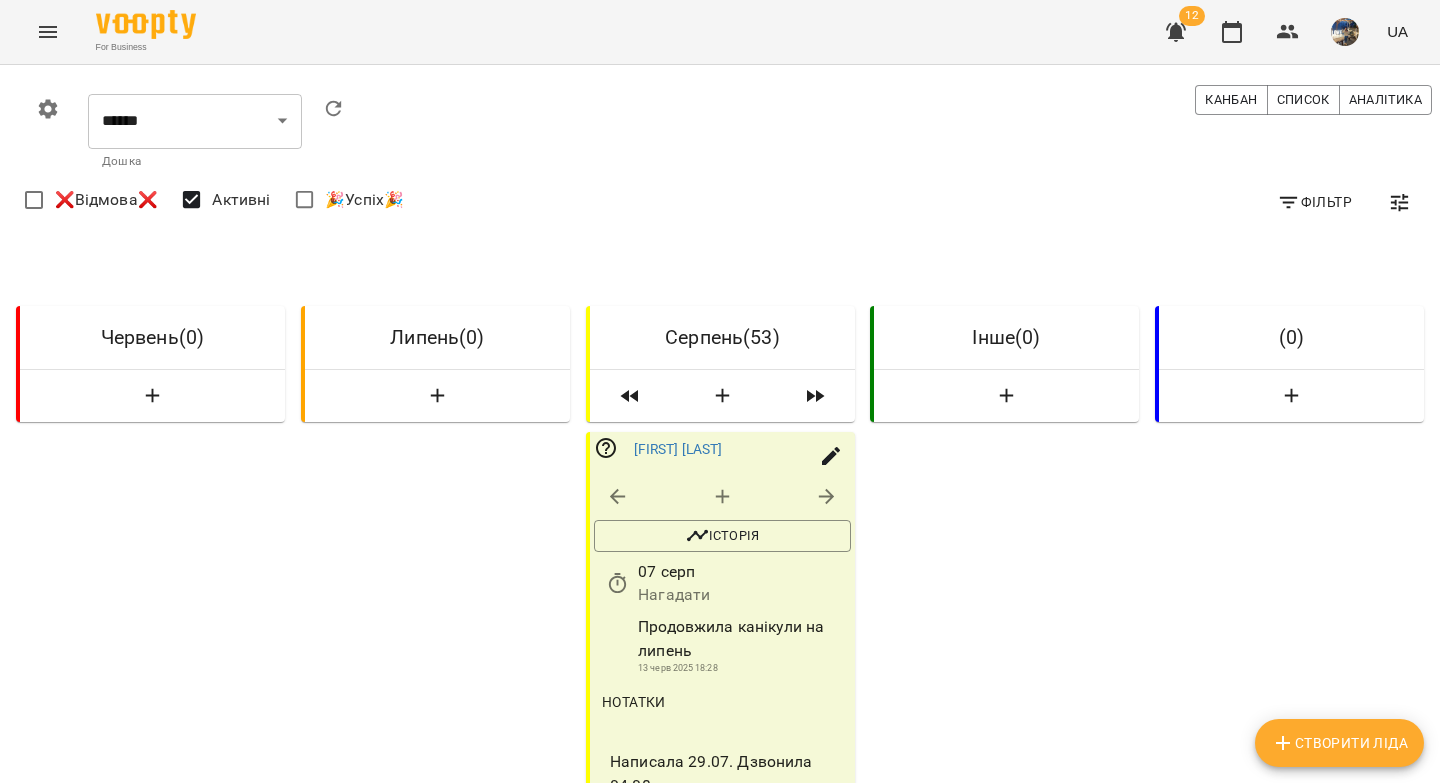 click on "Родіон Савицький" at bounding box center [692, 4727] 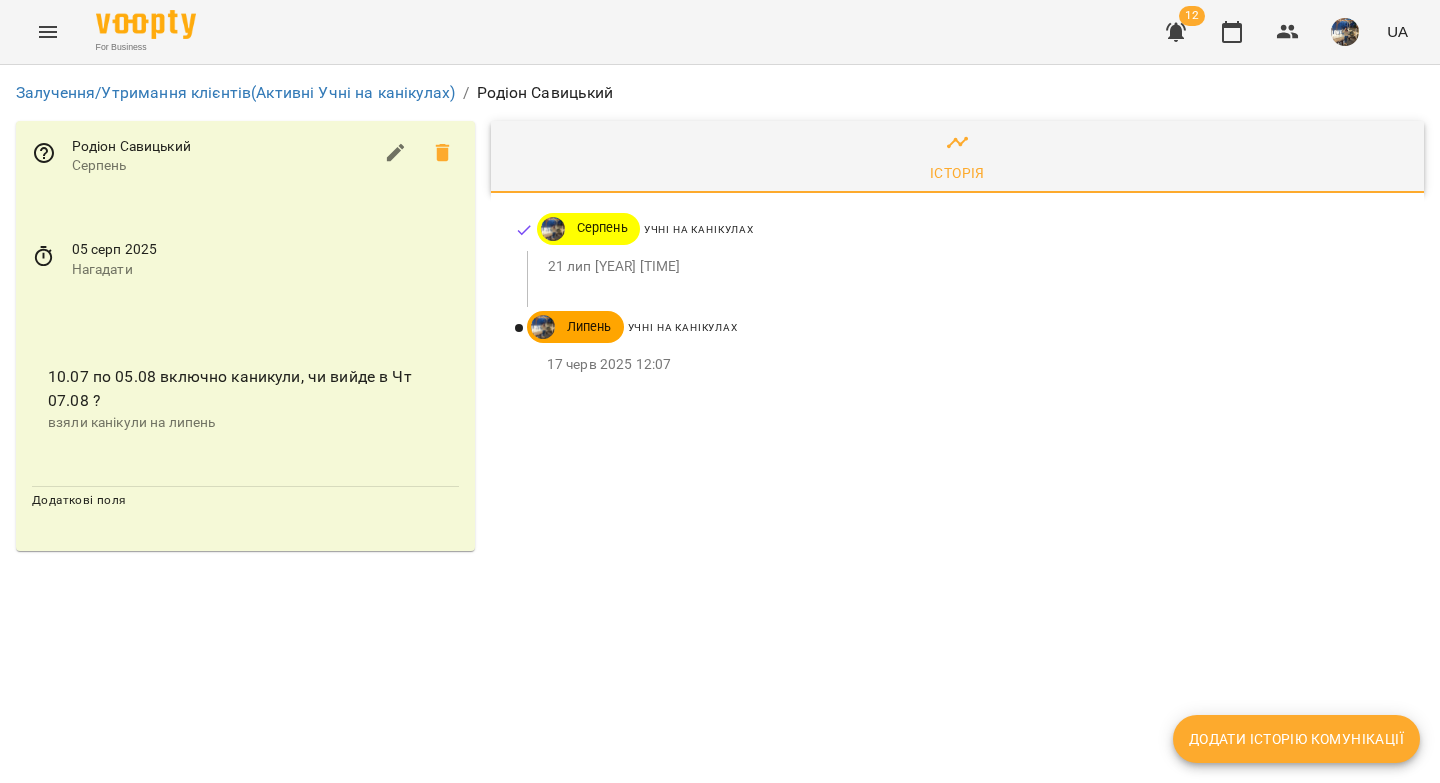 scroll, scrollTop: 0, scrollLeft: 0, axis: both 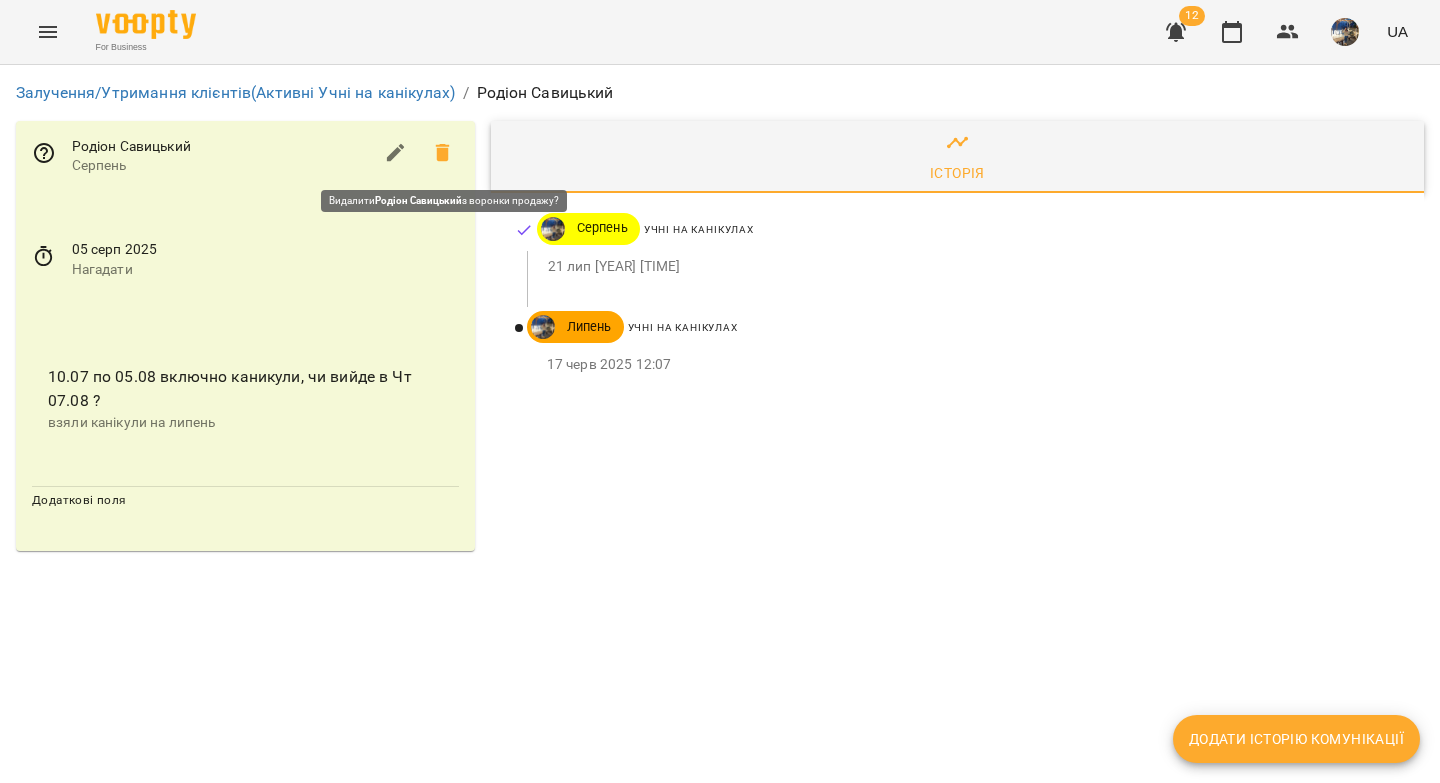 click 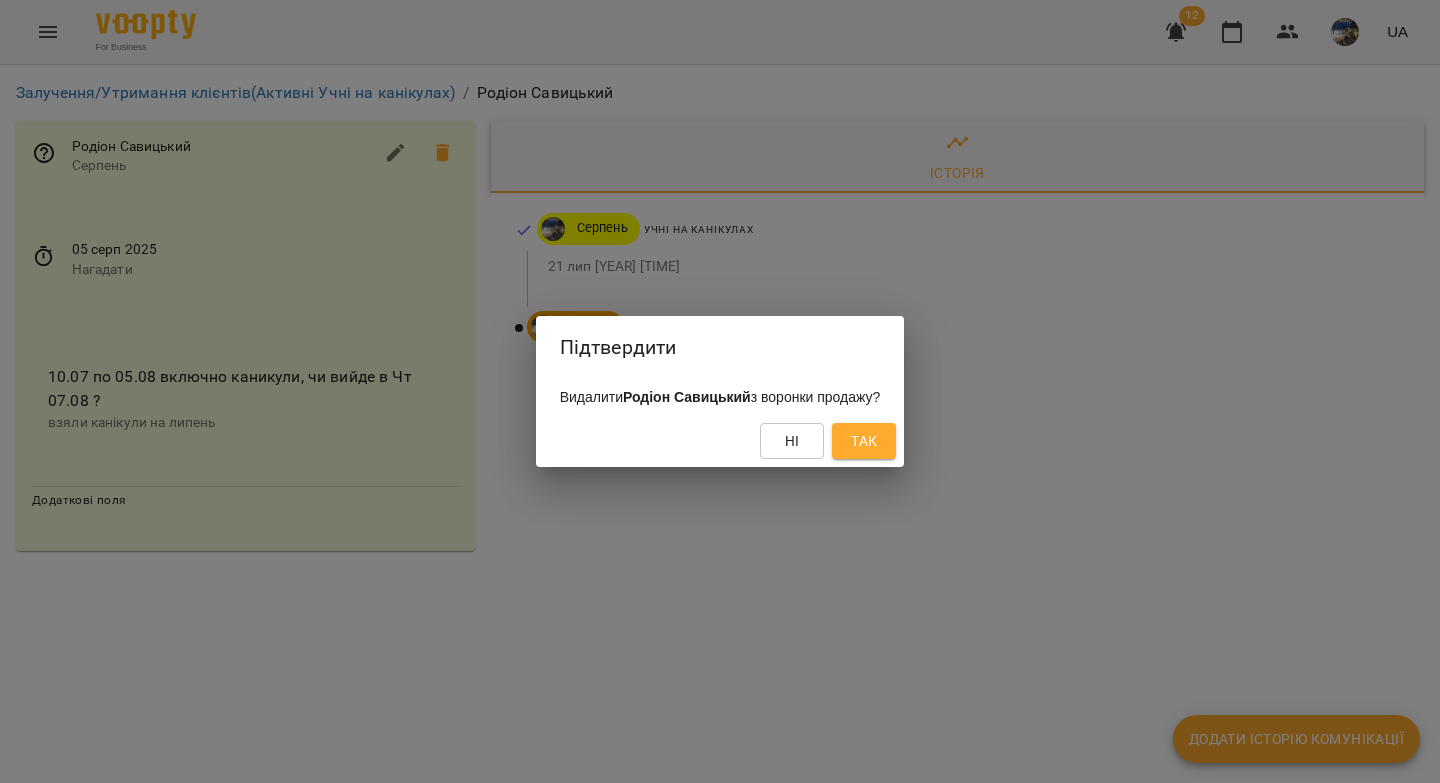 click on "Так" at bounding box center (864, 441) 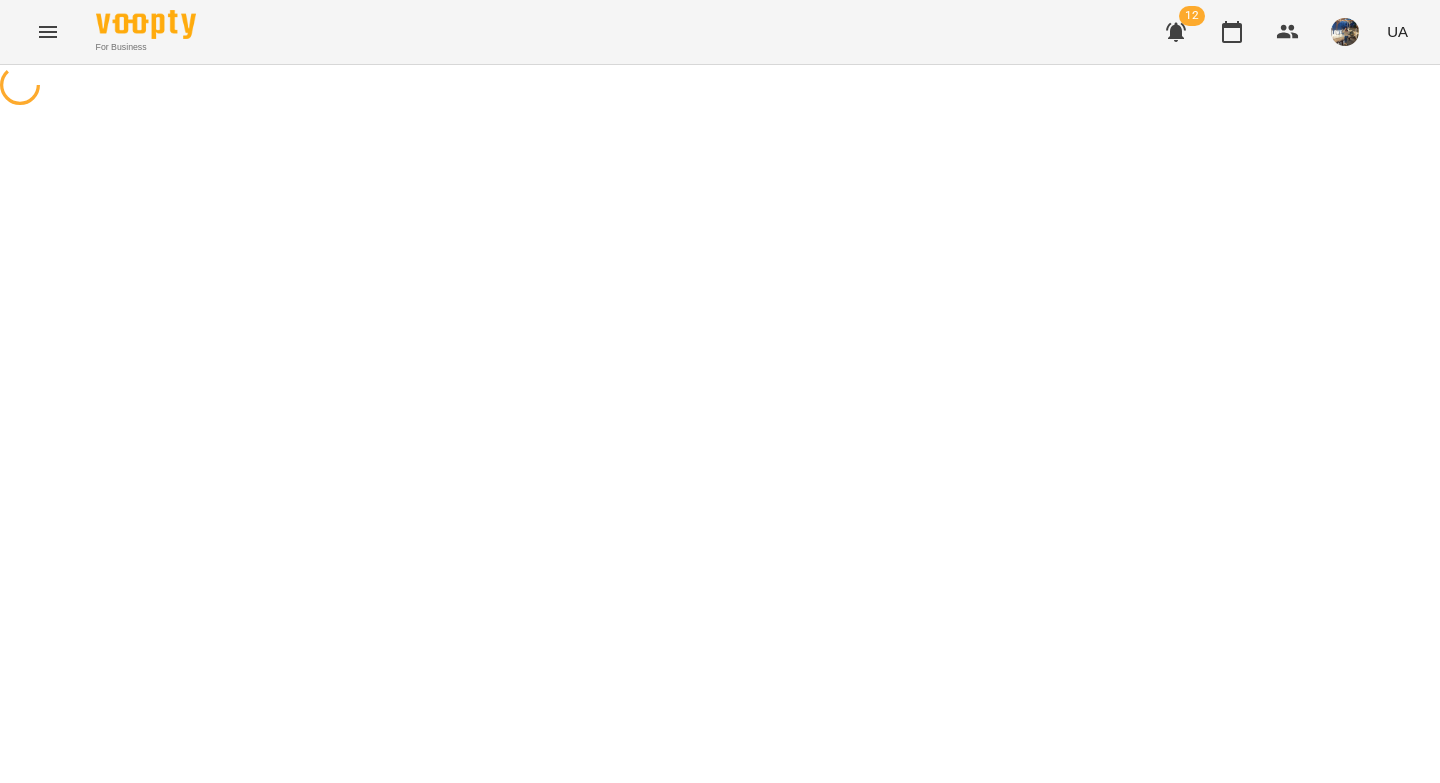 select on "**********" 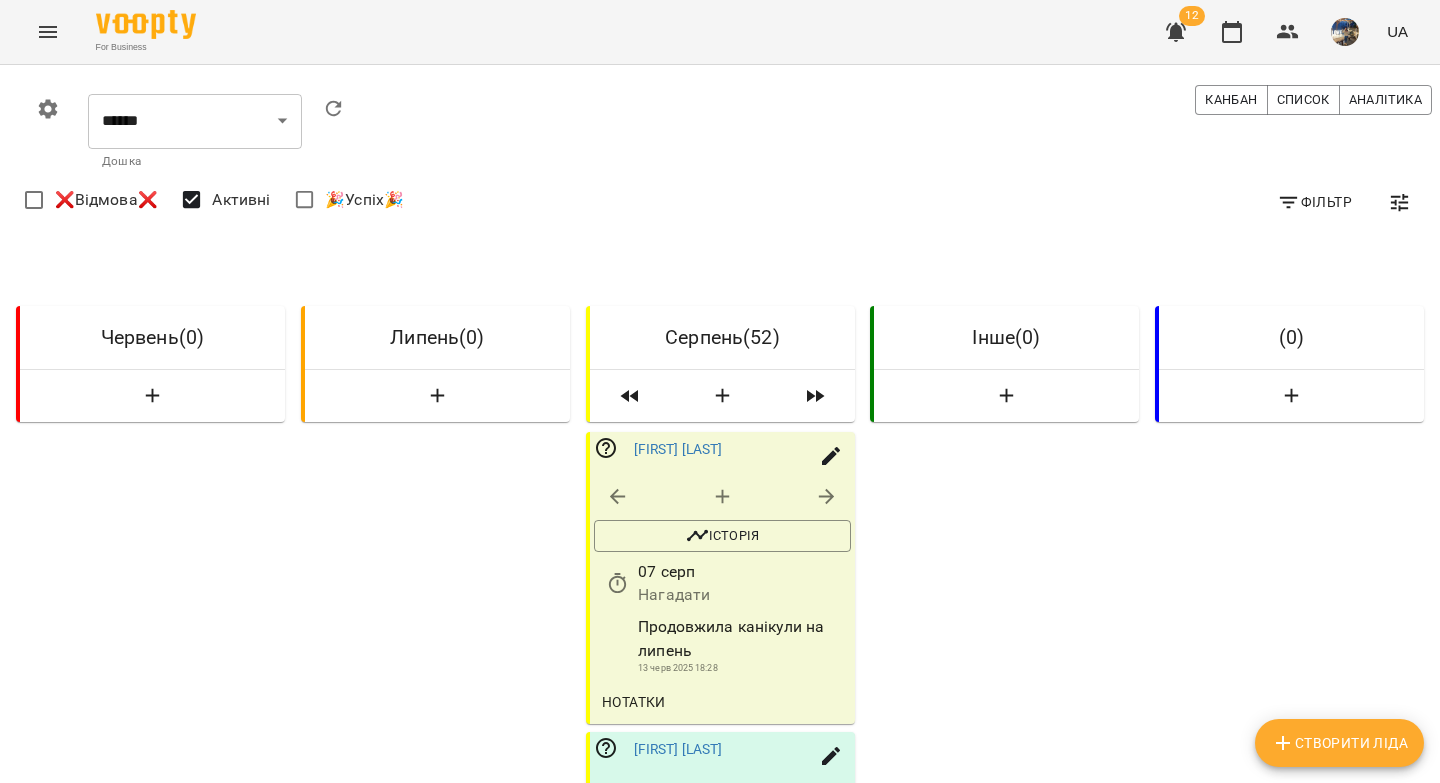 scroll, scrollTop: 2469, scrollLeft: 0, axis: vertical 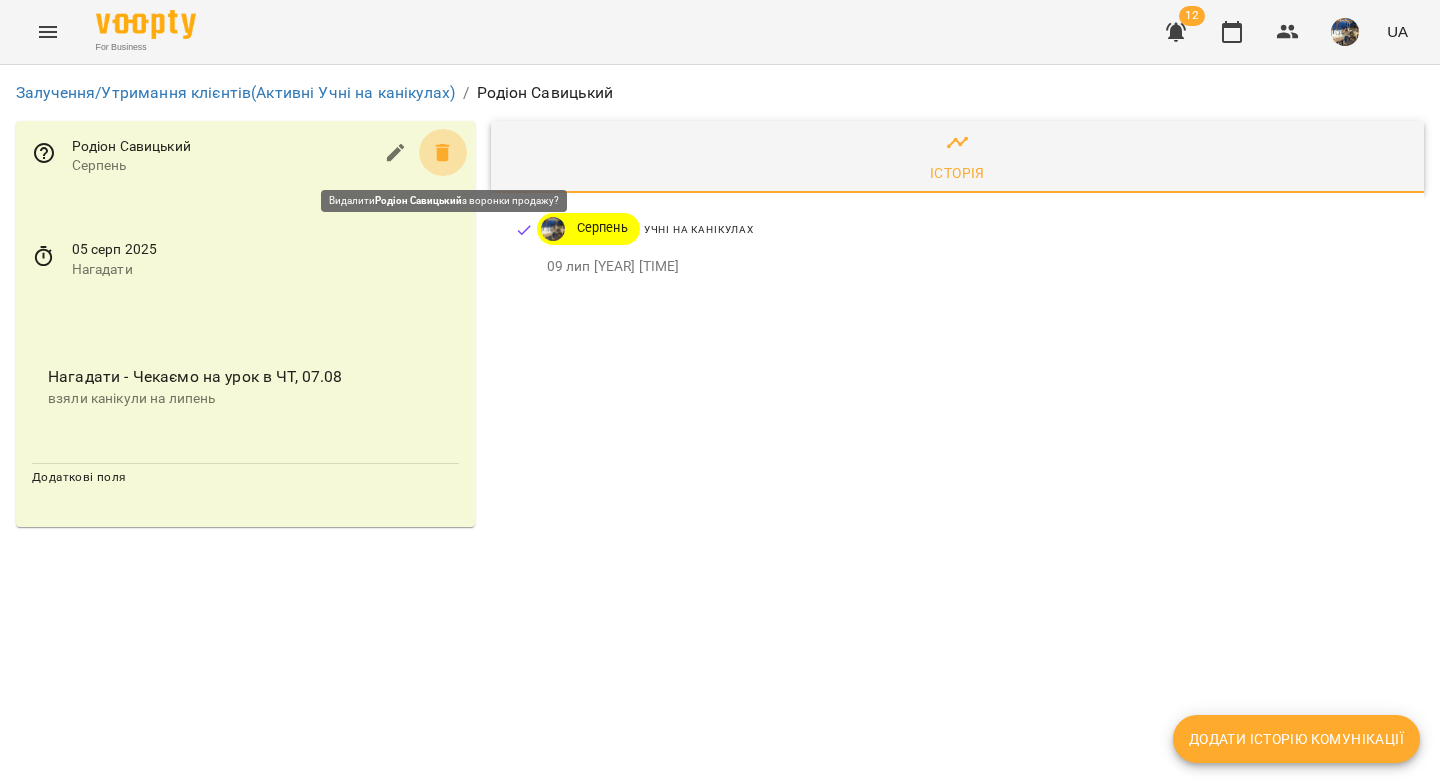 click 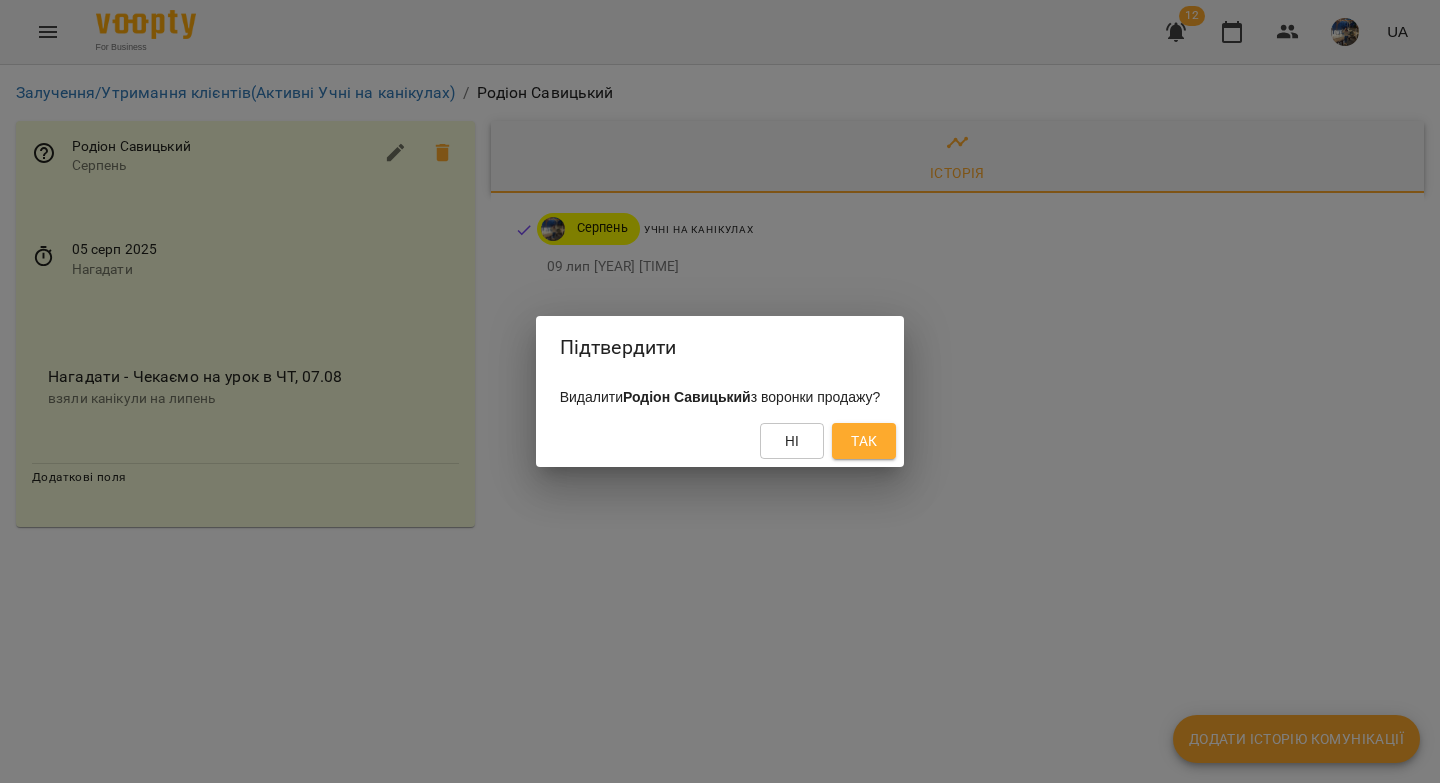 click on "Так" at bounding box center (864, 441) 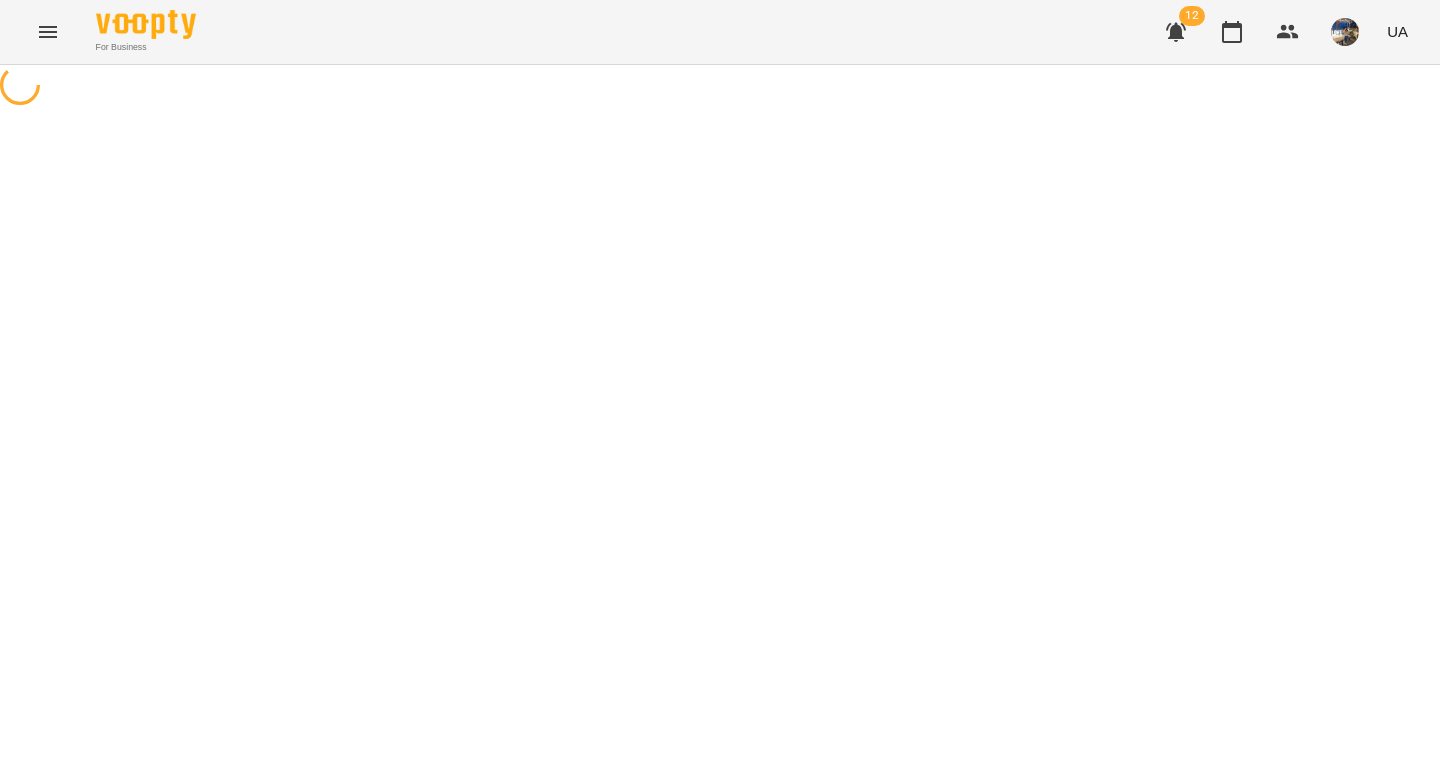 select on "**********" 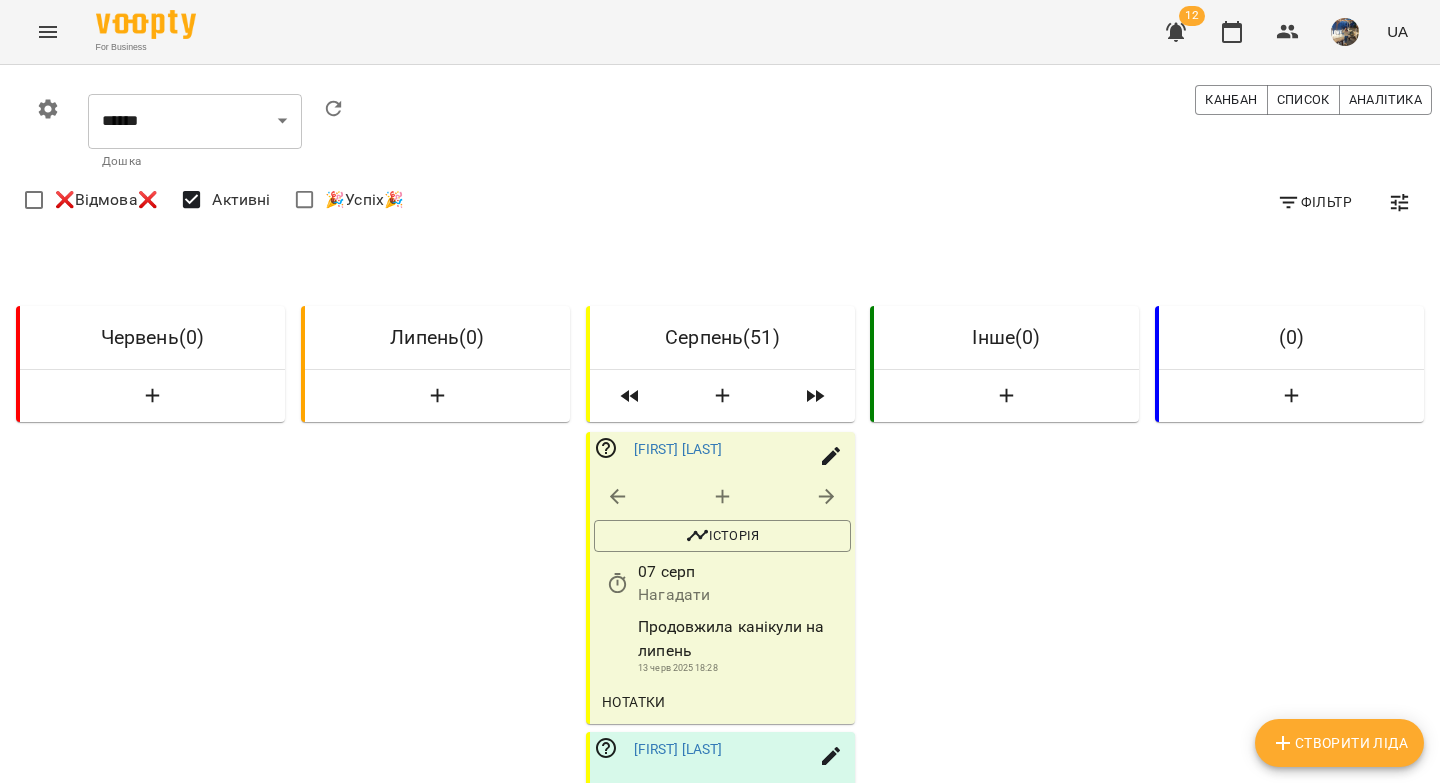 scroll, scrollTop: 2469, scrollLeft: 0, axis: vertical 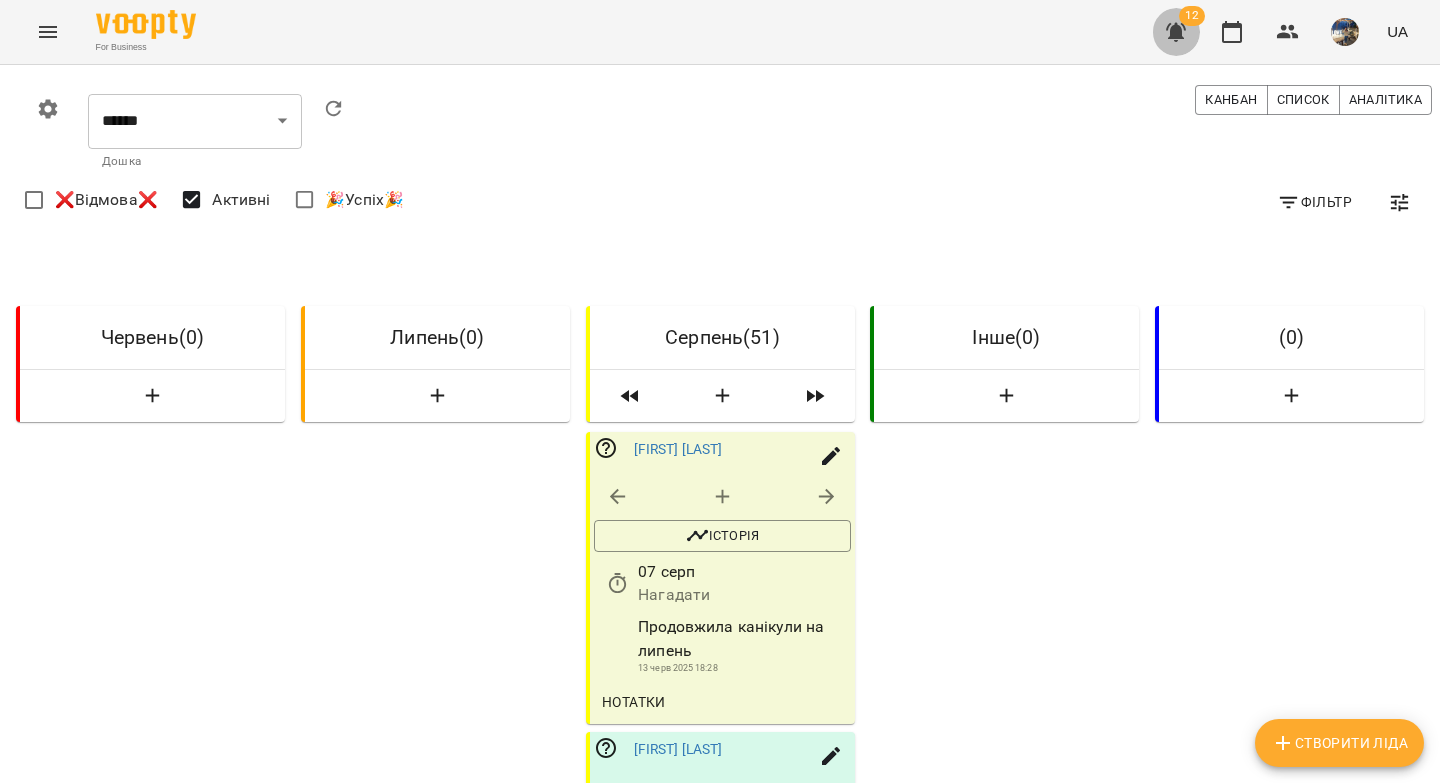 click 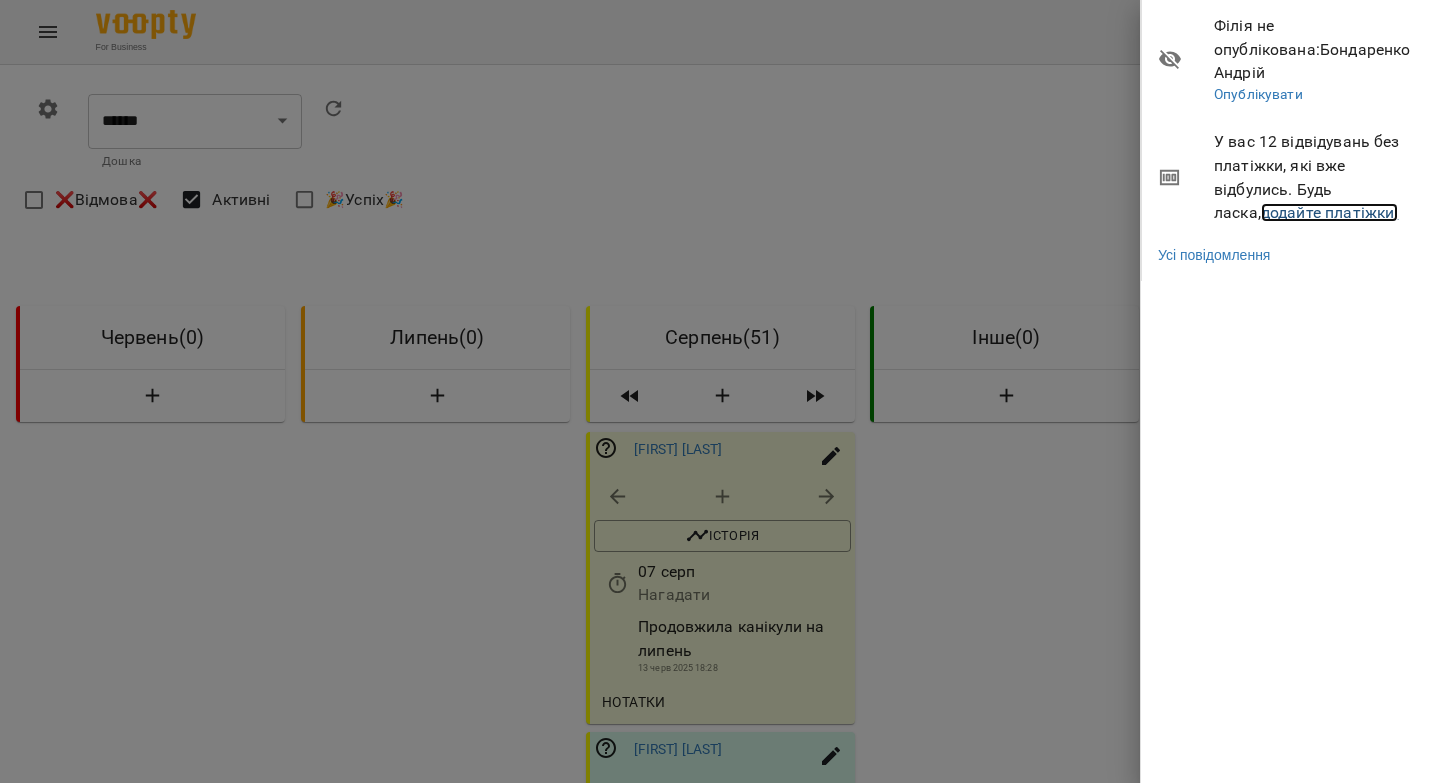 click on "додайте платіжки!" at bounding box center (1330, 212) 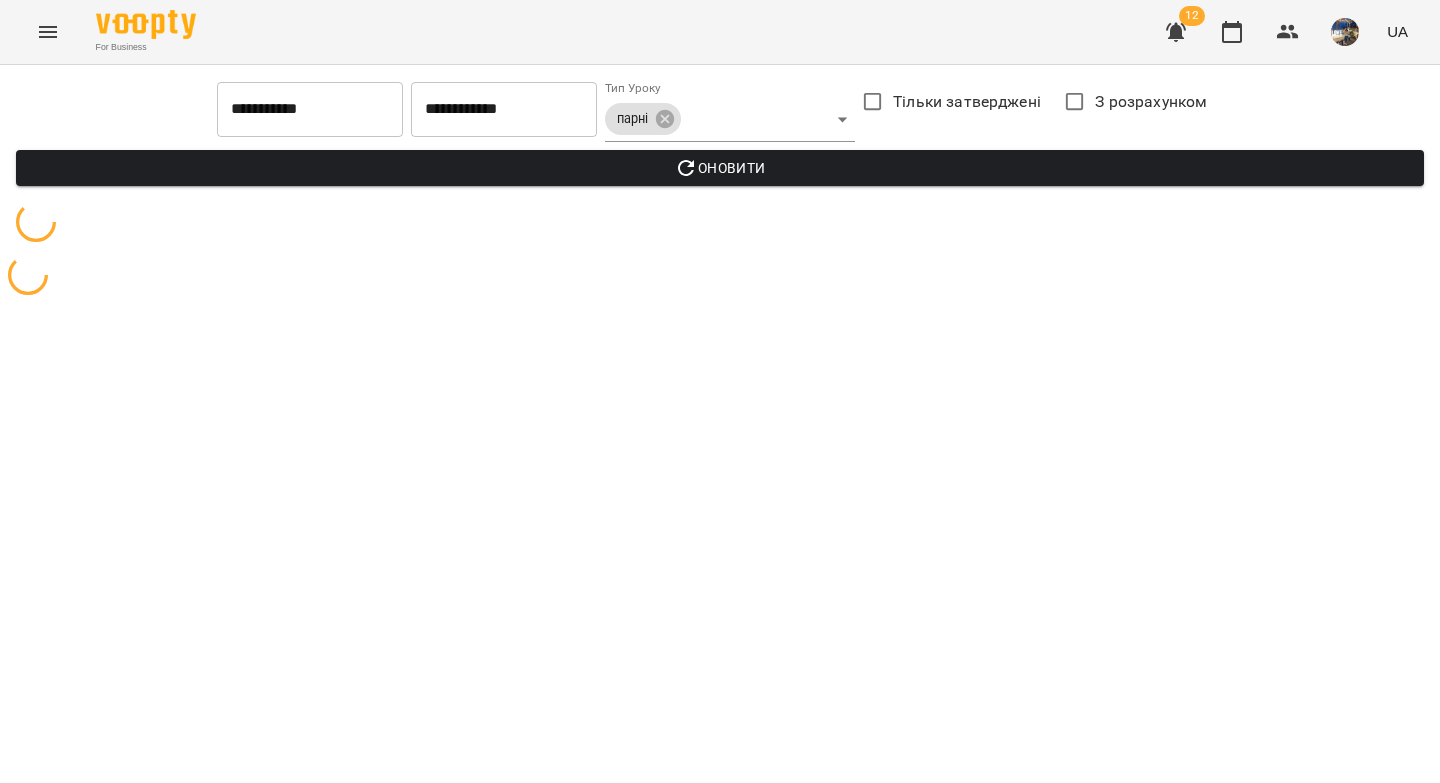 scroll, scrollTop: 0, scrollLeft: 0, axis: both 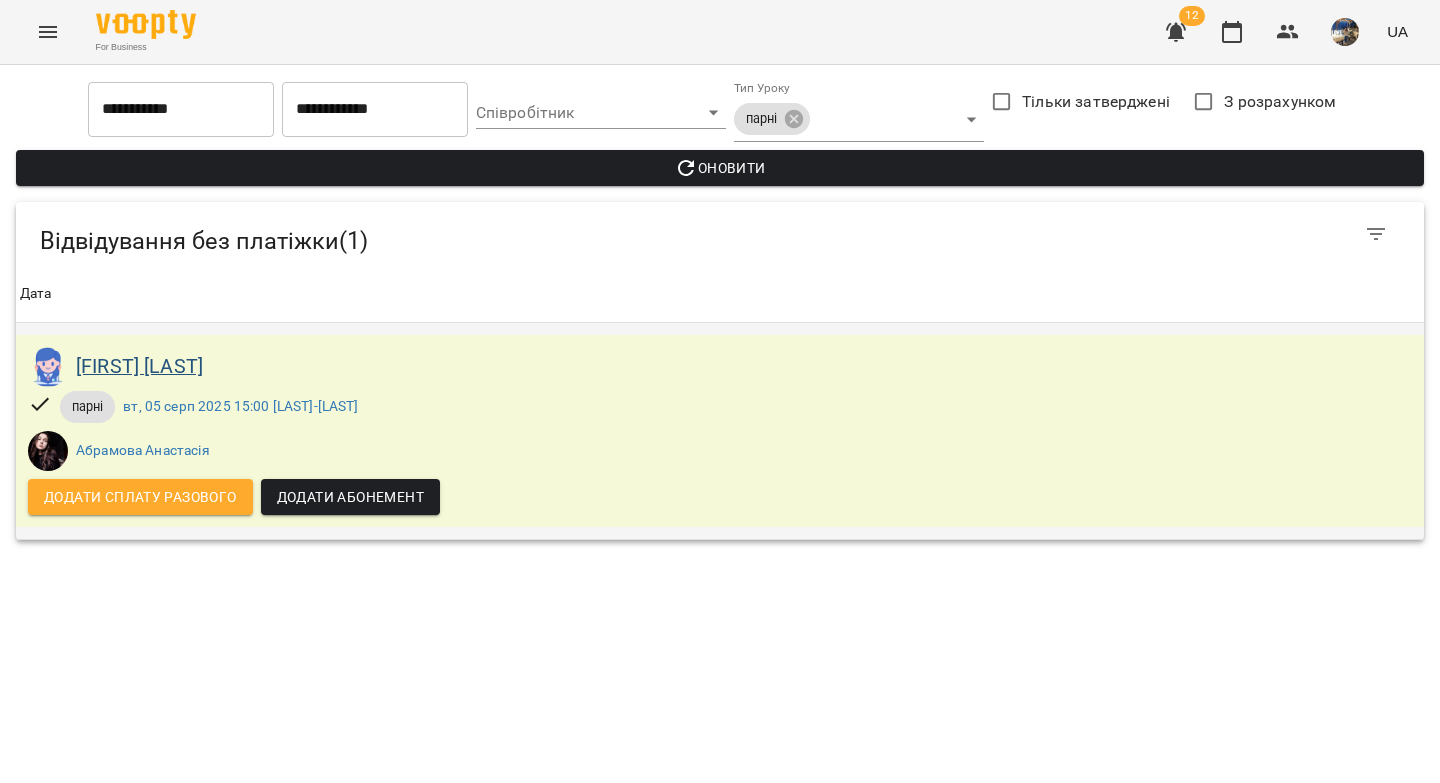 drag, startPoint x: 280, startPoint y: 364, endPoint x: 81, endPoint y: 366, distance: 199.01006 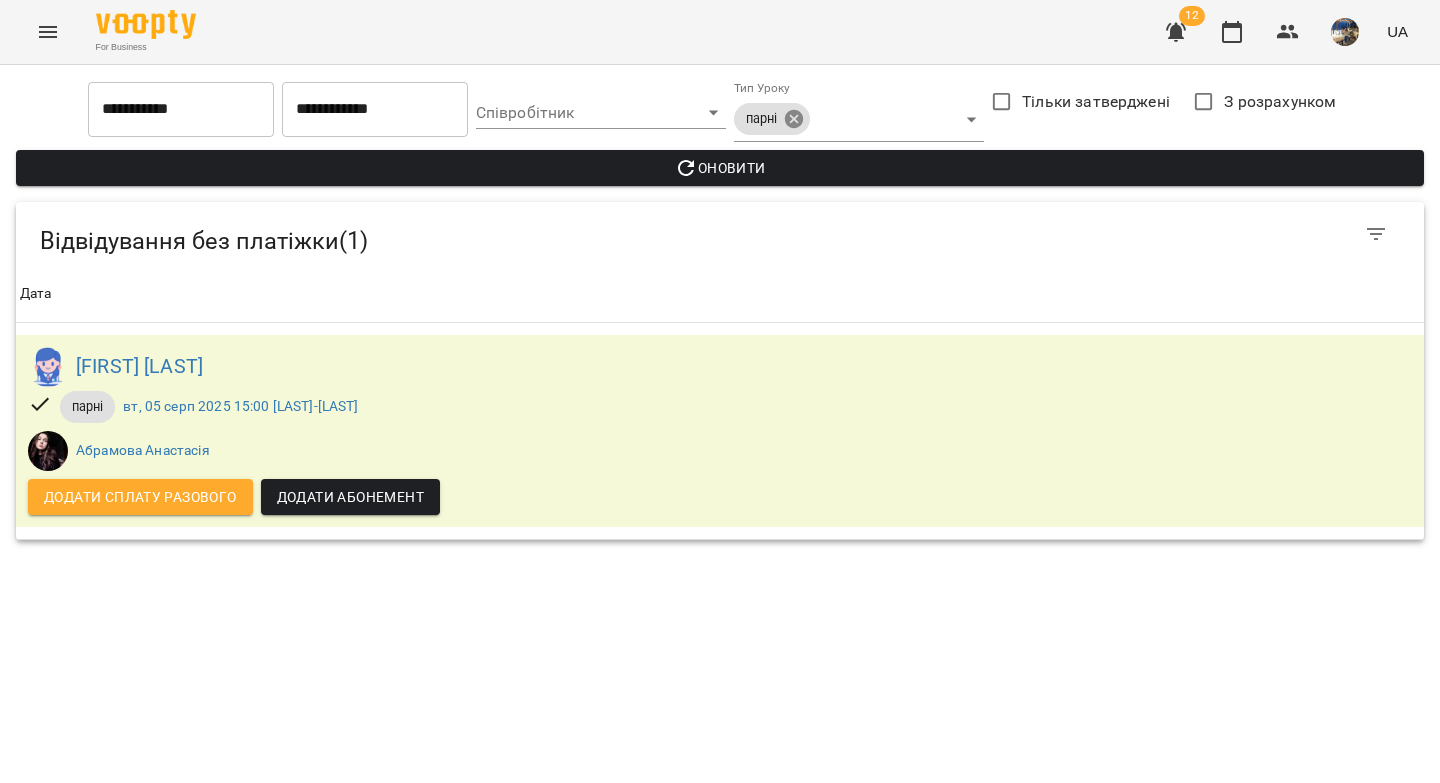 click on "**********" at bounding box center [720, 278] 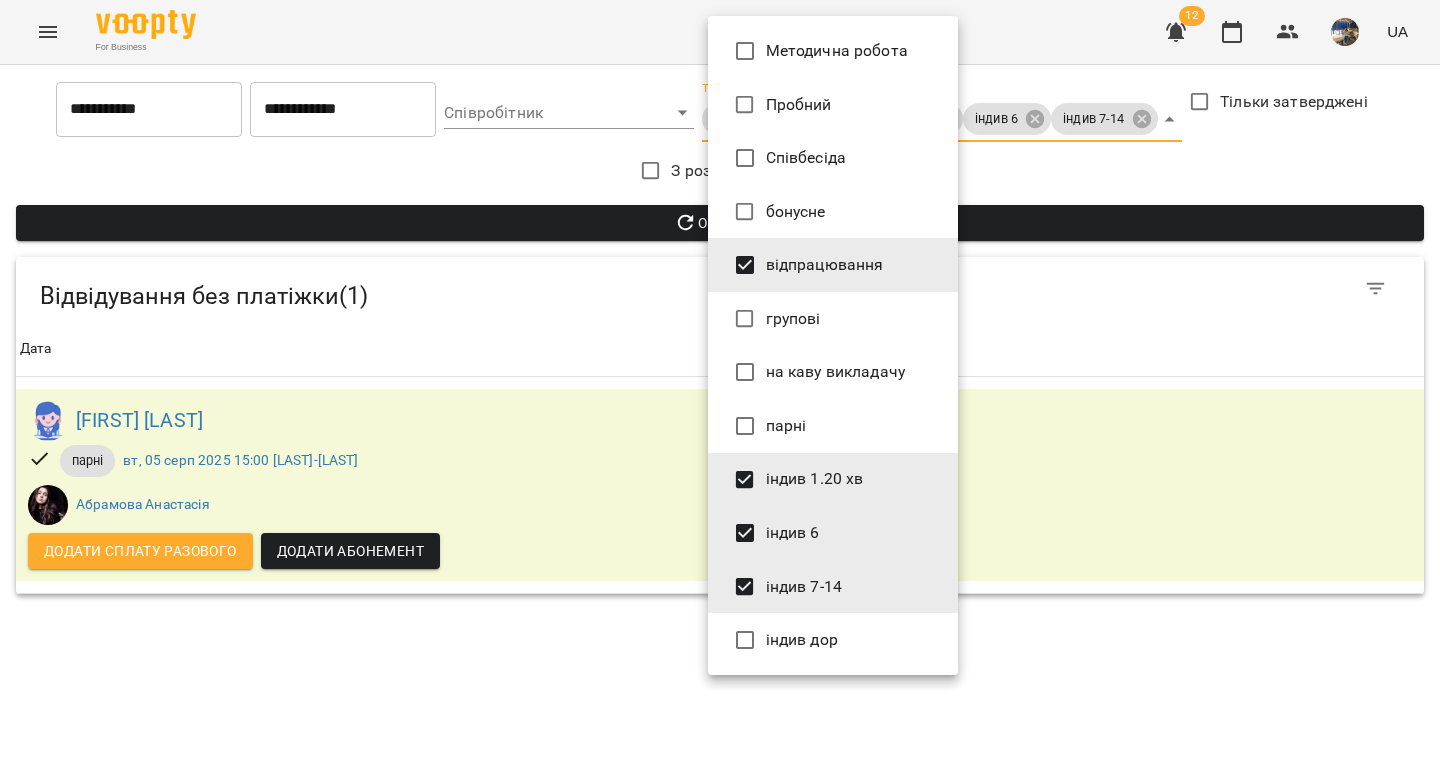 type on "**********" 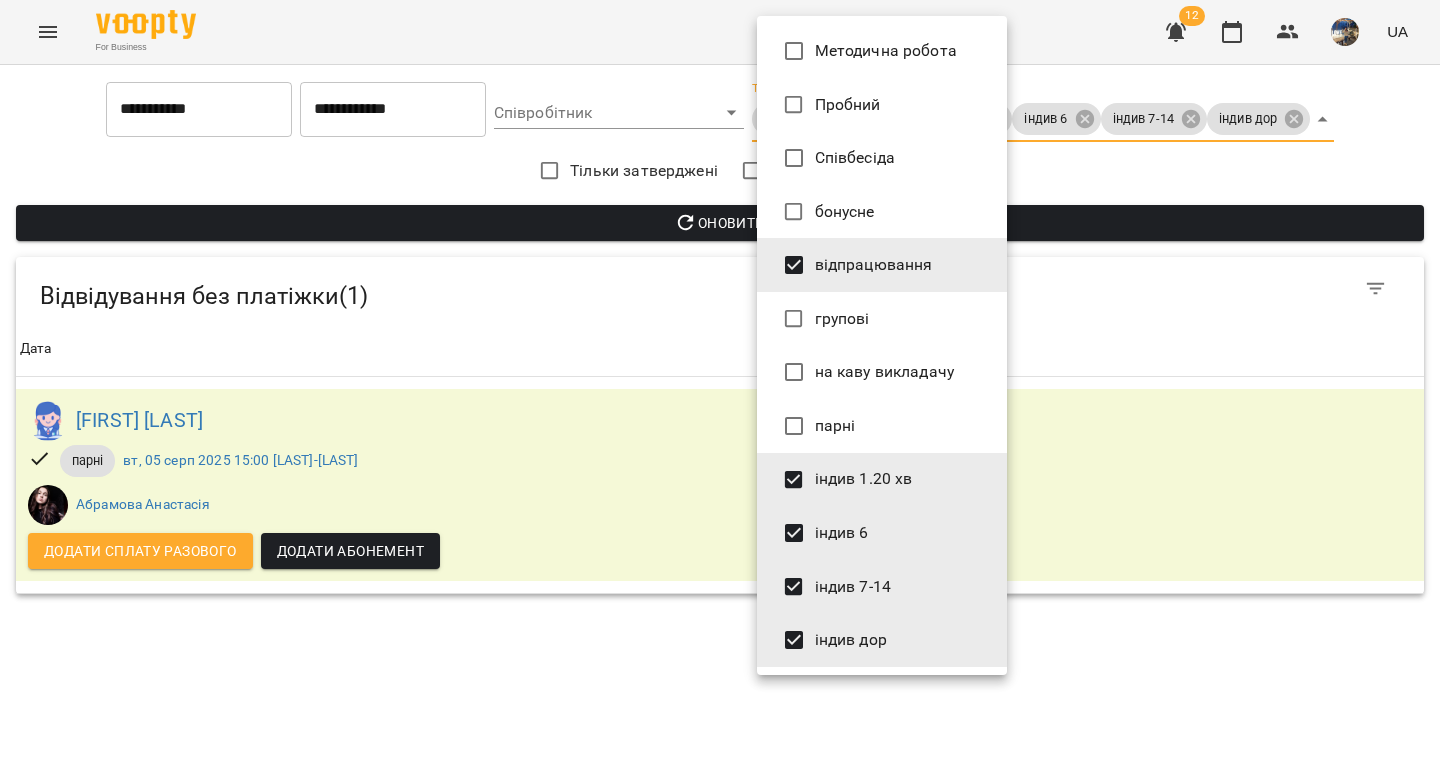click at bounding box center (720, 391) 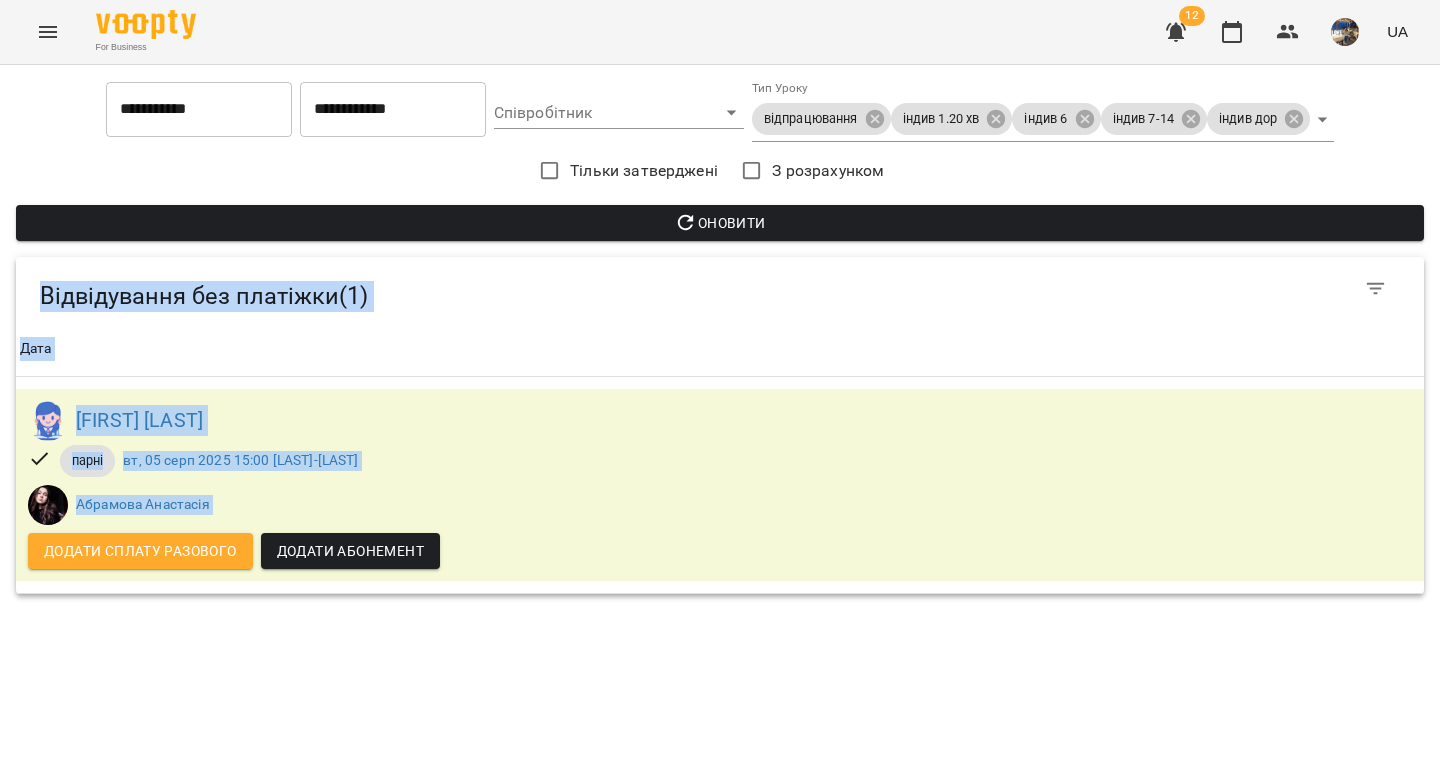 click on "Оновити" at bounding box center (720, 223) 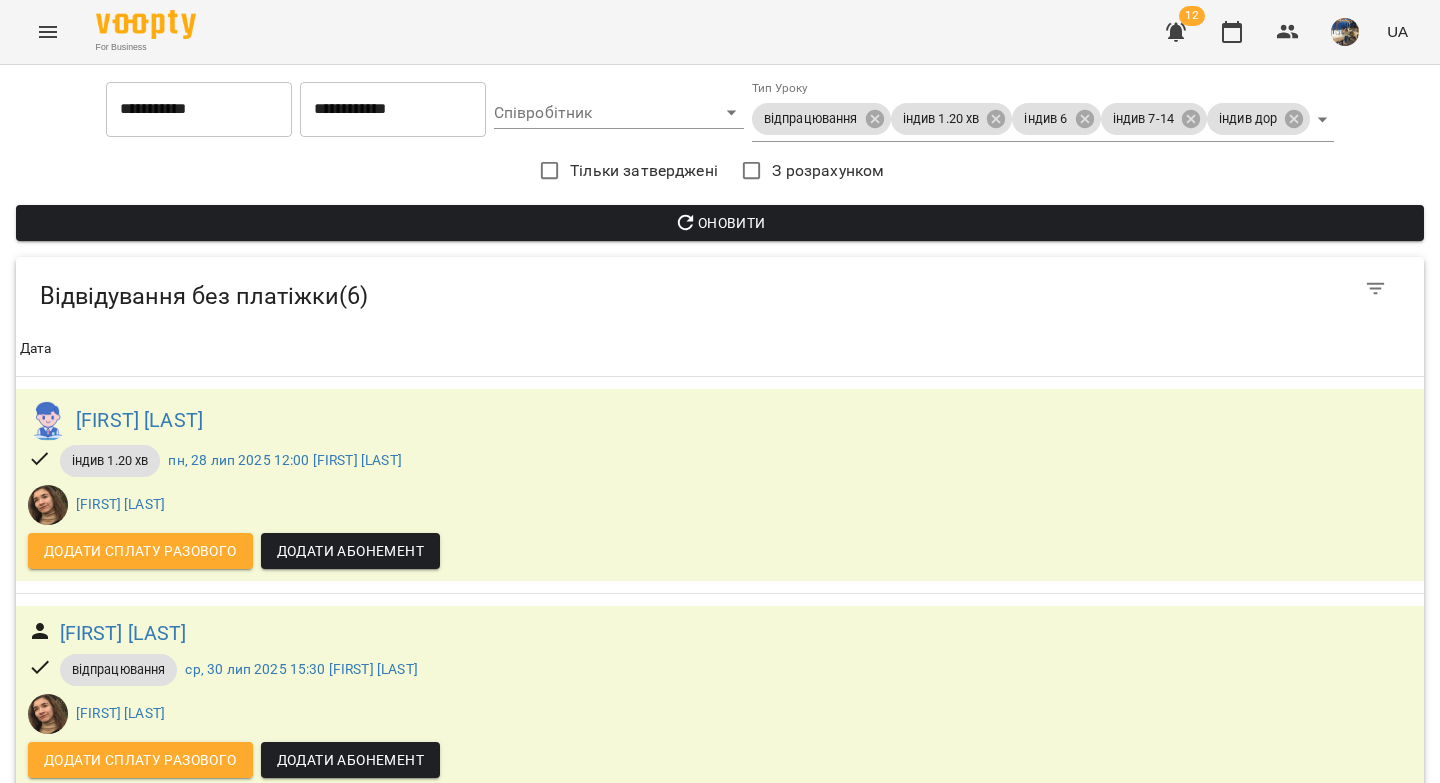 scroll, scrollTop: 0, scrollLeft: 0, axis: both 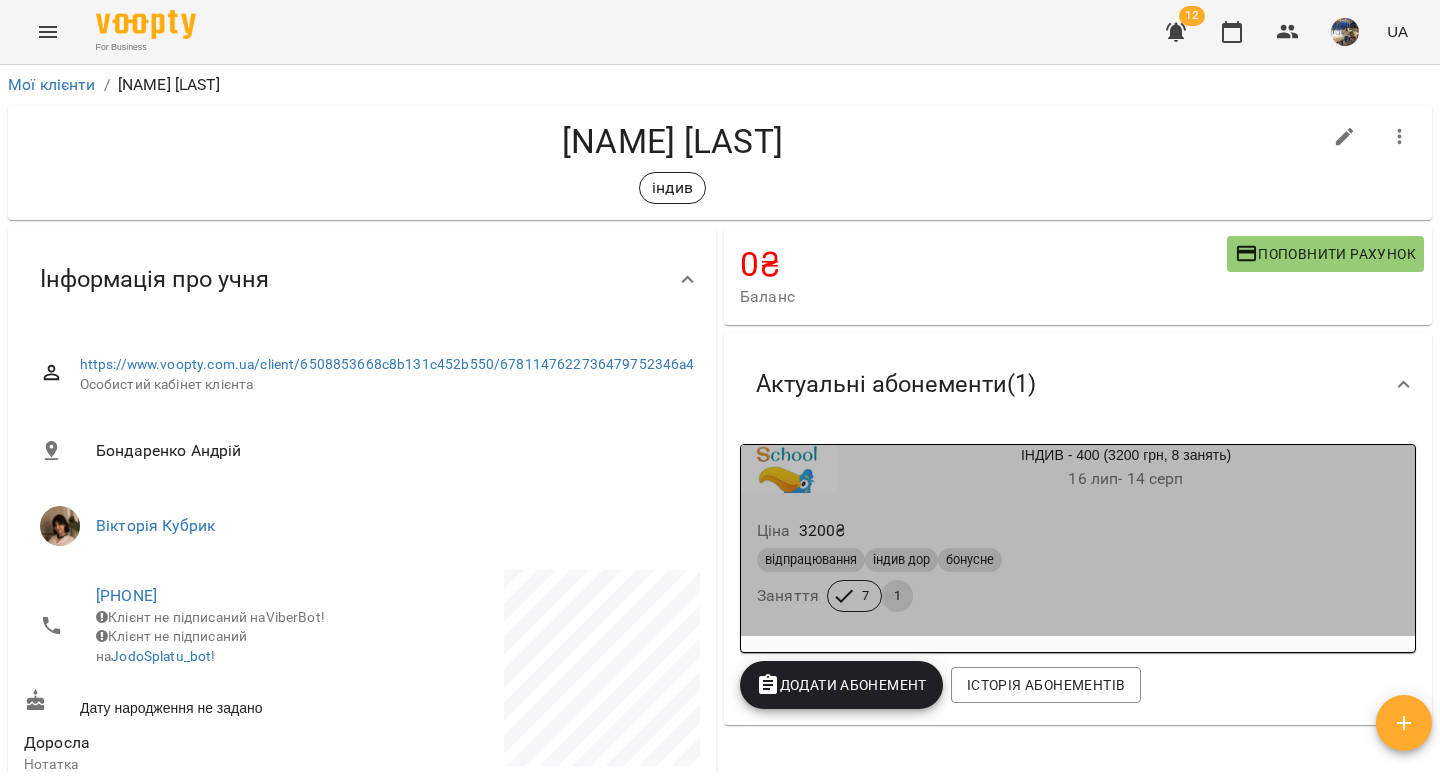 click on "Ціна 3200 ₴ відпрацювання індив дор бонусне Заняття 7 1" at bounding box center (1078, 569) 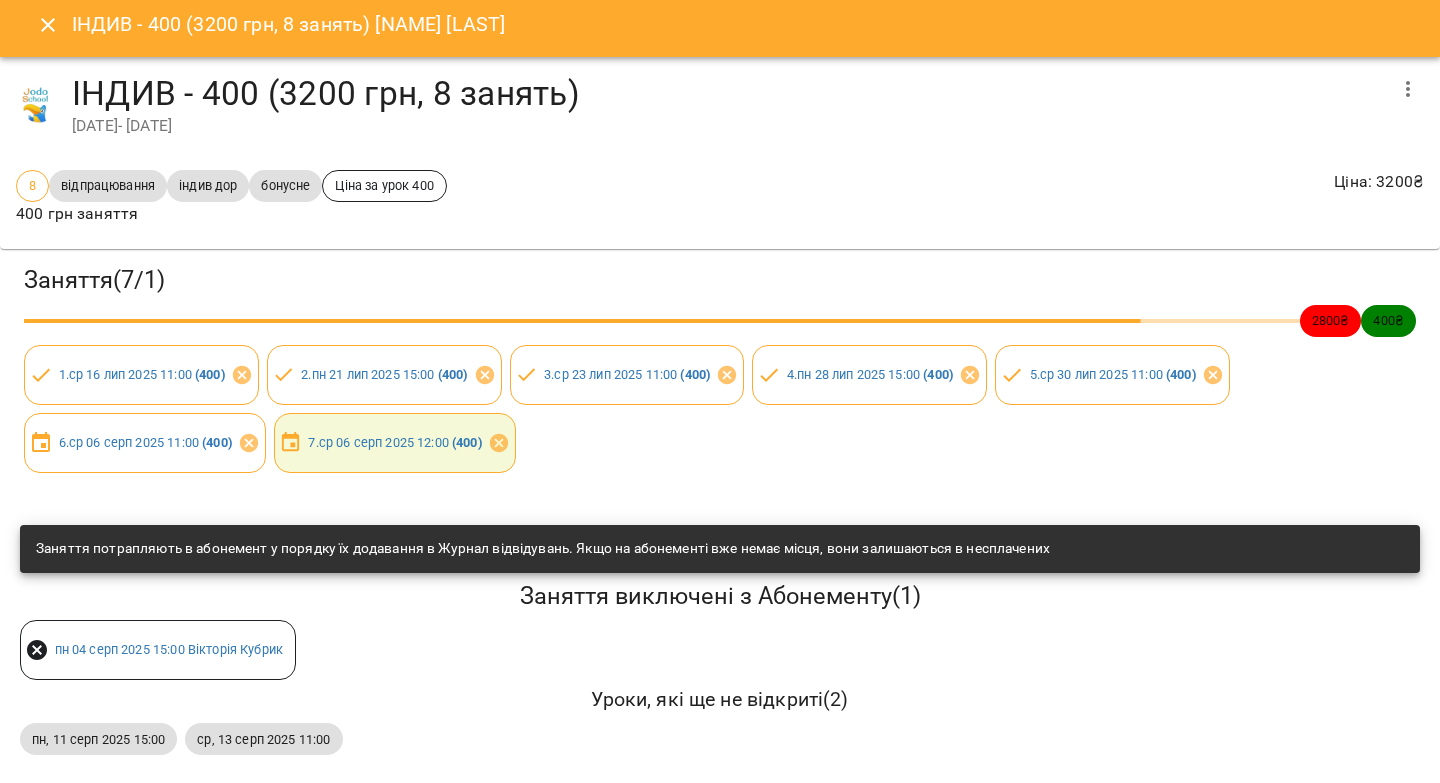 scroll, scrollTop: 22, scrollLeft: 0, axis: vertical 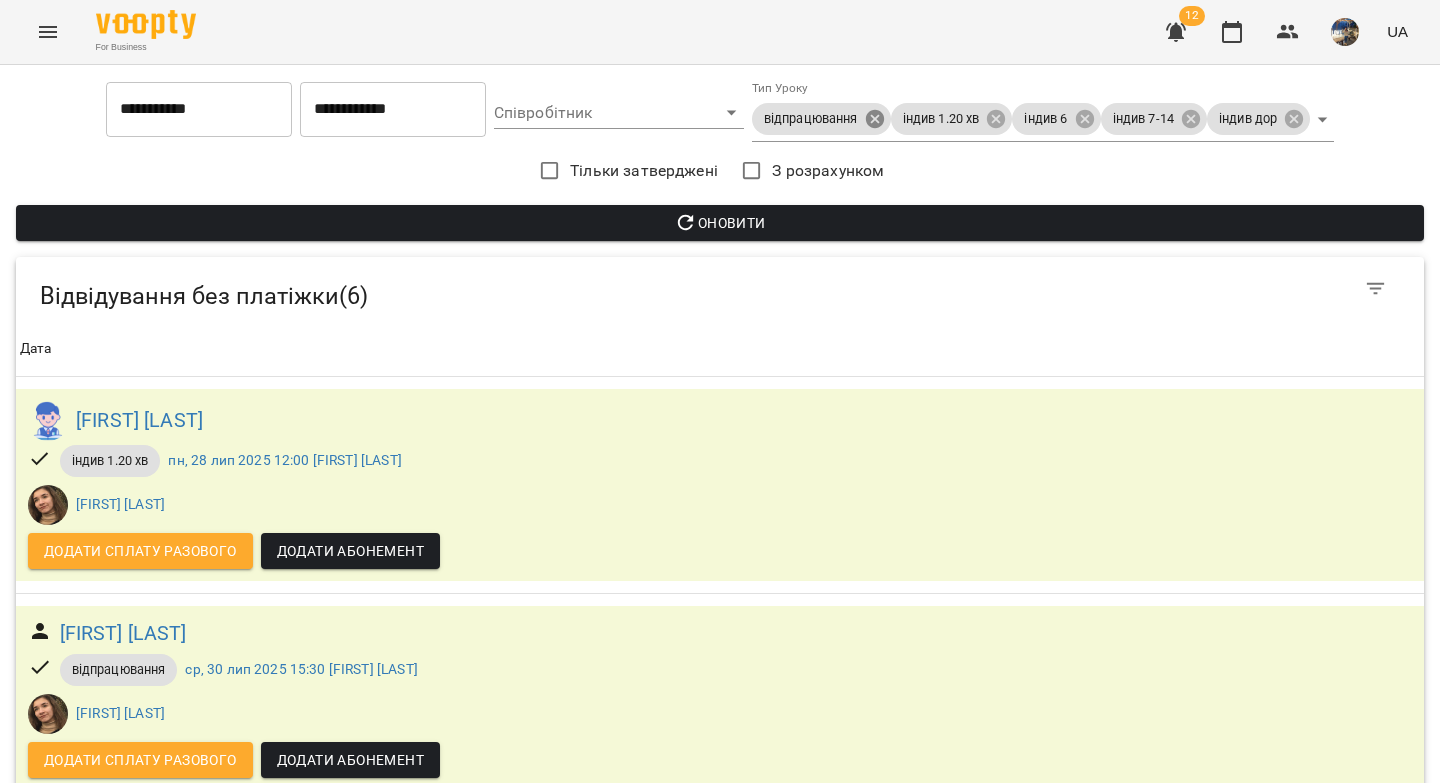 click on "**********" at bounding box center [720, 835] 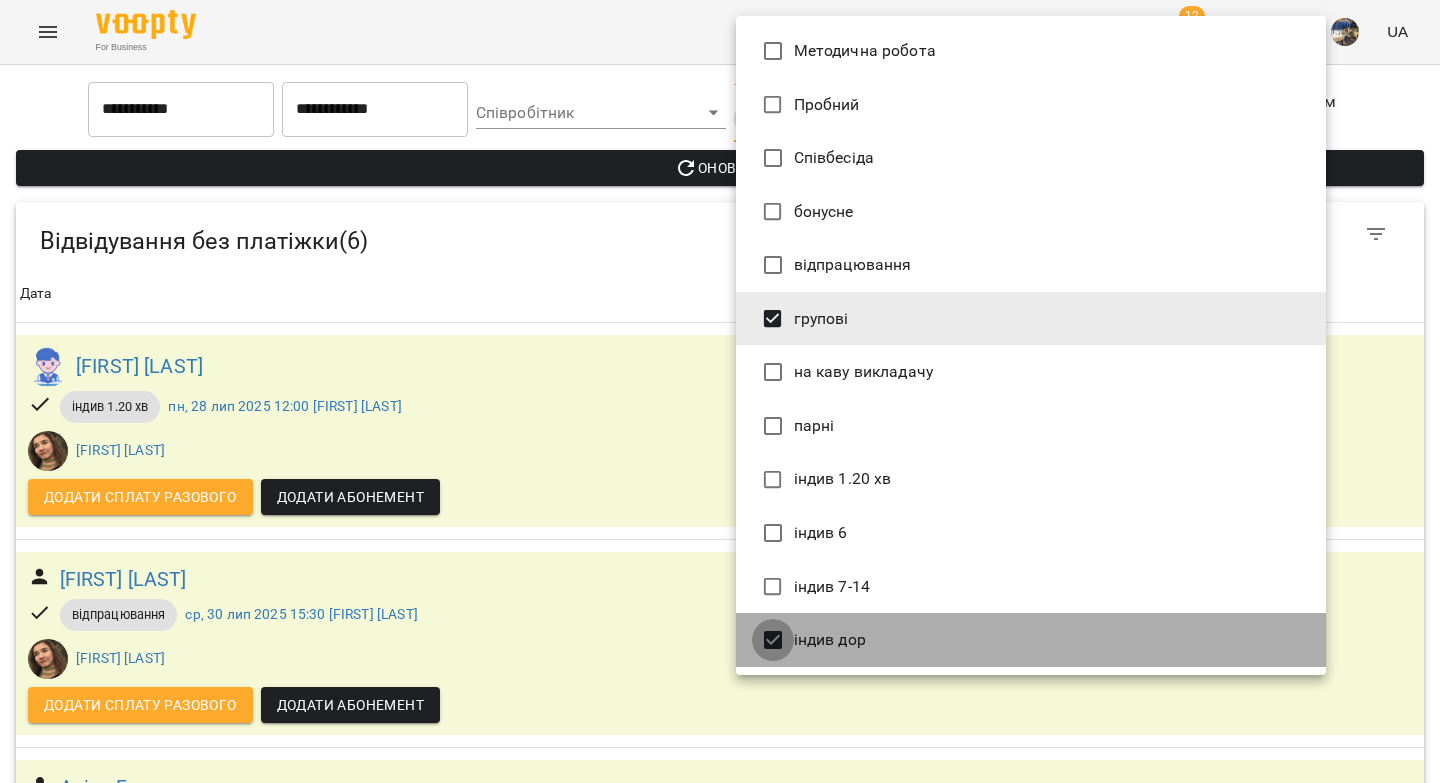 type on "*******" 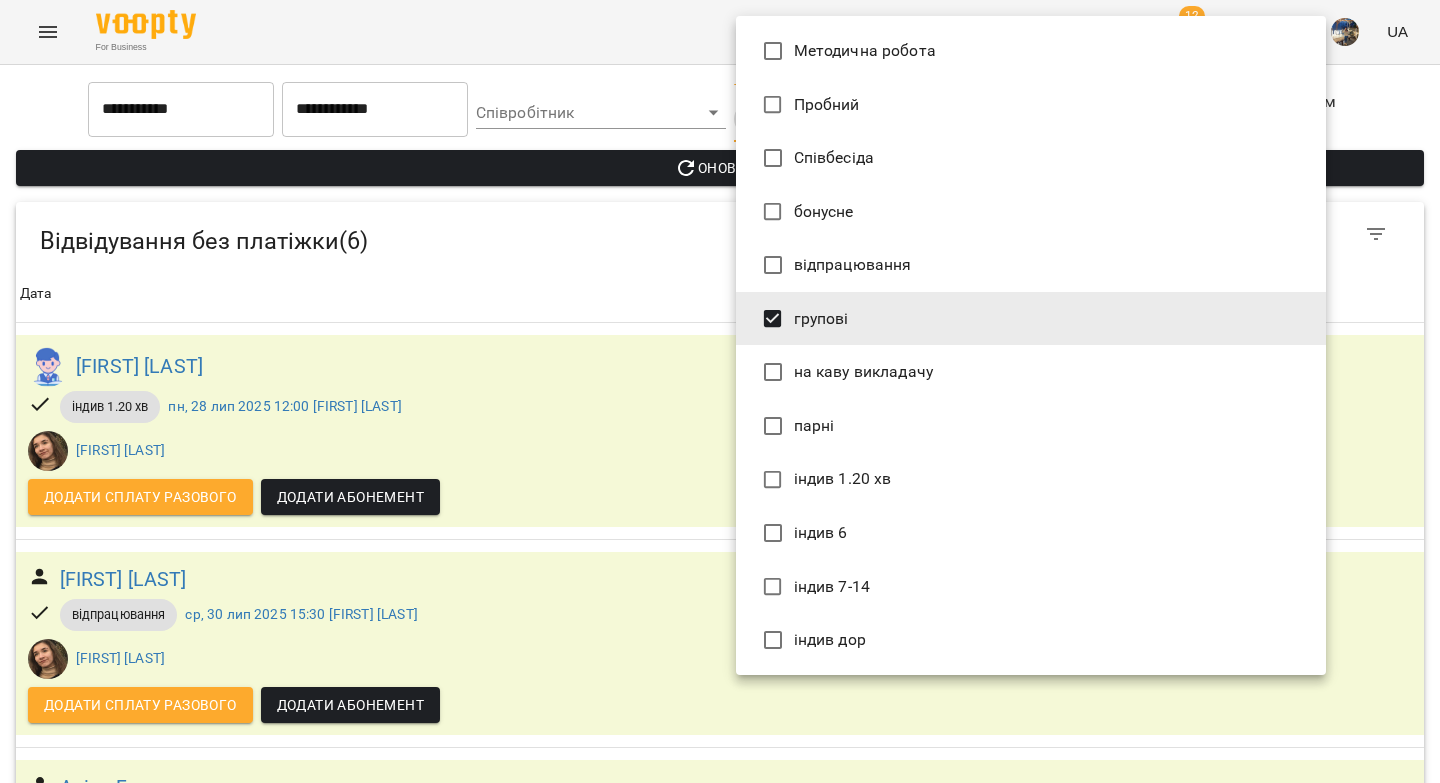 click at bounding box center (720, 391) 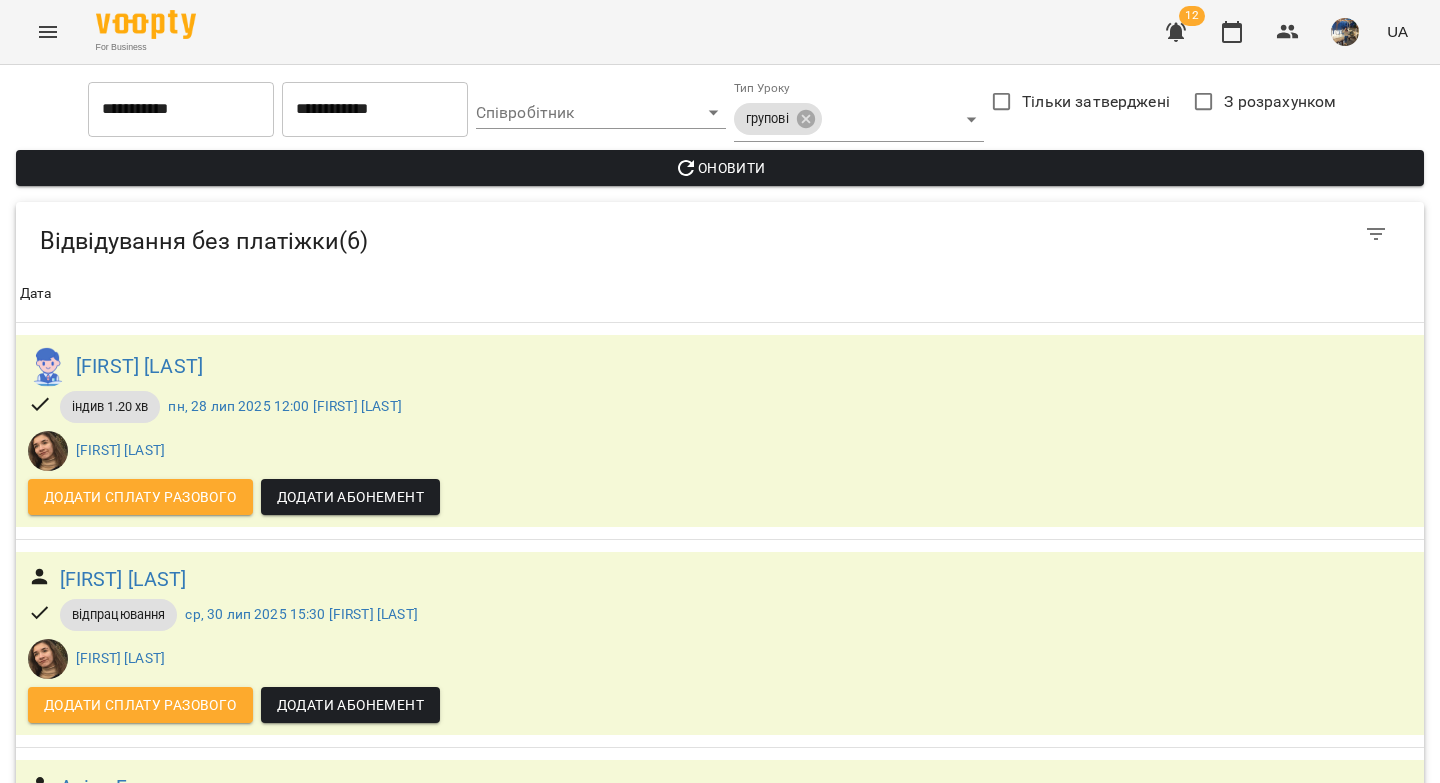 click on "Методична робота Пробний Співбесіда бонусне відпрацювання групові на каву викладачу парні  індив 1.20 хв індив 6 індив 7-14 індив дор" at bounding box center [720, 391] 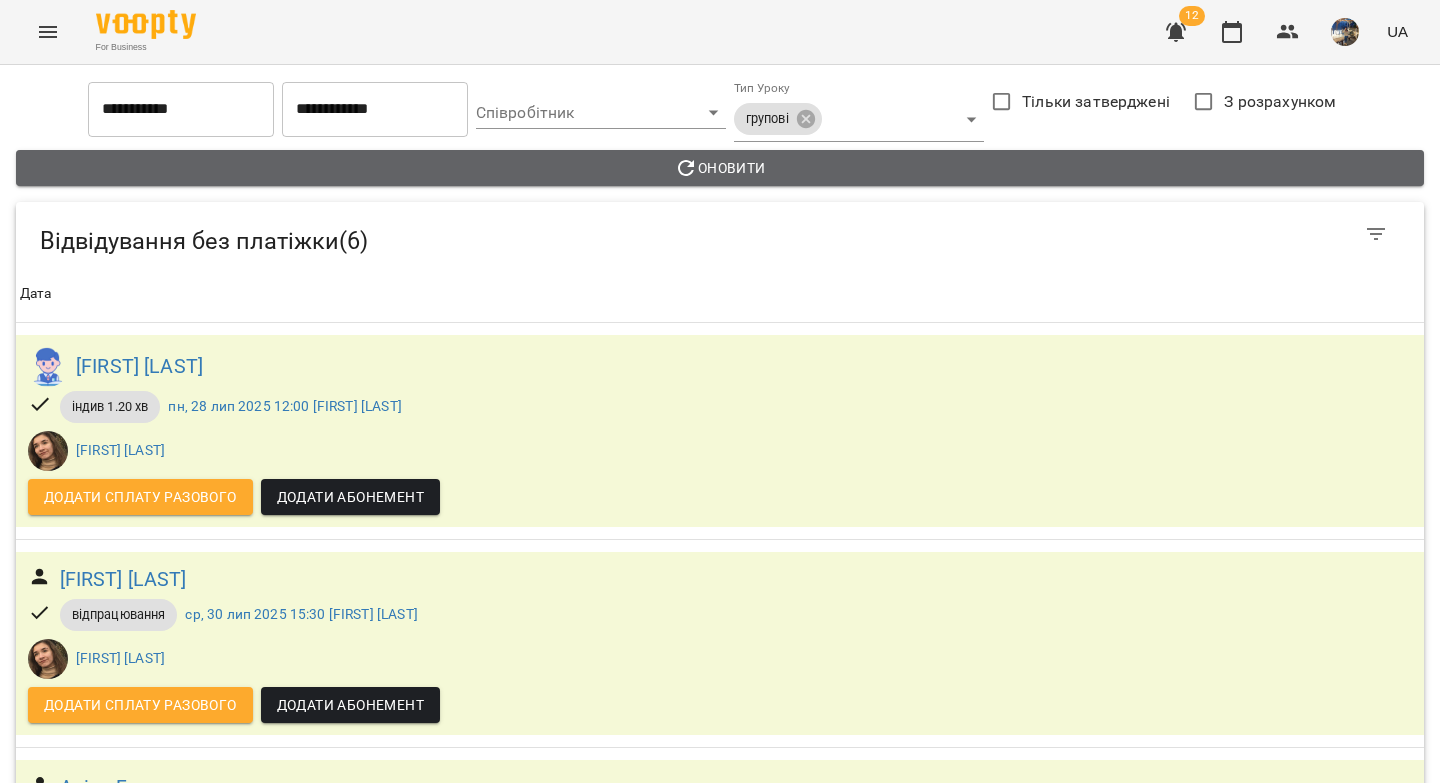 click on "Оновити" at bounding box center (720, 168) 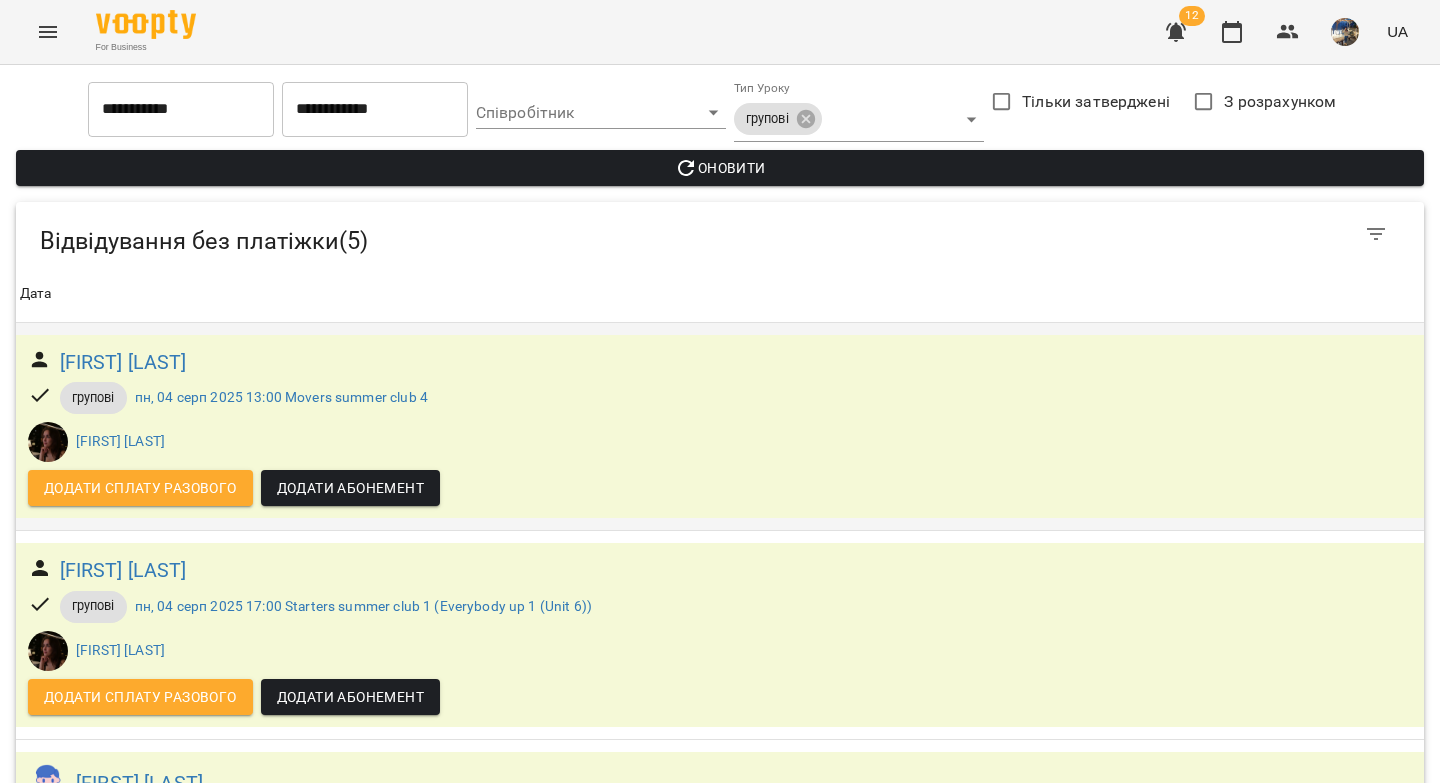 scroll, scrollTop: 624, scrollLeft: 0, axis: vertical 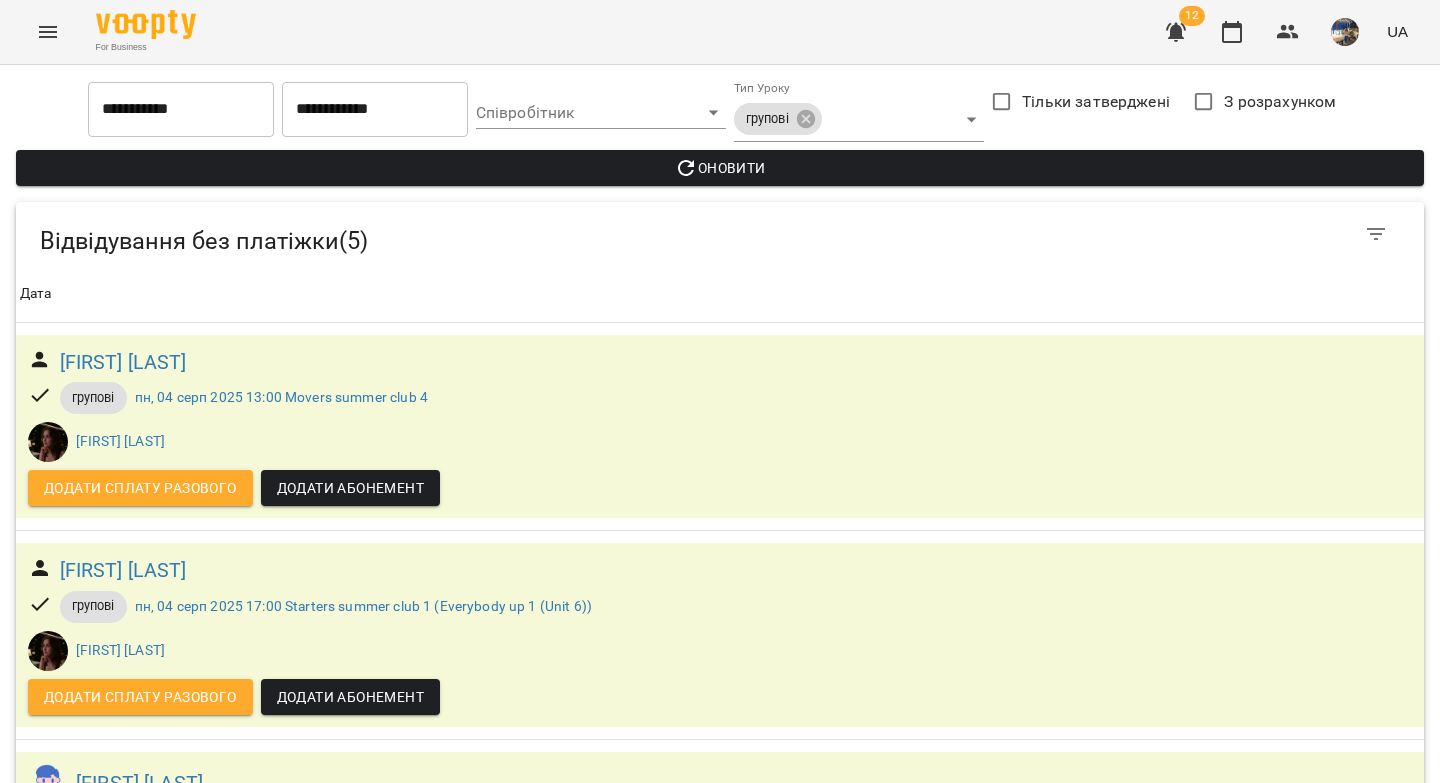 click on "Софія Мельник" at bounding box center [720, 1001] 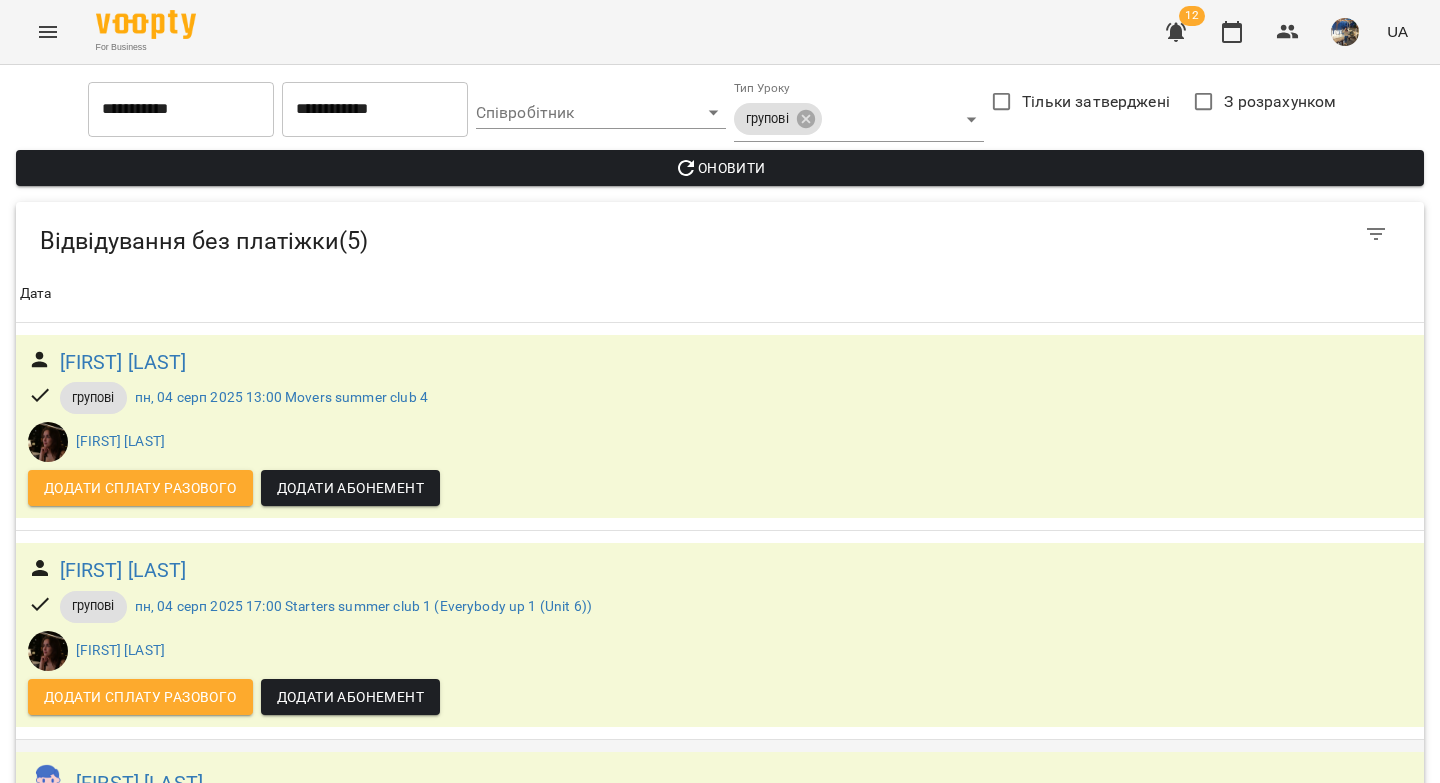 scroll, scrollTop: 229, scrollLeft: 0, axis: vertical 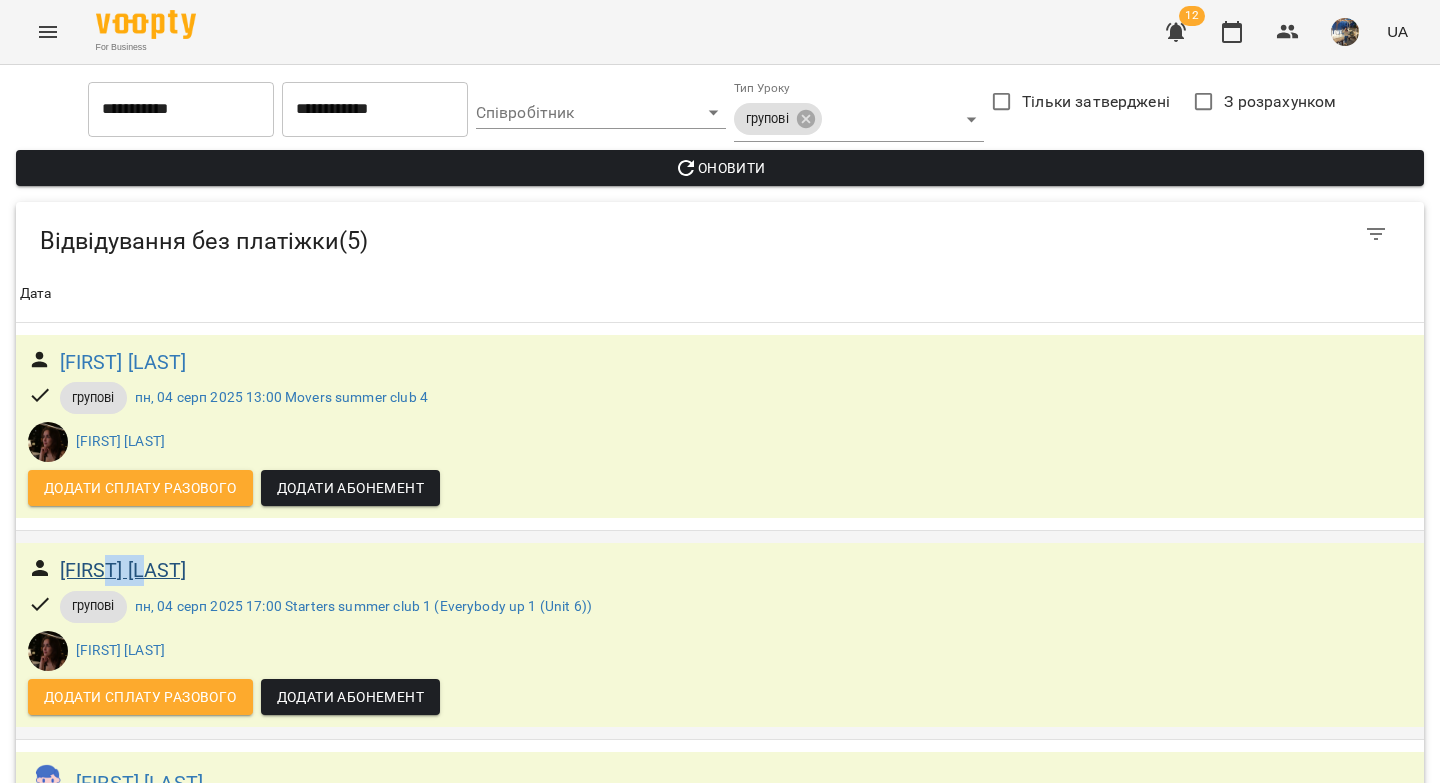 drag, startPoint x: 243, startPoint y: 342, endPoint x: 116, endPoint y: 348, distance: 127.141655 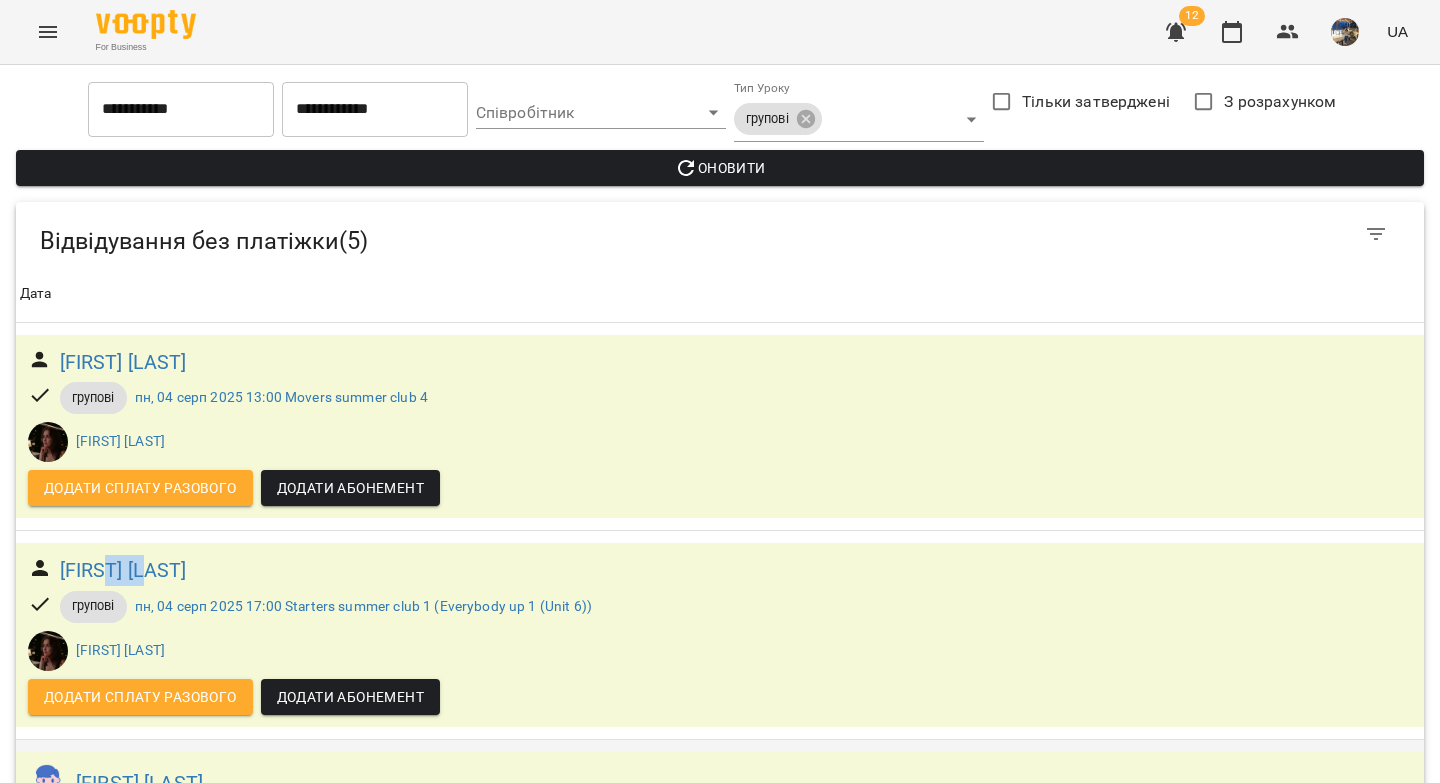 scroll, scrollTop: 0, scrollLeft: 0, axis: both 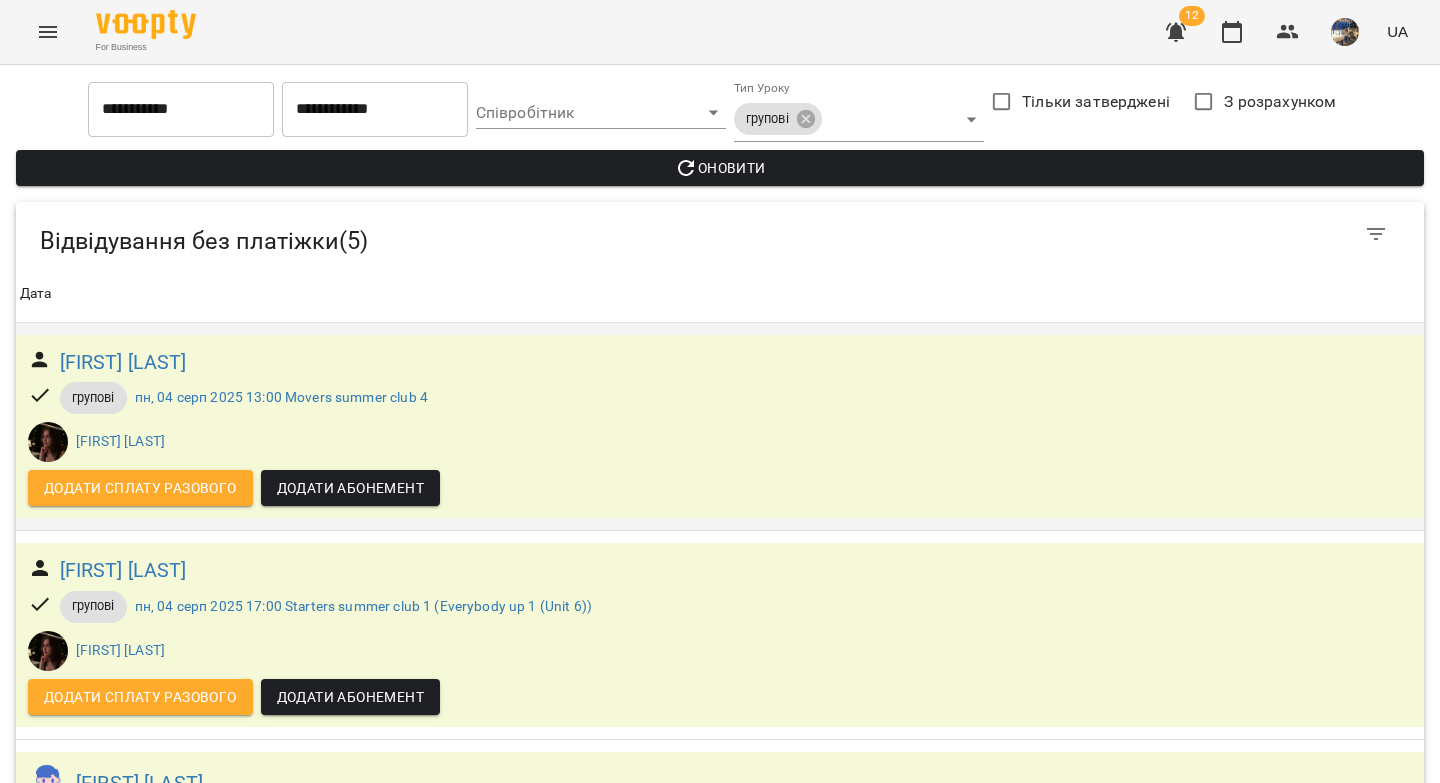 click on "[FIRST] [LAST]" at bounding box center (720, 362) 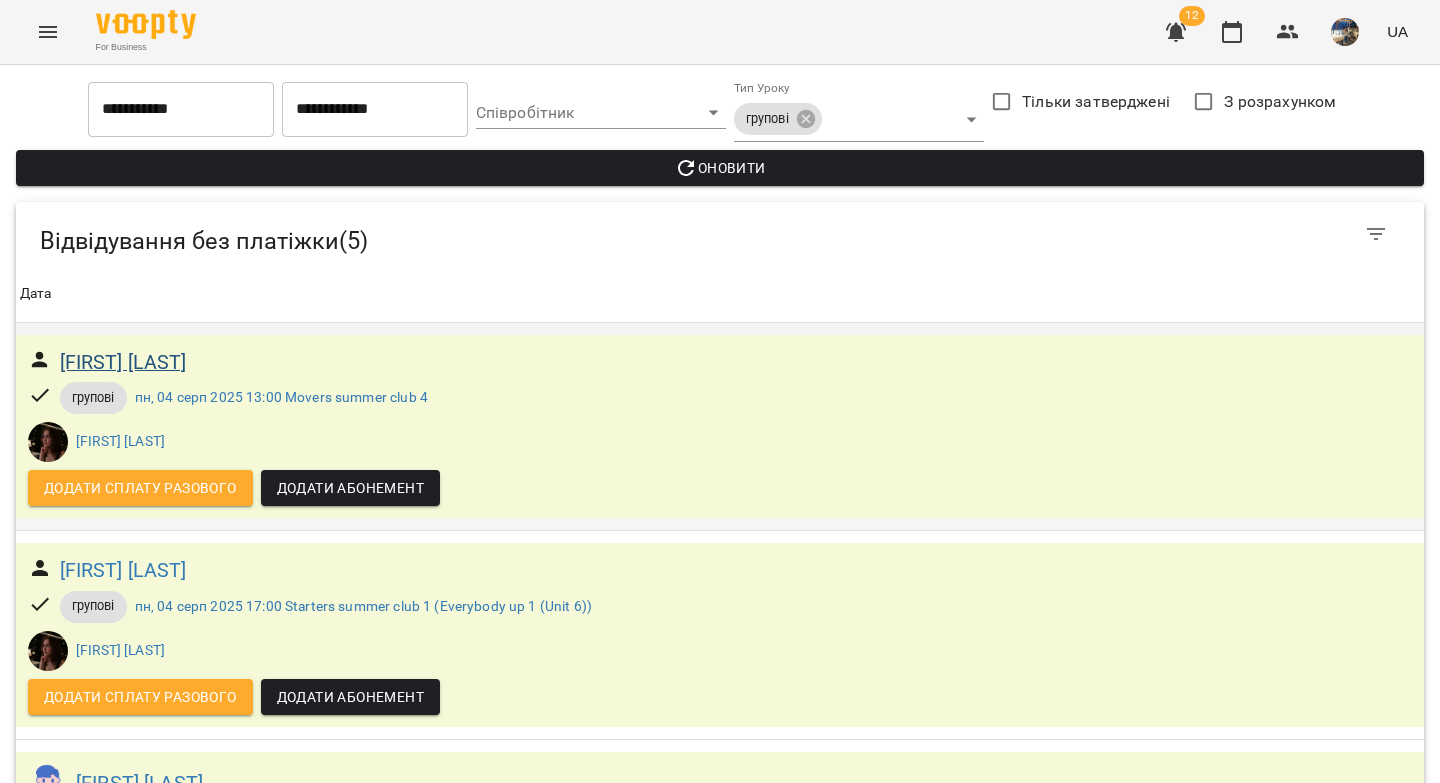 drag, startPoint x: 292, startPoint y: 362, endPoint x: 153, endPoint y: 360, distance: 139.01439 